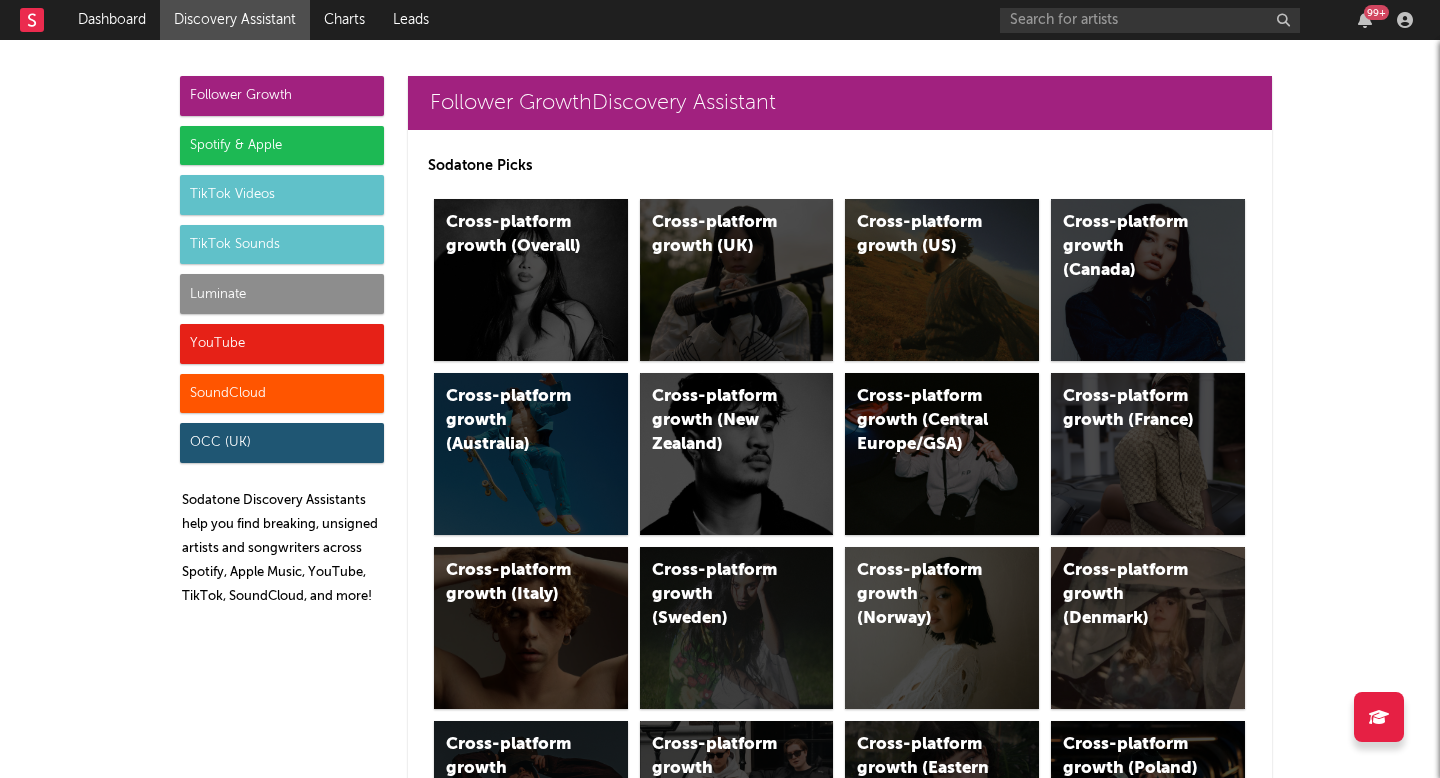 scroll, scrollTop: 0, scrollLeft: 0, axis: both 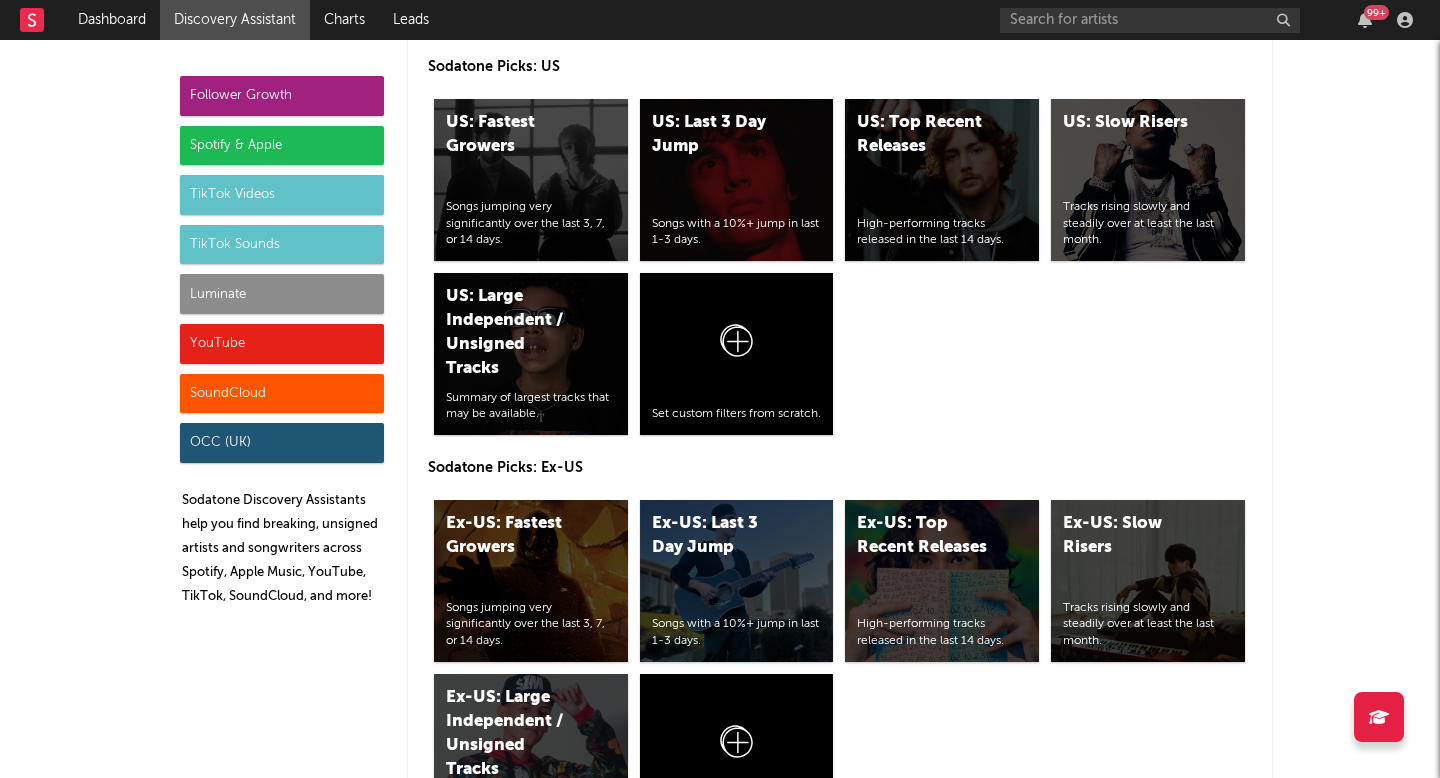 click on "Discovery Assistant" at bounding box center (235, 20) 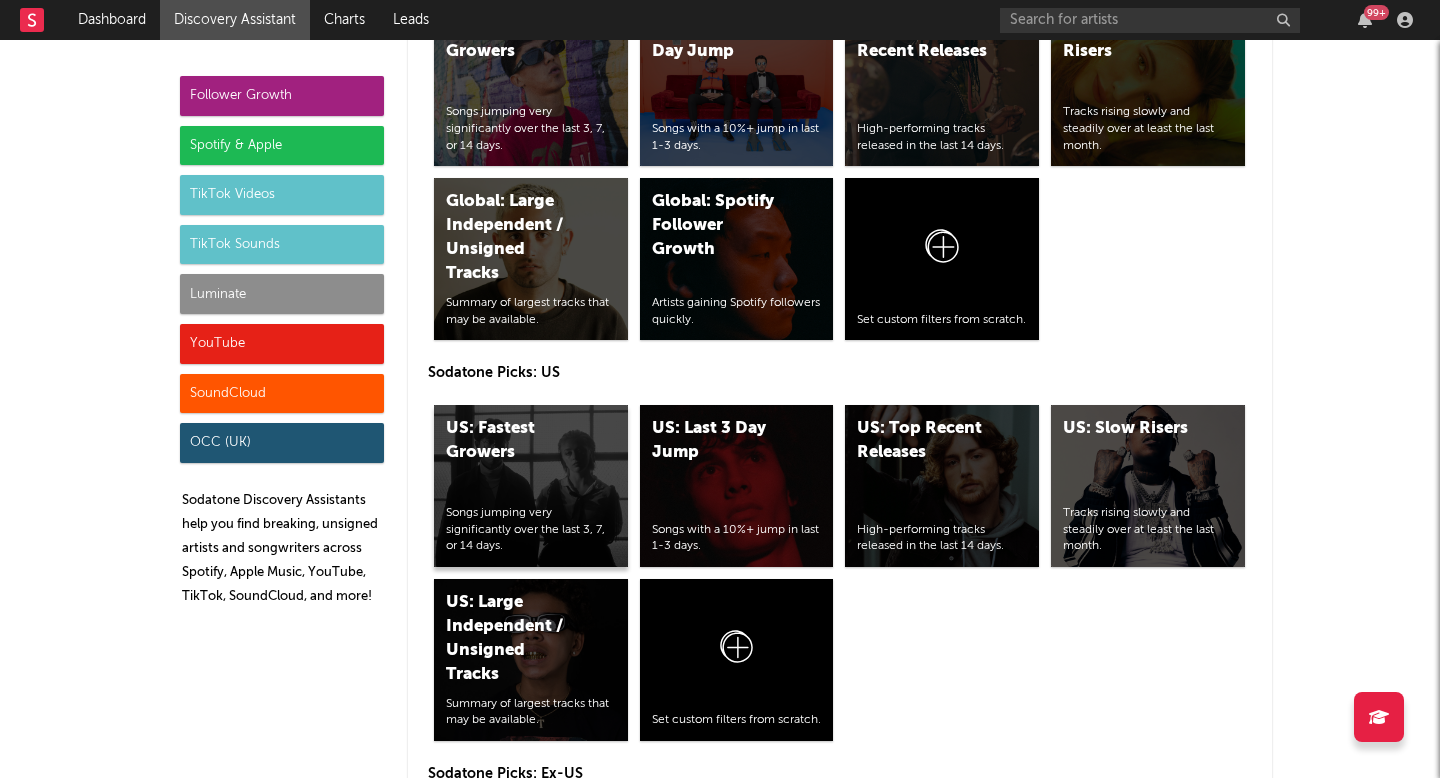scroll, scrollTop: 9803, scrollLeft: 0, axis: vertical 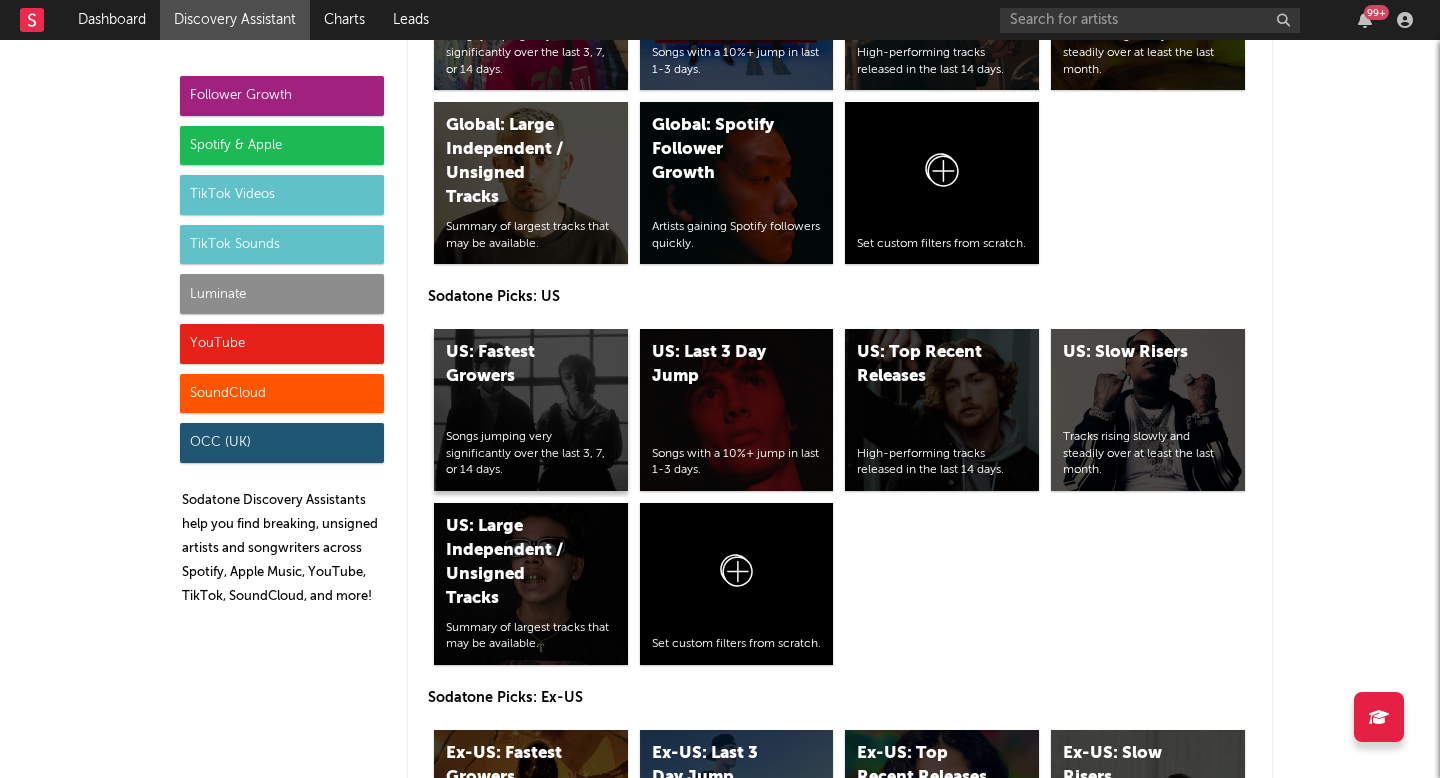 click on "US: Fastest Growers" at bounding box center (514, 365) 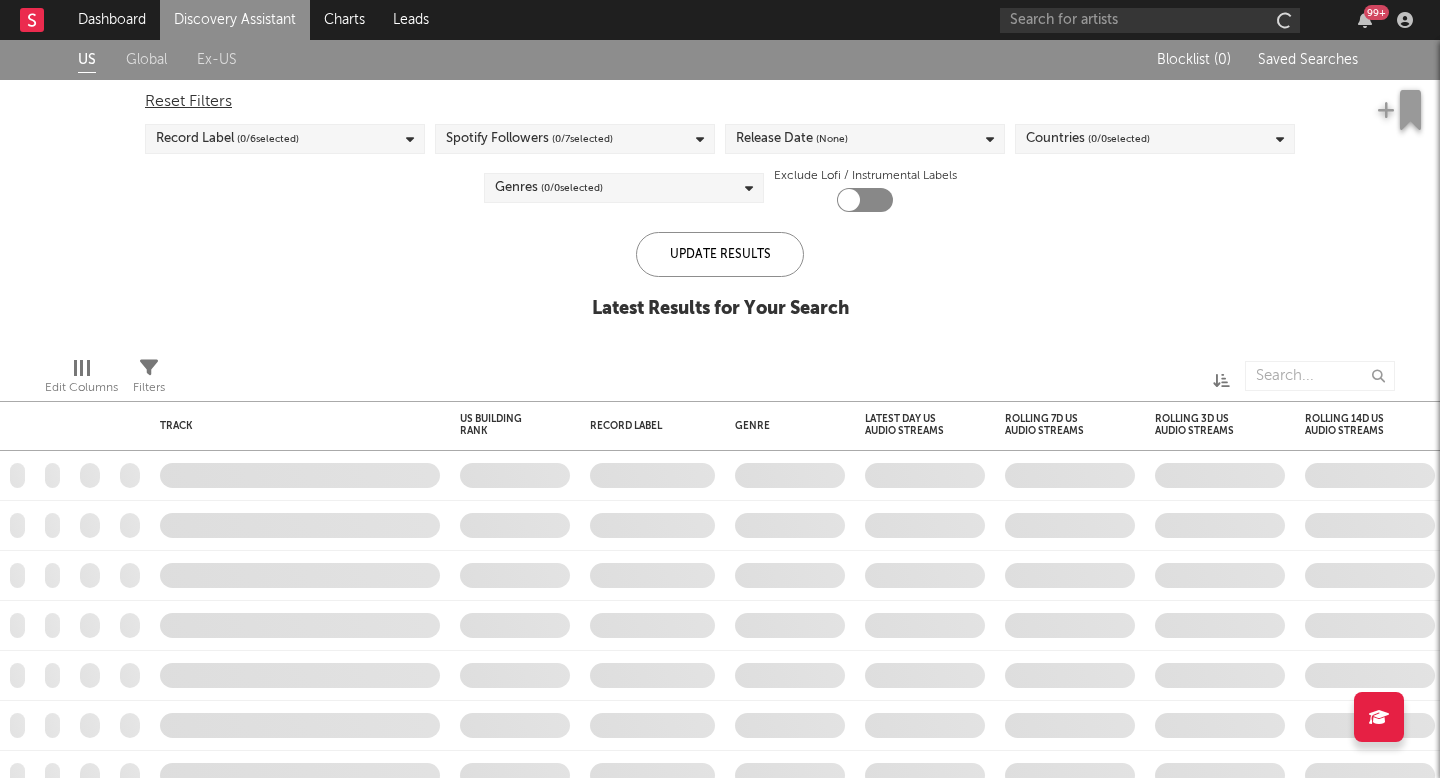 checkbox on "true" 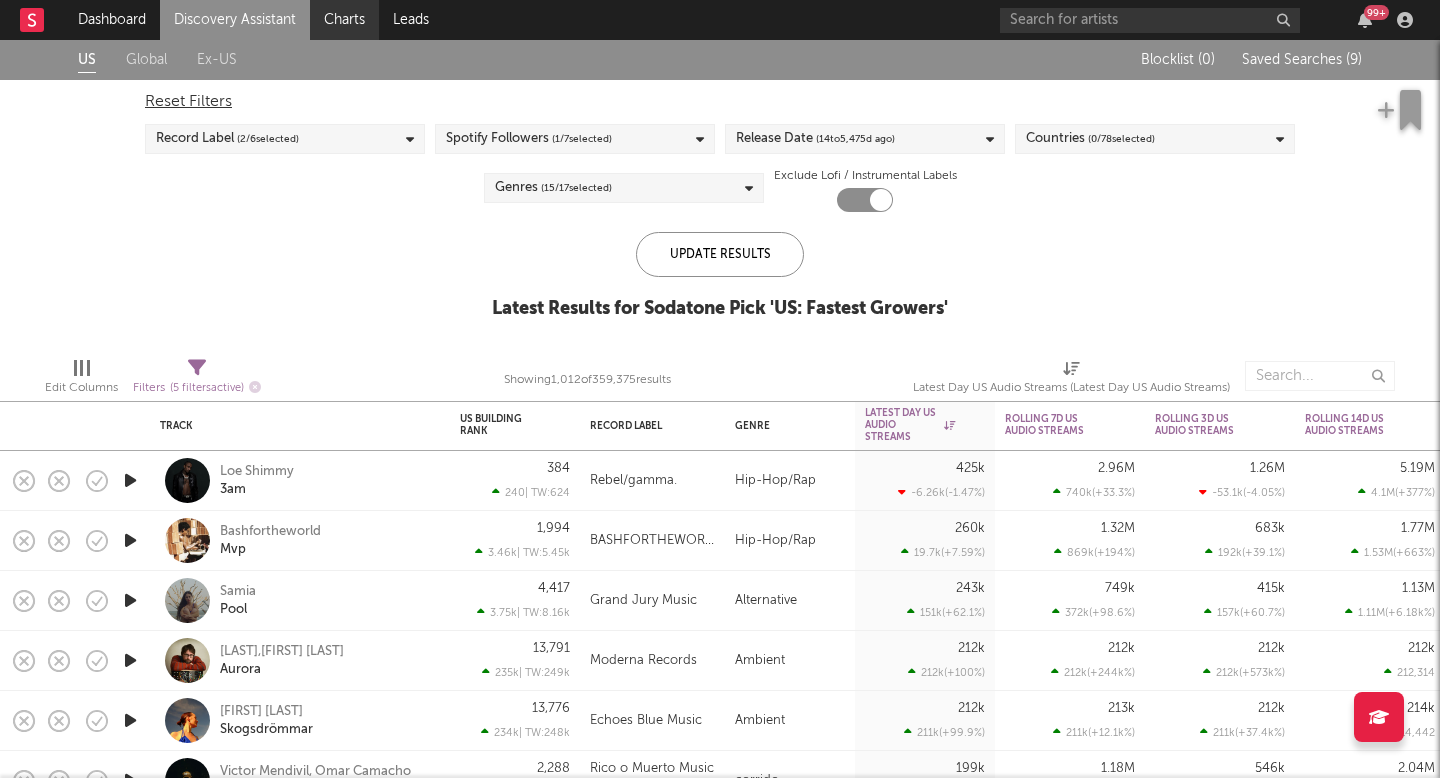 click on "Charts" at bounding box center [344, 20] 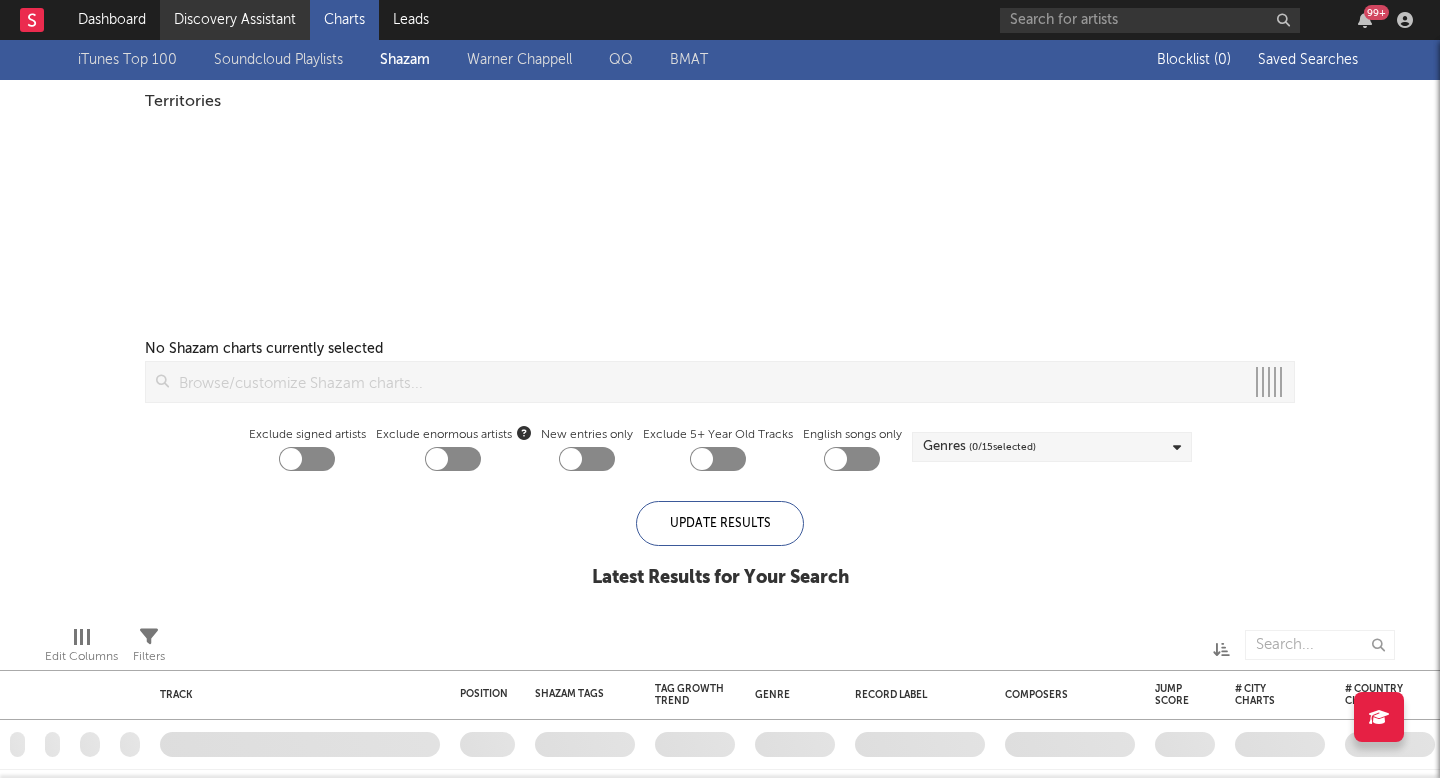 checkbox on "true" 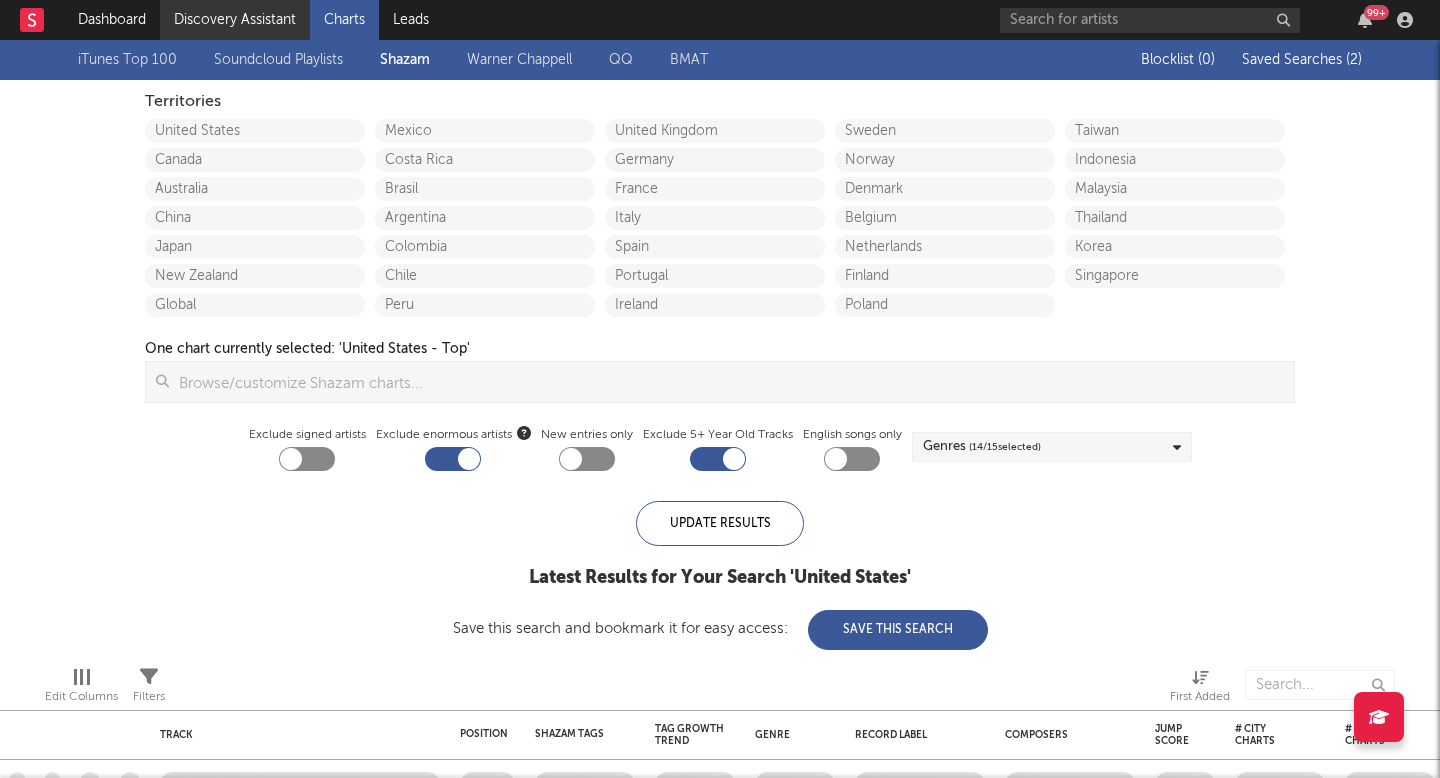 click on "Discovery Assistant" at bounding box center (235, 20) 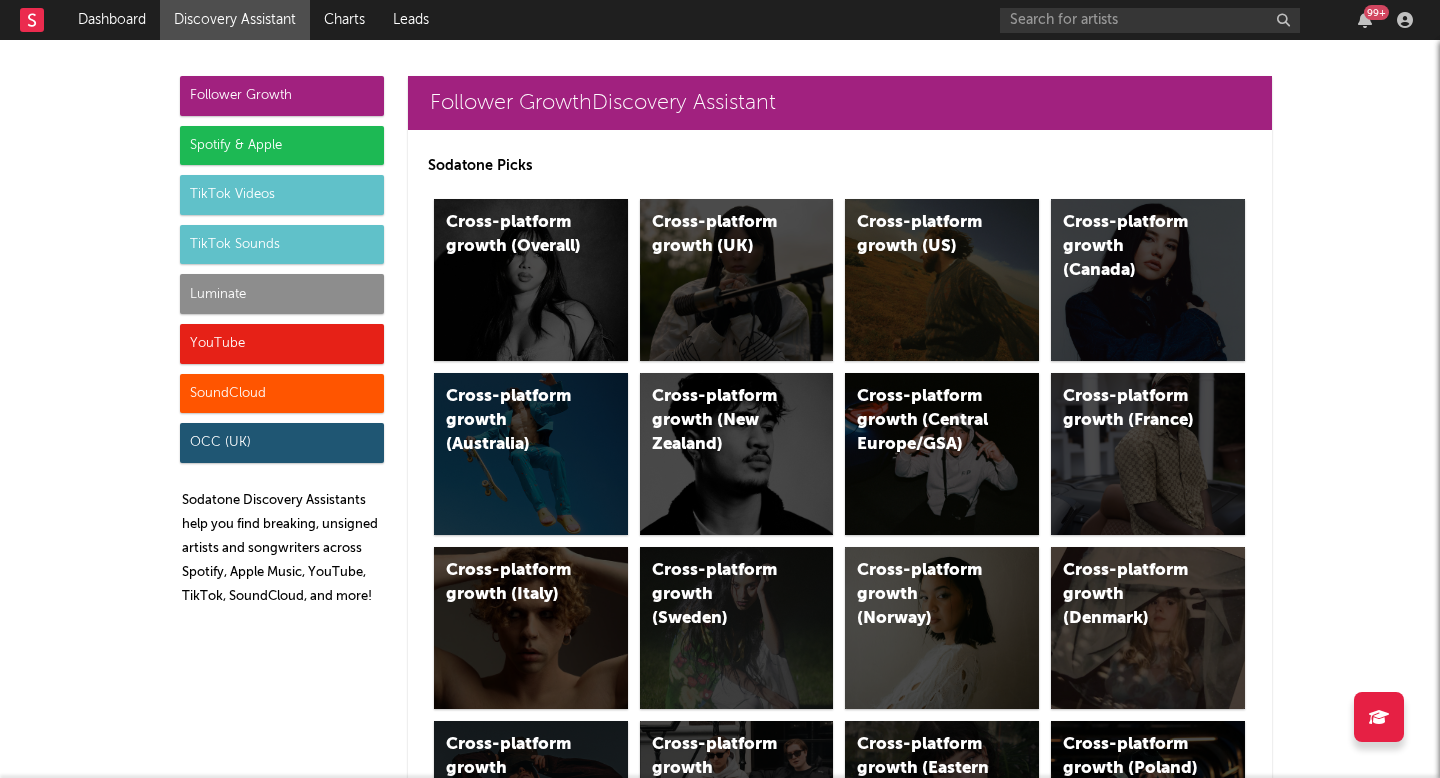 click on "Luminate" at bounding box center [282, 294] 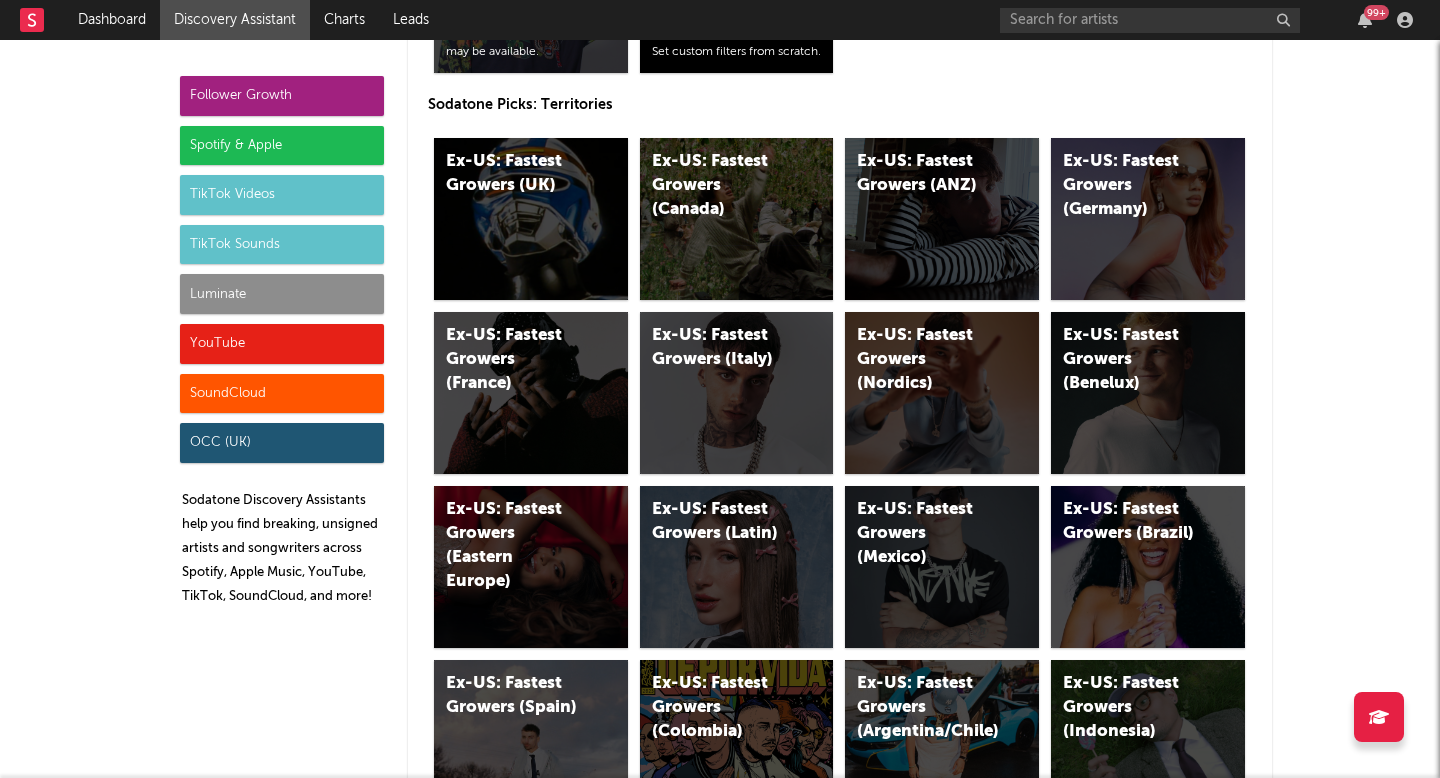 scroll, scrollTop: 10797, scrollLeft: 0, axis: vertical 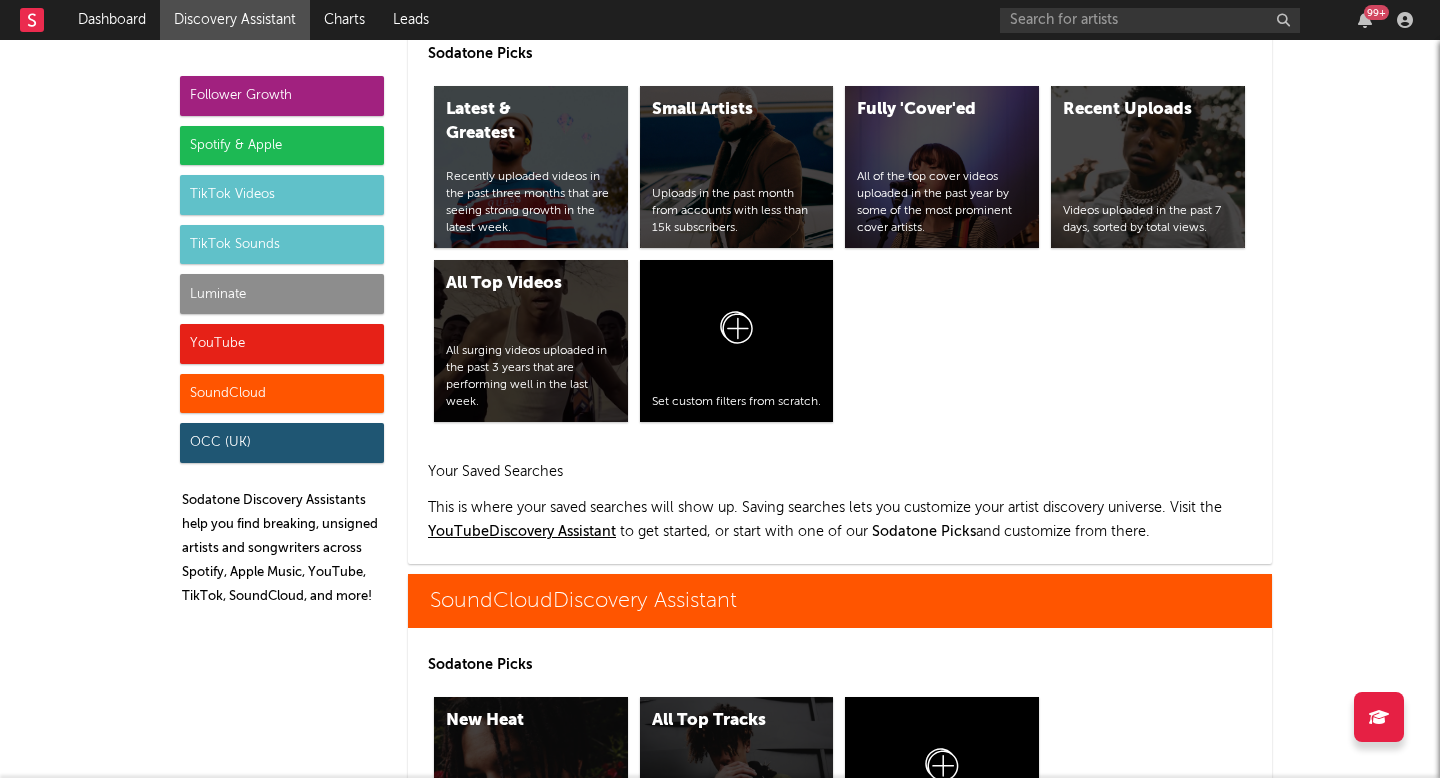 click on "Luminate" at bounding box center (282, 294) 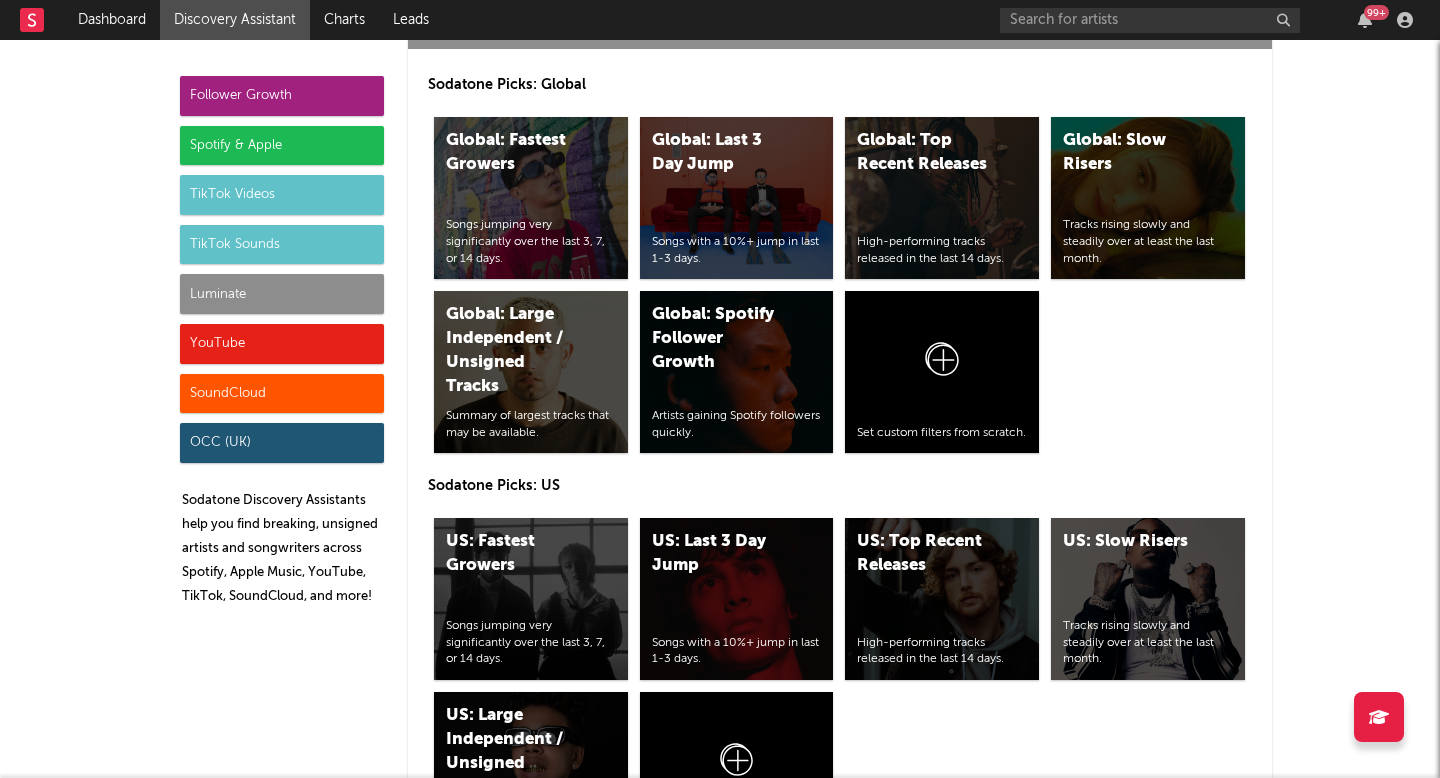 scroll, scrollTop: 9637, scrollLeft: 0, axis: vertical 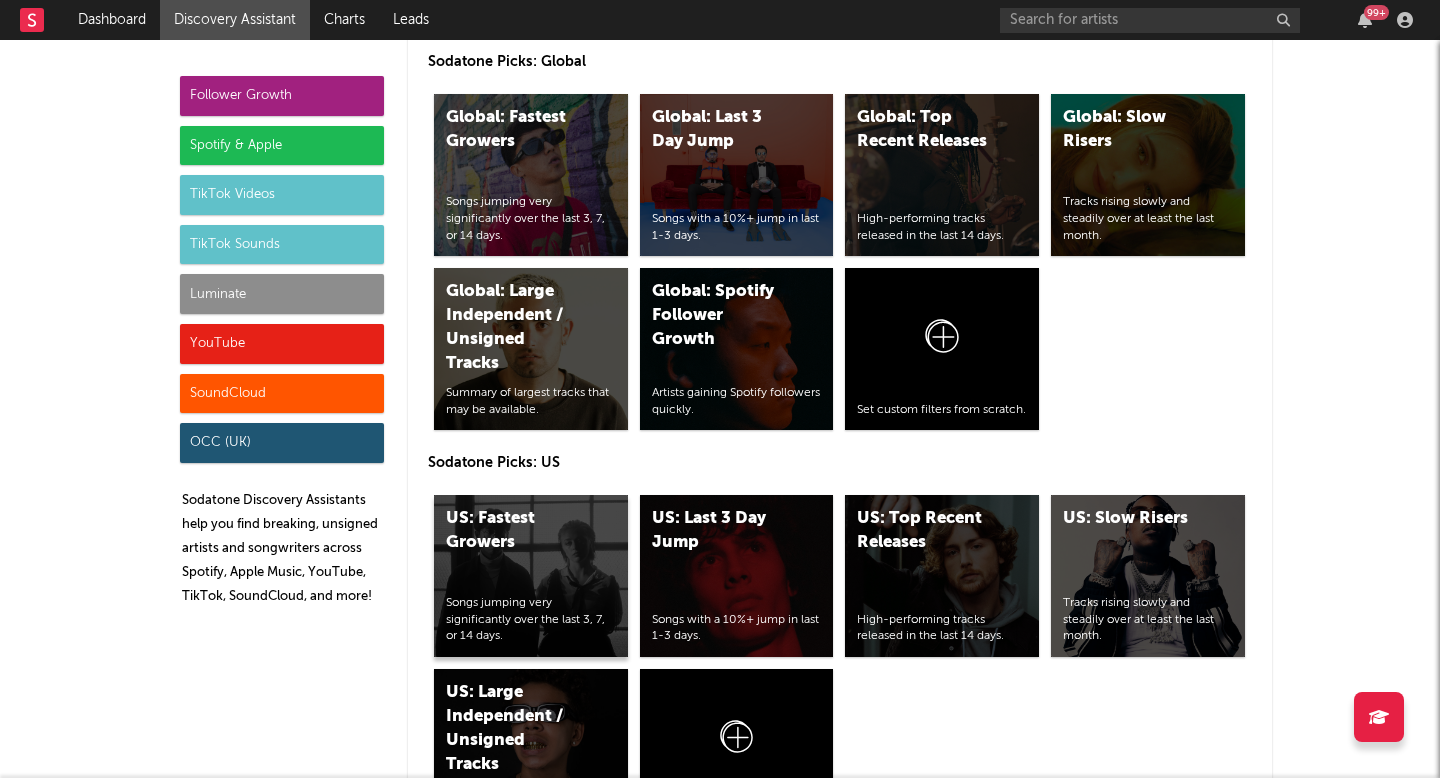 click on "Songs jumping very significantly over the last 3, 7, or 14 days." at bounding box center (531, 620) 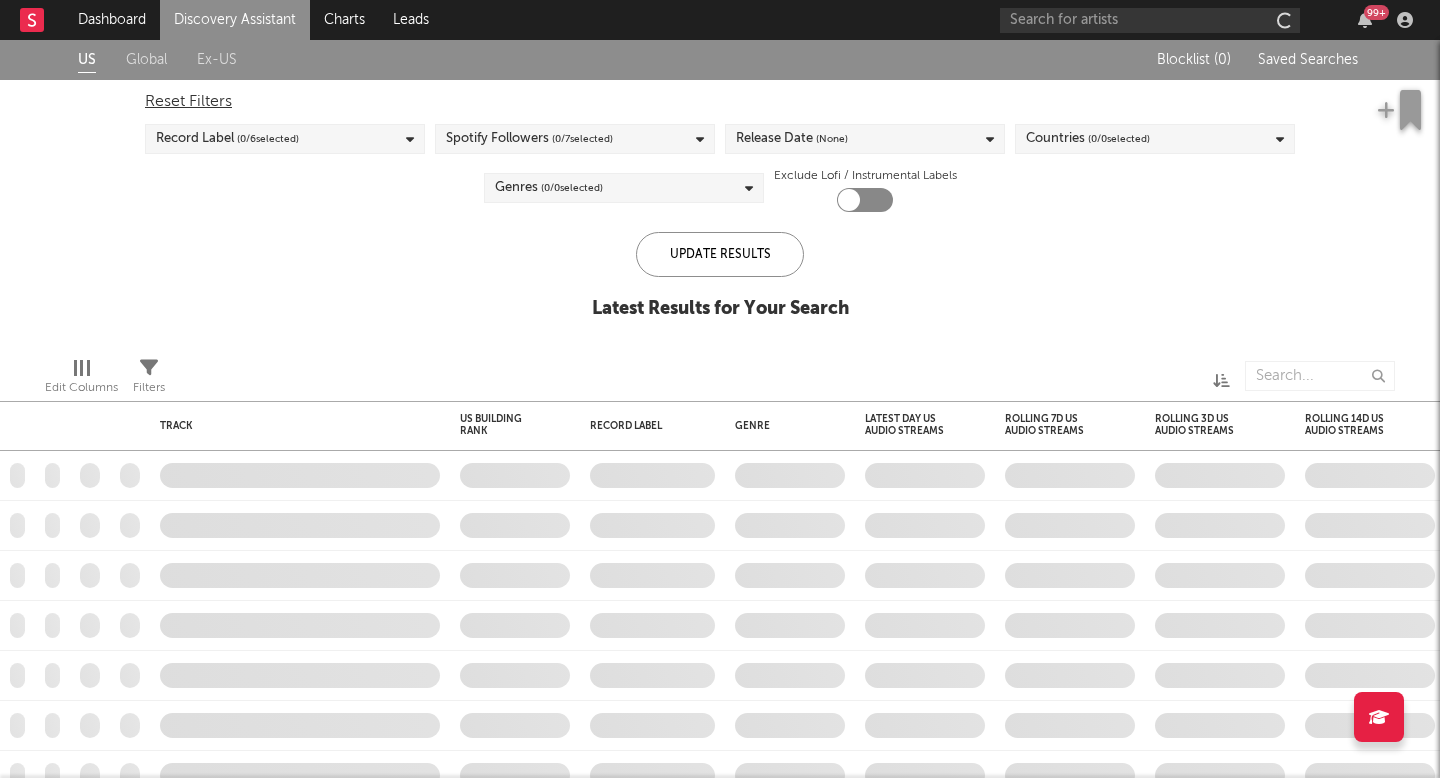 checkbox on "true" 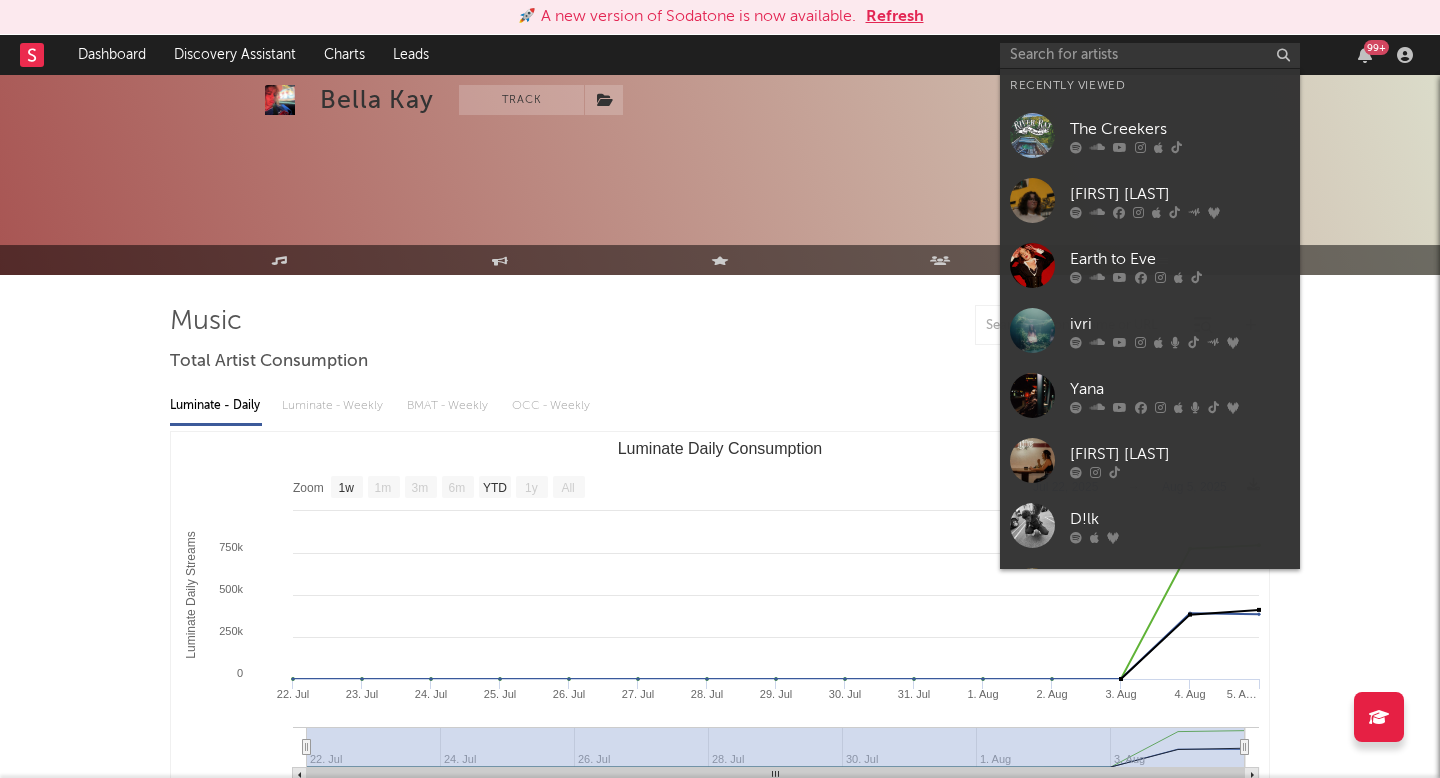 select on "1w" 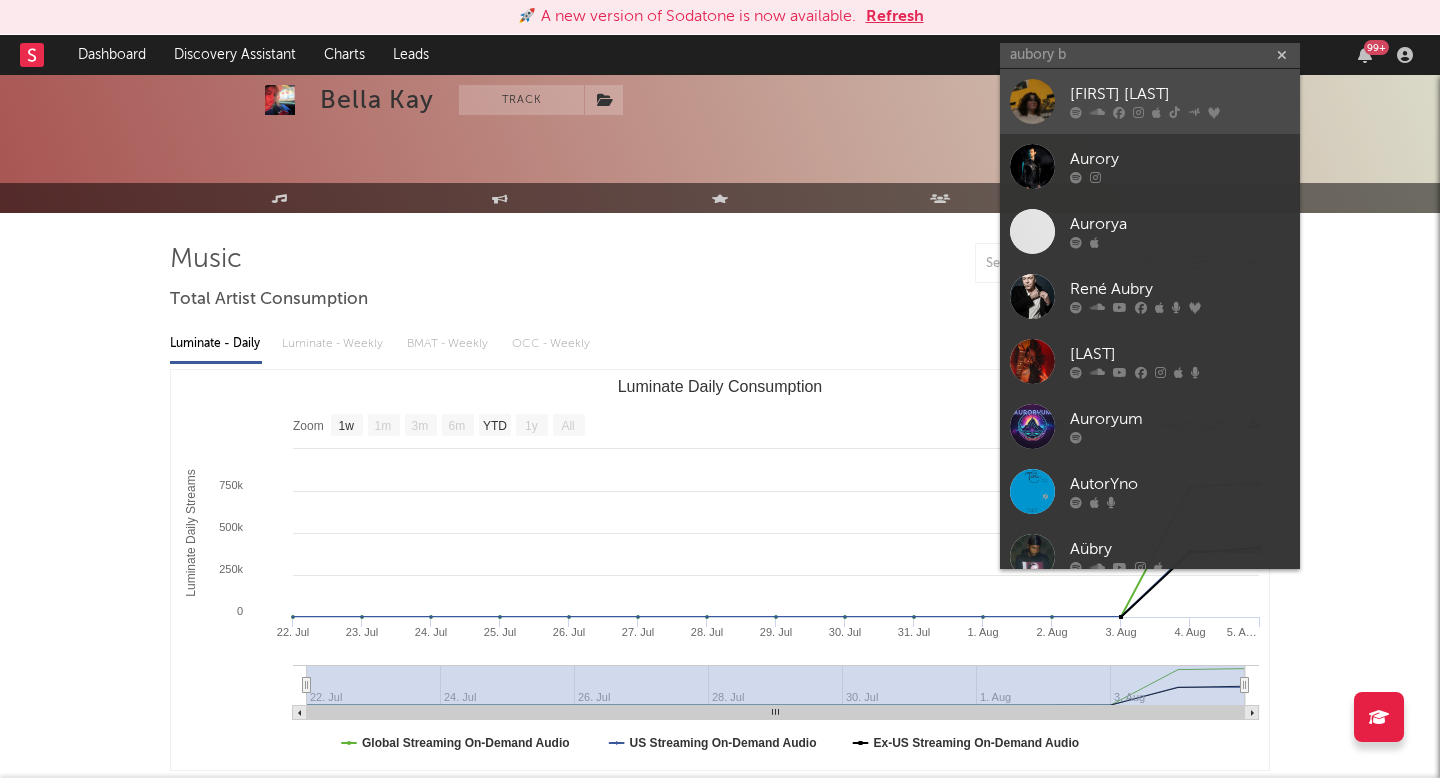 type on "aubory b" 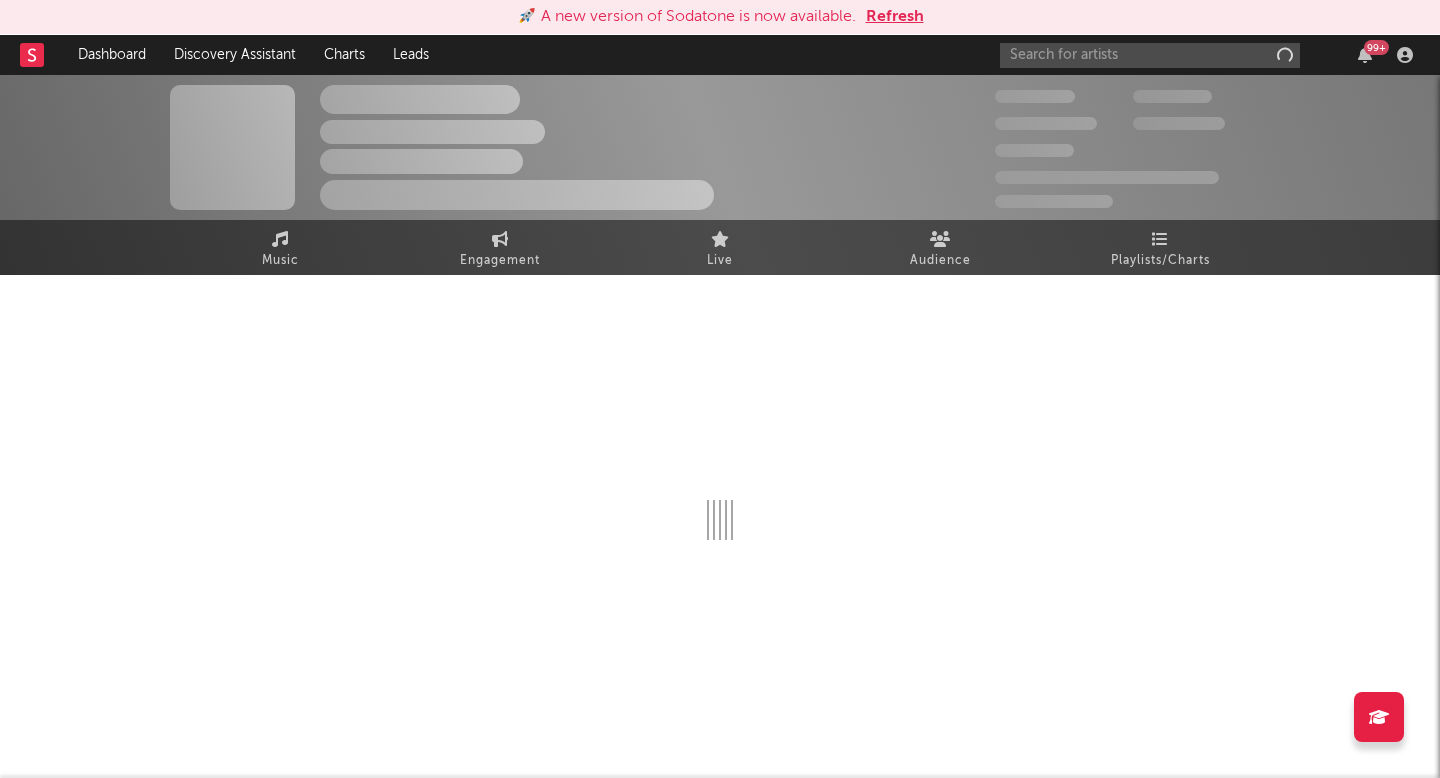 scroll, scrollTop: 0, scrollLeft: 0, axis: both 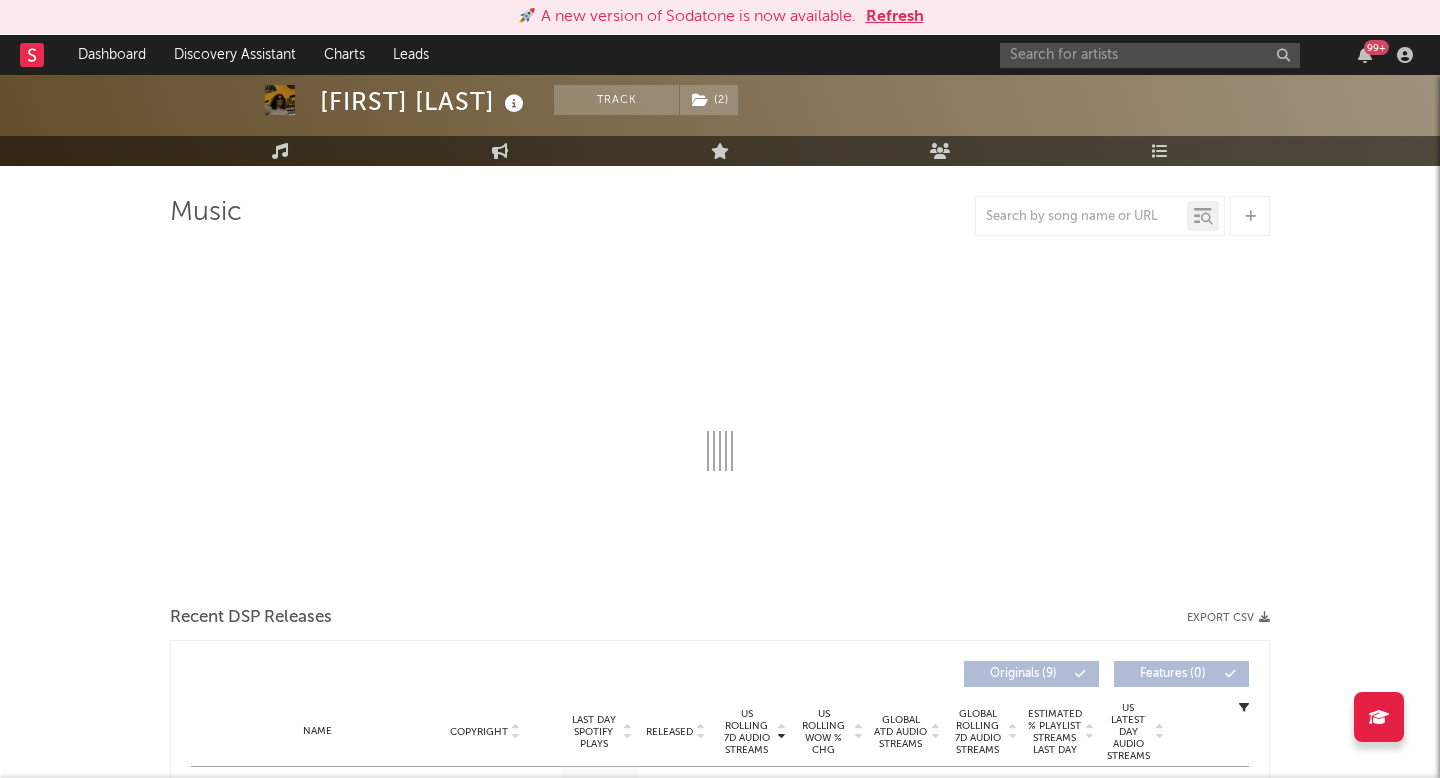 select on "6m" 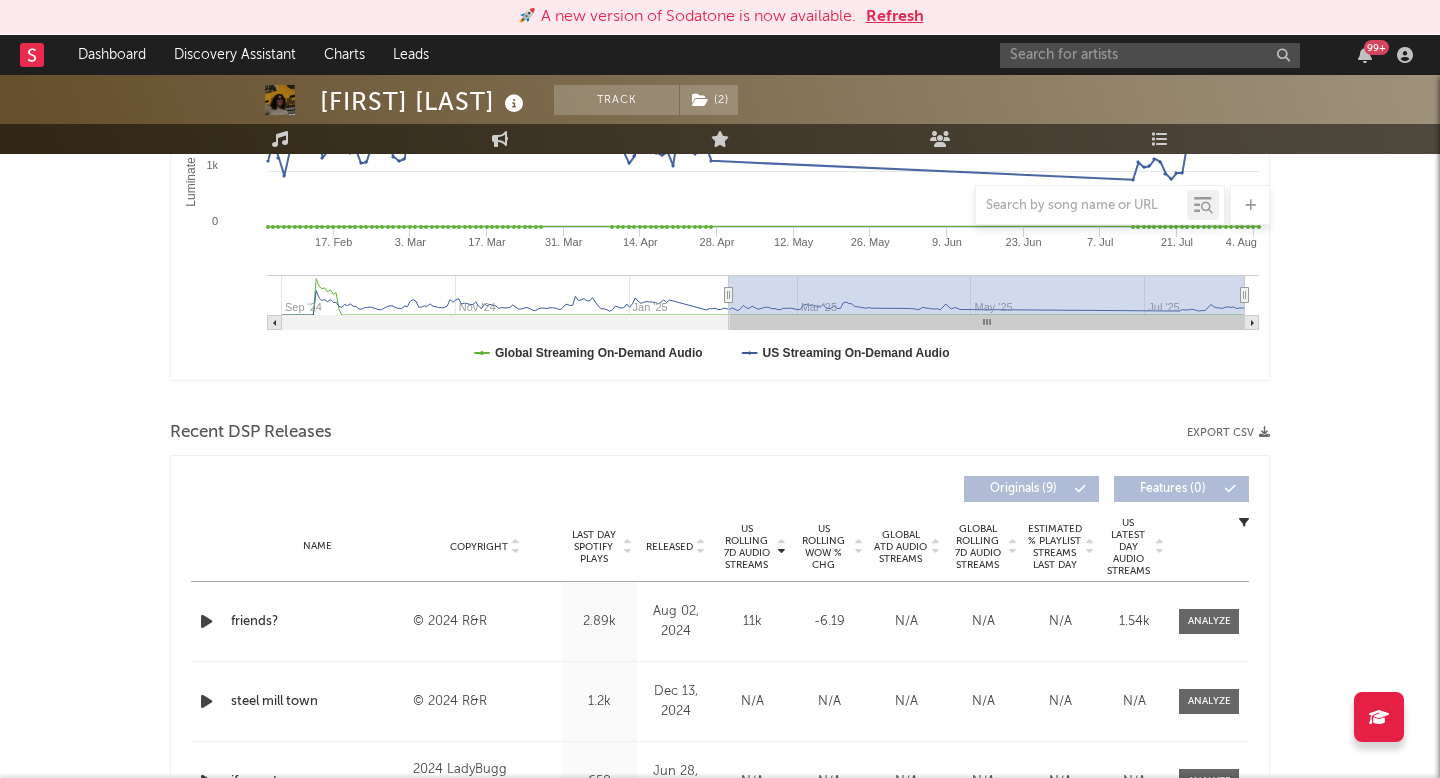 scroll, scrollTop: 470, scrollLeft: 0, axis: vertical 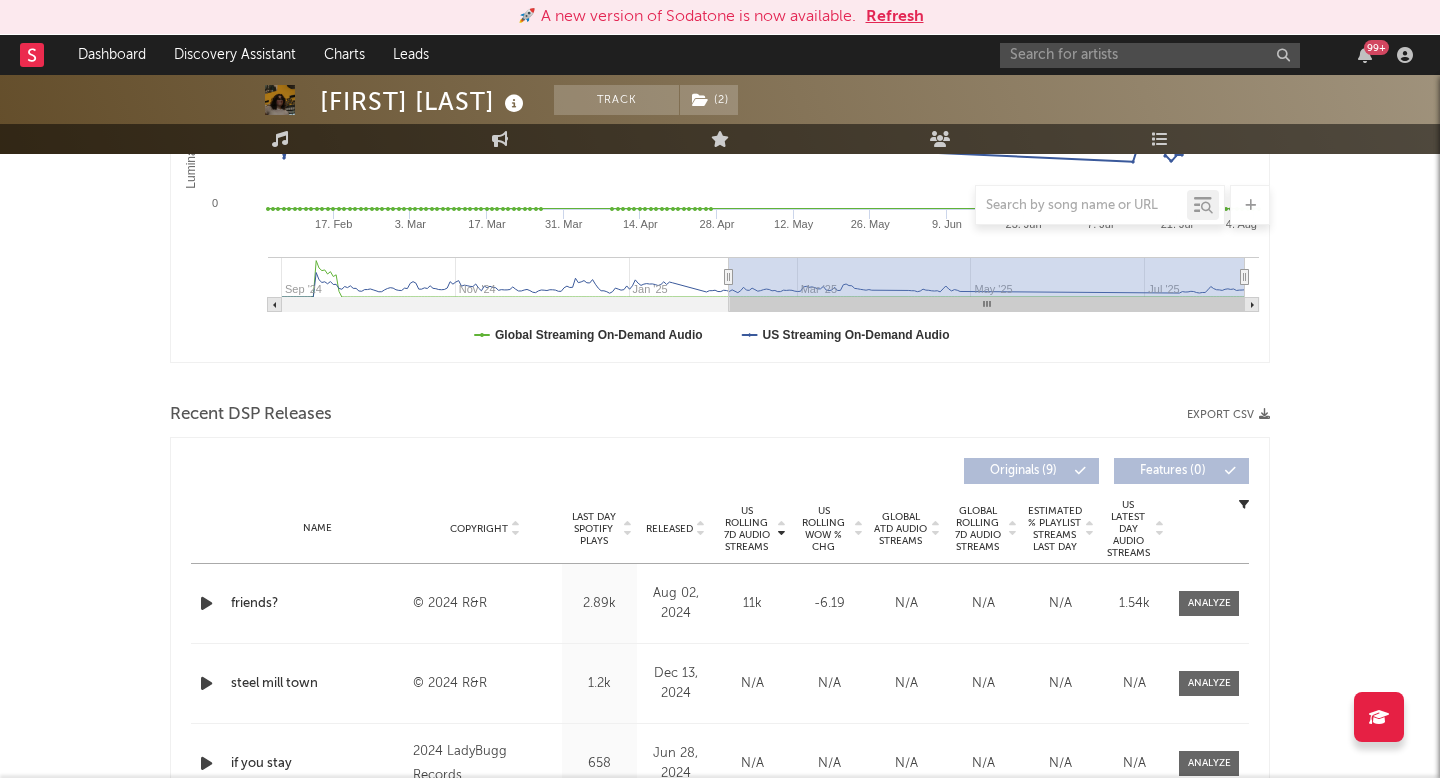 click at bounding box center [700, 533] 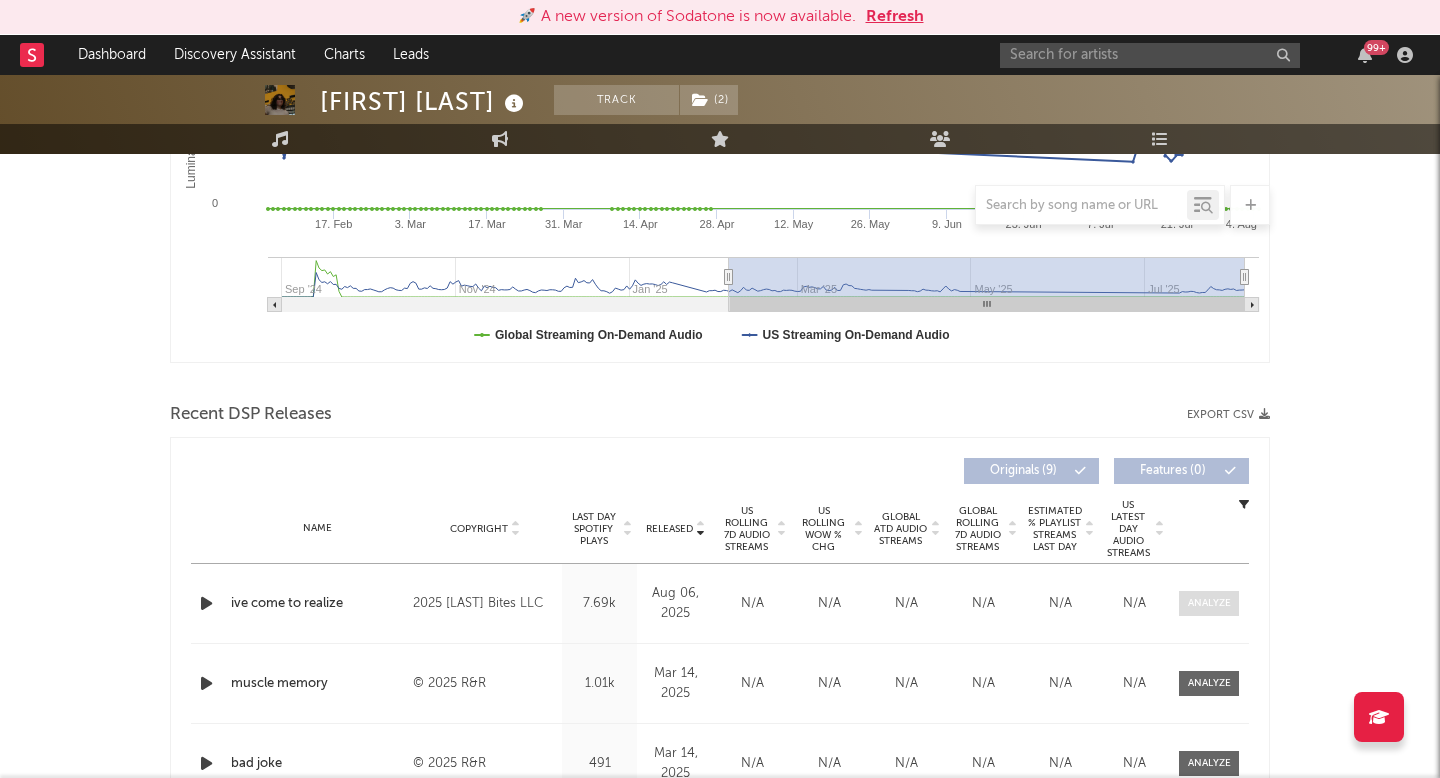 click at bounding box center [1209, 603] 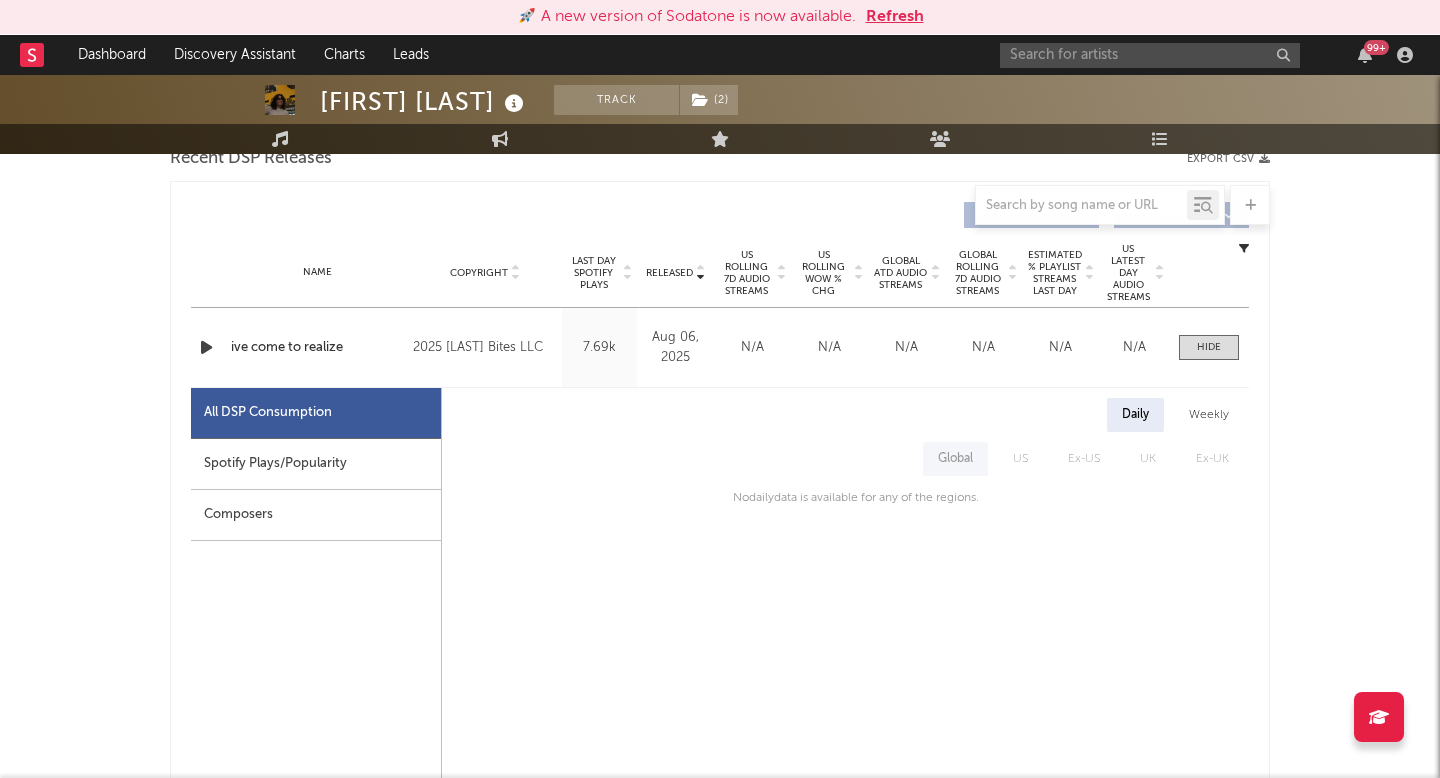 scroll, scrollTop: 753, scrollLeft: 0, axis: vertical 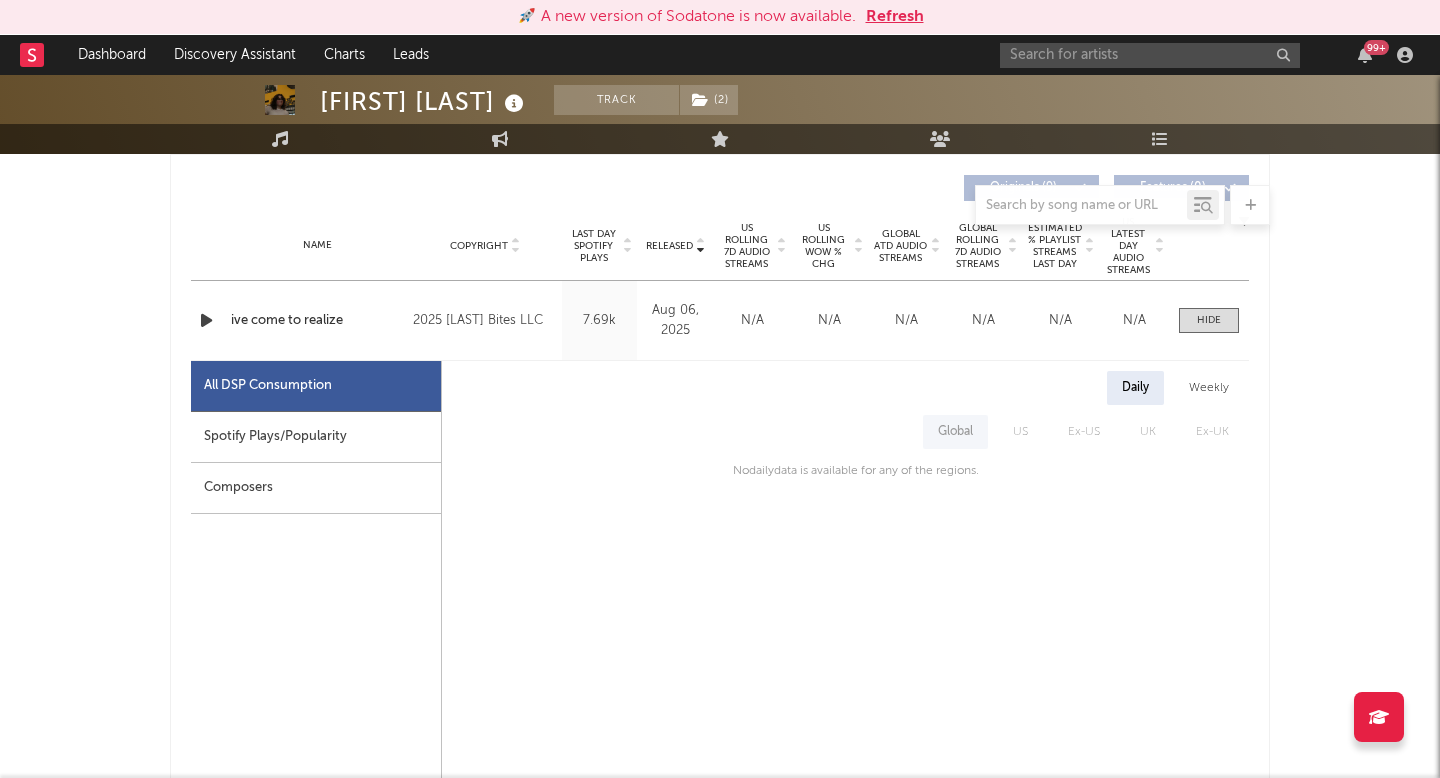 click on "Spotify Plays/Popularity" at bounding box center (316, 437) 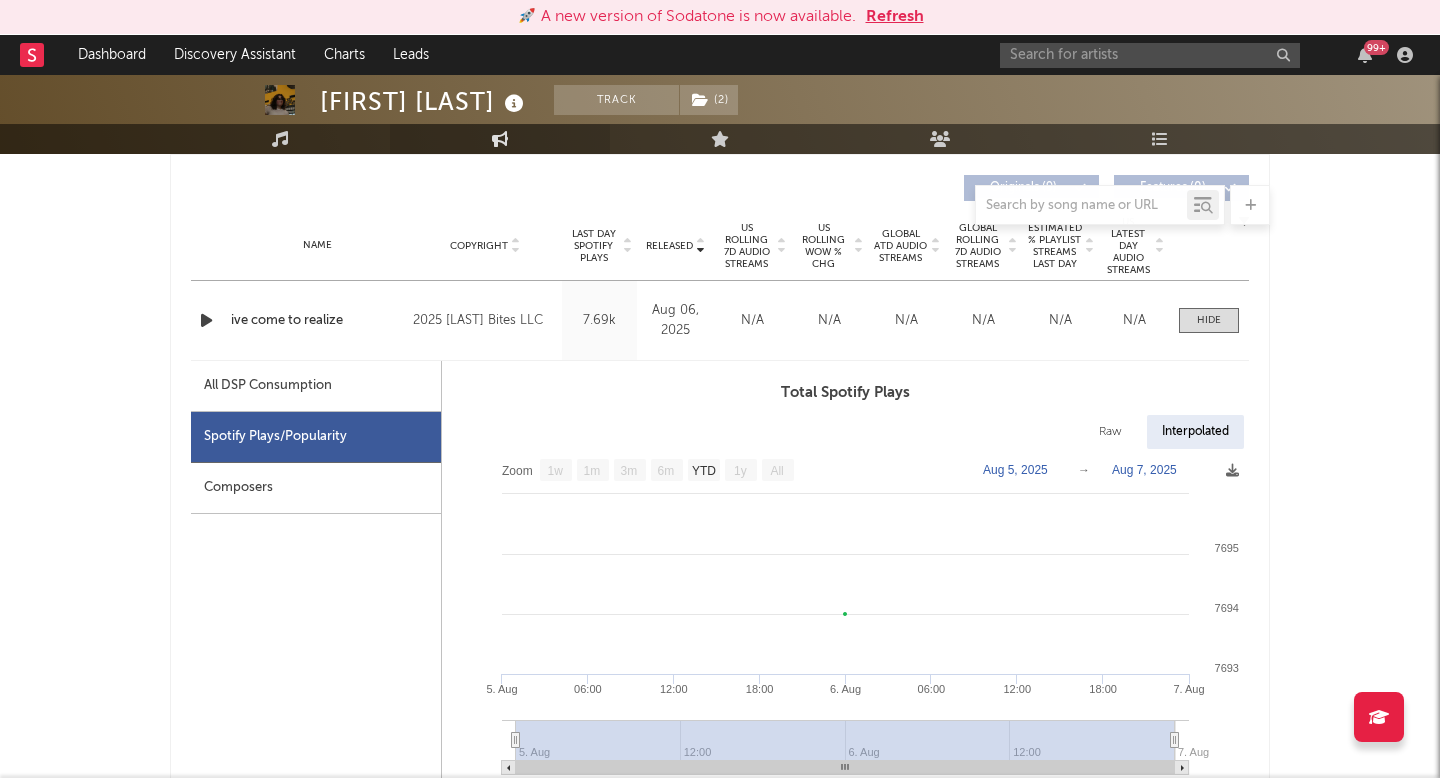 click on "Engagement" at bounding box center (500, 139) 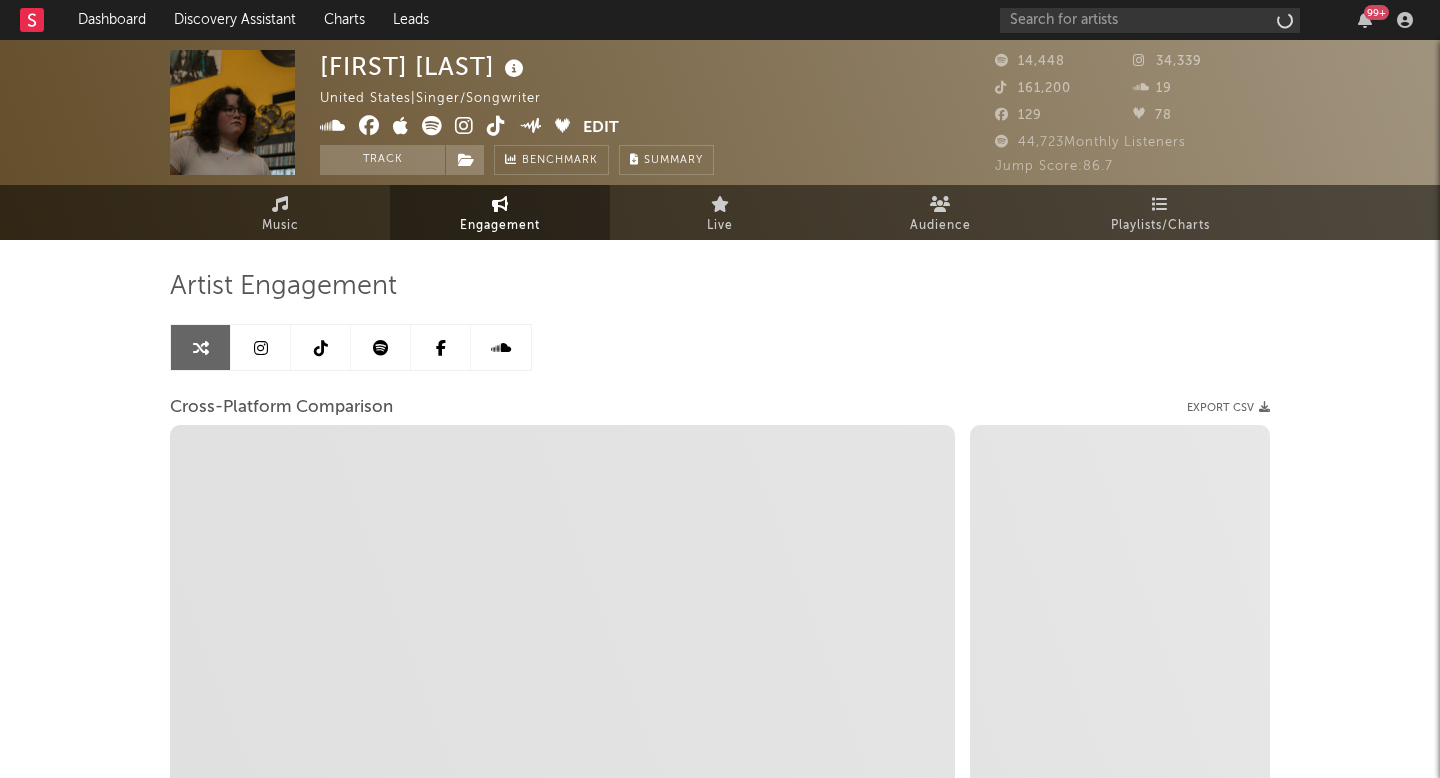 select on "1w" 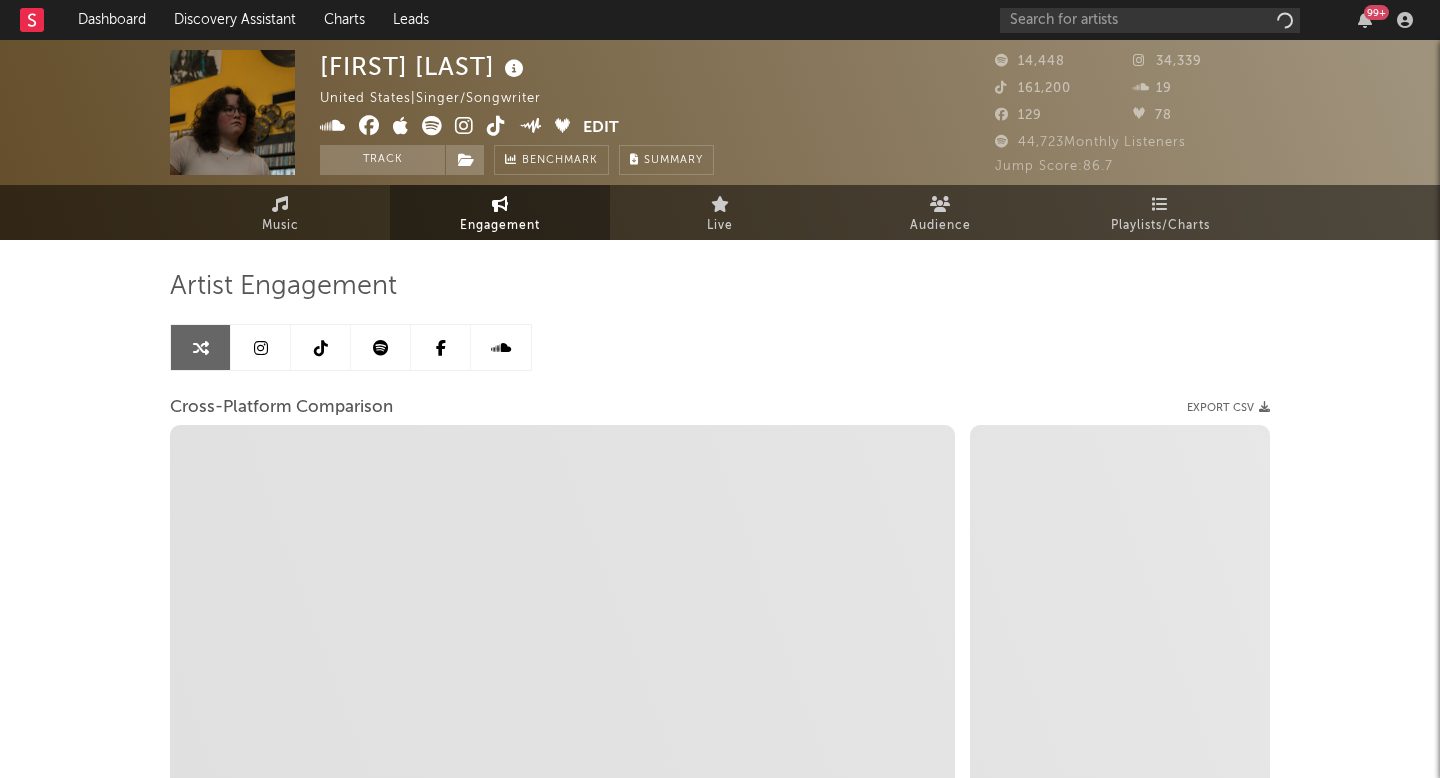scroll, scrollTop: 0, scrollLeft: 0, axis: both 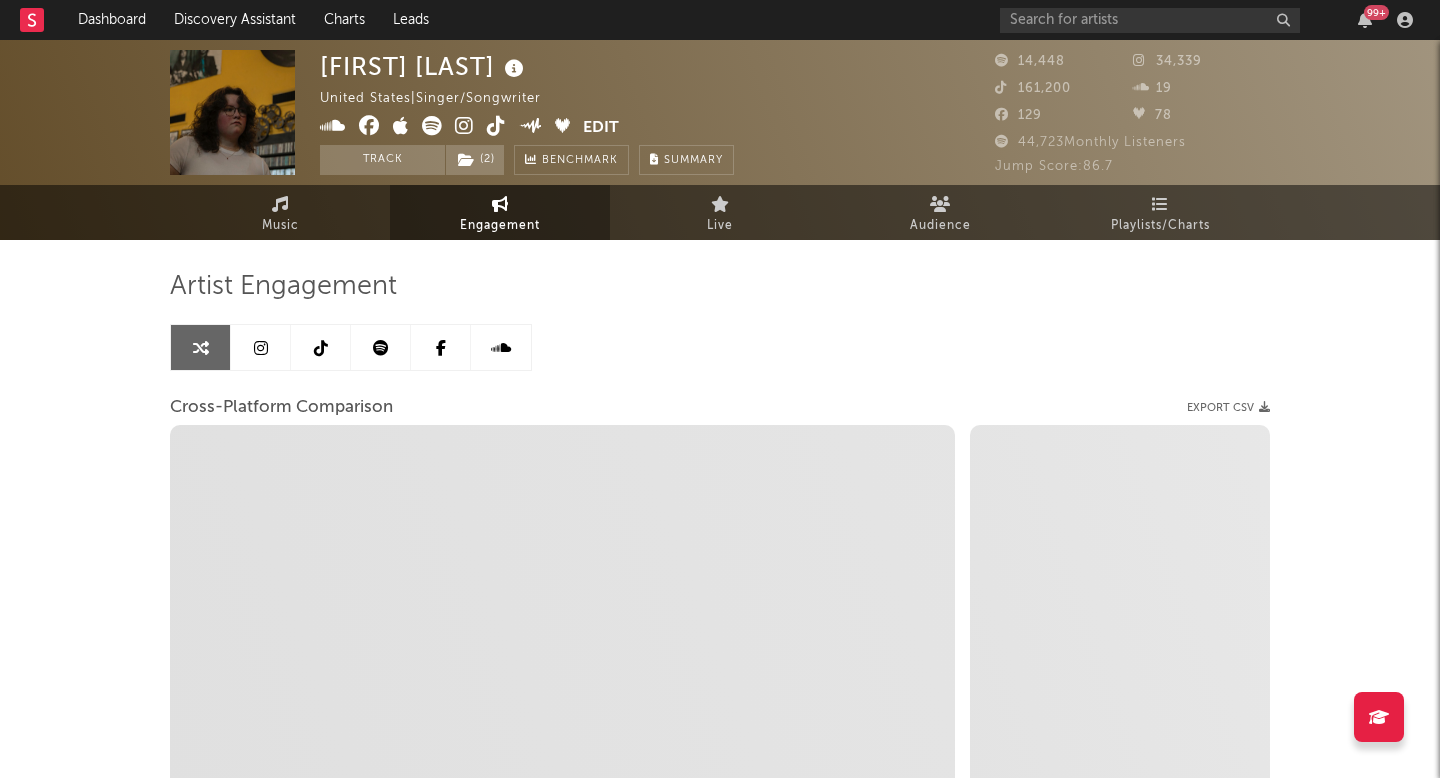 select on "1m" 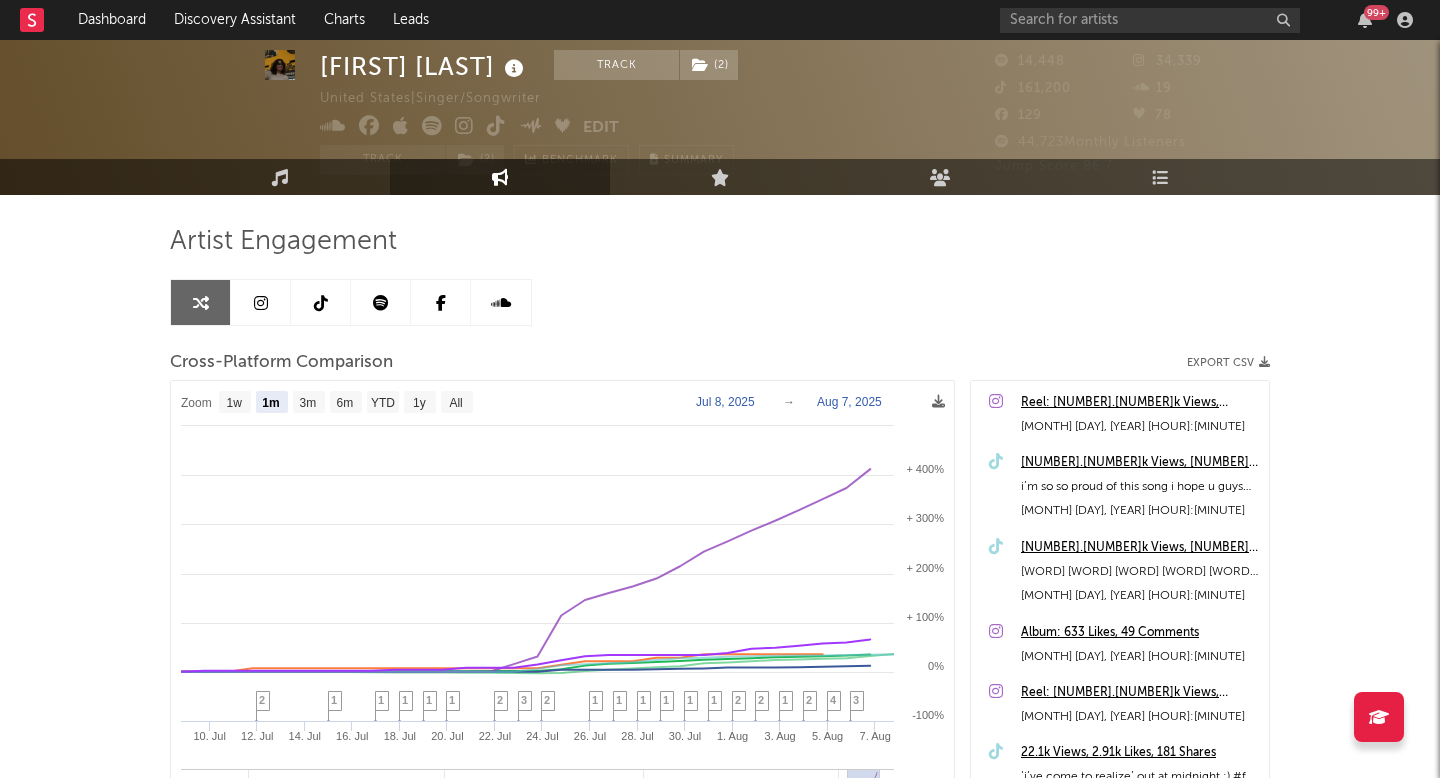 scroll, scrollTop: 0, scrollLeft: 0, axis: both 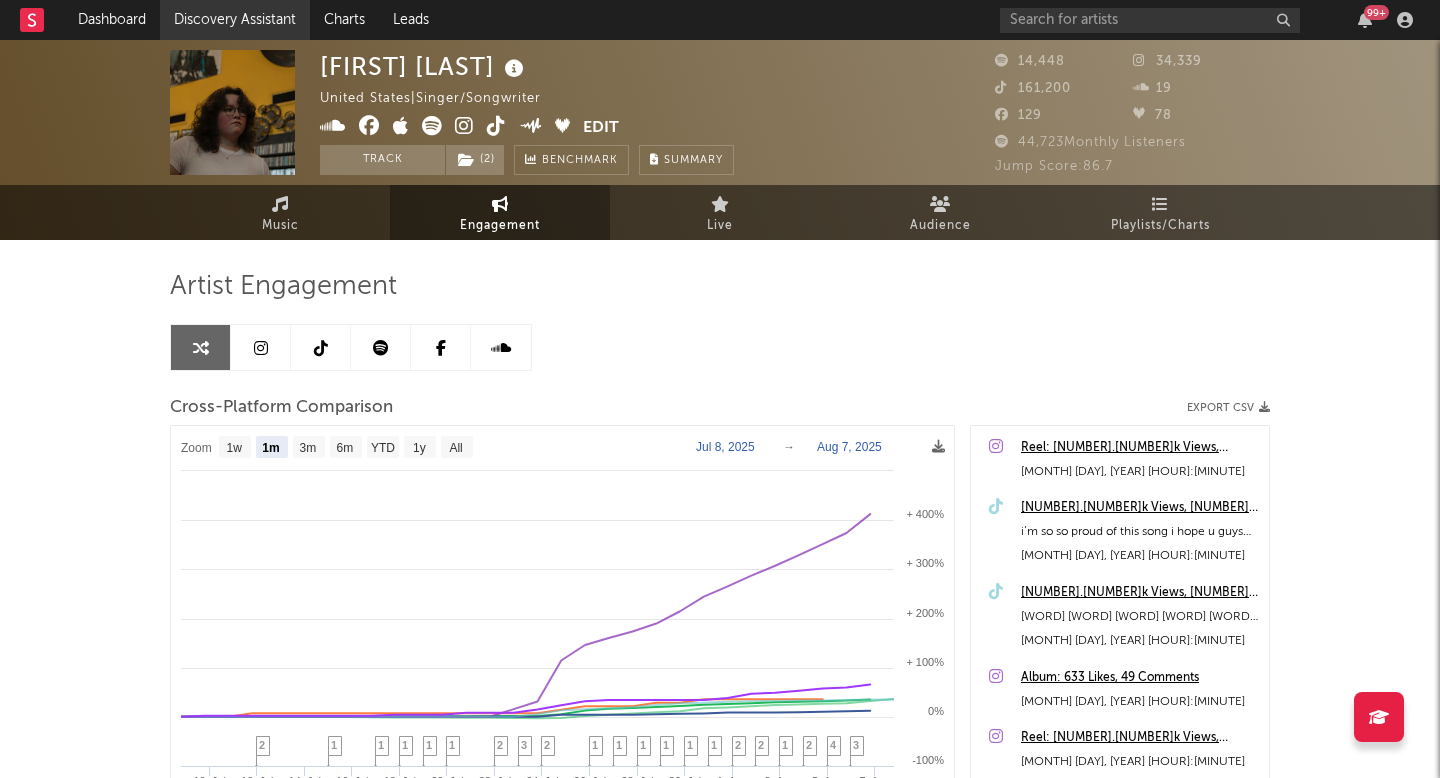 click on "Discovery Assistant" at bounding box center [235, 20] 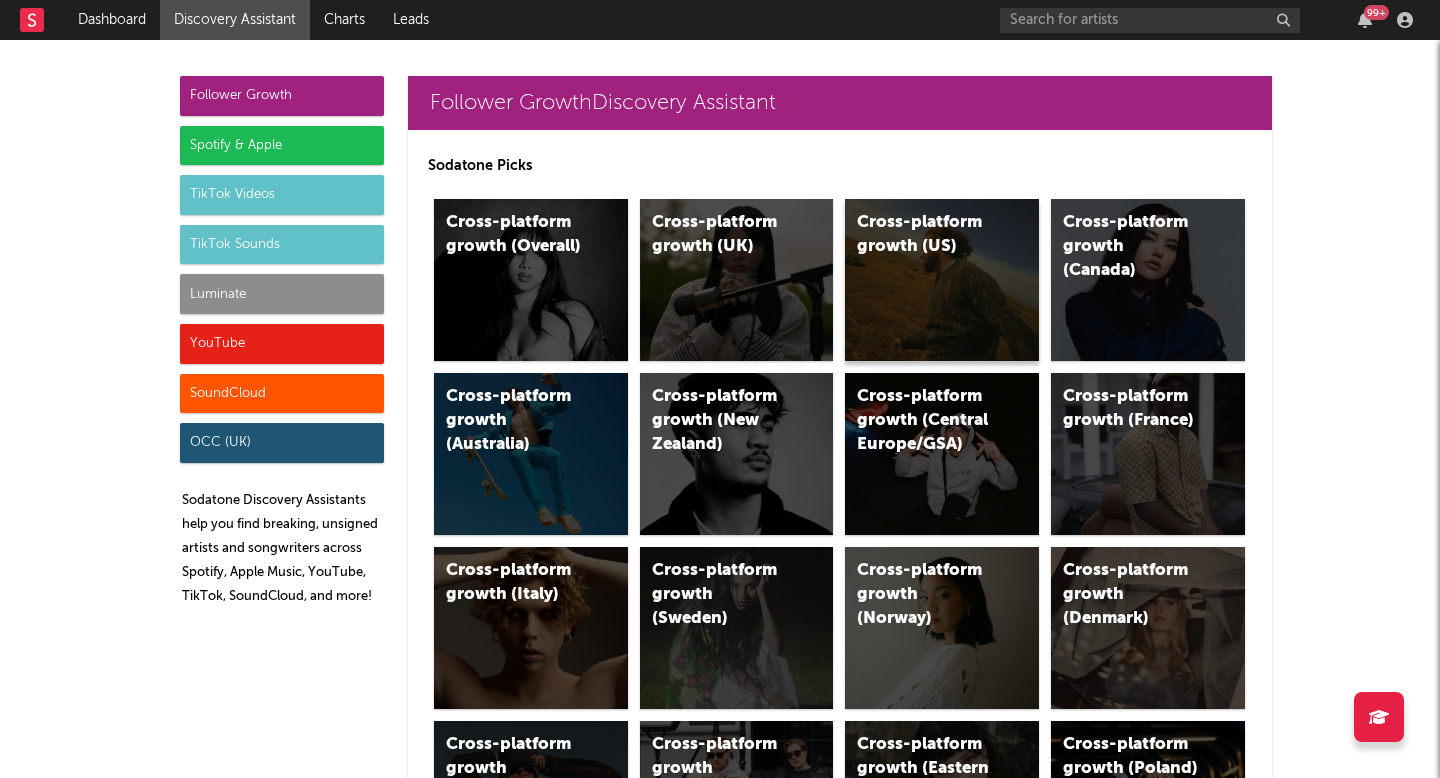 click on "Cross-platform growth (US)" at bounding box center [942, 280] 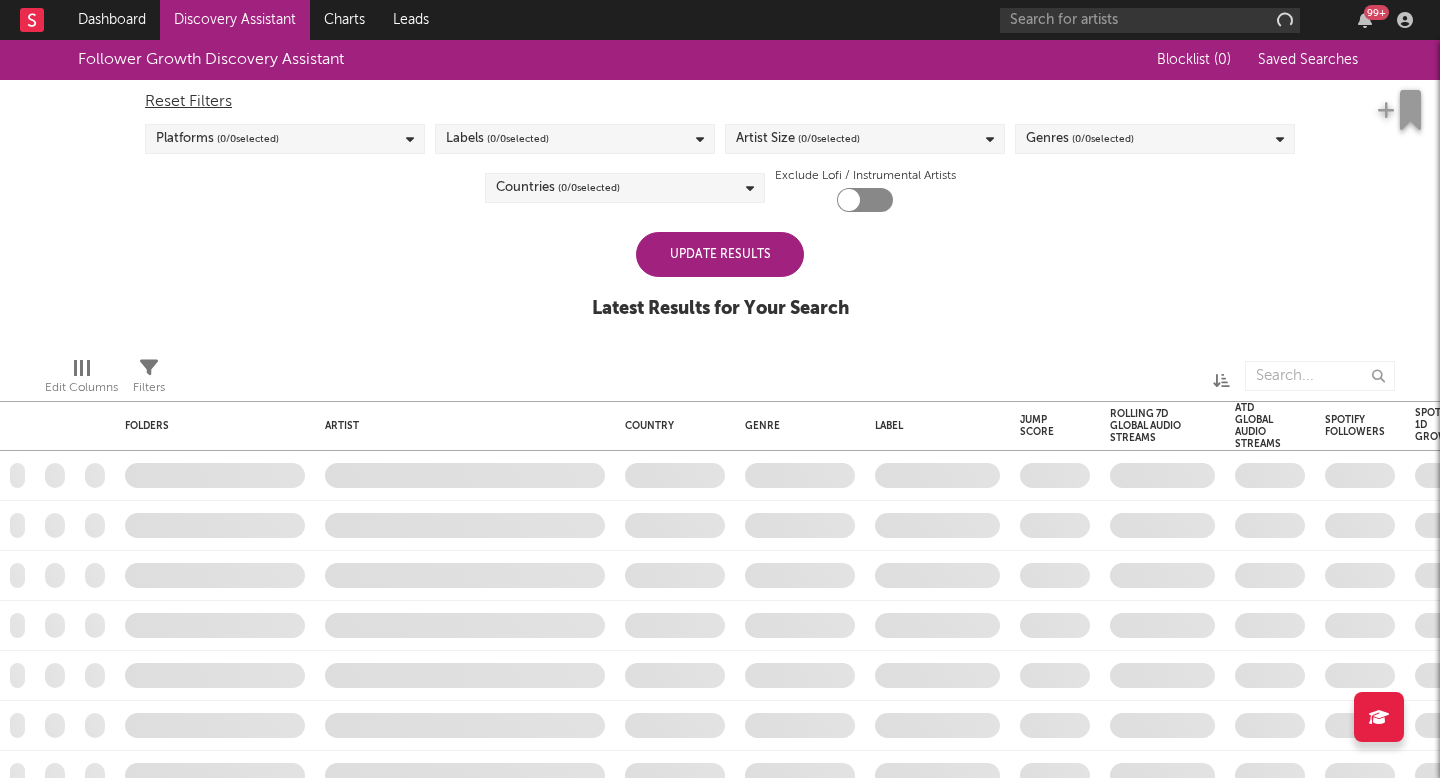 checkbox on "true" 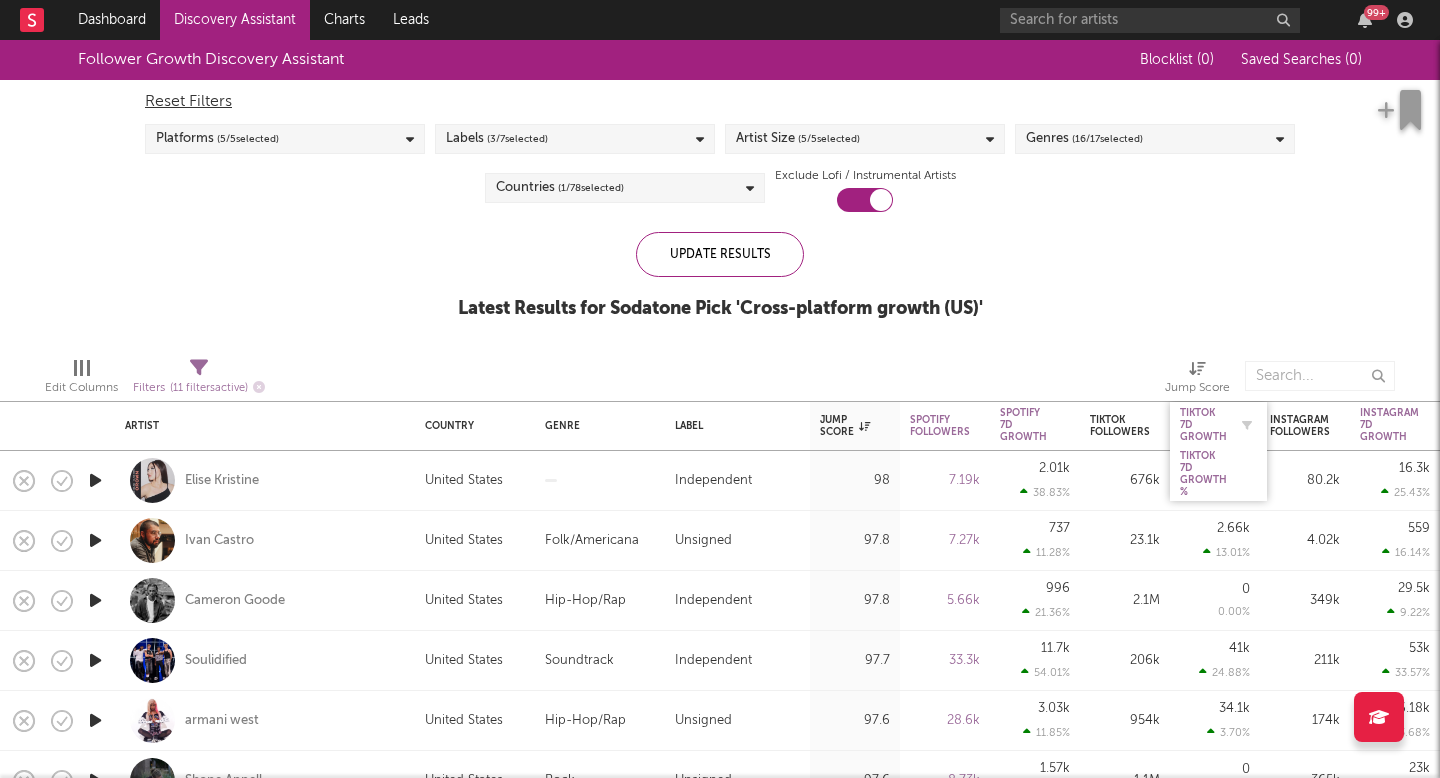 click on "Tiktok 7D Growth" at bounding box center (1203, 425) 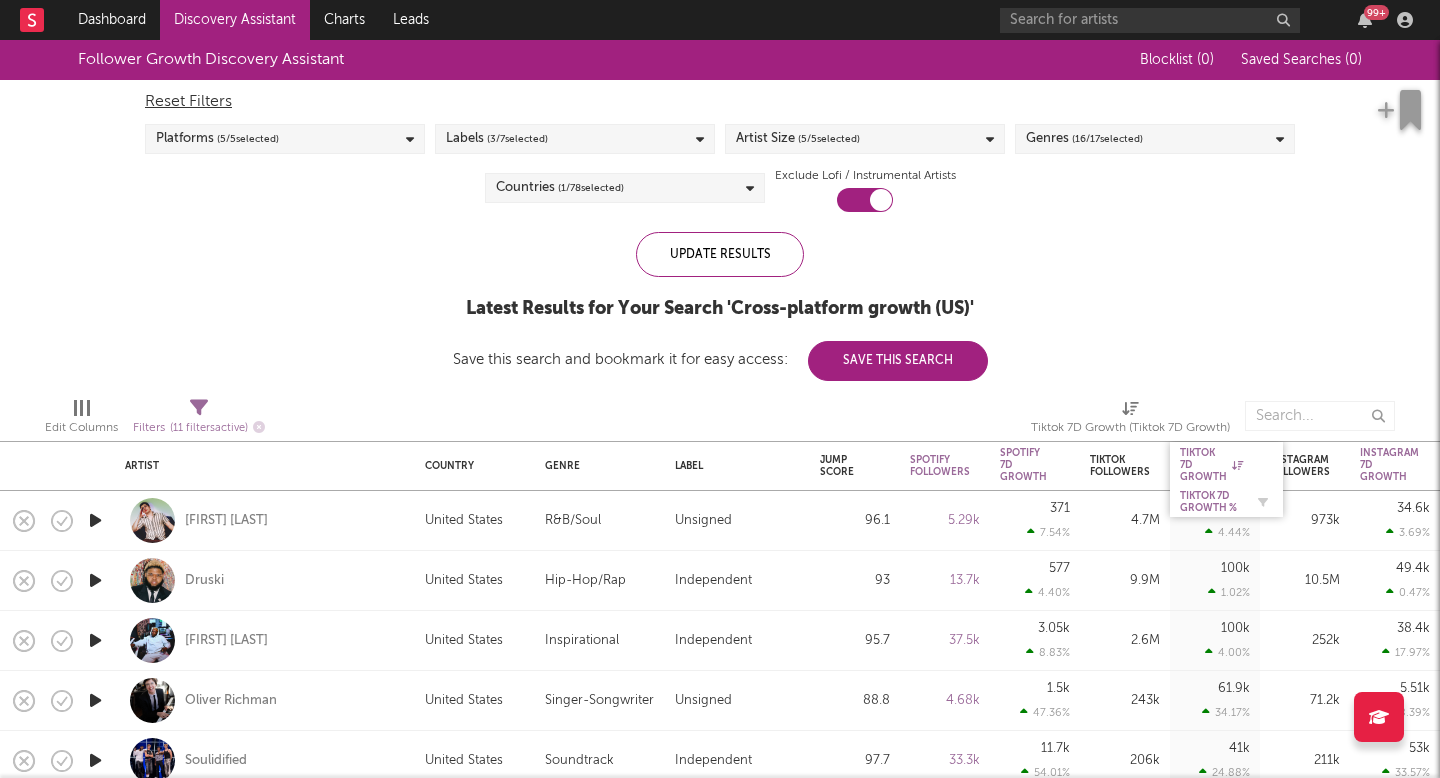 click on "Tiktok 7D Growth %" at bounding box center [1211, 502] 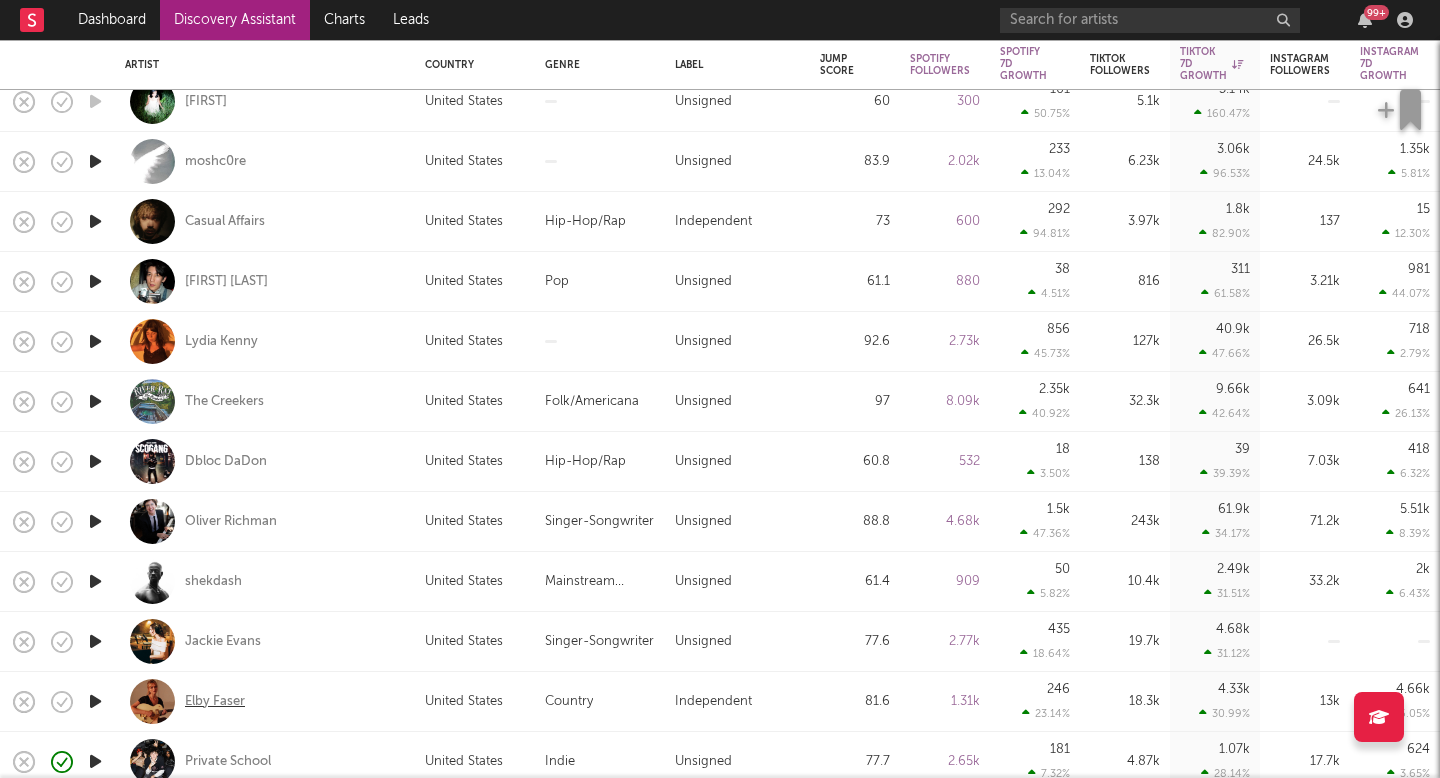 click on "Elby Faser" at bounding box center [215, 702] 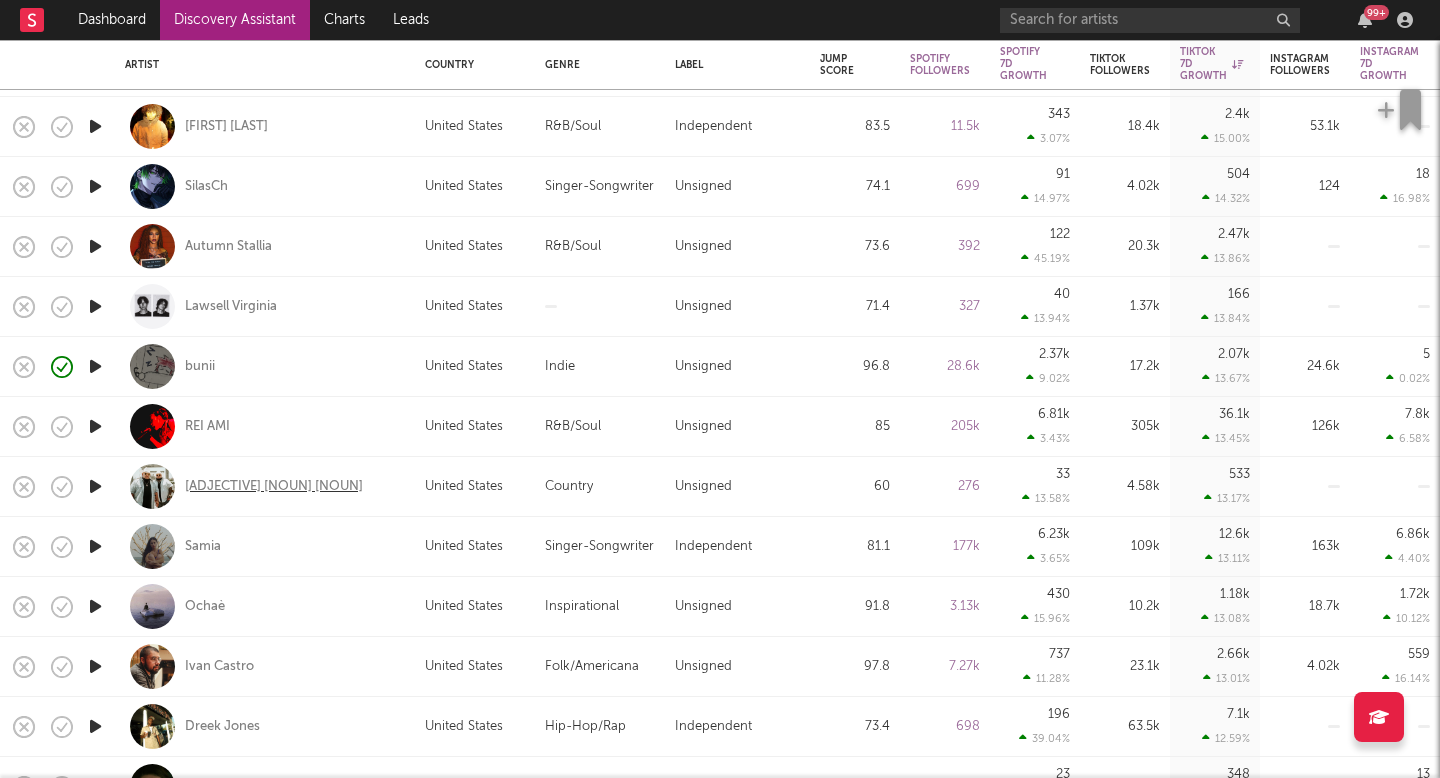 click on "South Bound Twin" at bounding box center [274, 487] 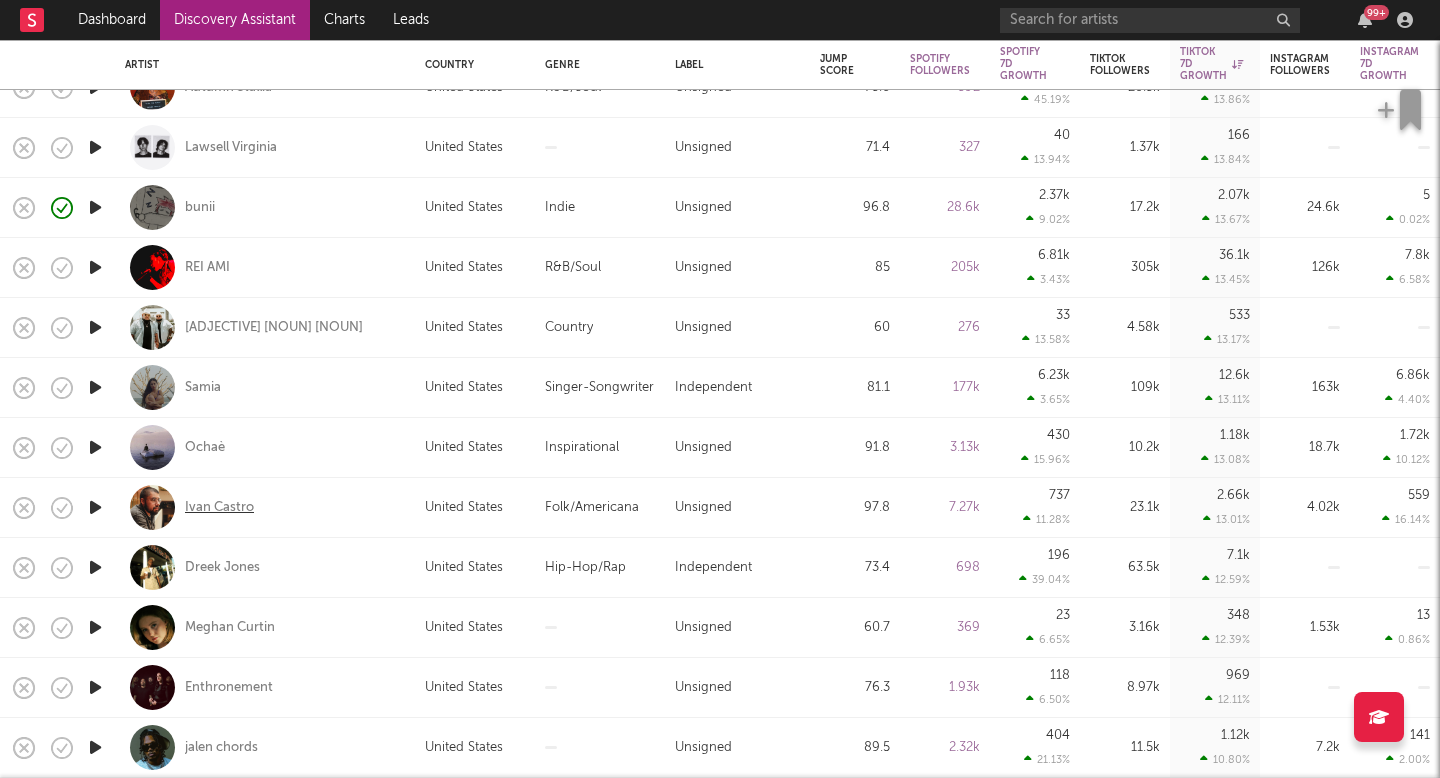 click on "Ivan Castro" at bounding box center (219, 508) 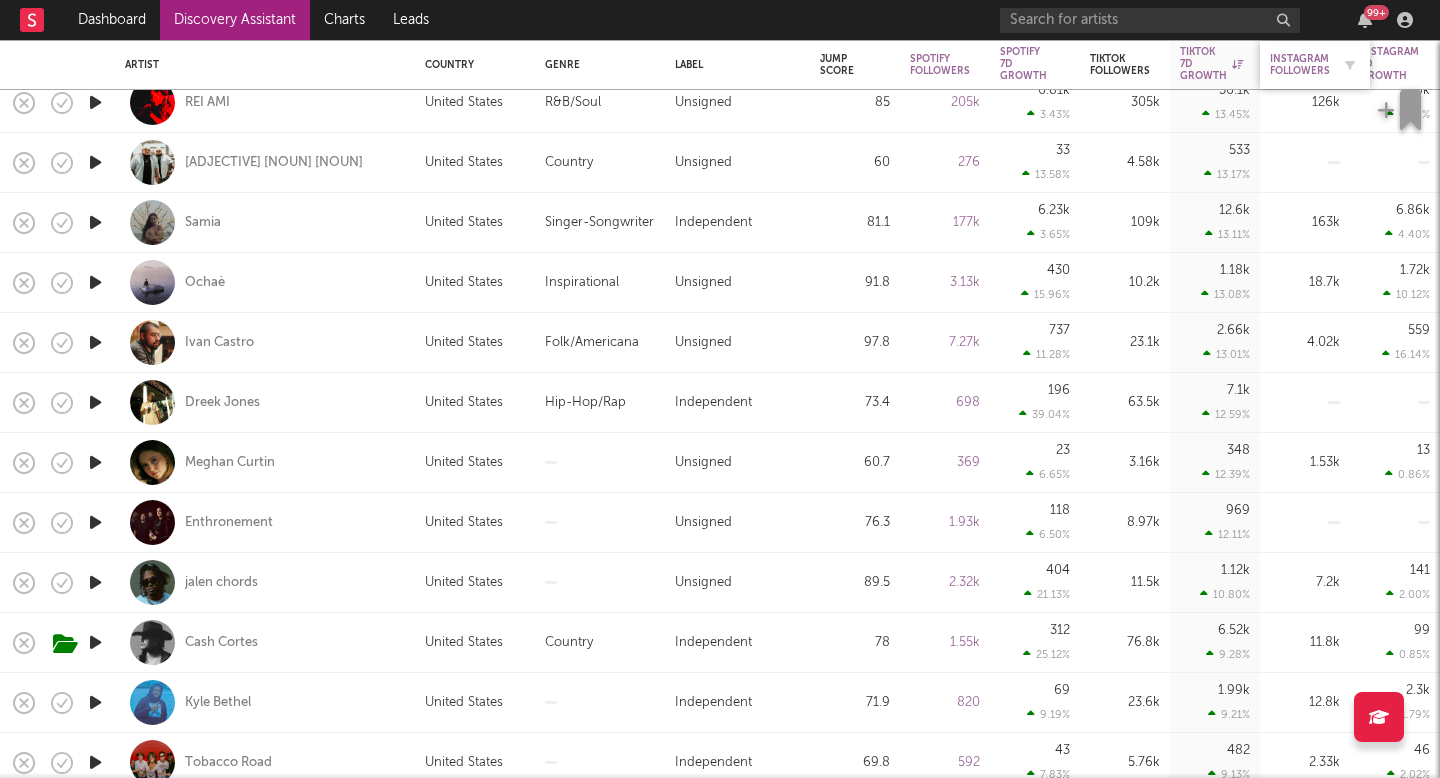 click on "Instagram Followers" at bounding box center [1300, 65] 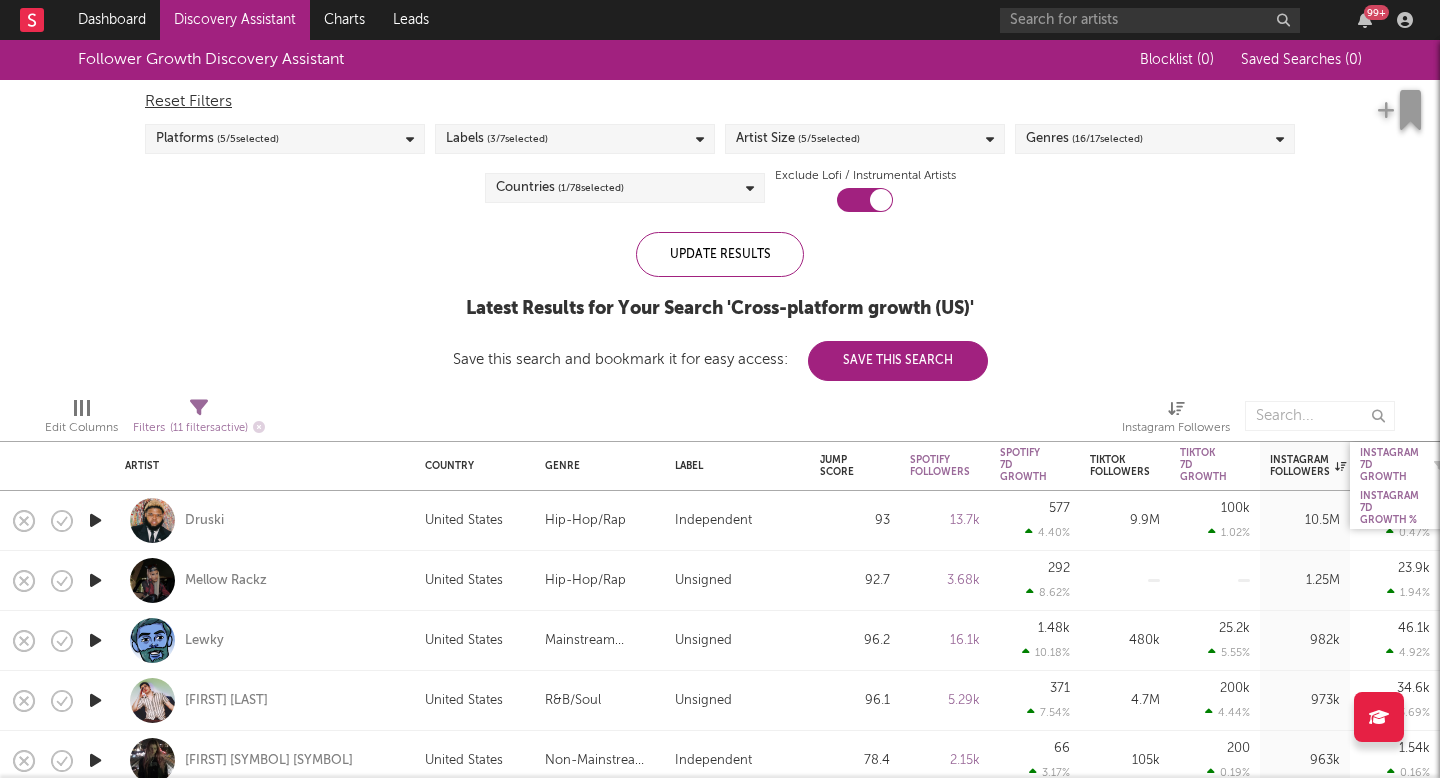 click on "Instagram 7D Growth" at bounding box center [1389, 465] 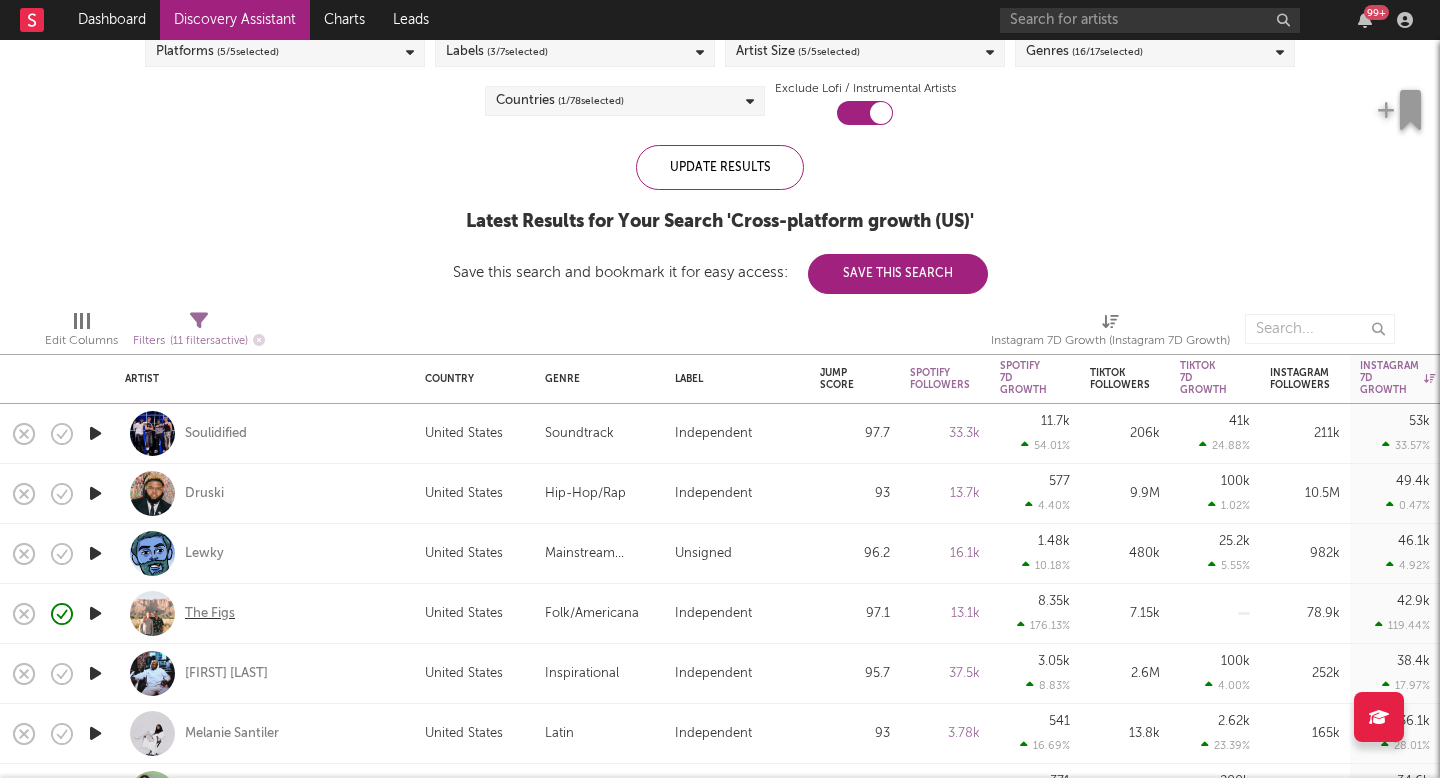 click on "The Figs" at bounding box center (210, 614) 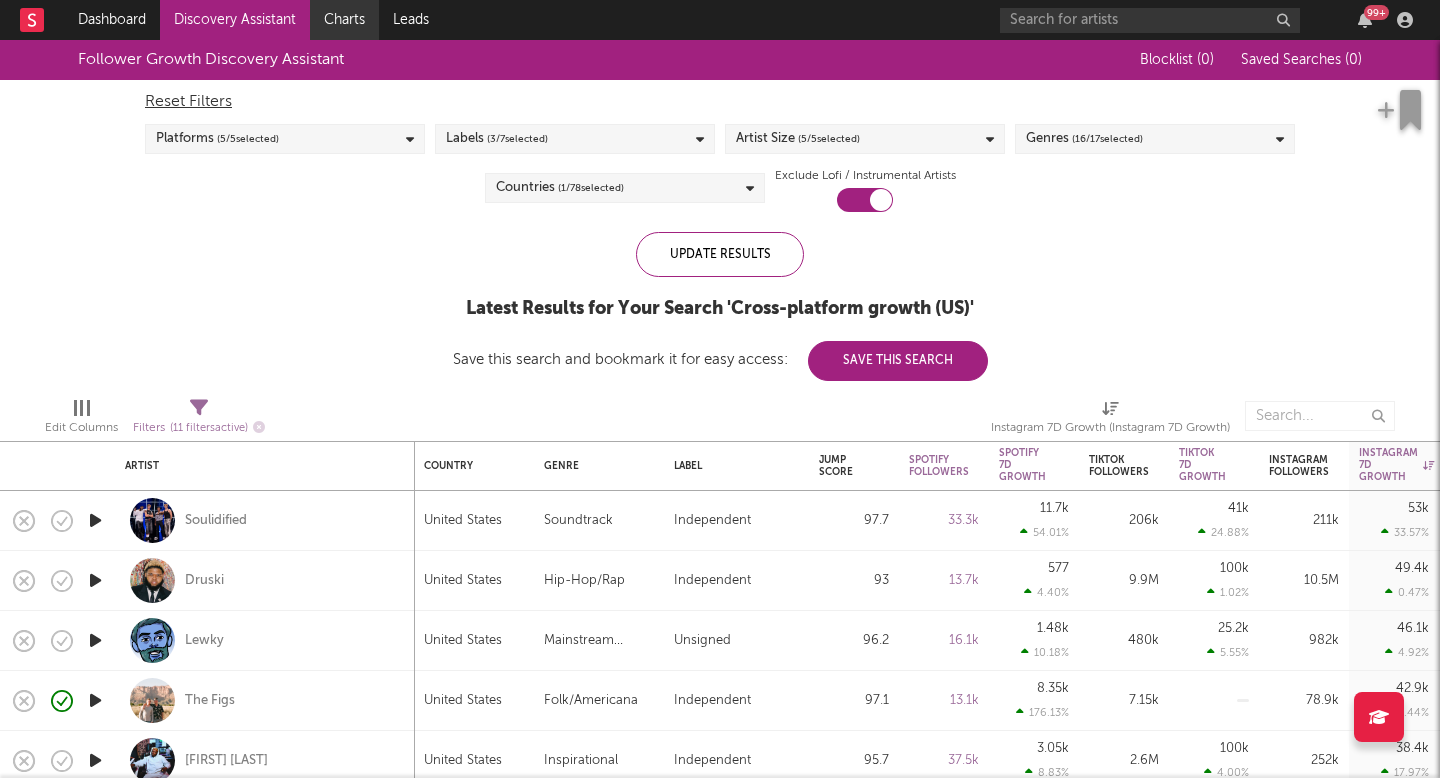 click on "Charts" at bounding box center (344, 20) 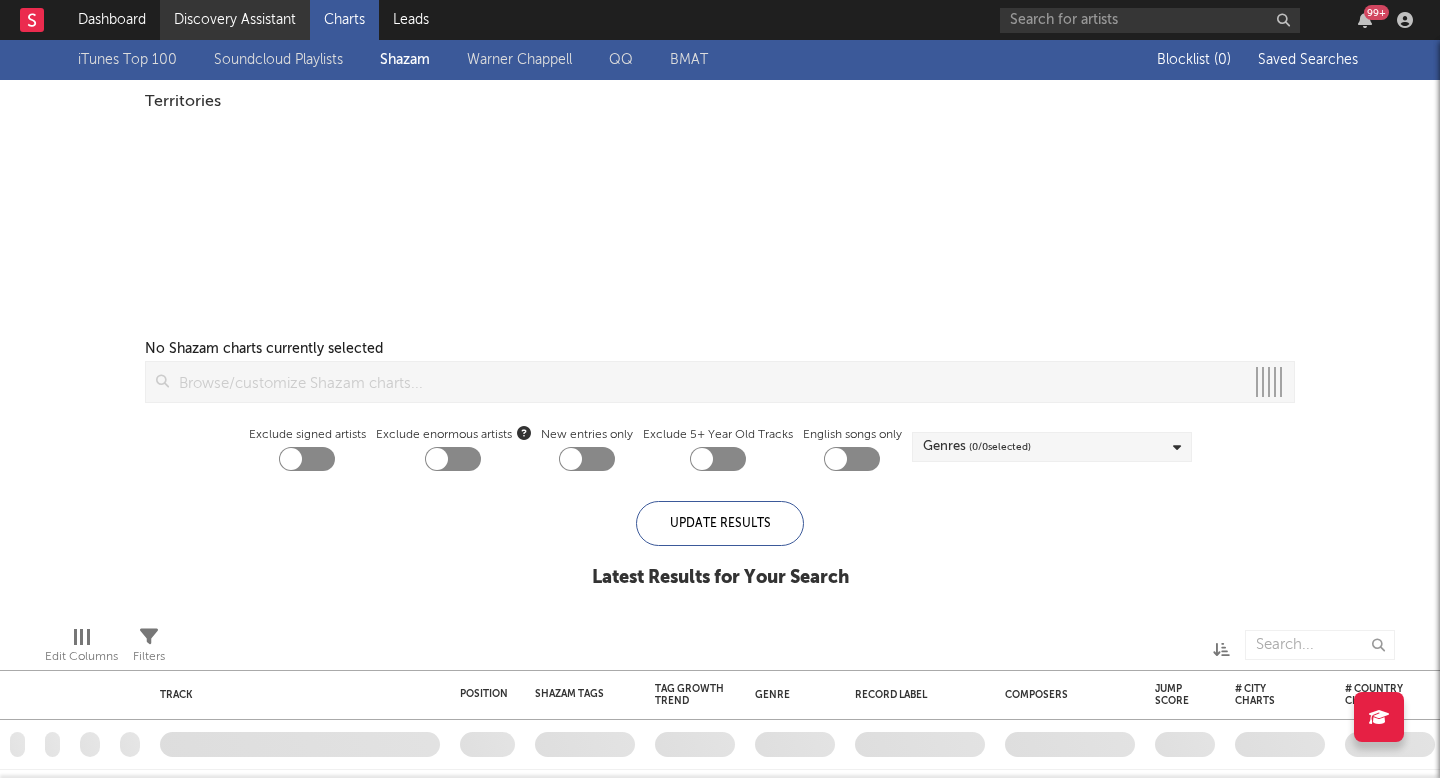 checkbox on "true" 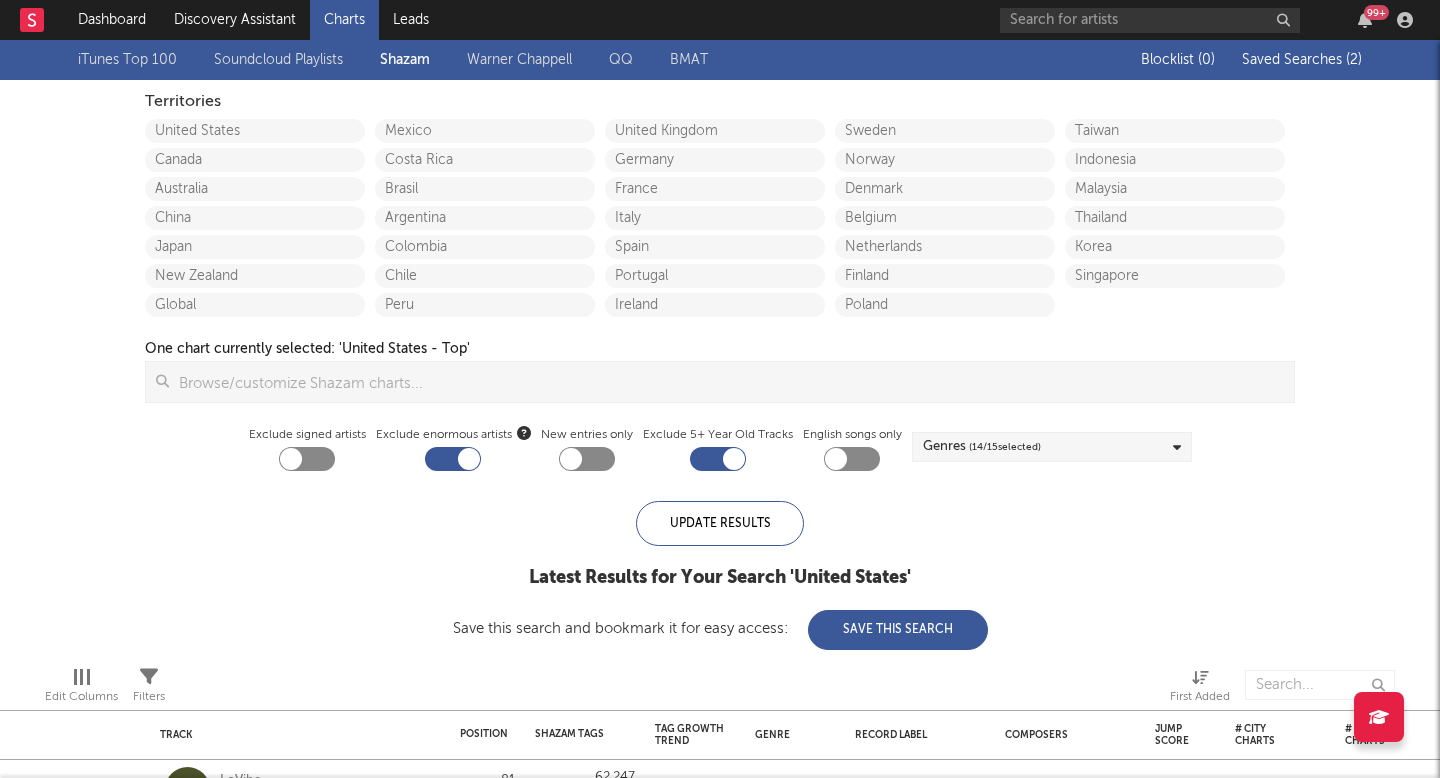 click on "Blocklist   ( 0 ) Saved Searches   ( 2 )" at bounding box center (1237, 60) 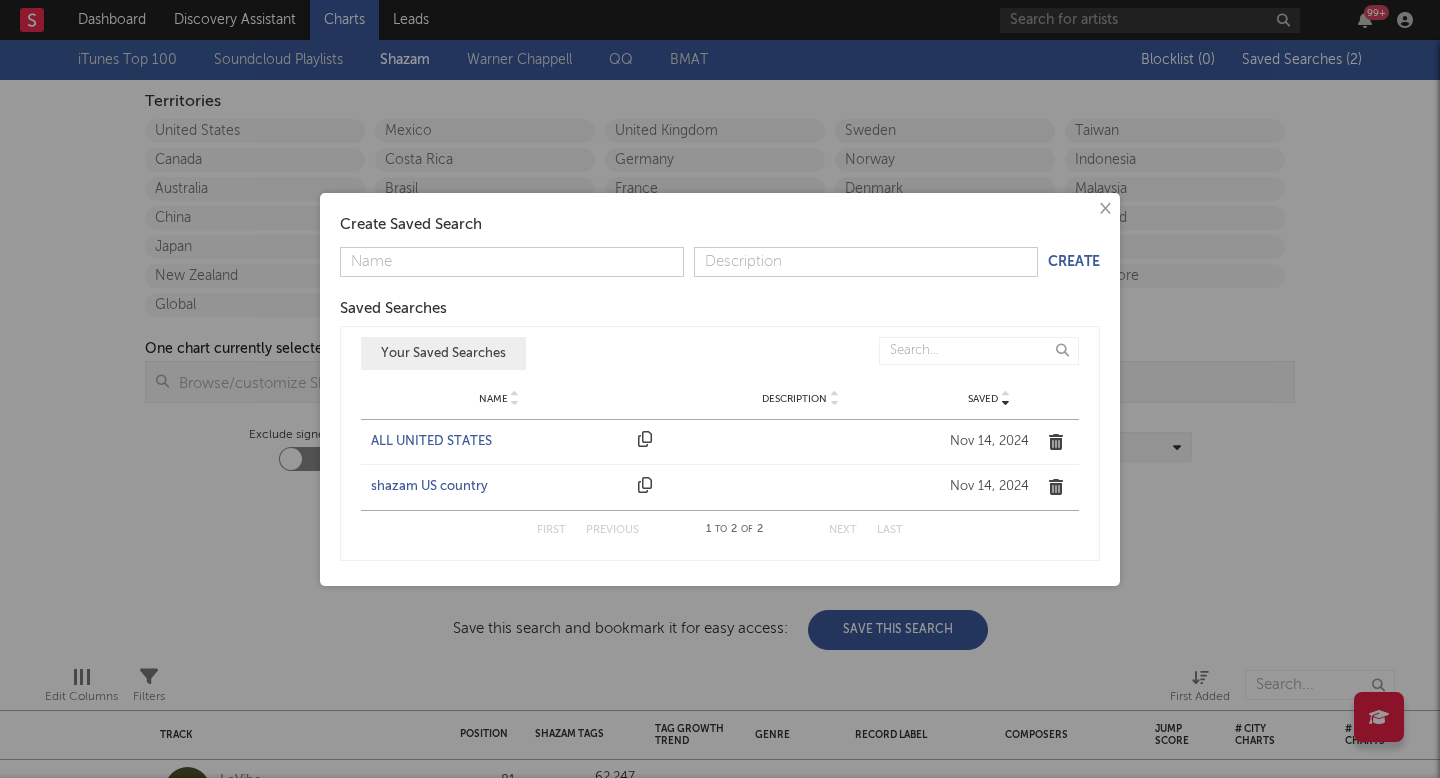 click on "ALL UNITED STATES" at bounding box center (499, 442) 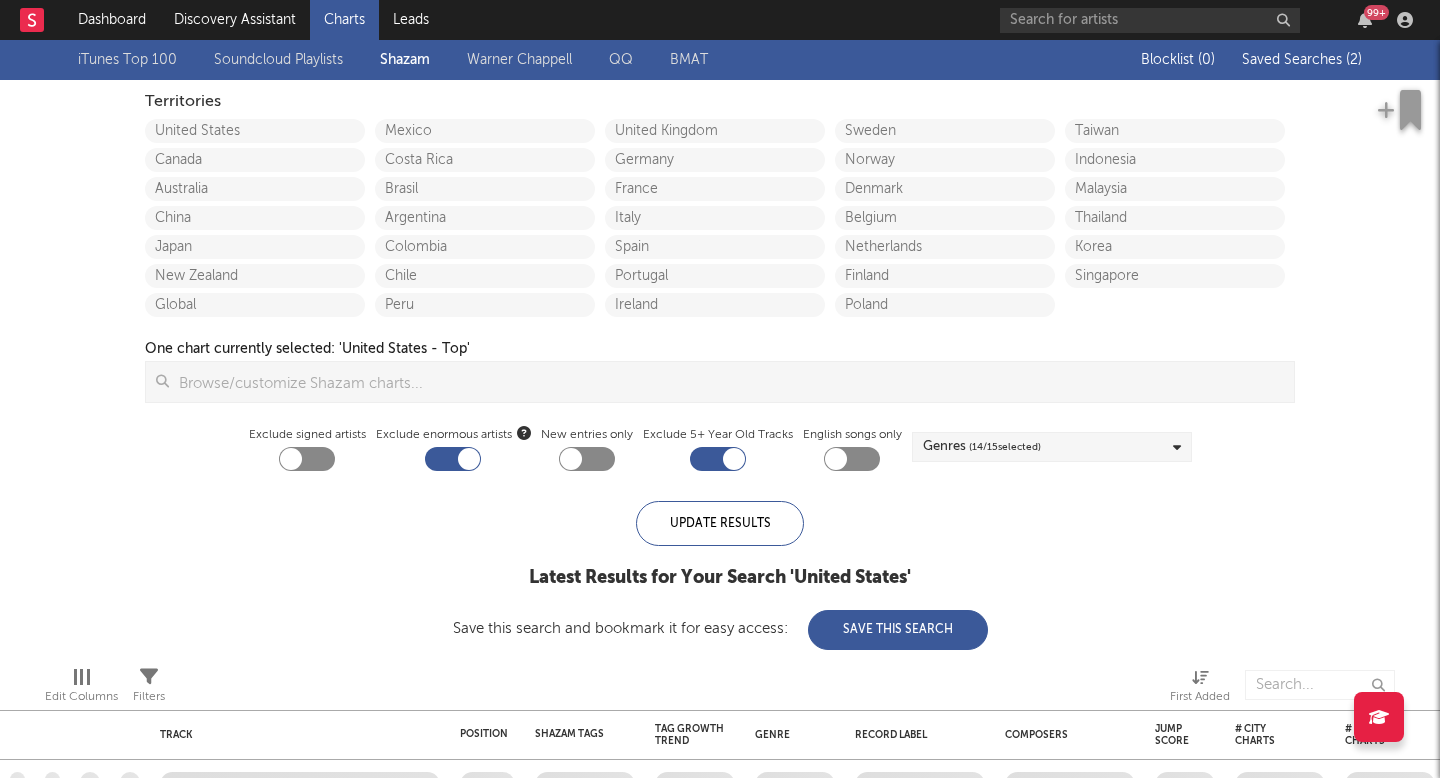 checkbox on "false" 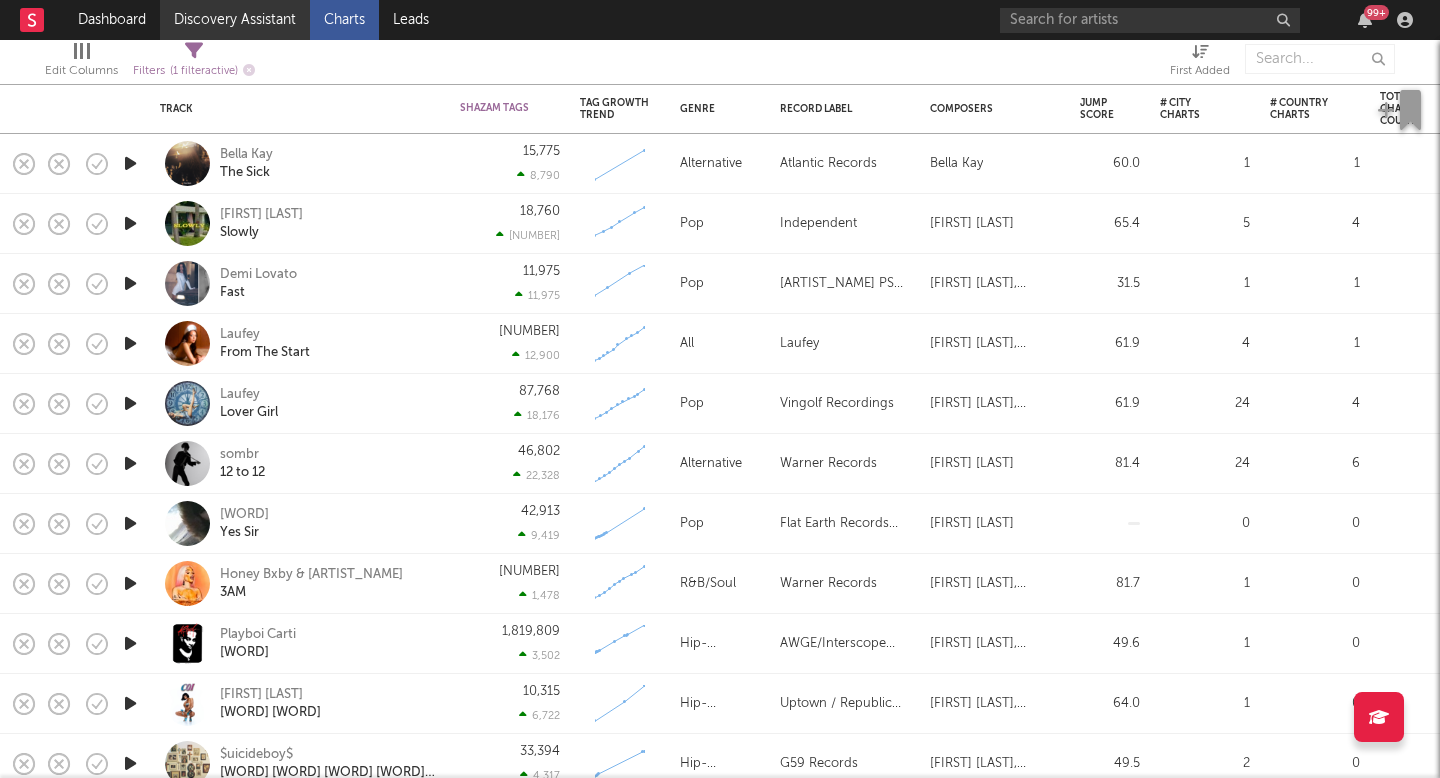 click on "Discovery Assistant" at bounding box center [235, 20] 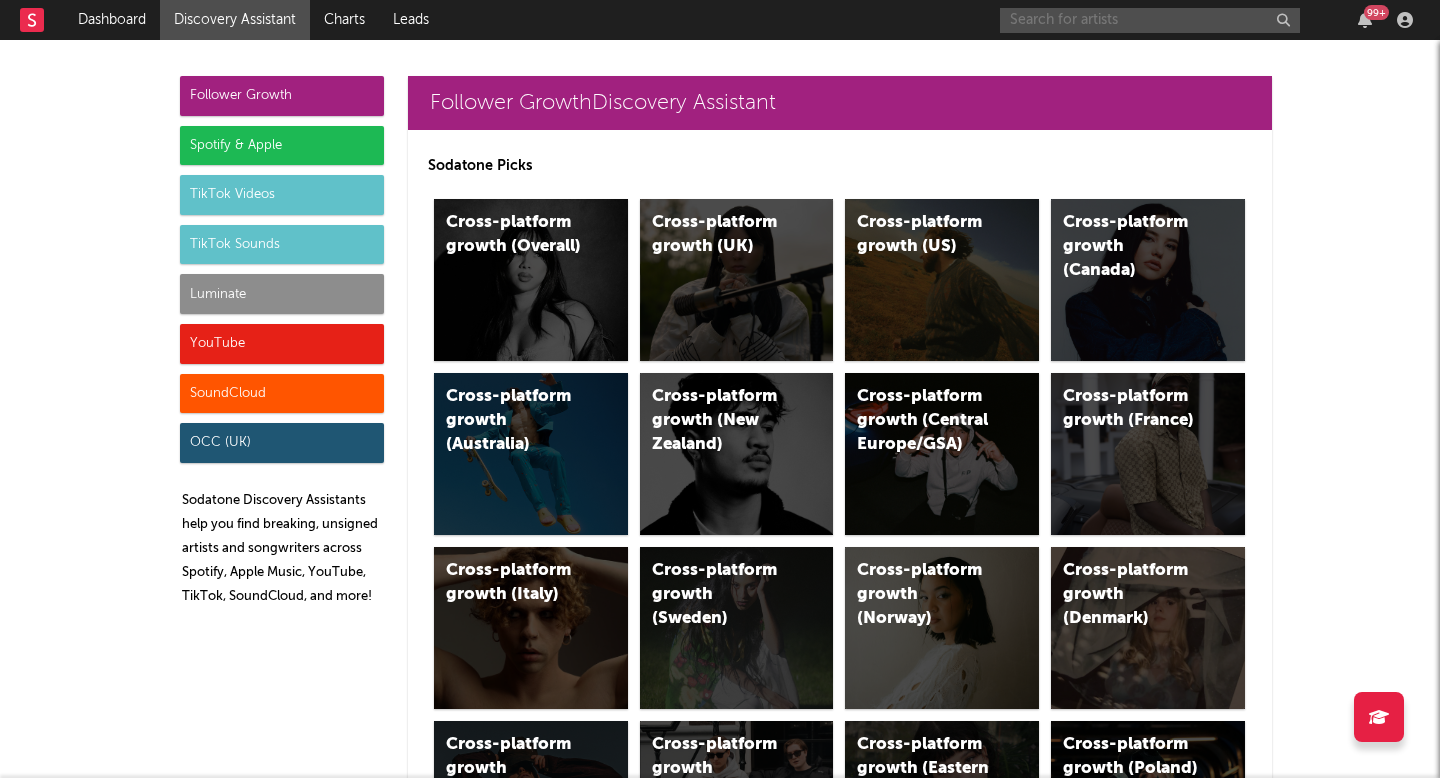 click at bounding box center (1150, 20) 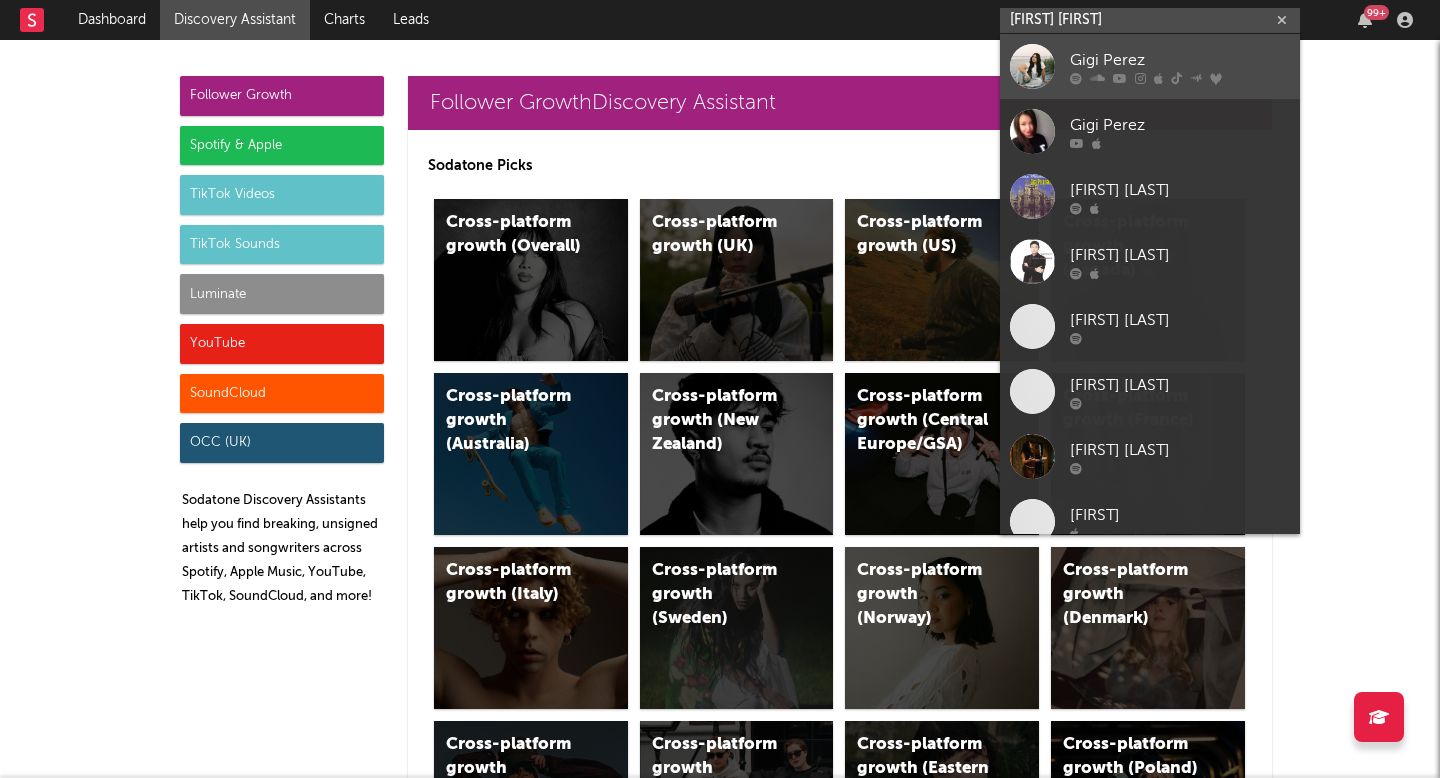 type on "gigi per" 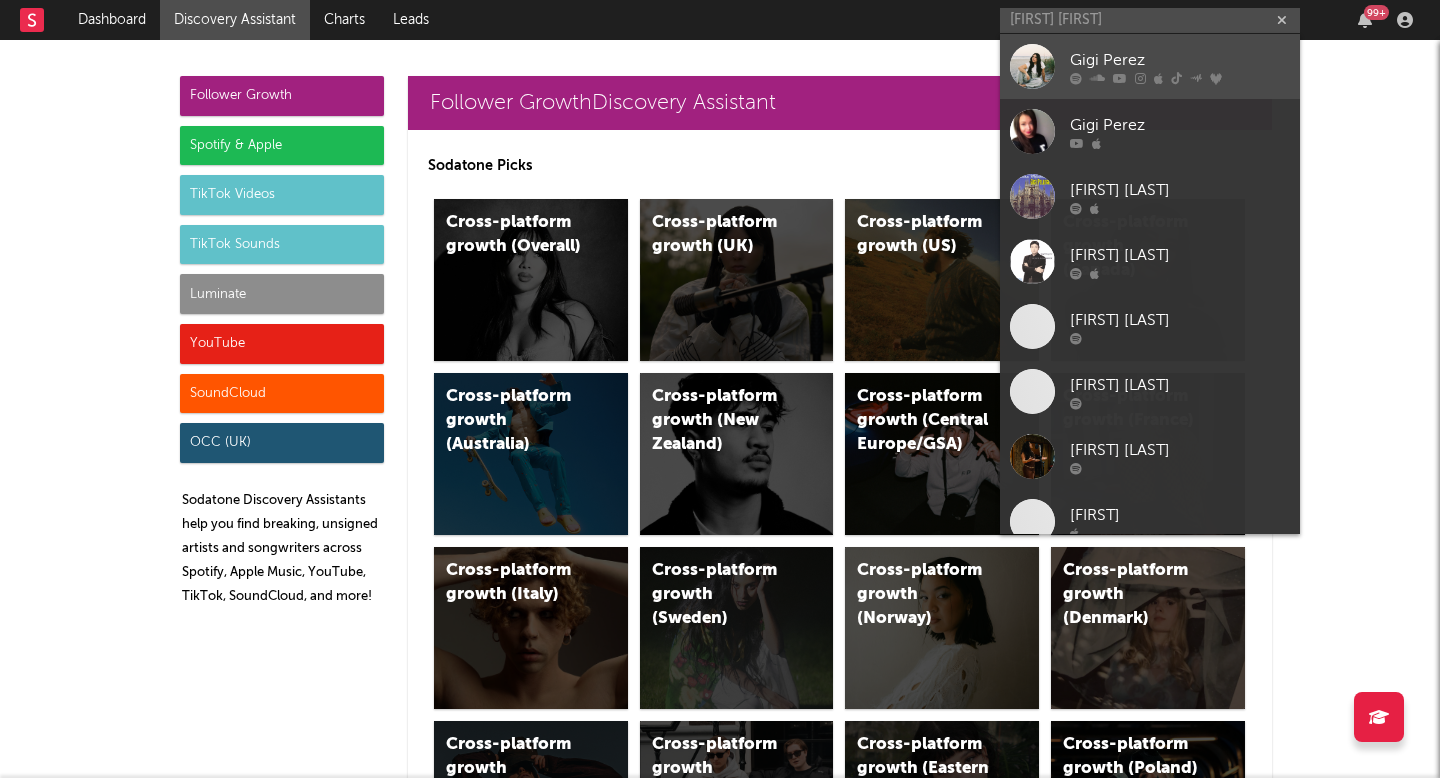 click on "Gigi Perez" at bounding box center [1180, 60] 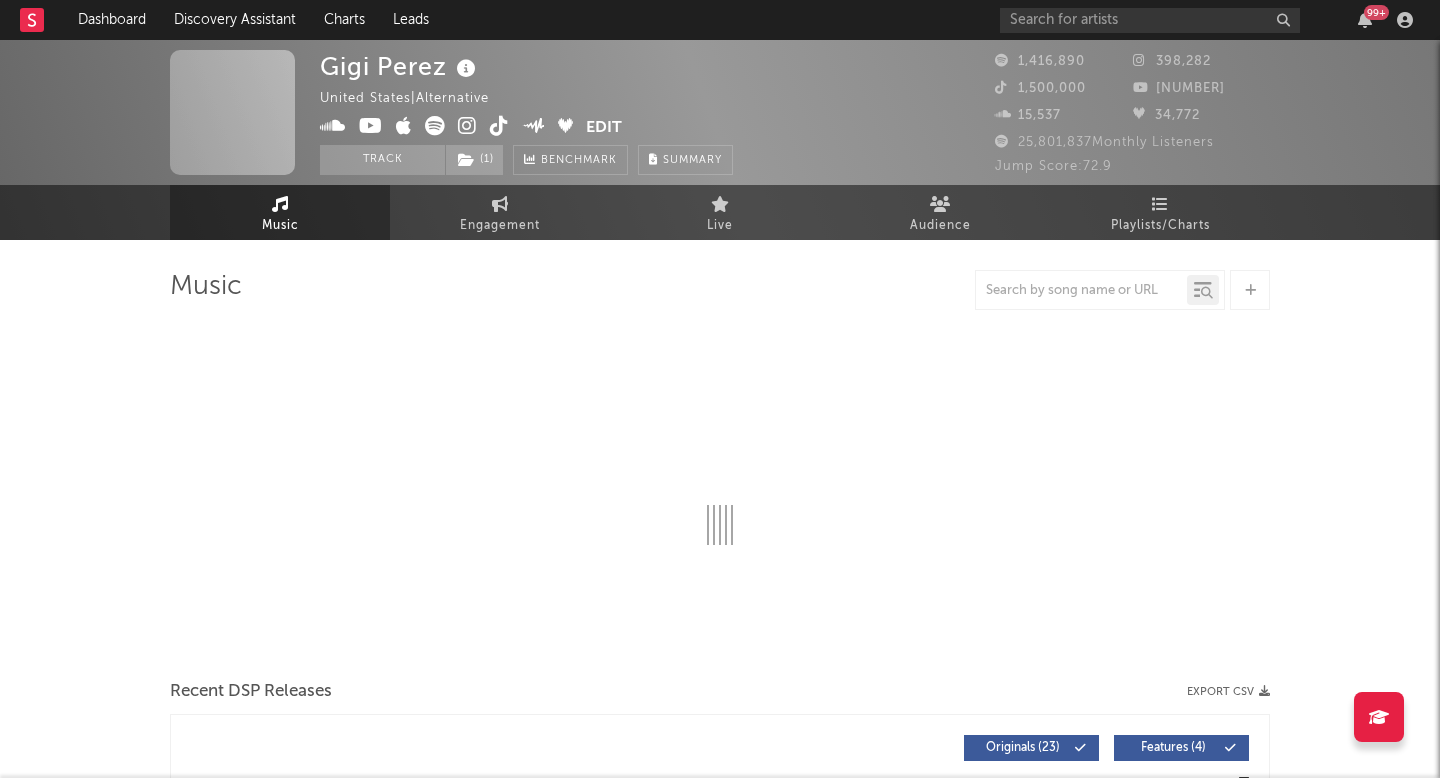 select on "6m" 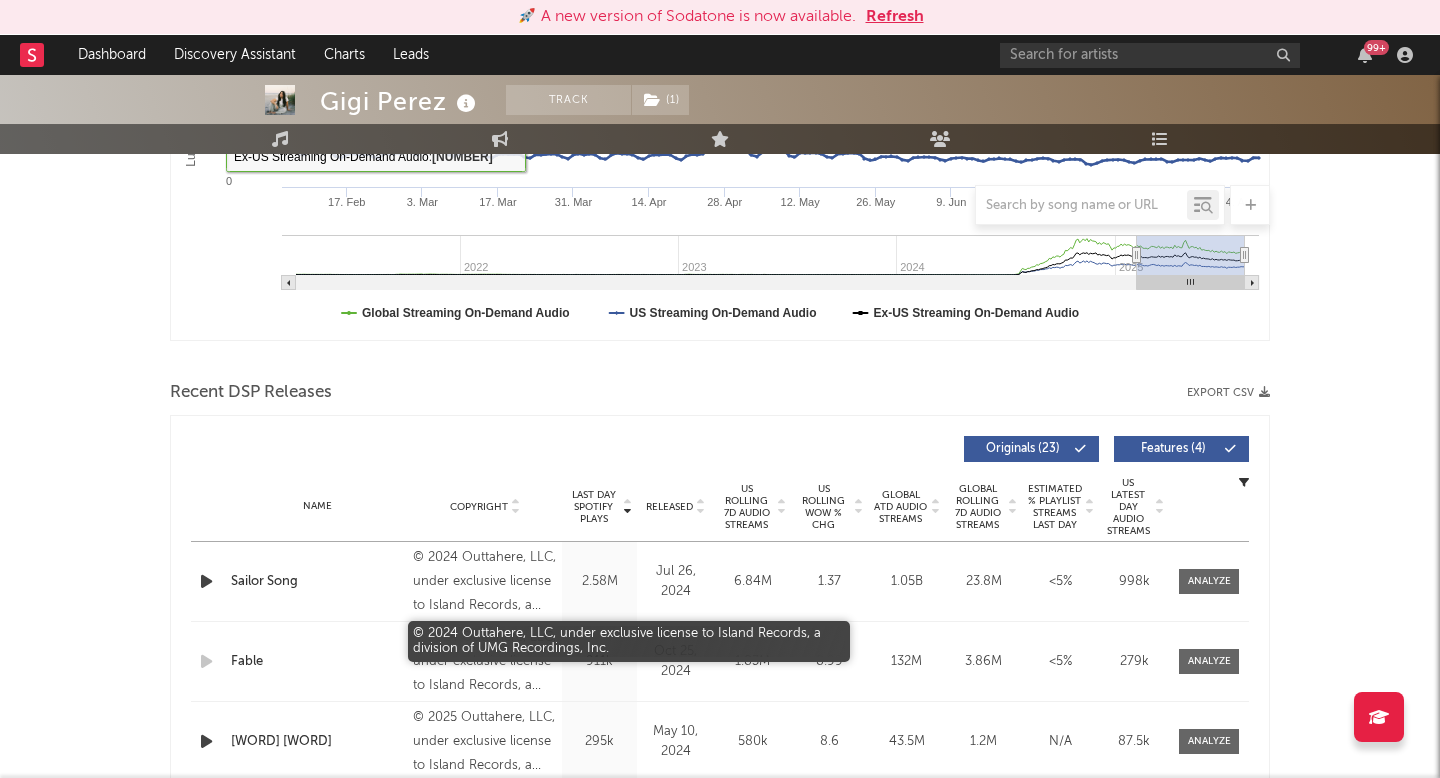 scroll, scrollTop: 506, scrollLeft: 0, axis: vertical 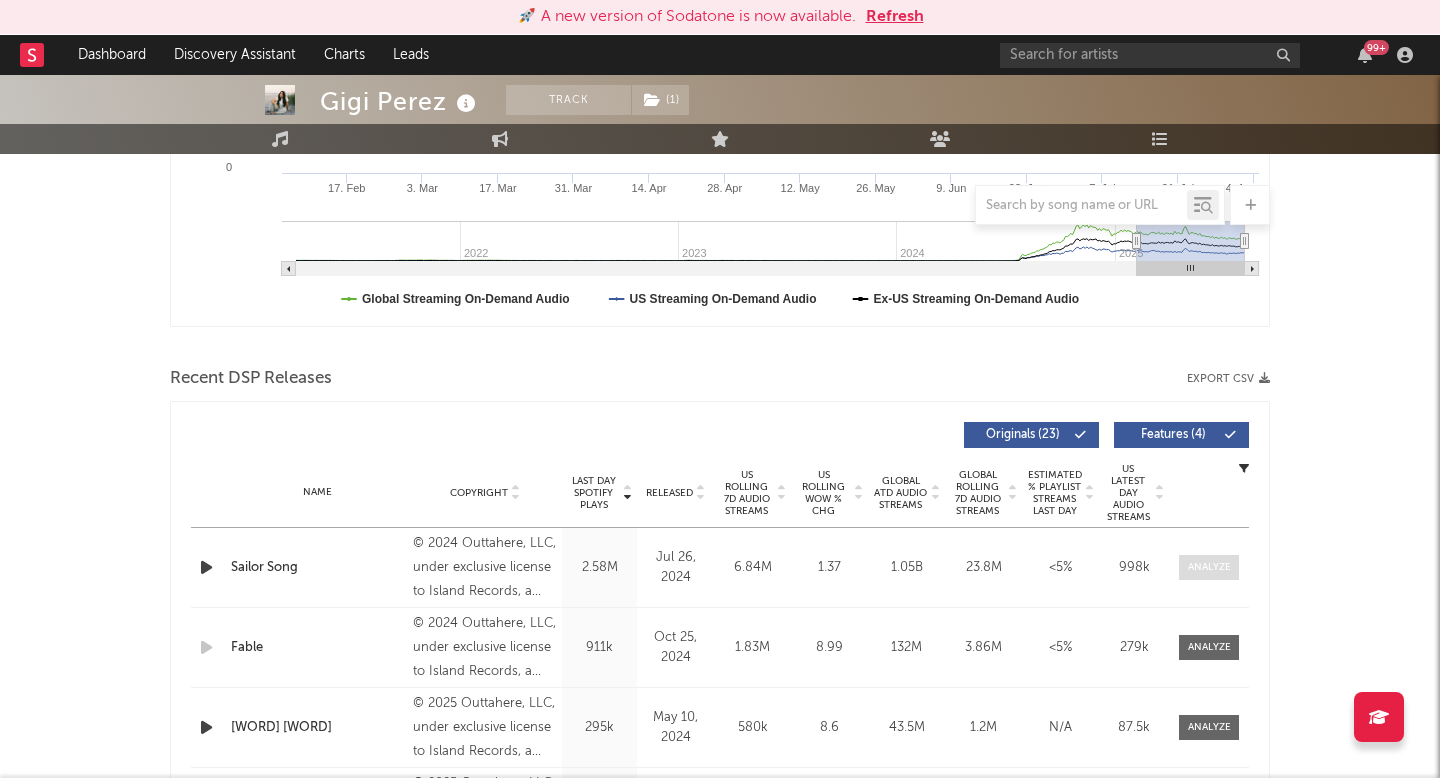 click at bounding box center (1209, 567) 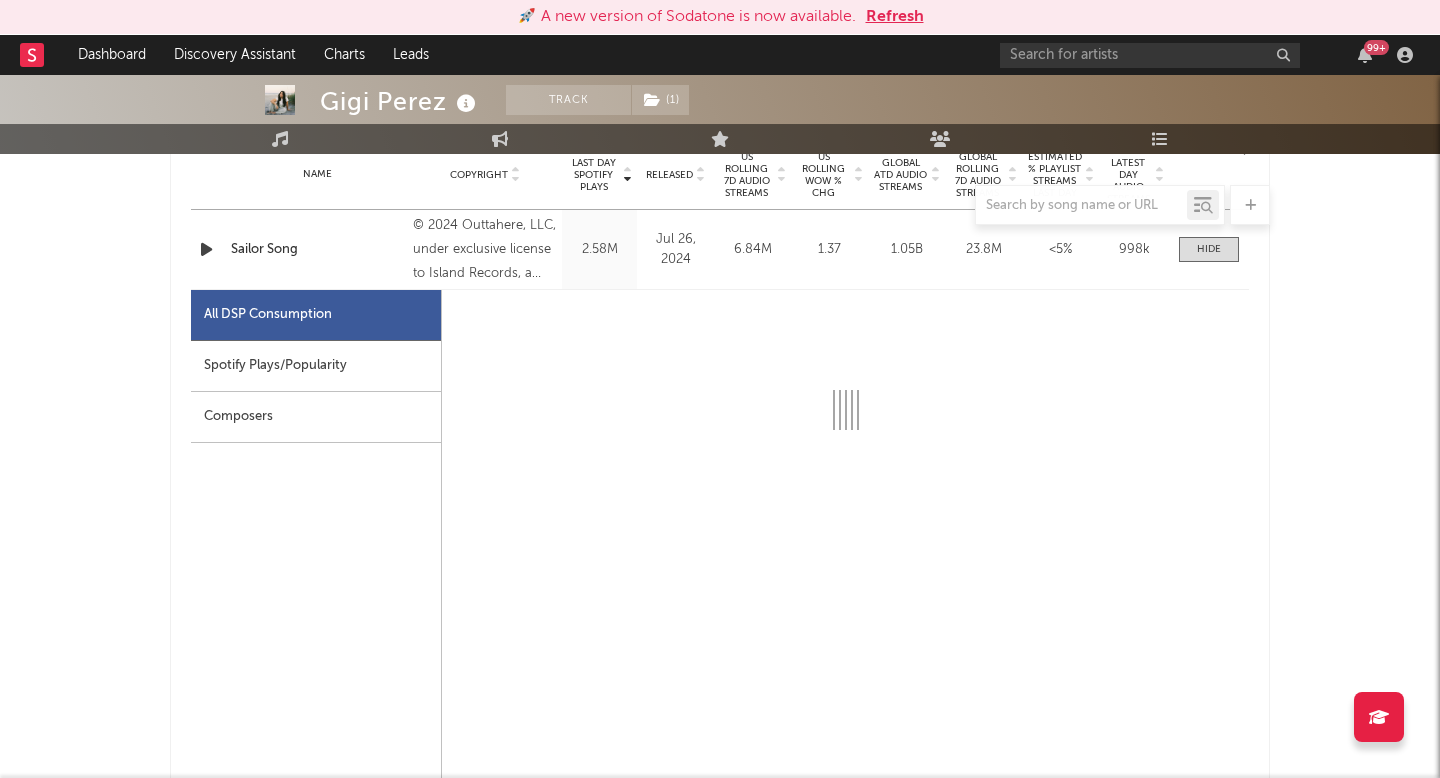 select on "6m" 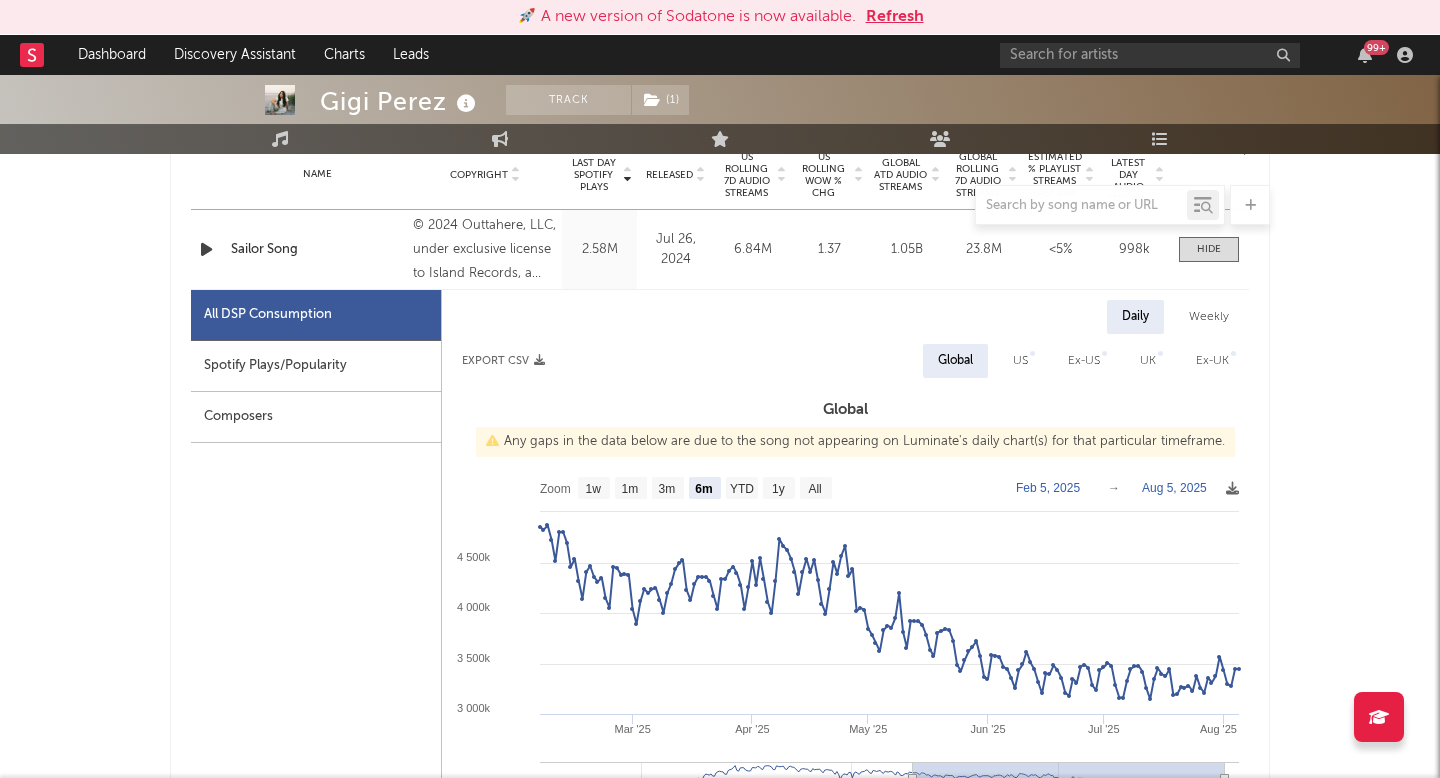 scroll, scrollTop: 825, scrollLeft: 0, axis: vertical 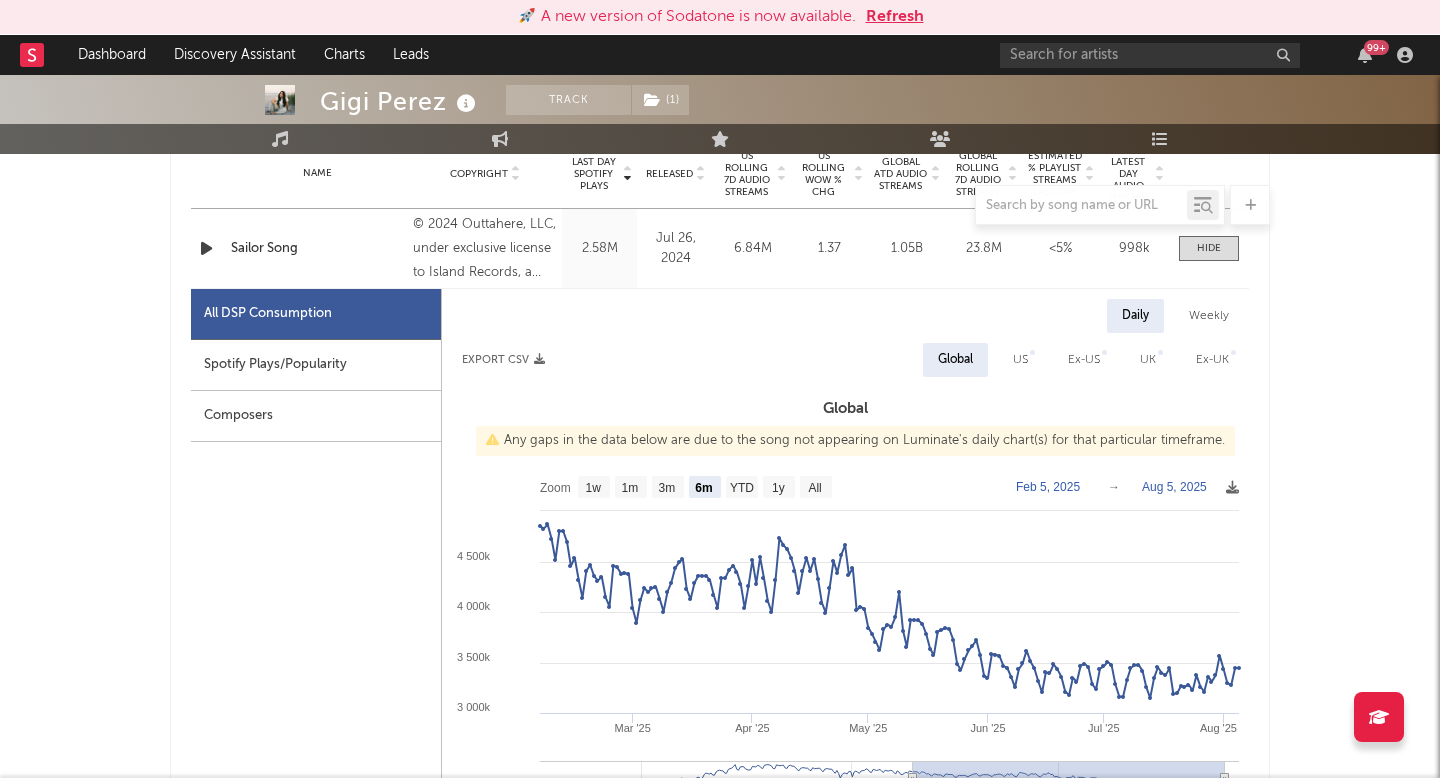 click on "Weekly" at bounding box center (1209, 316) 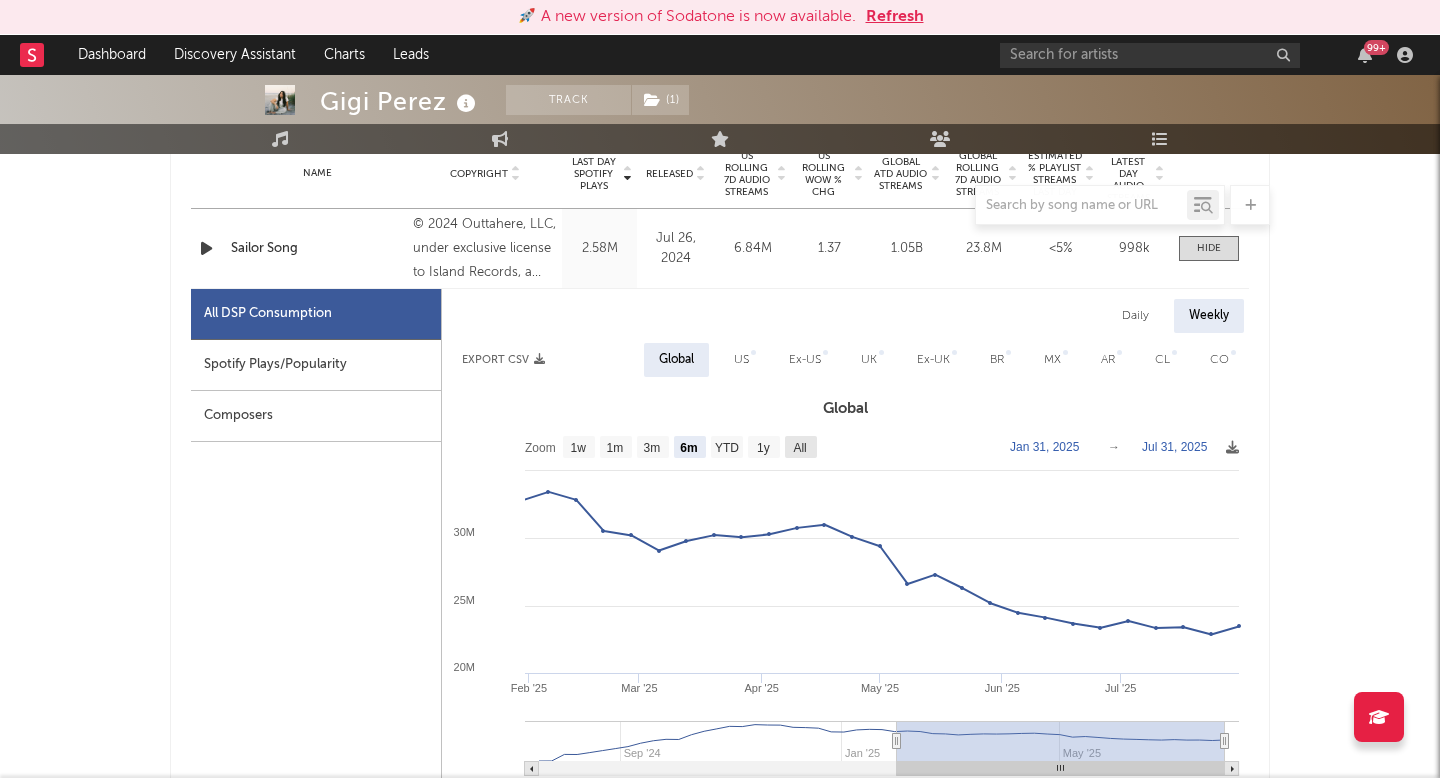 click 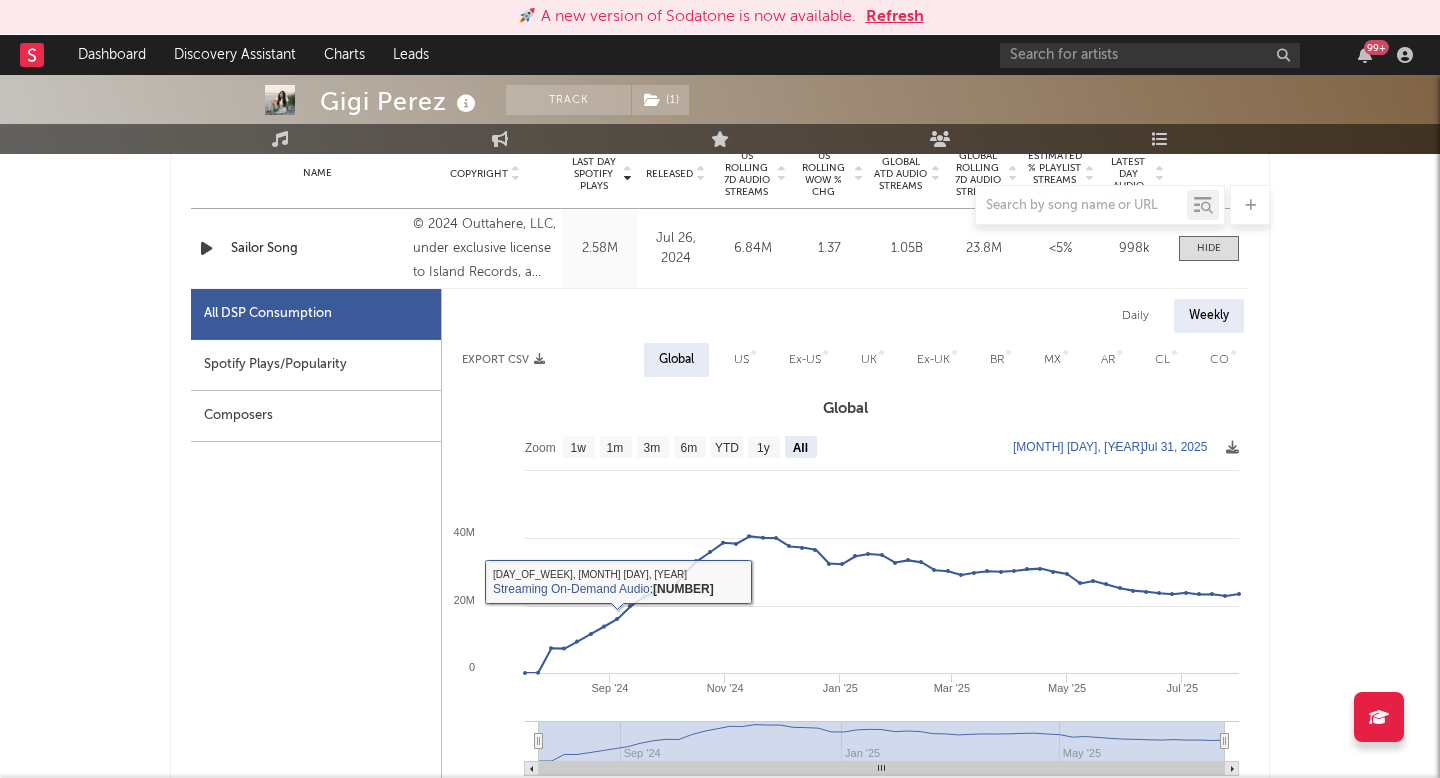 click on "Daily" at bounding box center [1135, 316] 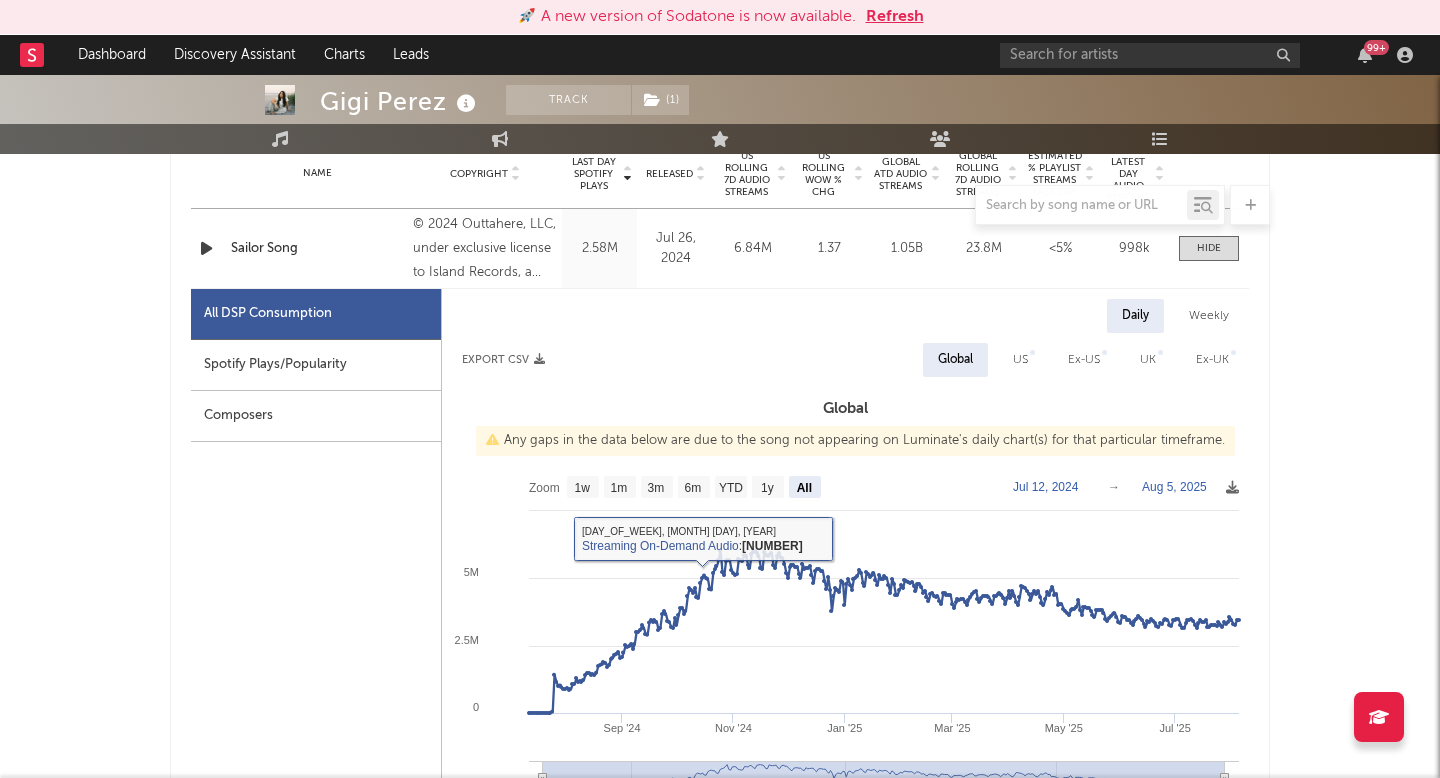 click on "US" at bounding box center (1020, 360) 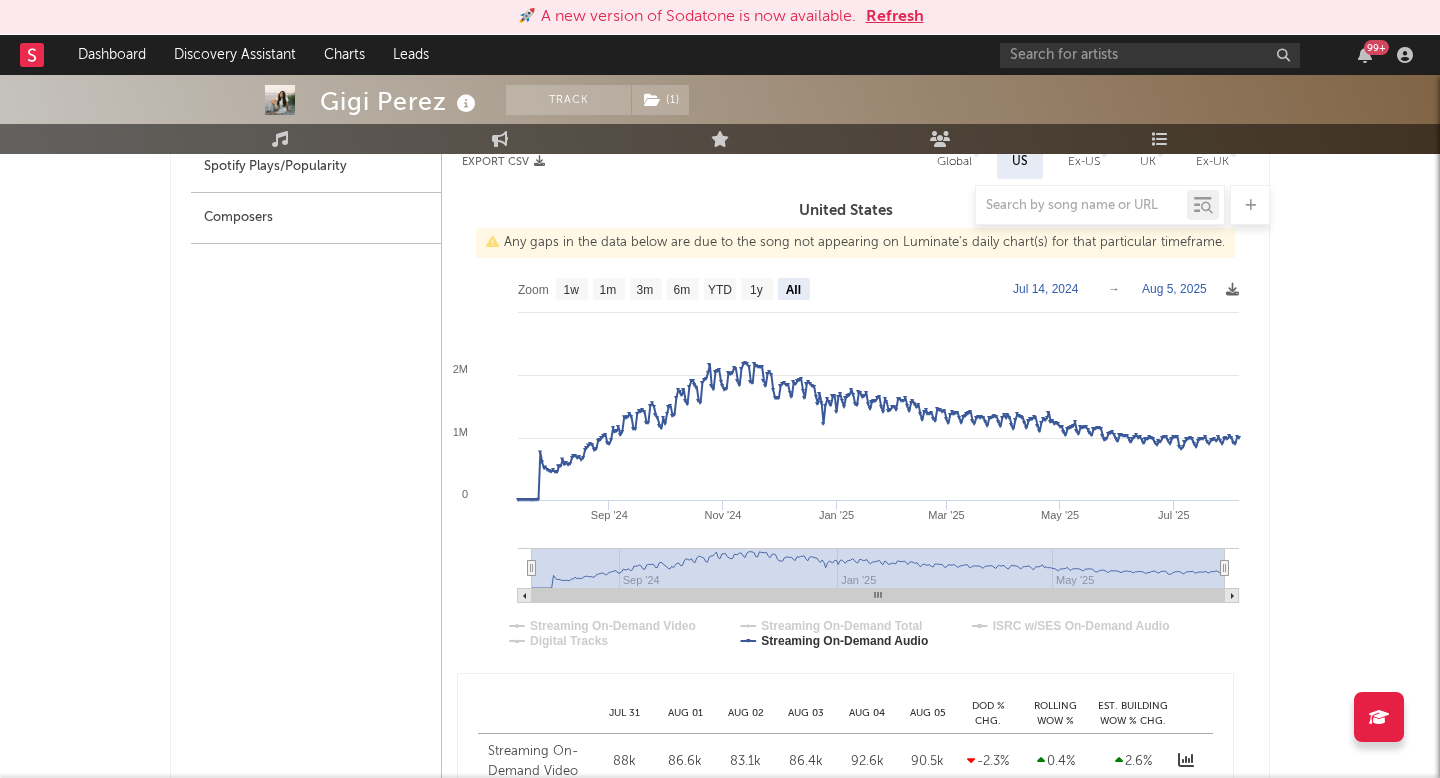 scroll, scrollTop: 0, scrollLeft: 0, axis: both 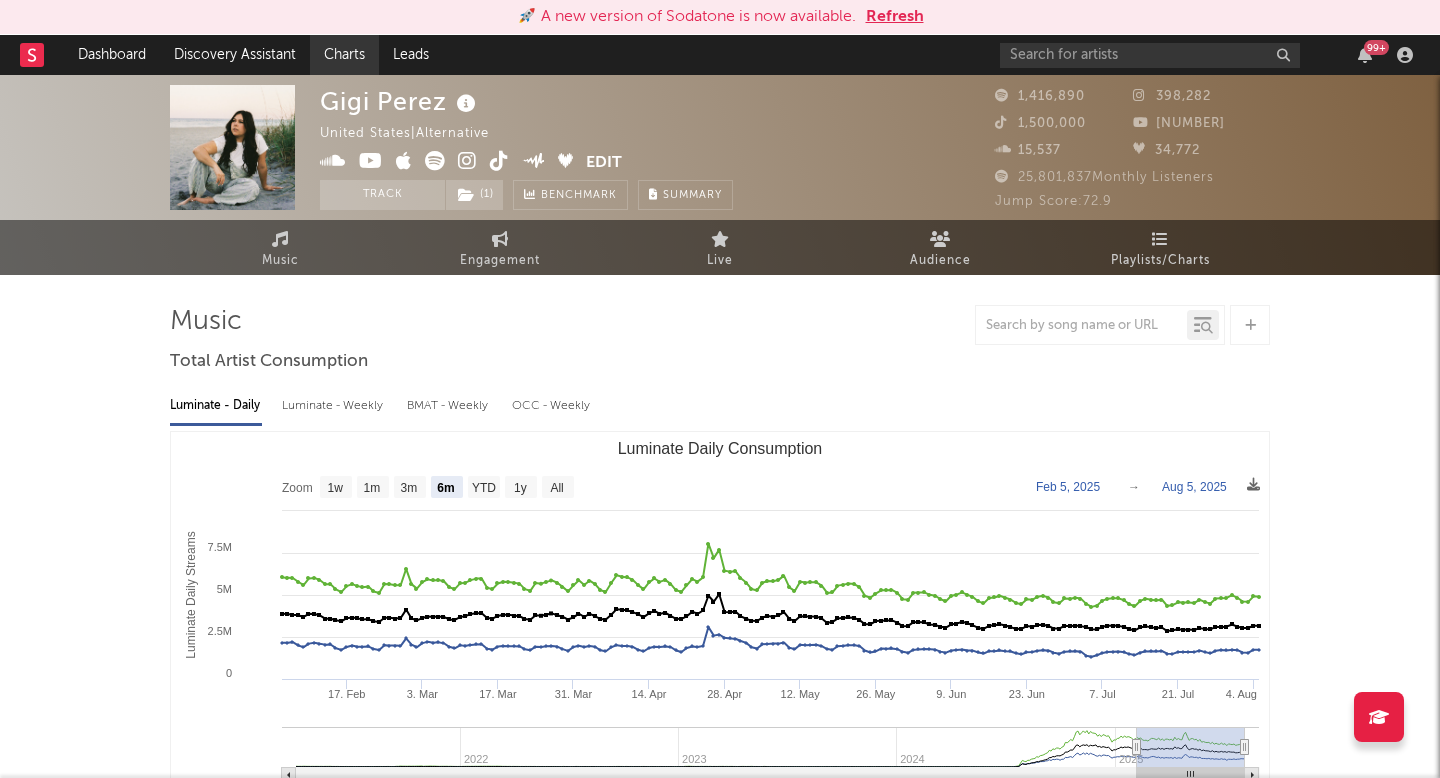 click on "Charts" at bounding box center (344, 55) 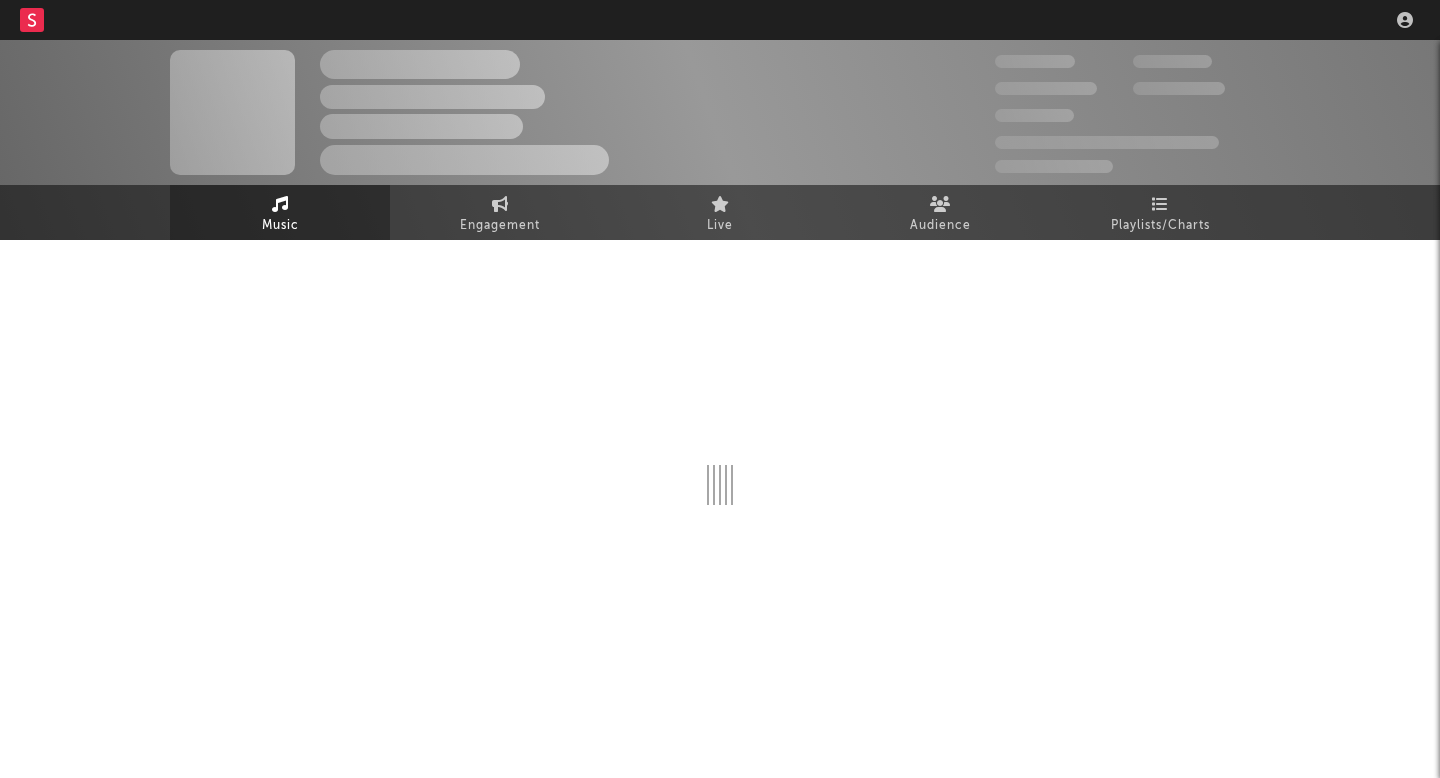 scroll, scrollTop: 0, scrollLeft: 0, axis: both 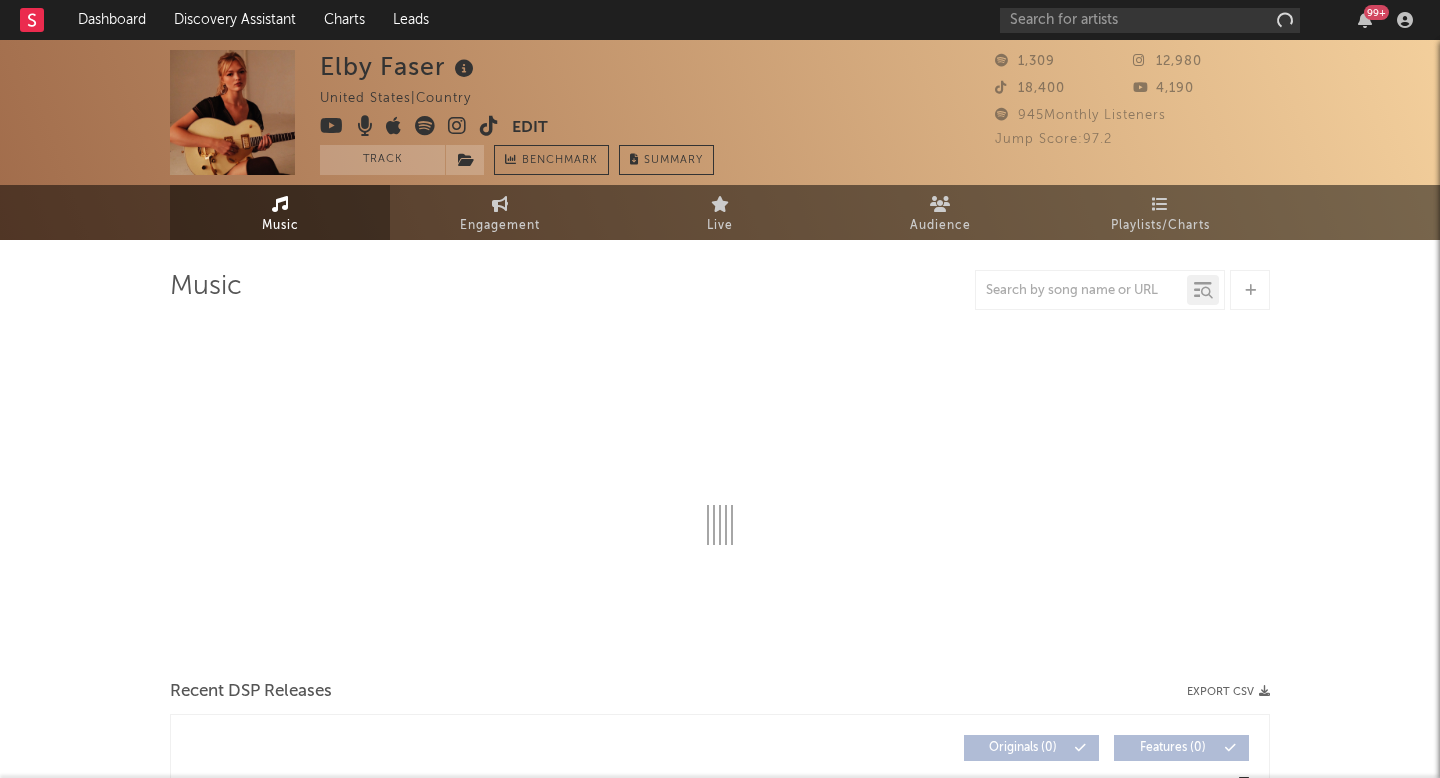 select on "6m" 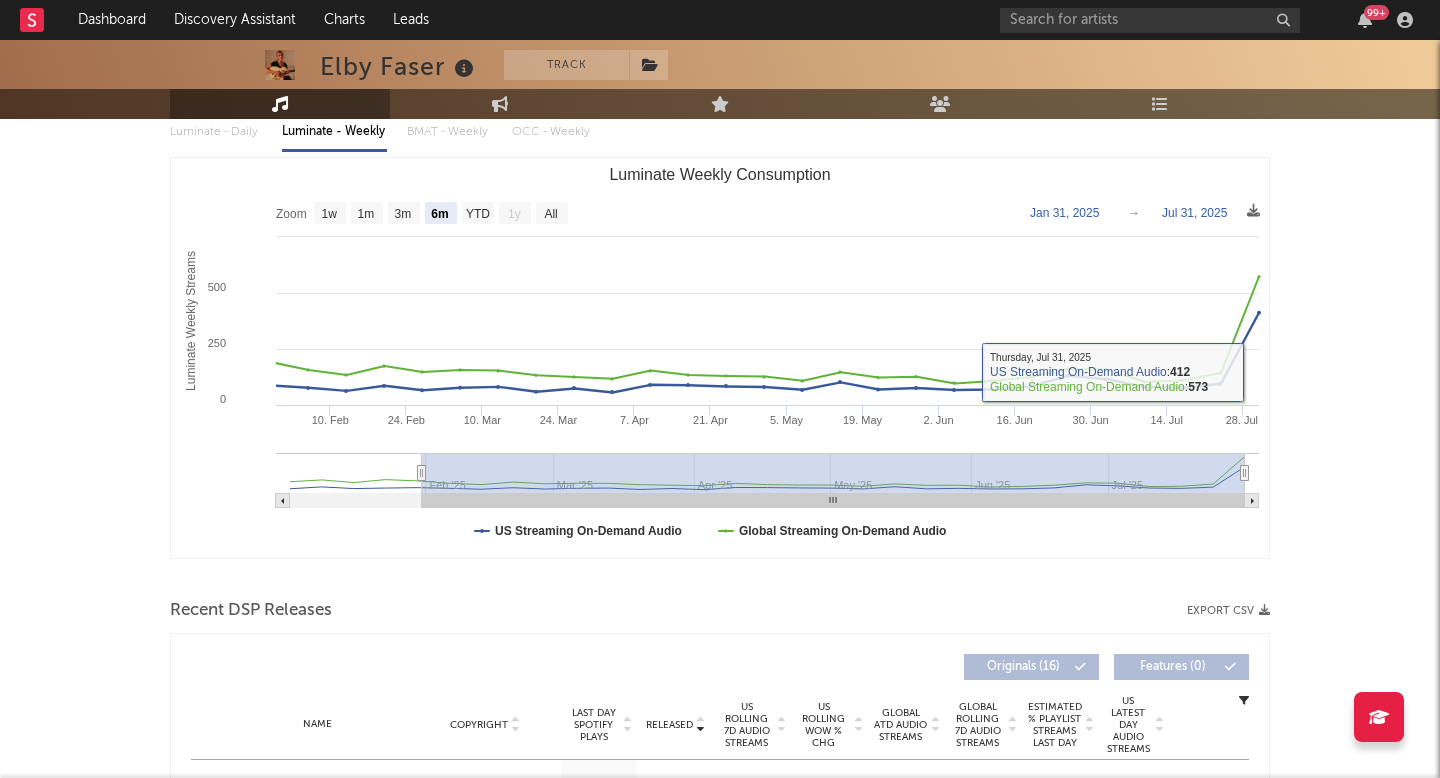 scroll, scrollTop: 0, scrollLeft: 0, axis: both 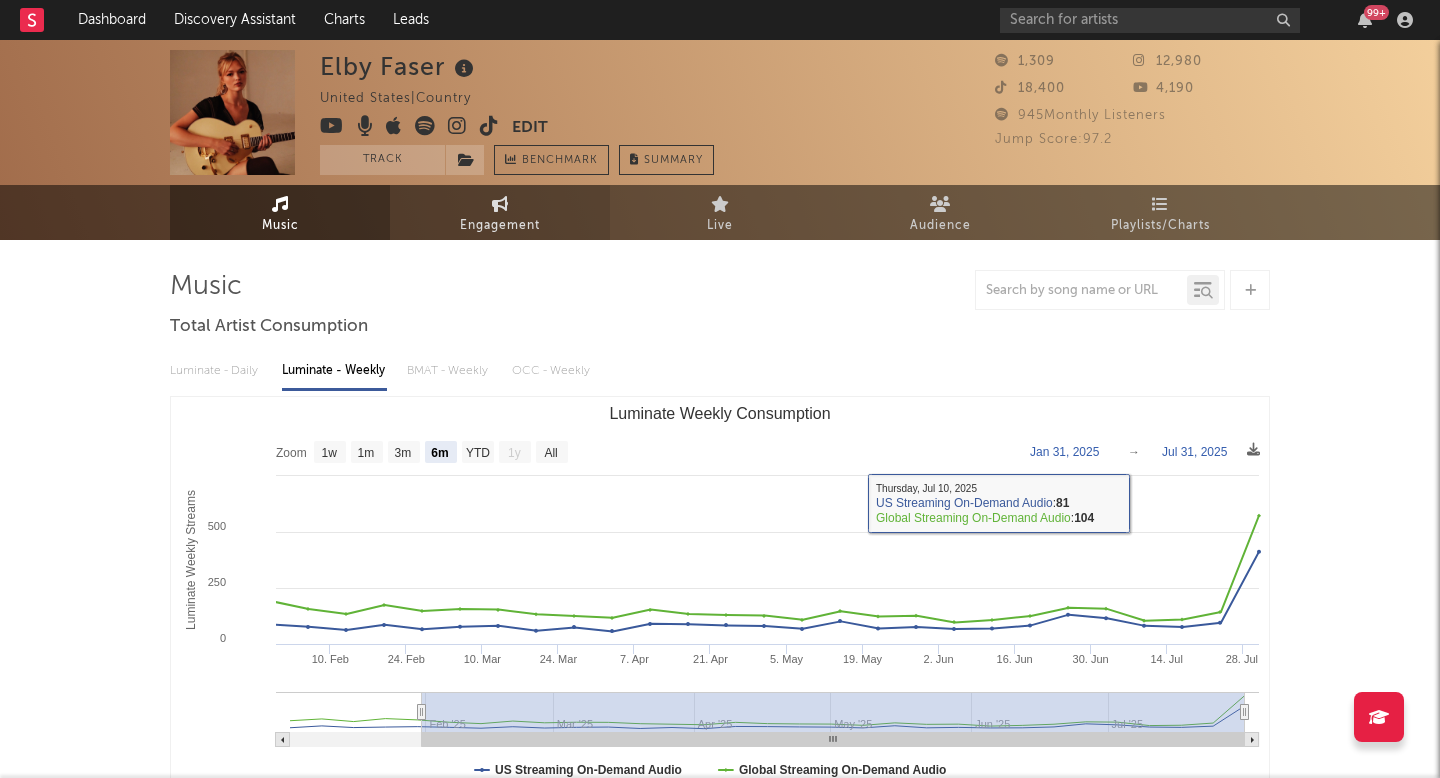click on "Engagement" at bounding box center (500, 226) 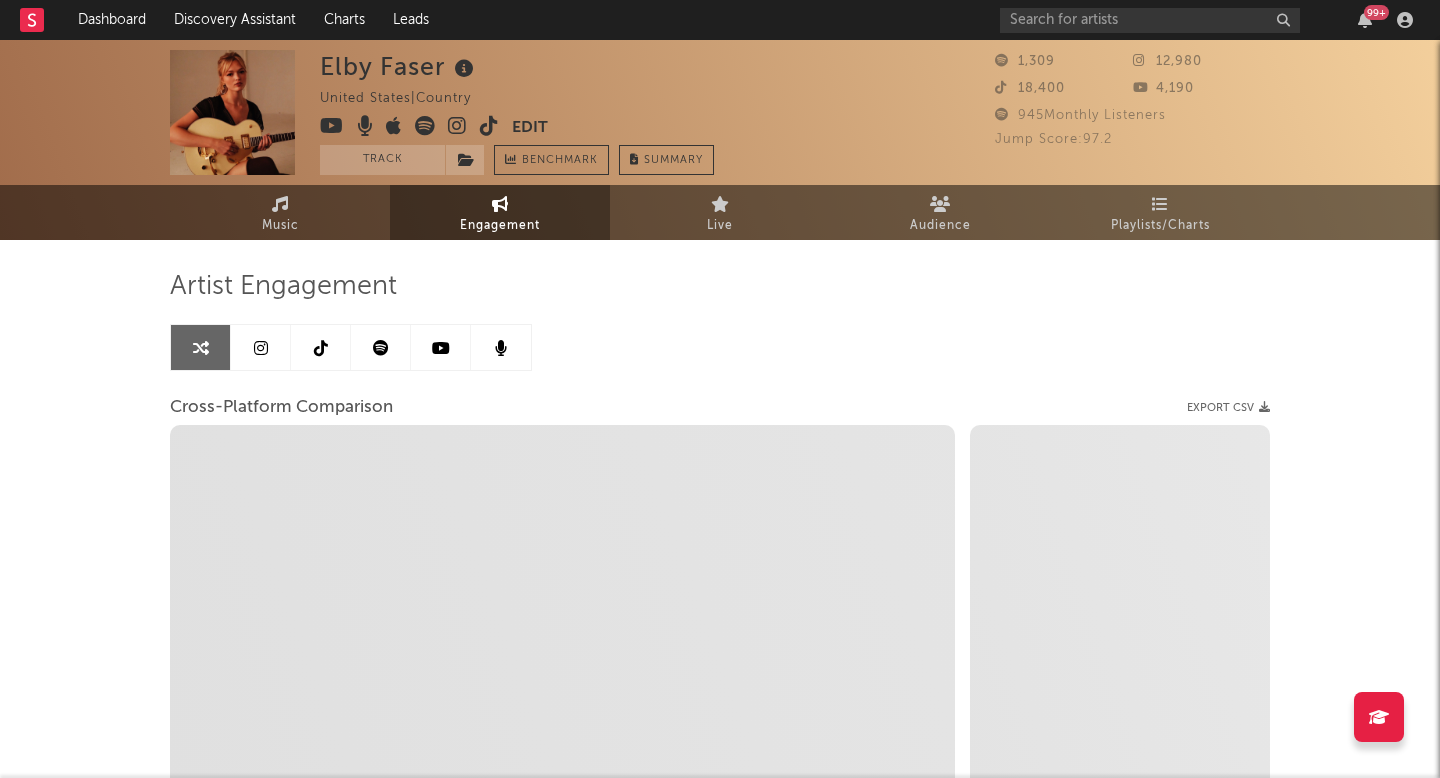 select on "1m" 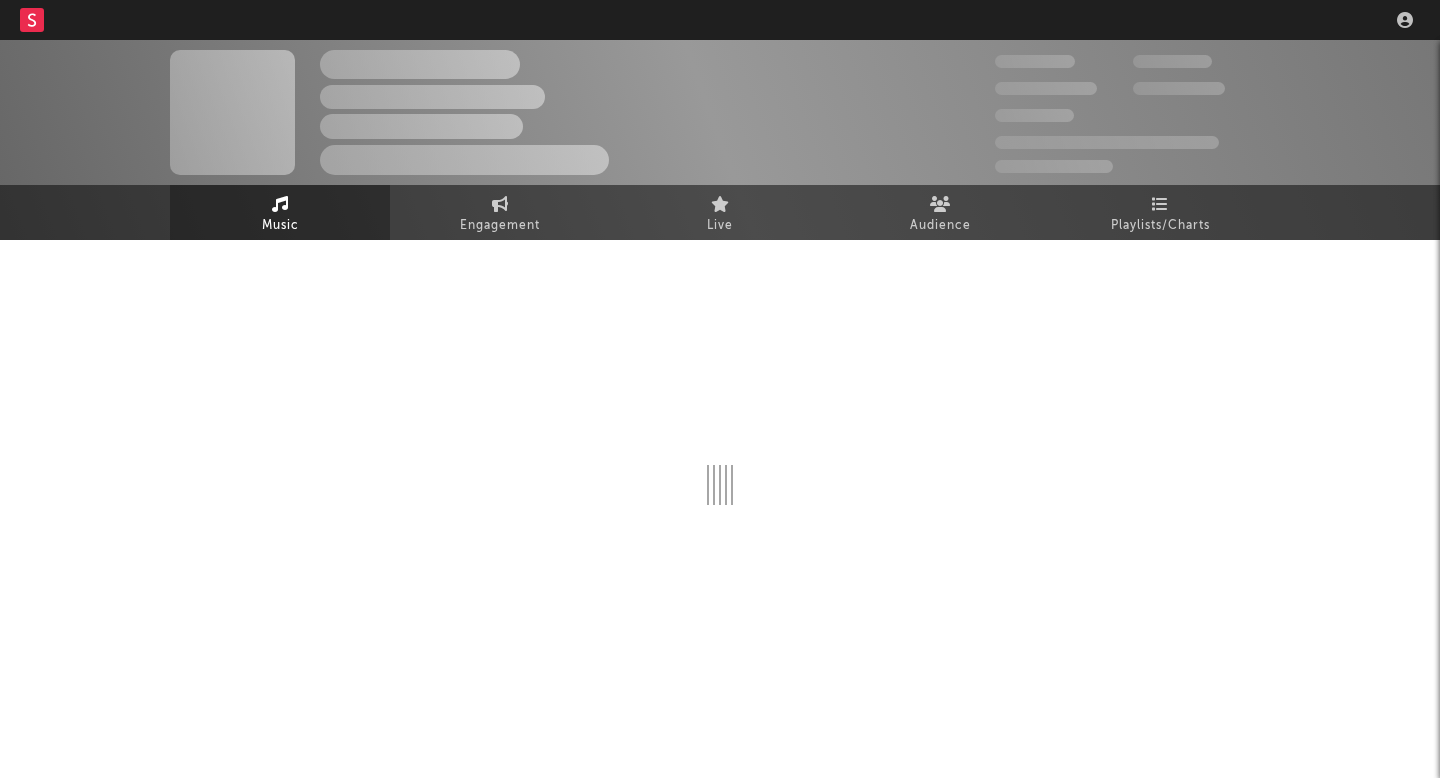 scroll, scrollTop: 0, scrollLeft: 0, axis: both 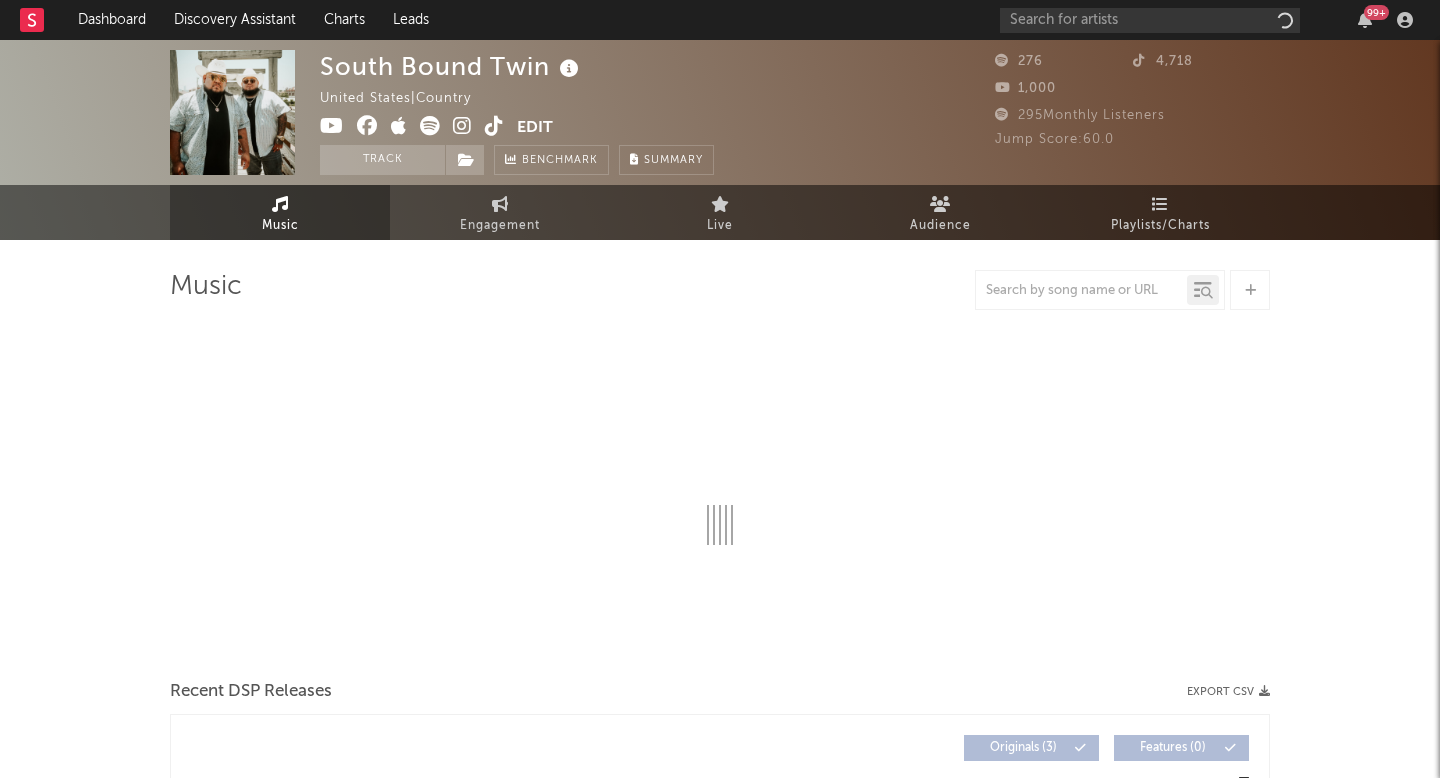select on "1w" 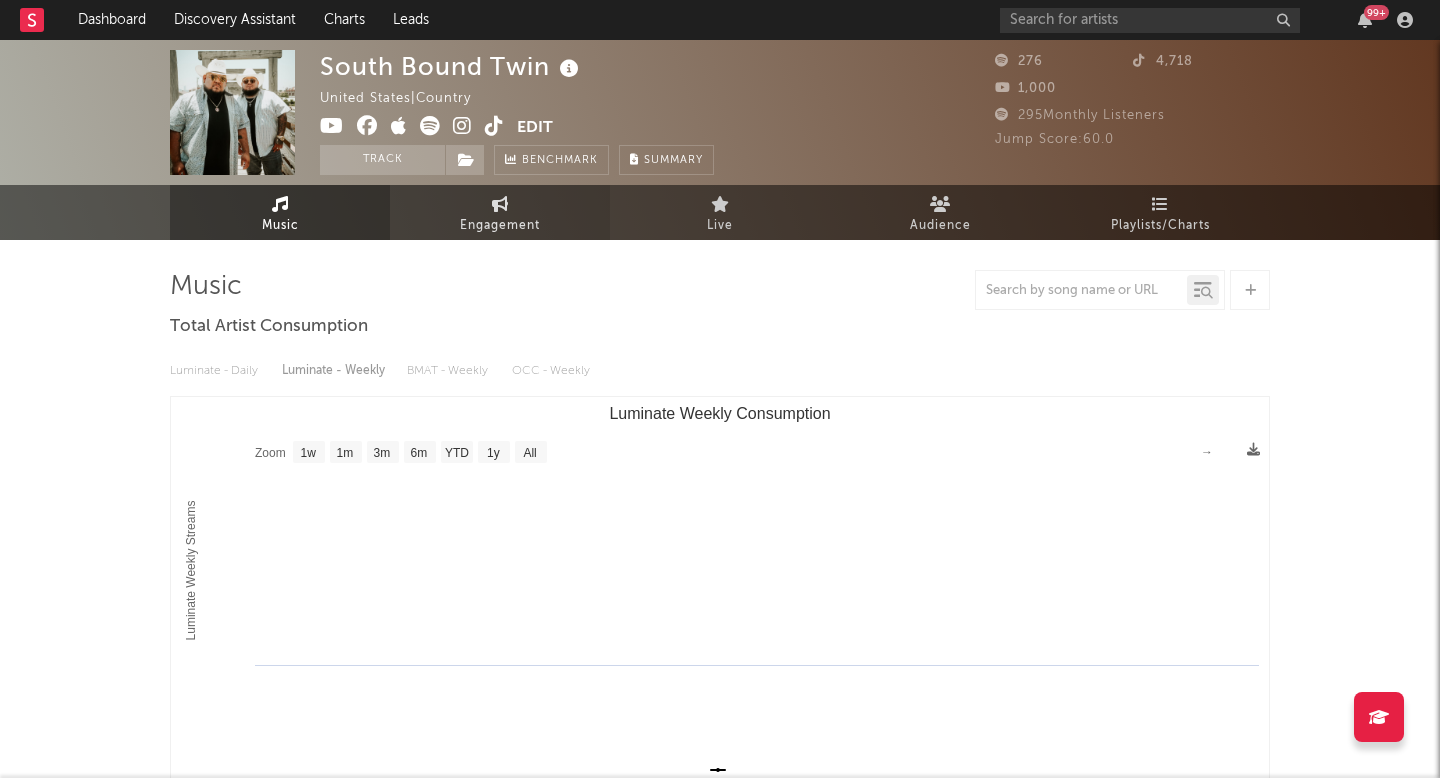 click on "Engagement" at bounding box center [500, 212] 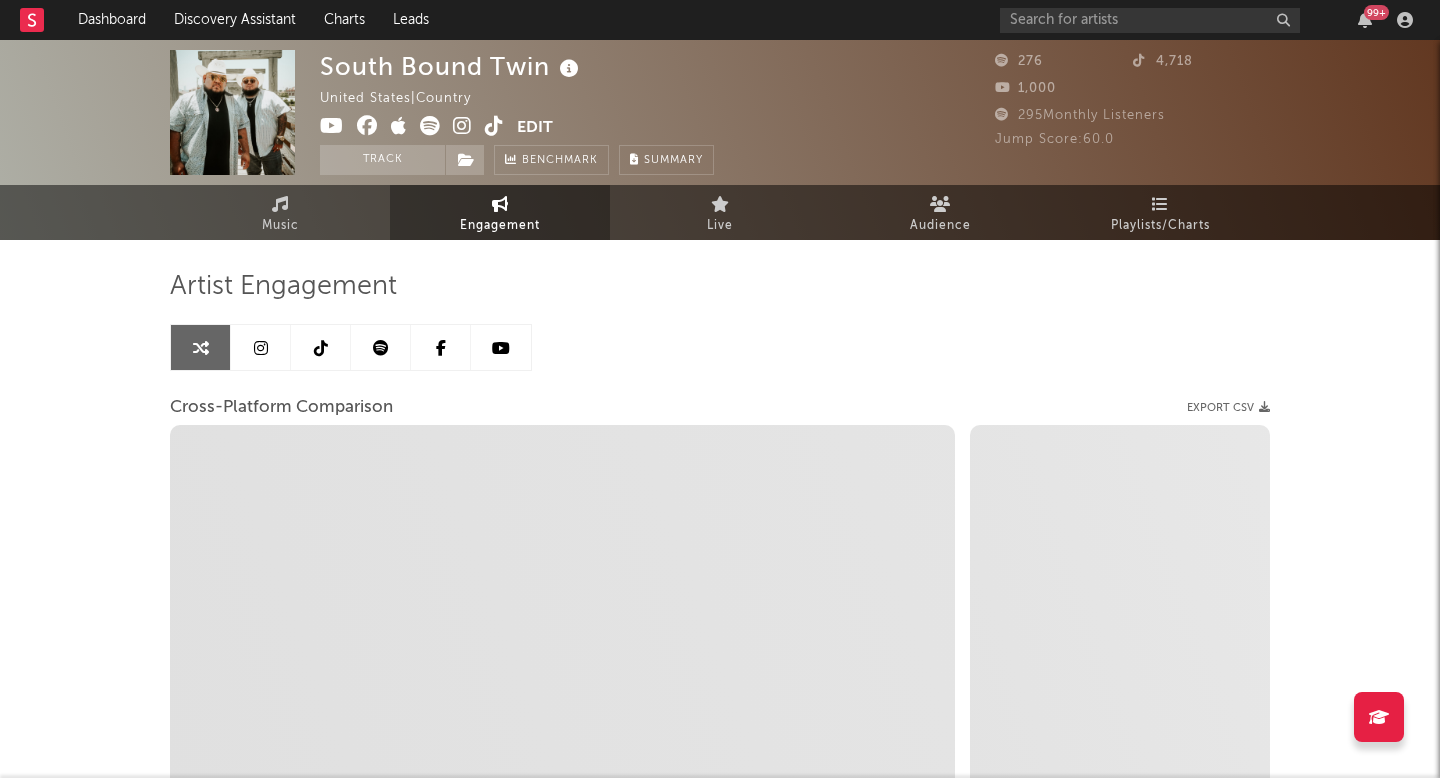 select on "1m" 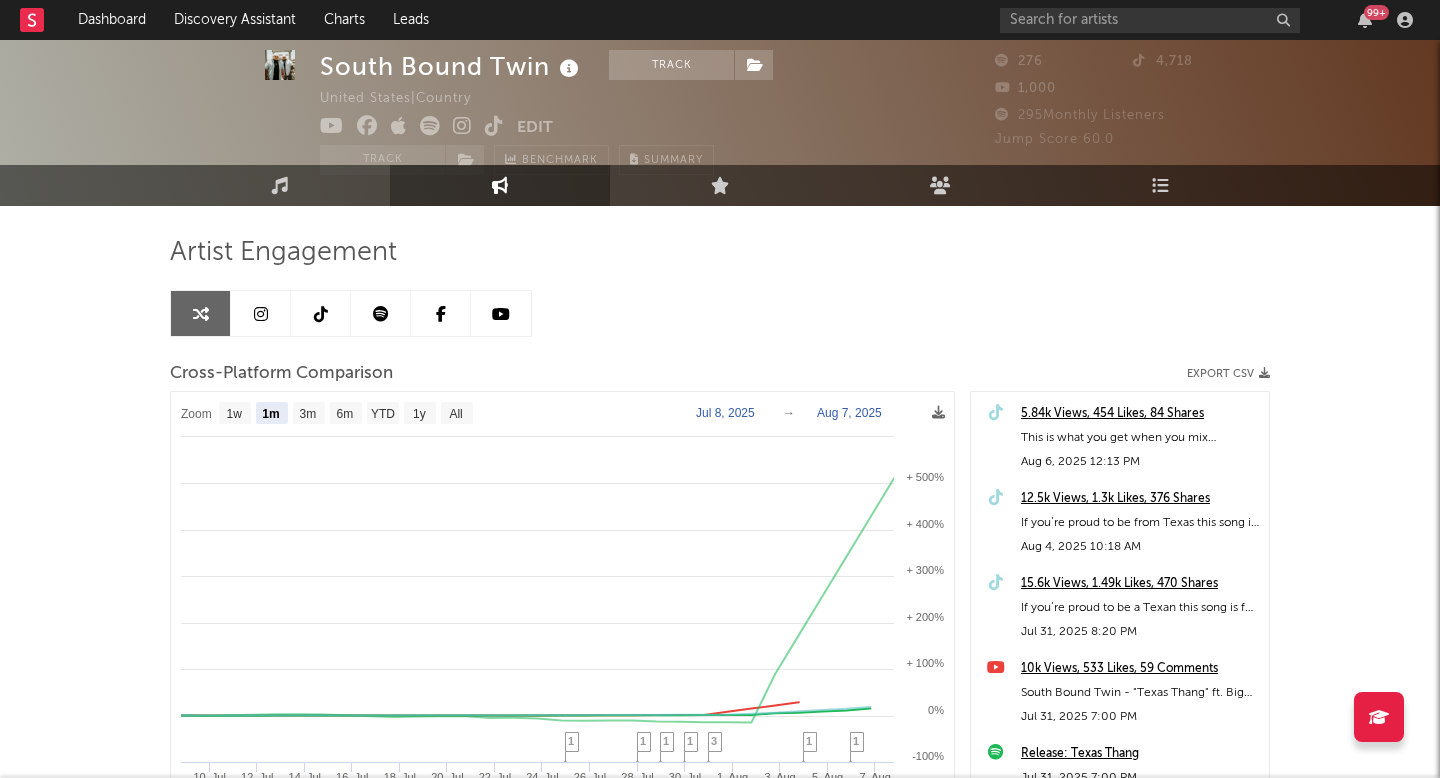 scroll, scrollTop: 33, scrollLeft: 0, axis: vertical 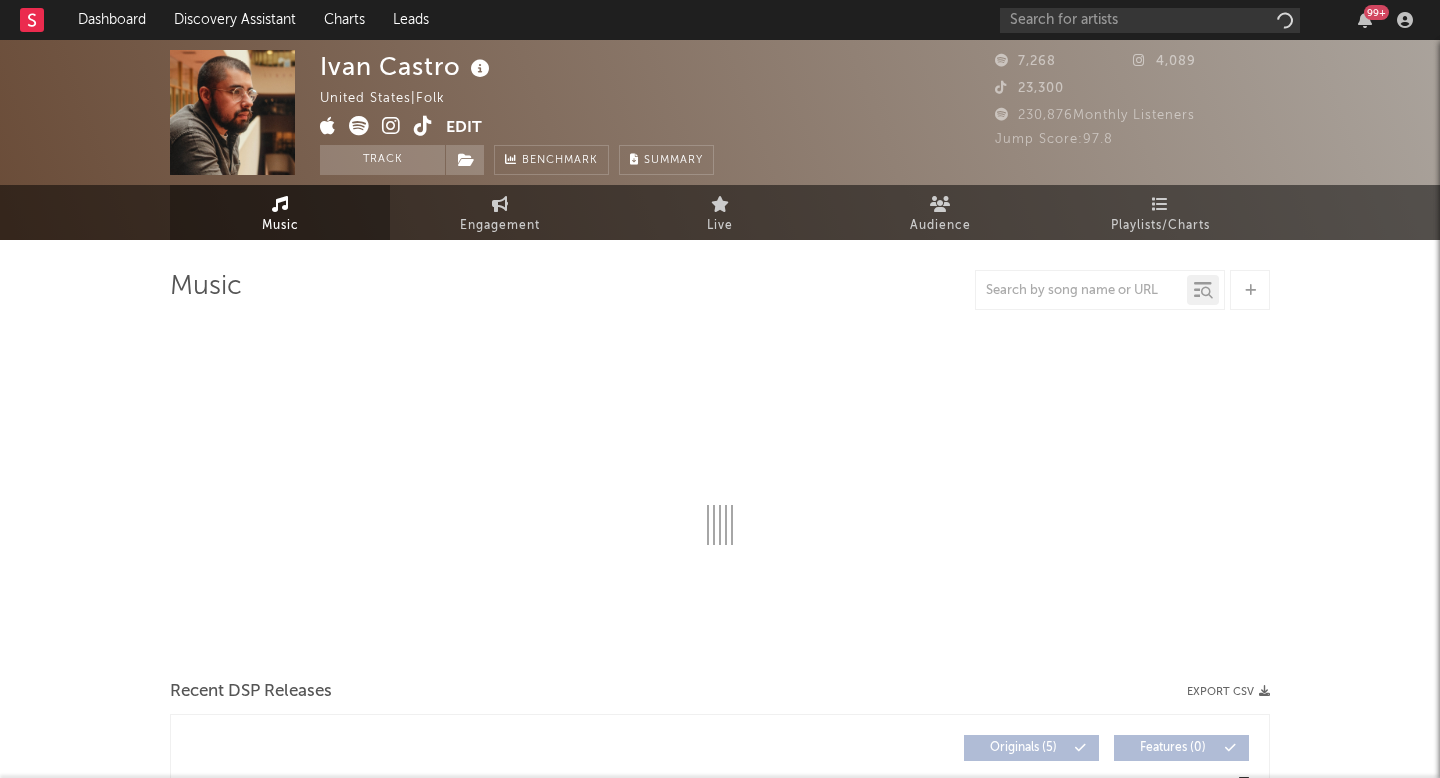 select on "1w" 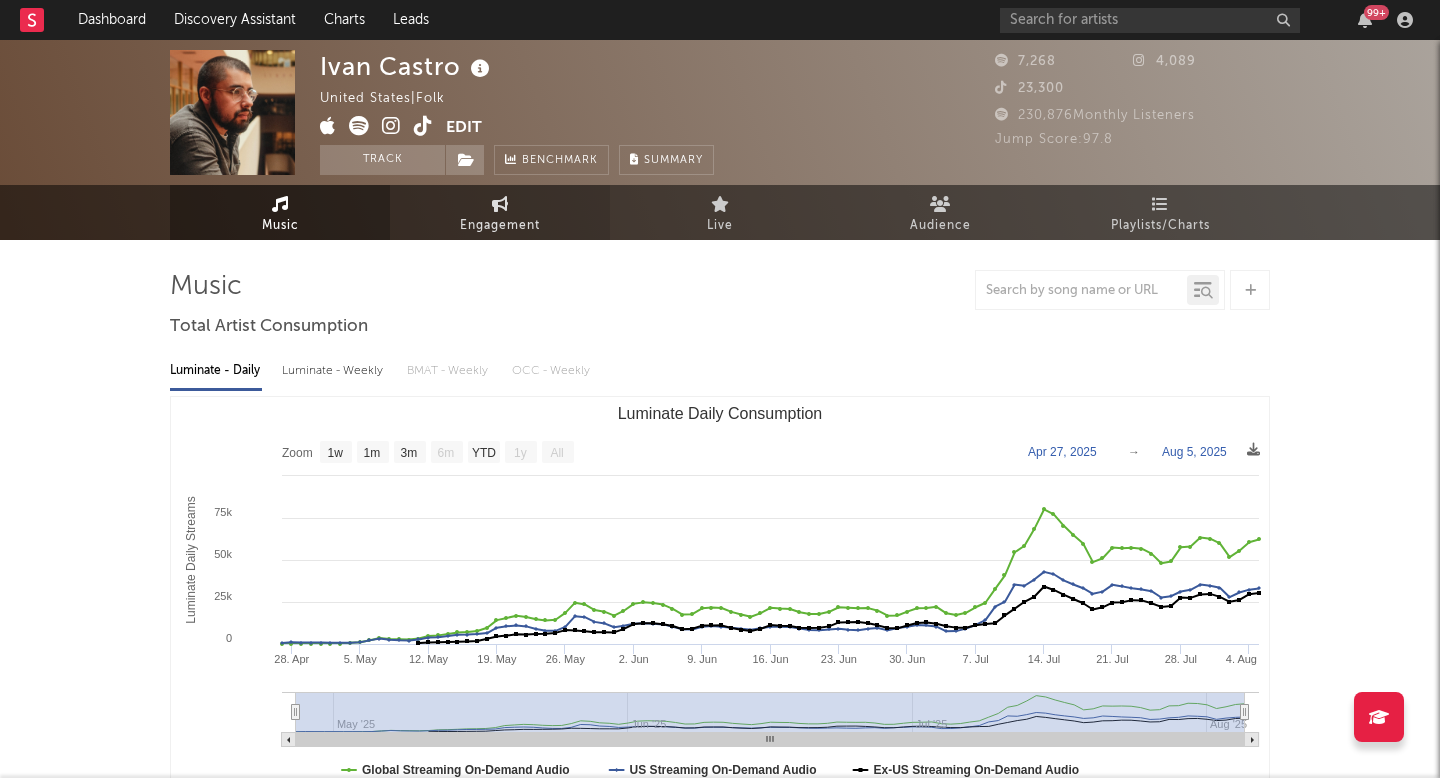 click on "Engagement" at bounding box center [500, 212] 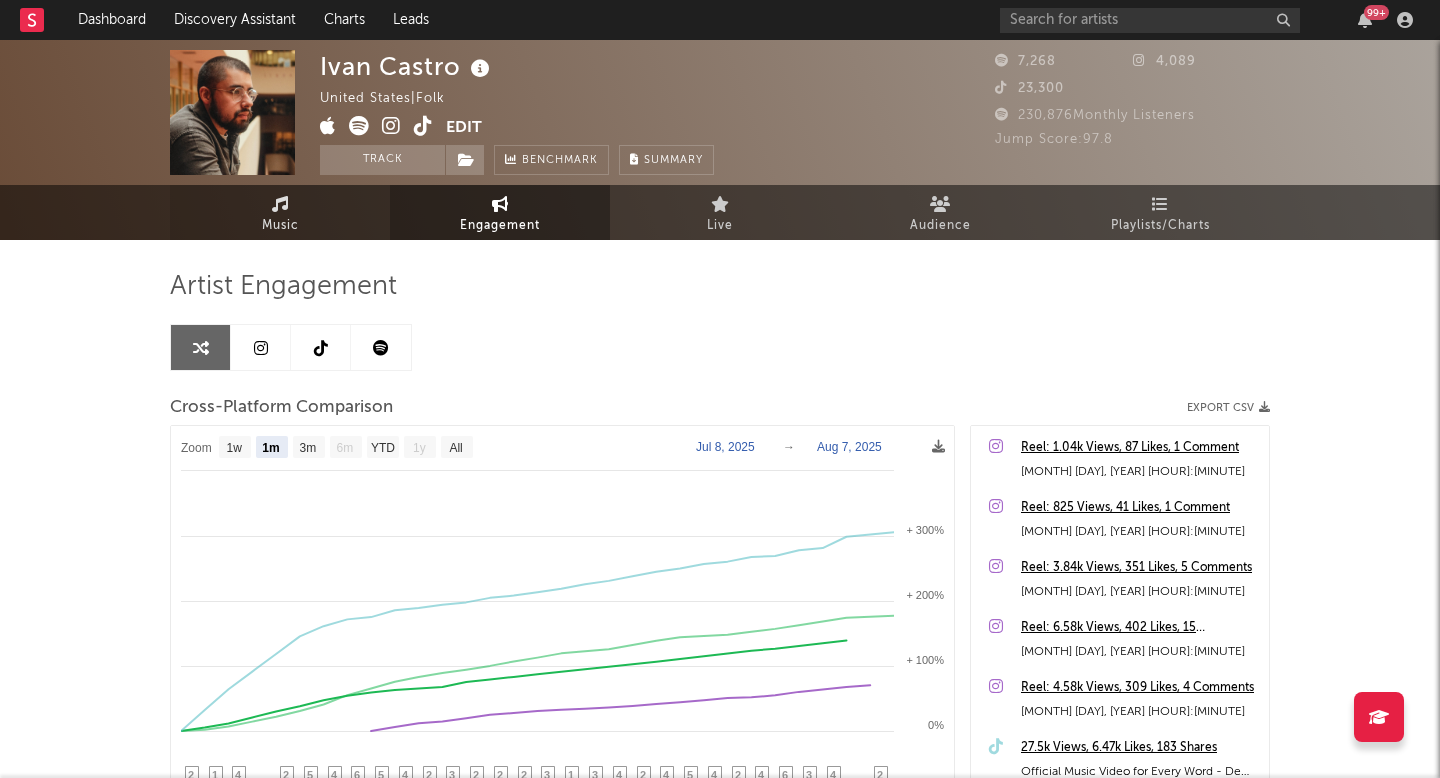 click on "Music" at bounding box center [280, 226] 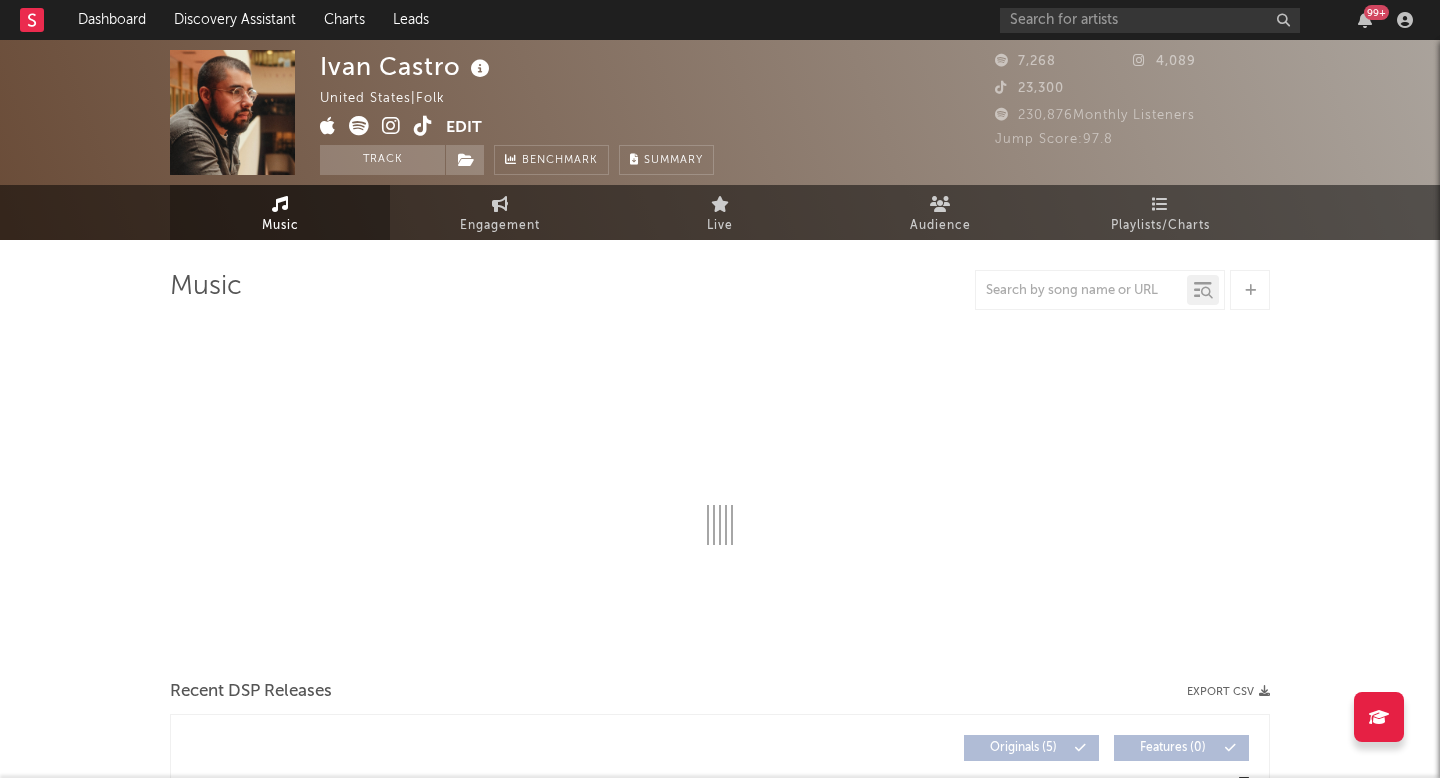 select on "1w" 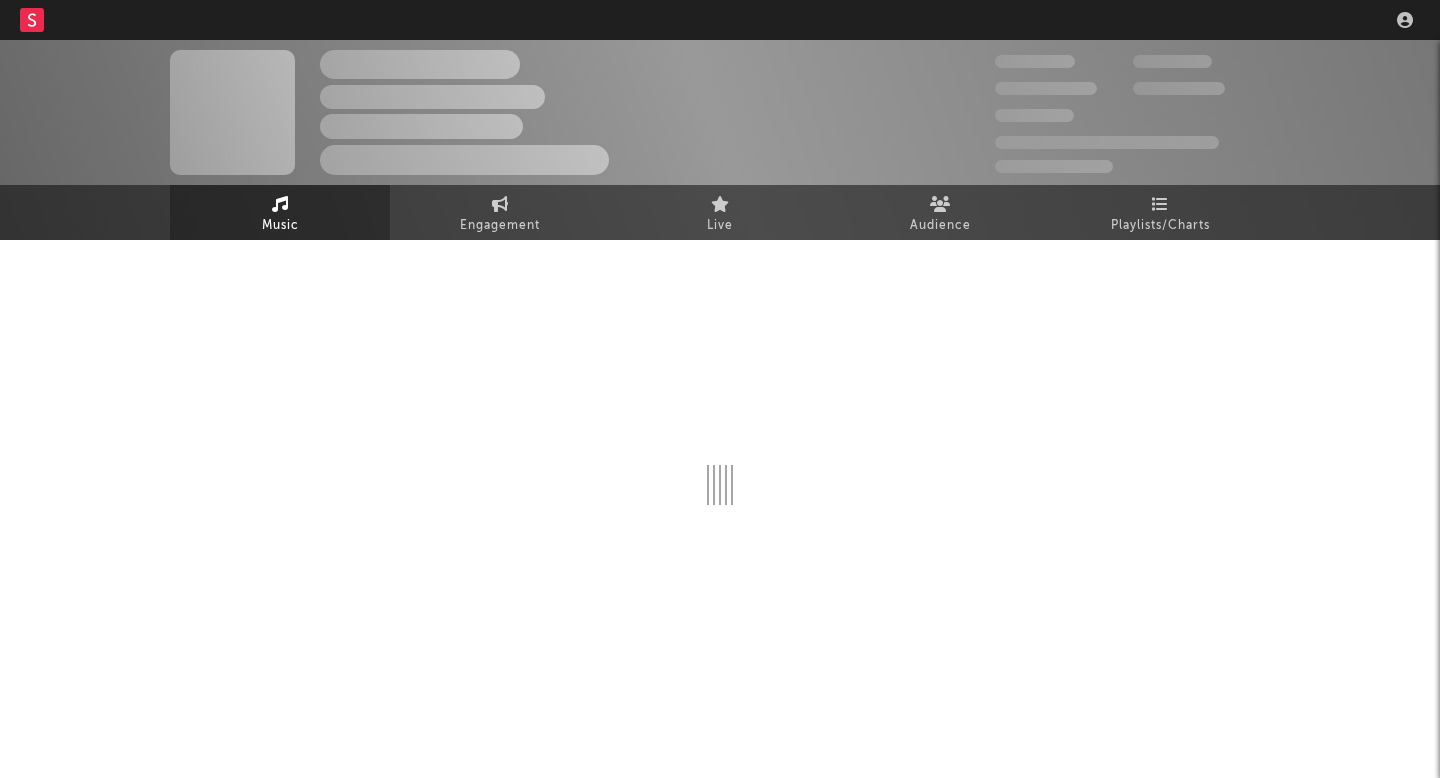scroll, scrollTop: 0, scrollLeft: 0, axis: both 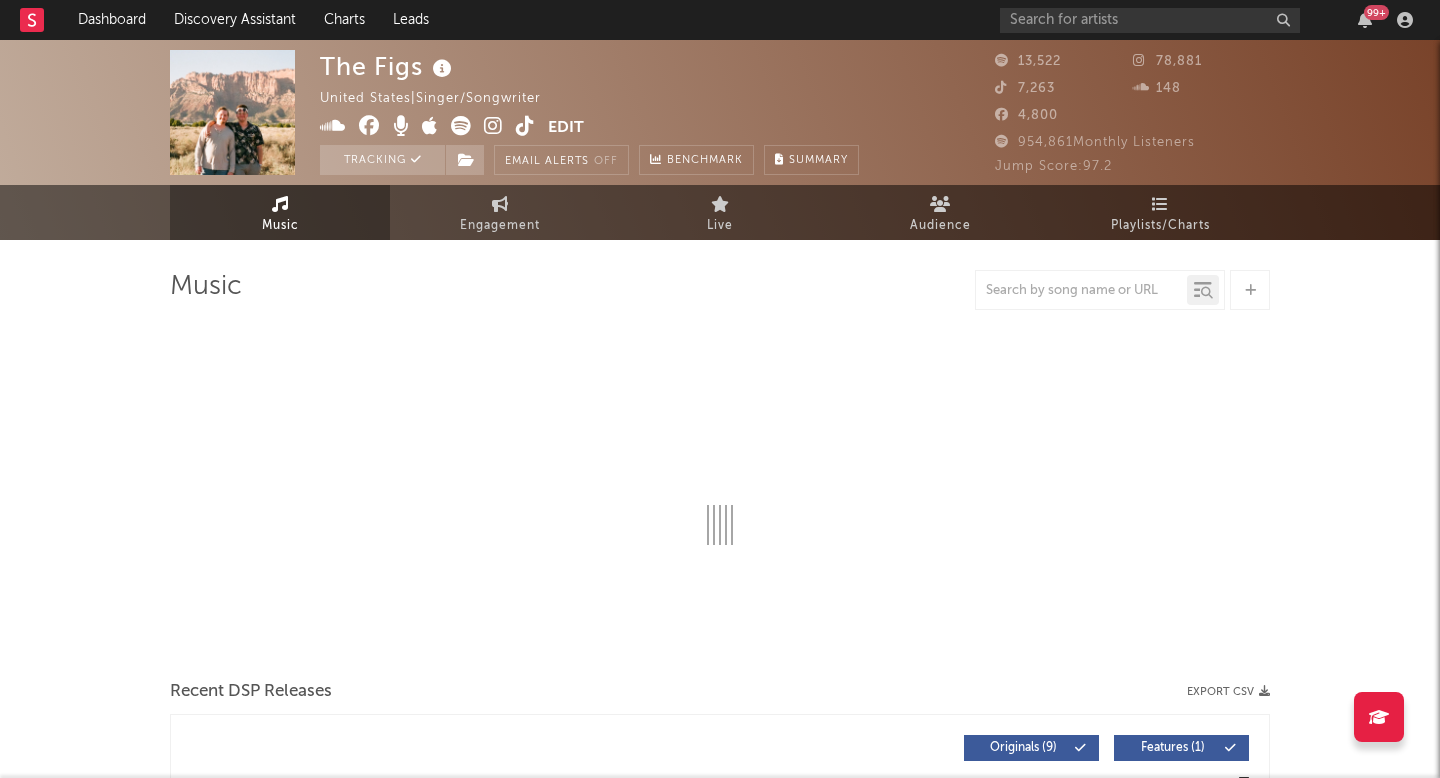 select on "6m" 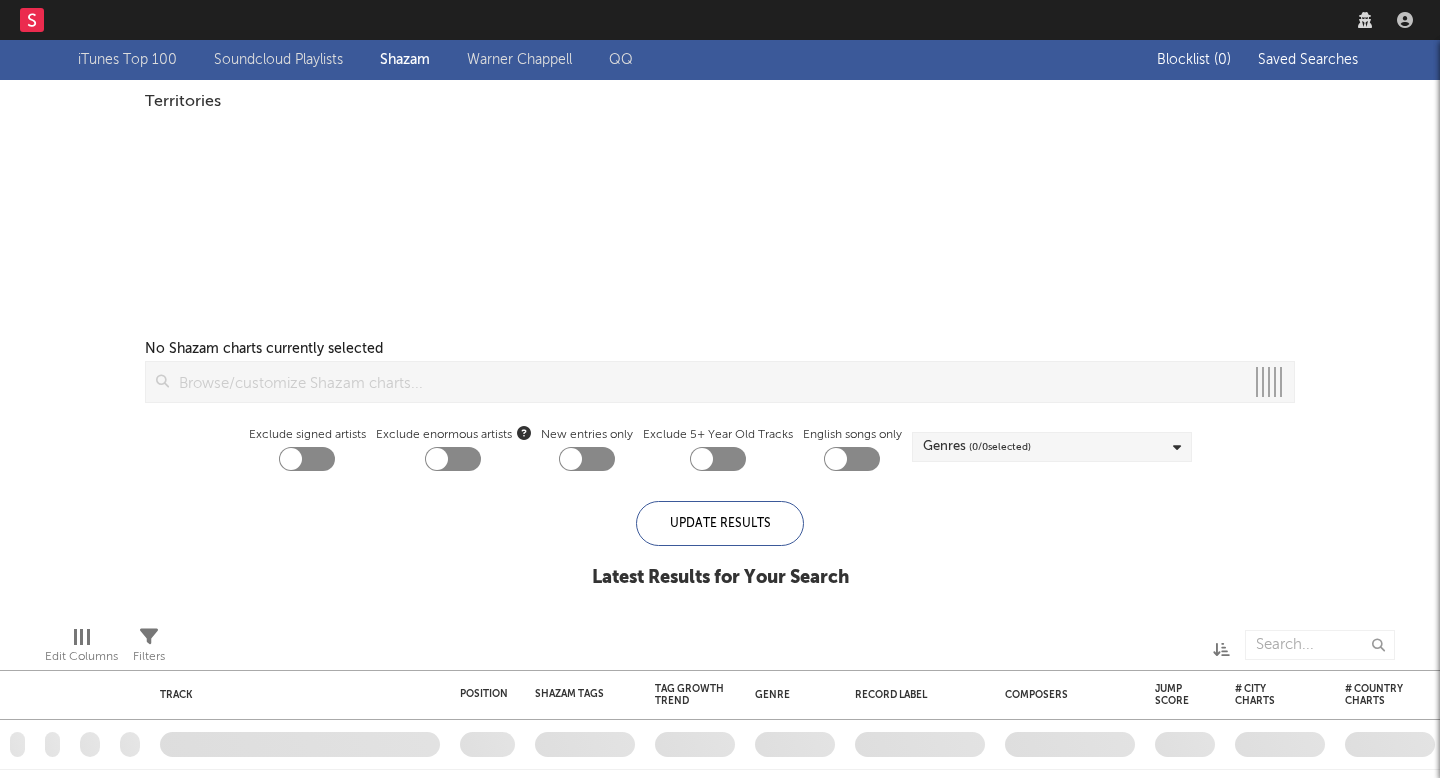 scroll, scrollTop: 0, scrollLeft: 0, axis: both 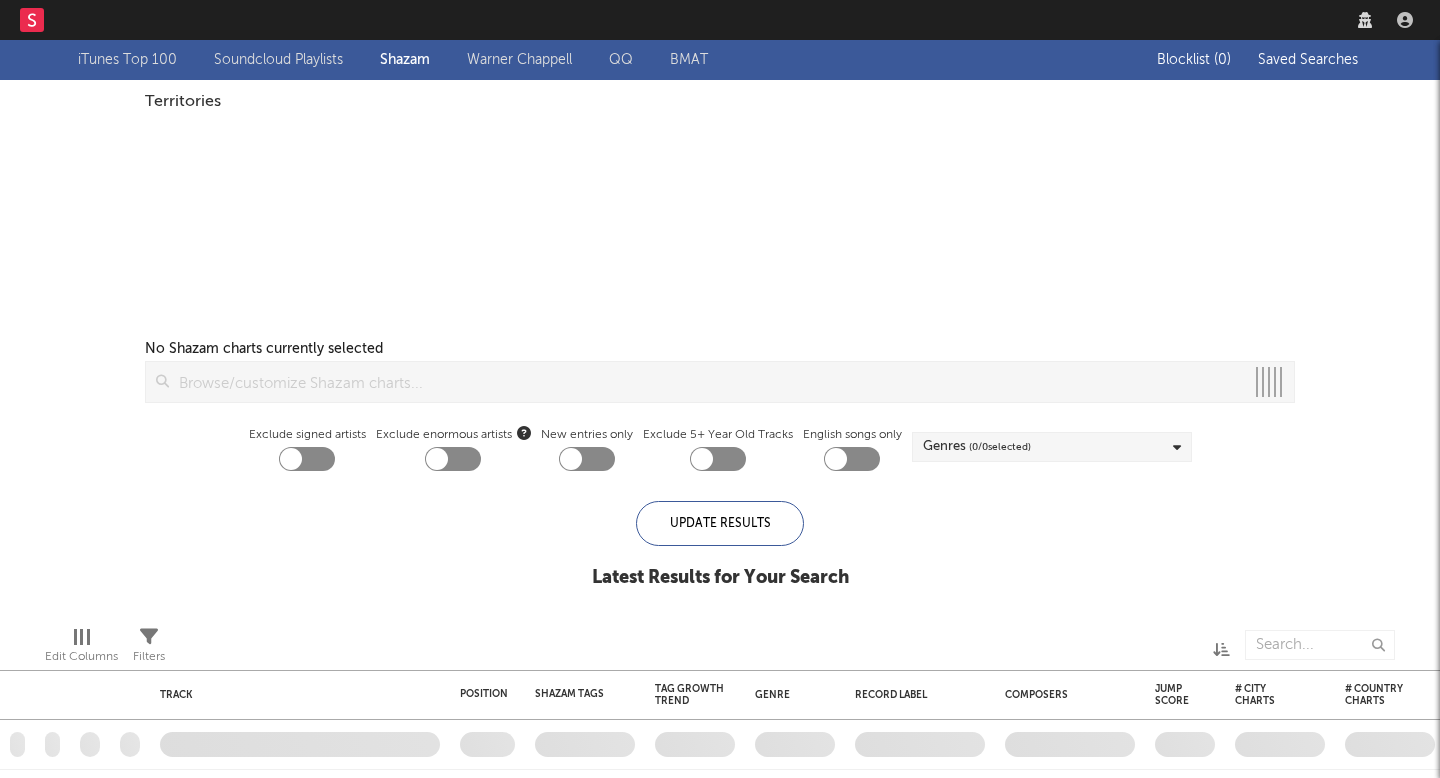 checkbox on "true" 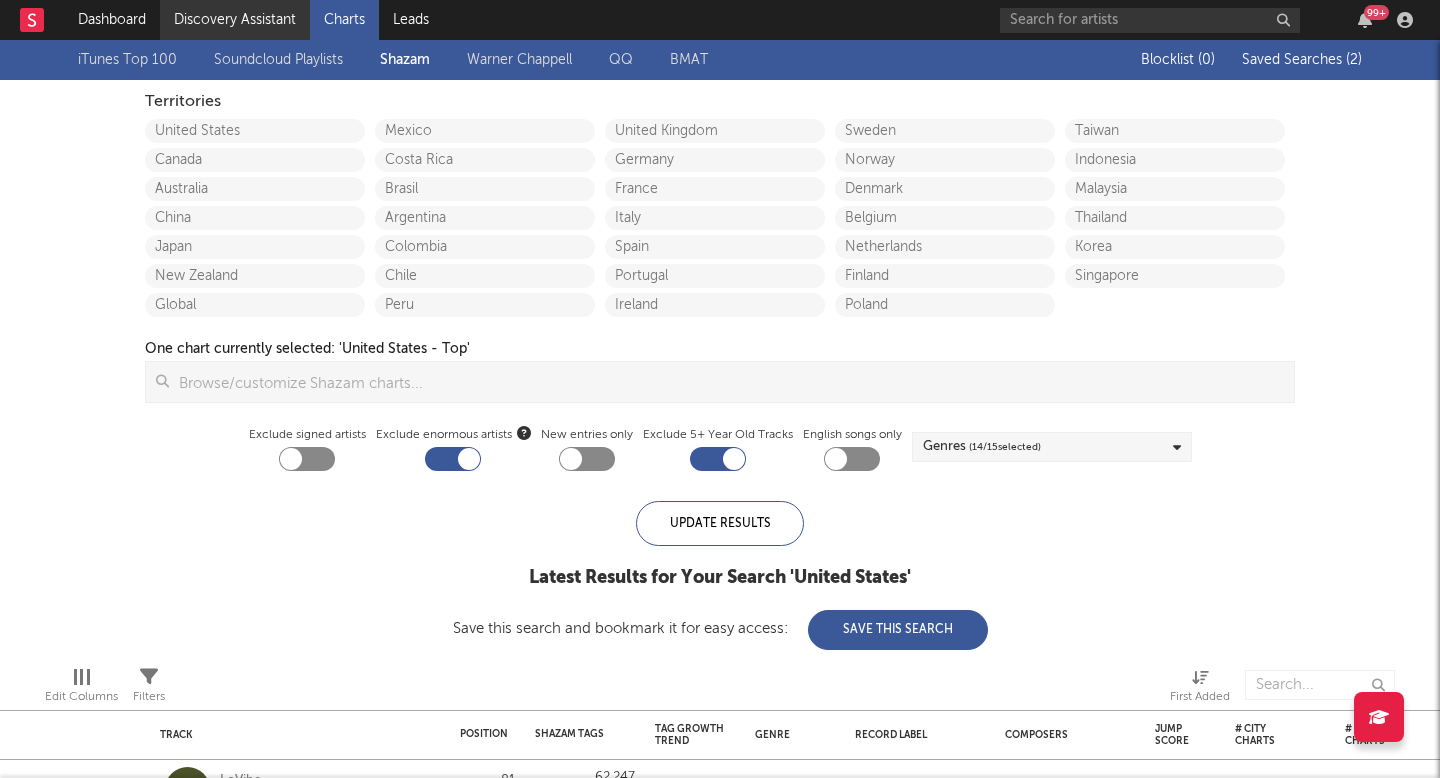 click on "Discovery Assistant" at bounding box center [235, 20] 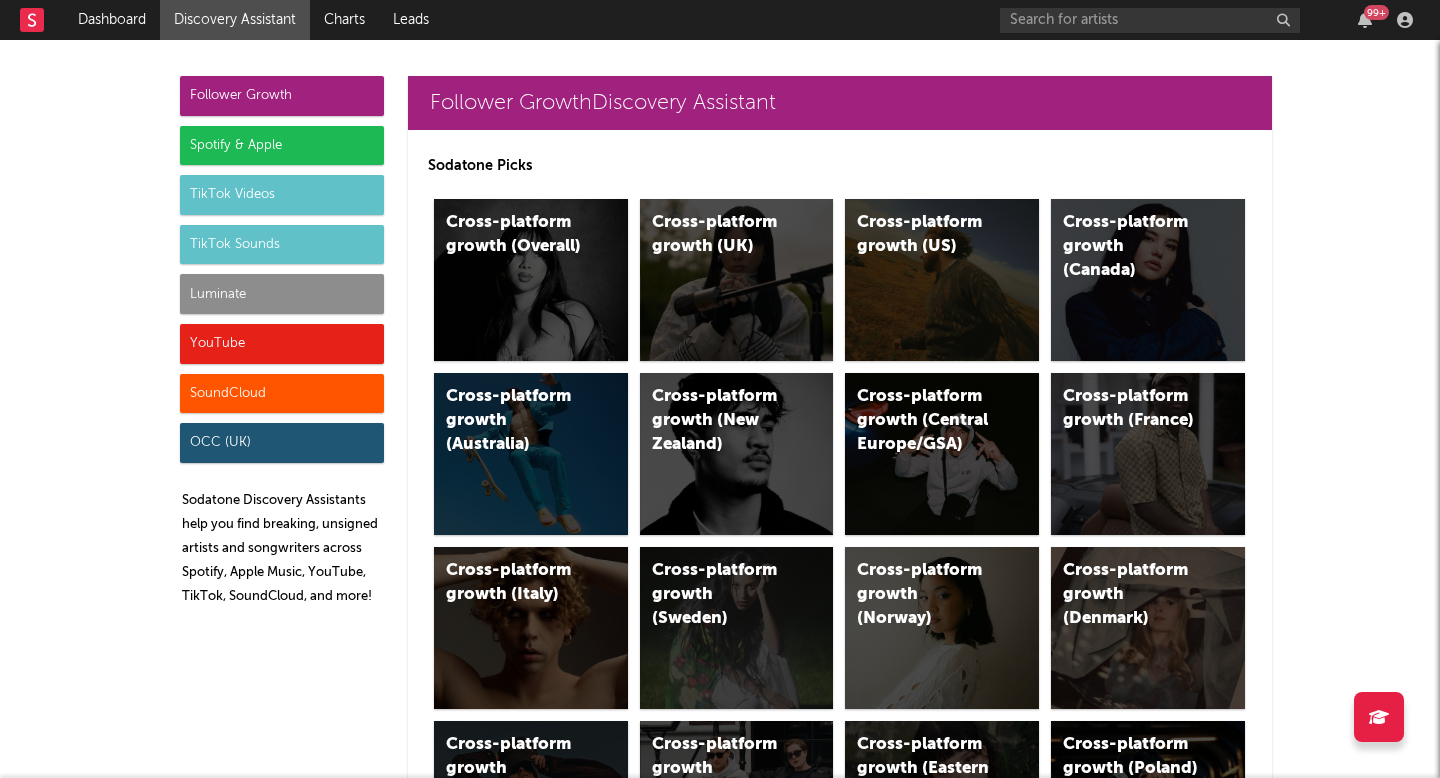 click on "Luminate" at bounding box center (282, 294) 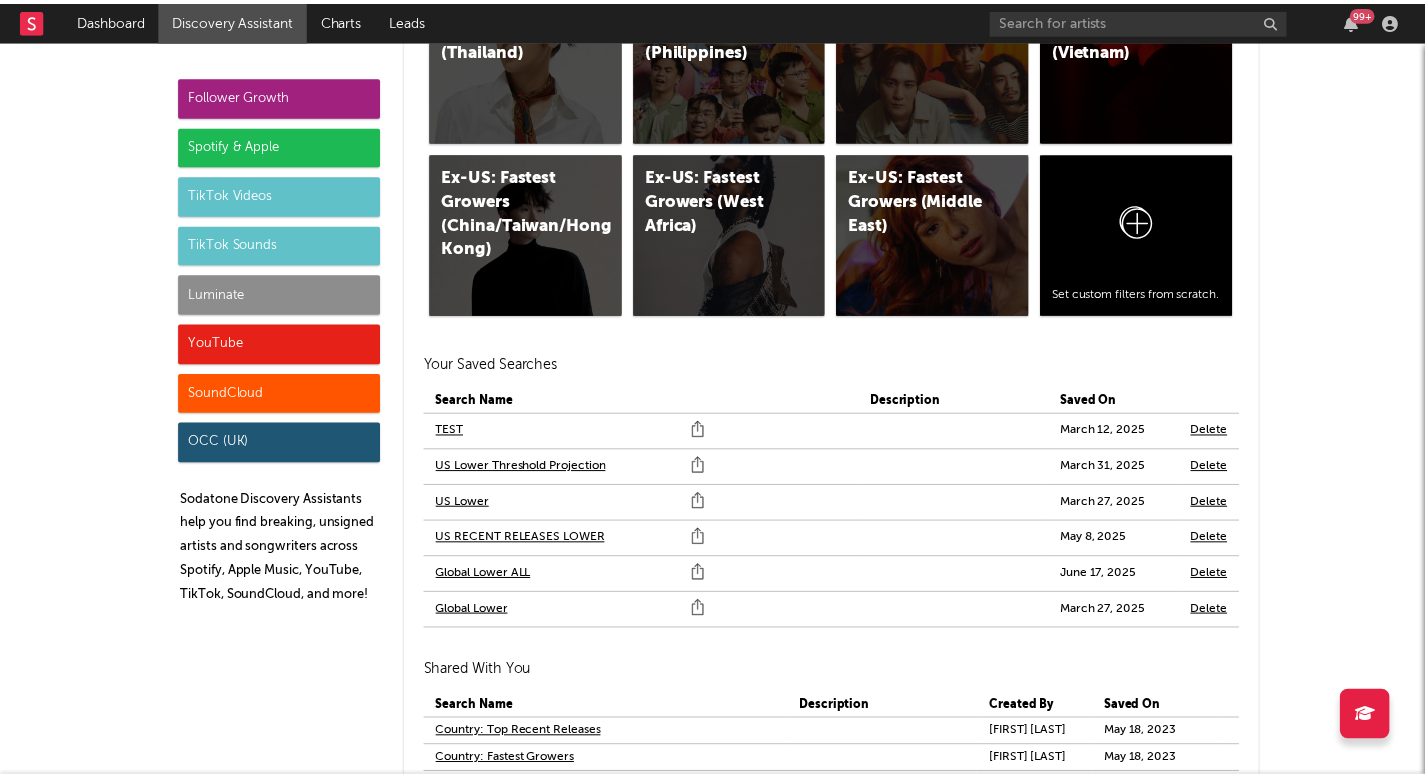 scroll, scrollTop: 11835, scrollLeft: 0, axis: vertical 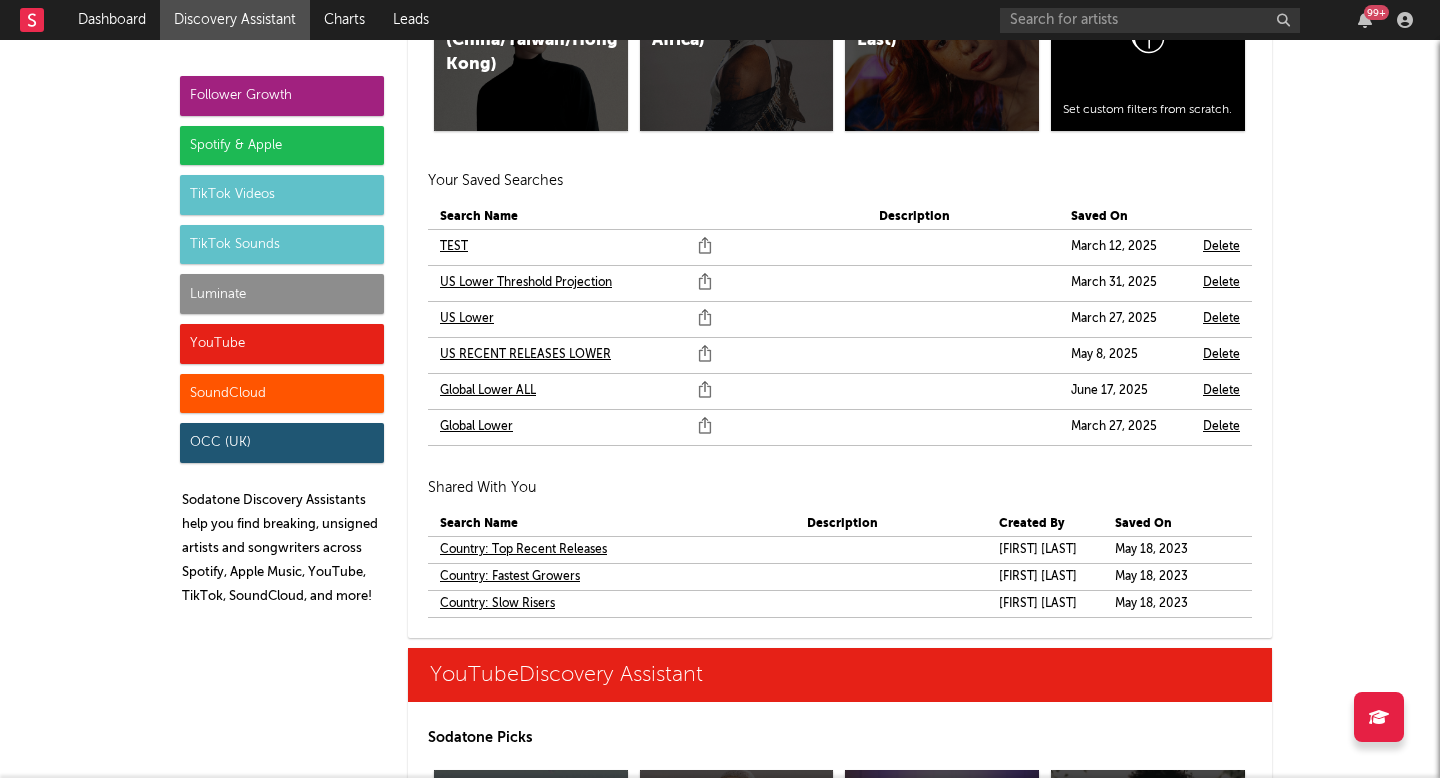click on "US Lower" at bounding box center (467, 319) 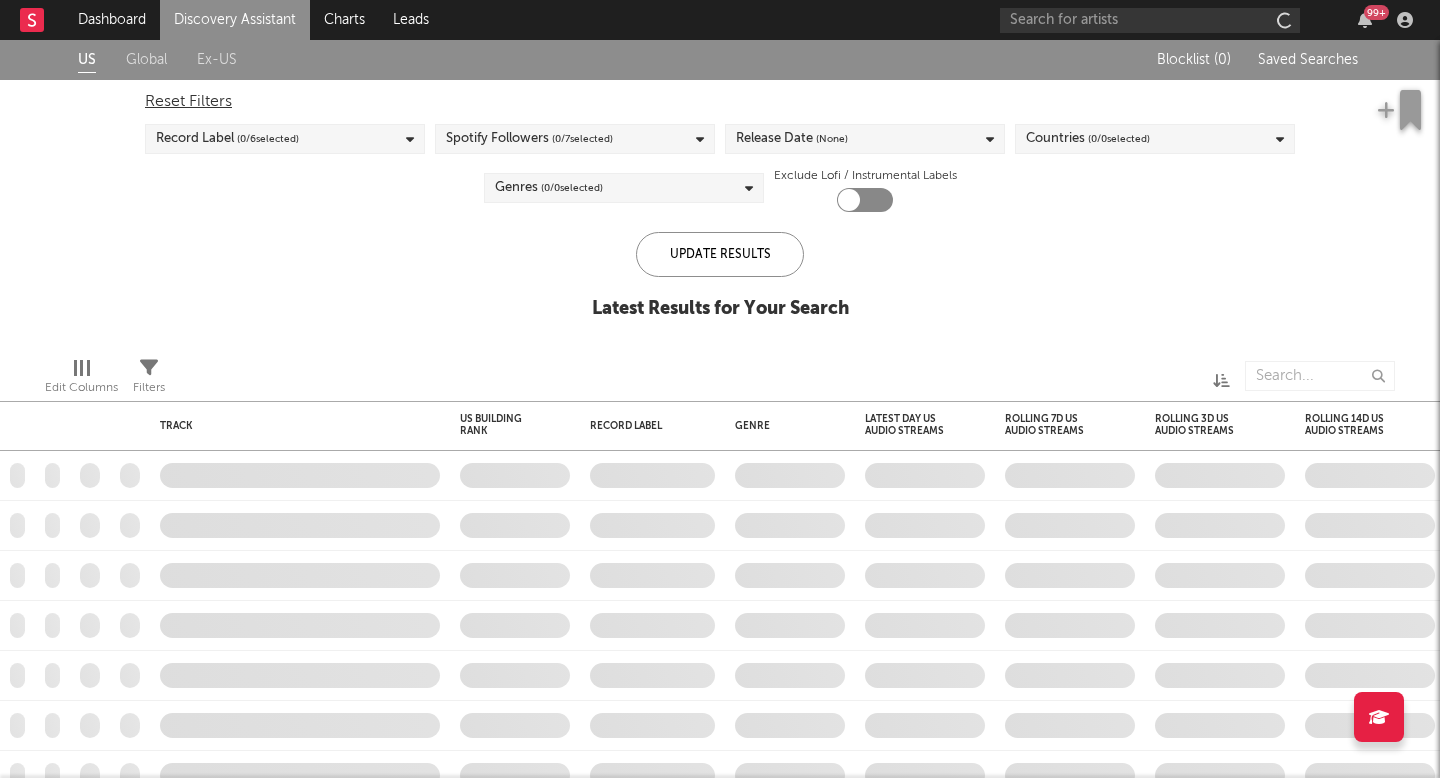 checkbox on "true" 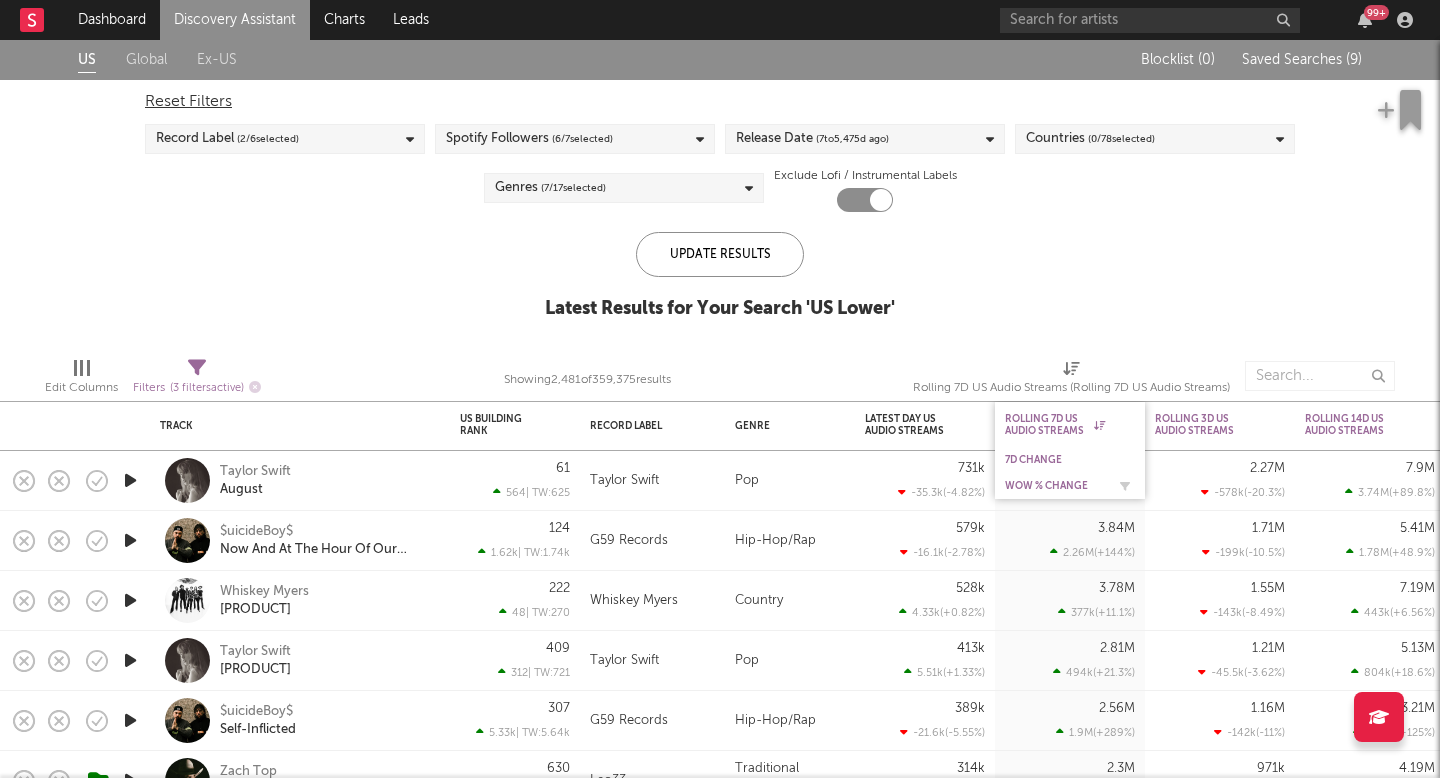 click on "WoW % Change" at bounding box center (1055, 486) 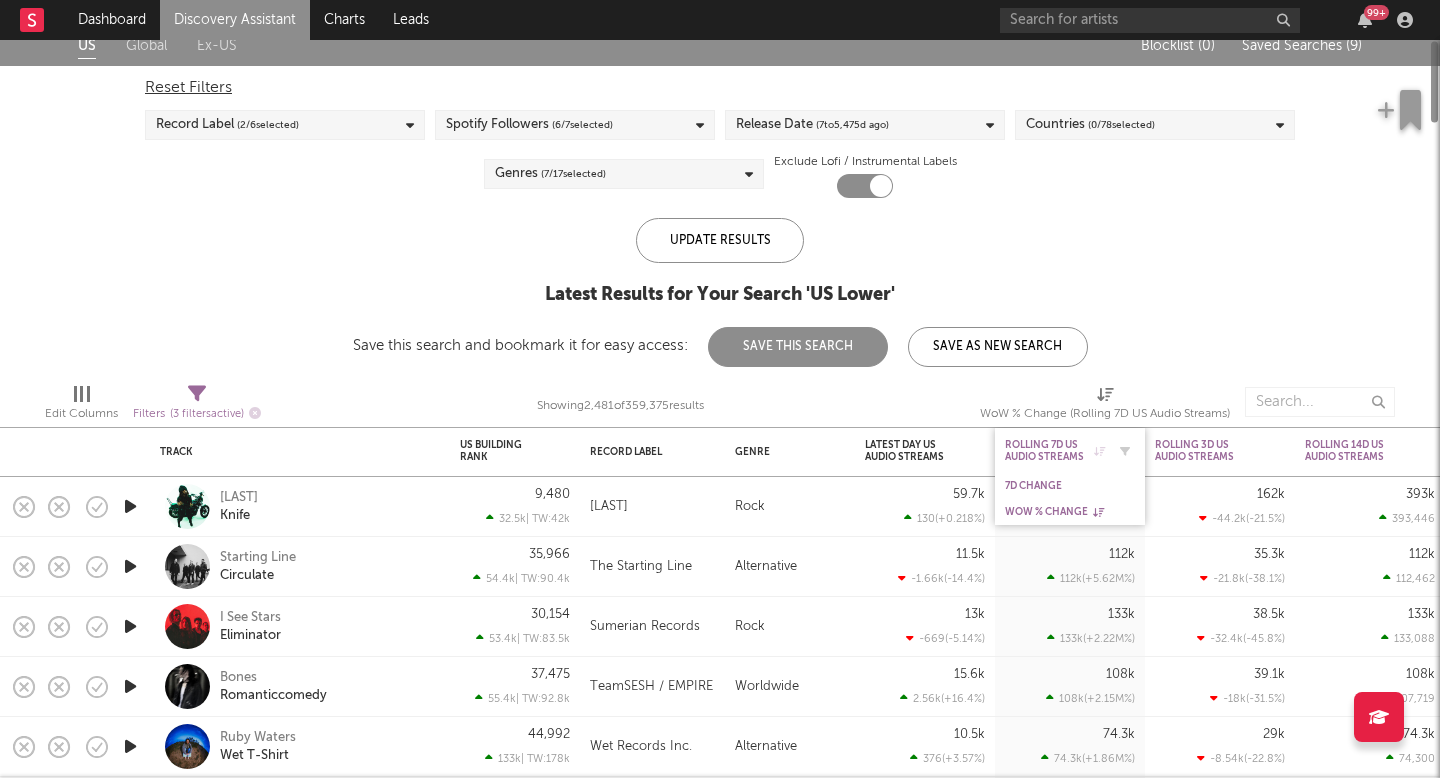 click on "Rolling 7D US Audio Streams" at bounding box center (1055, 451) 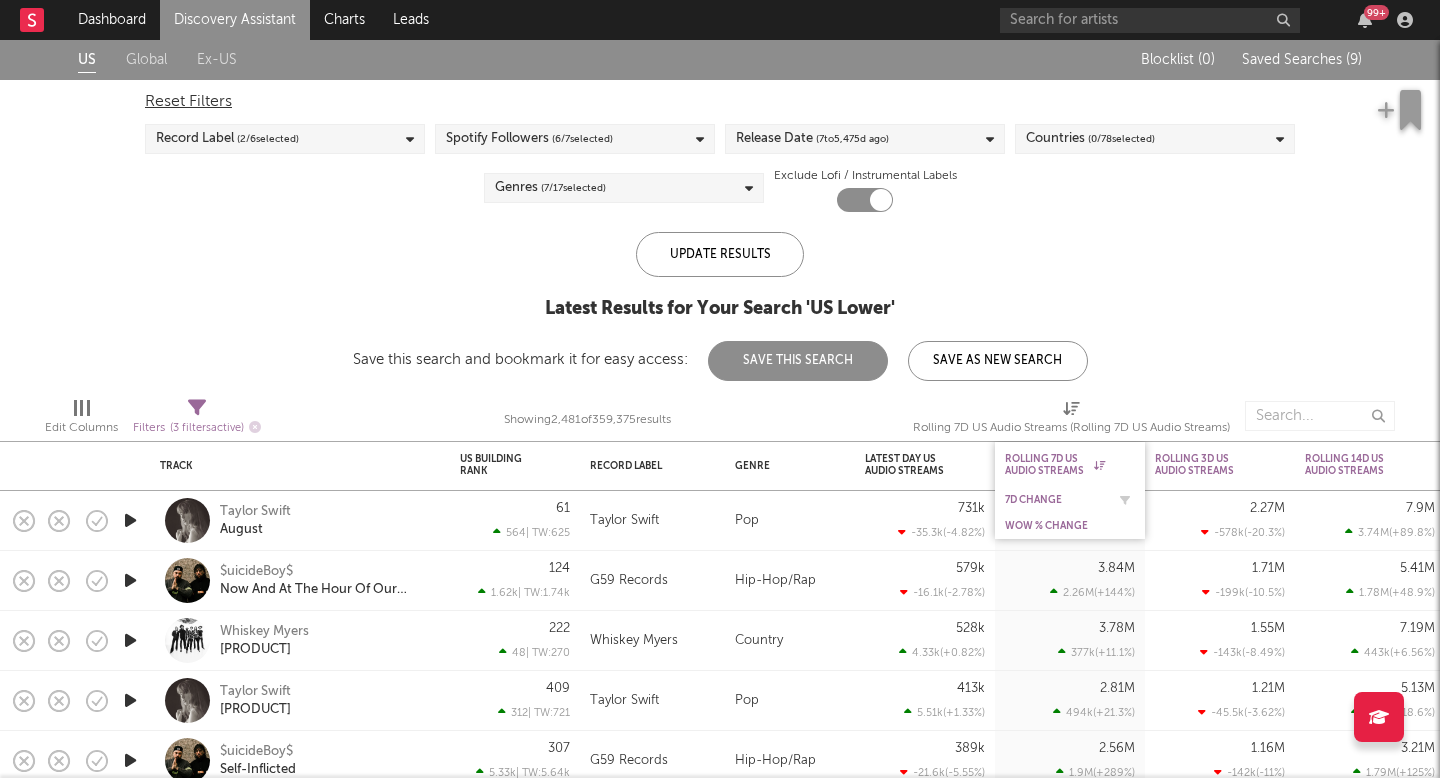 click on "7D Change" at bounding box center (1055, 500) 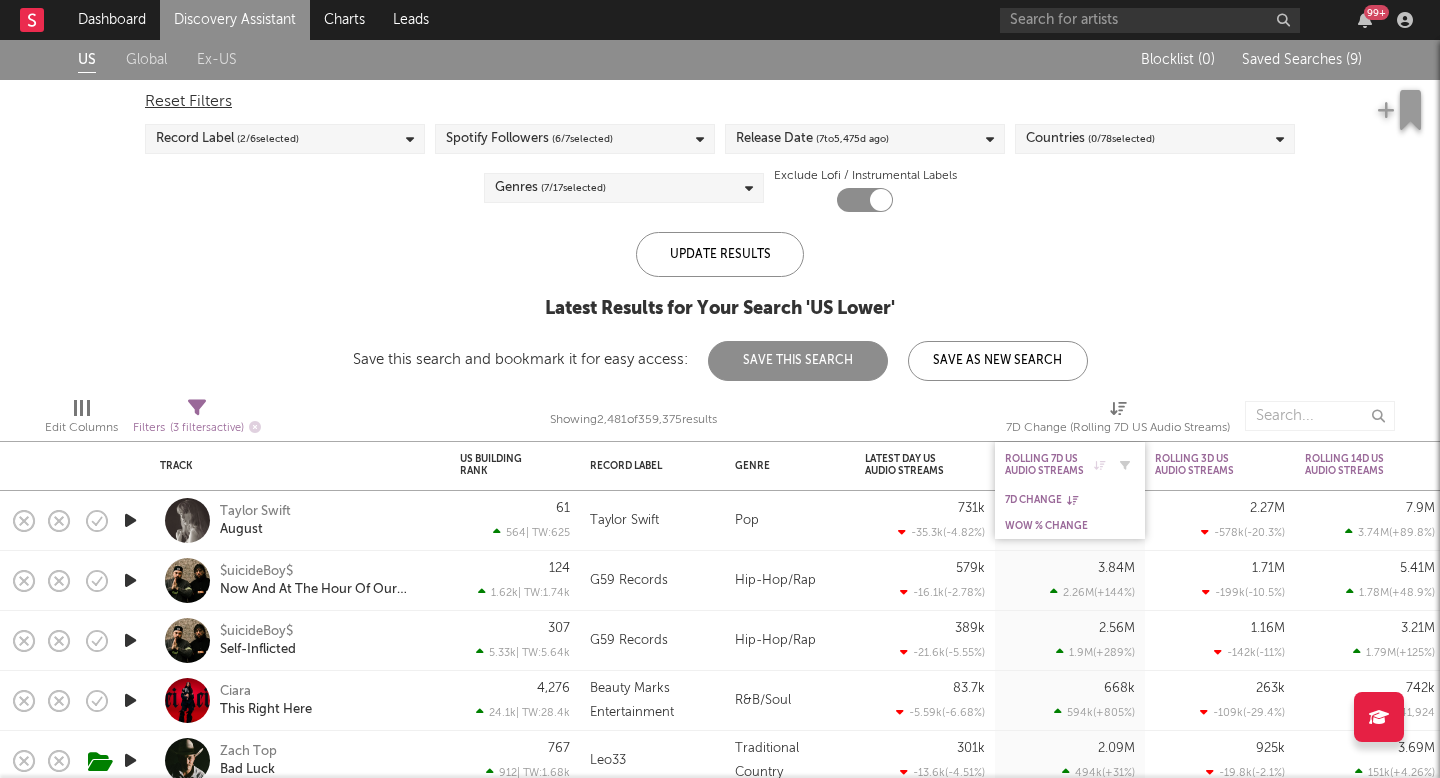 click on "Rolling 7D US Audio Streams" at bounding box center [1055, 465] 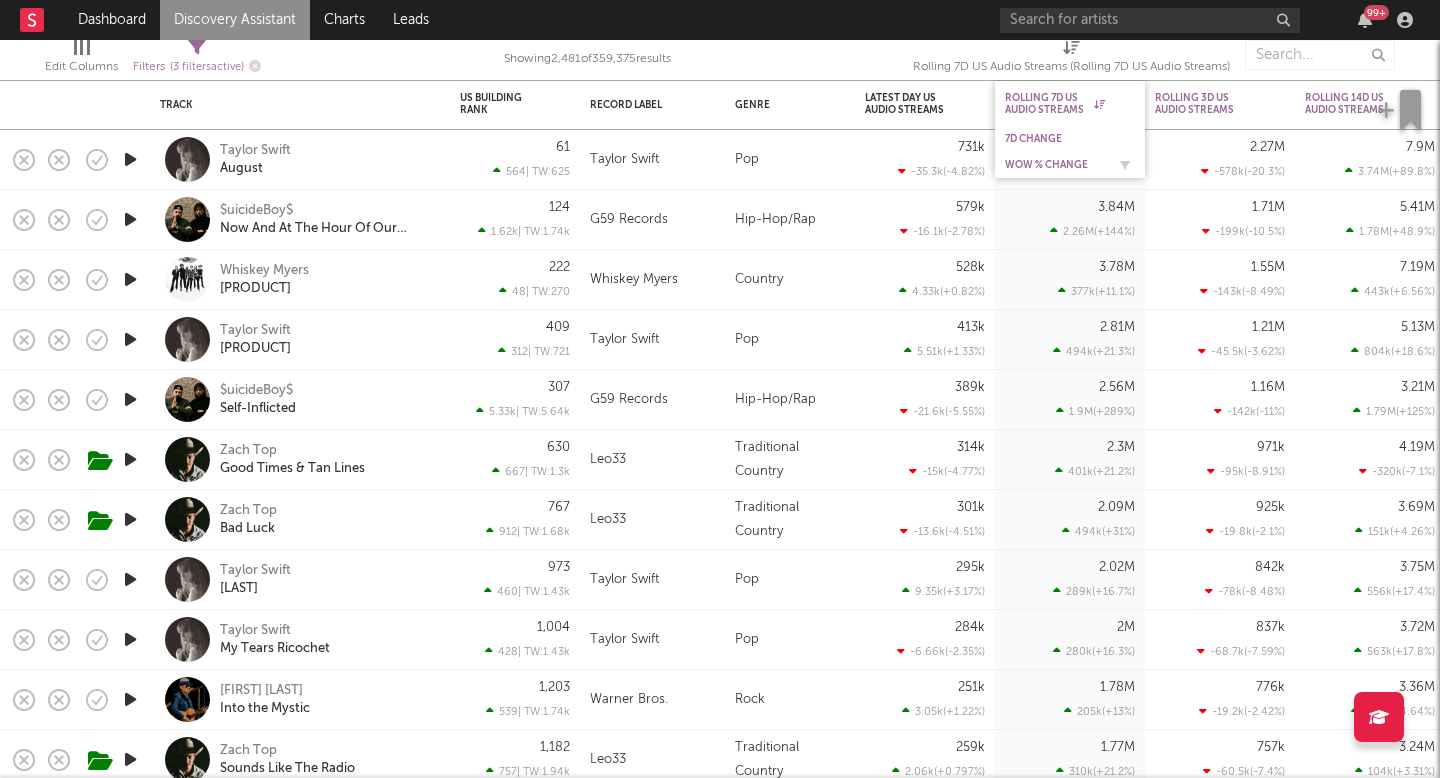 click on "WoW % Change" at bounding box center [1055, 165] 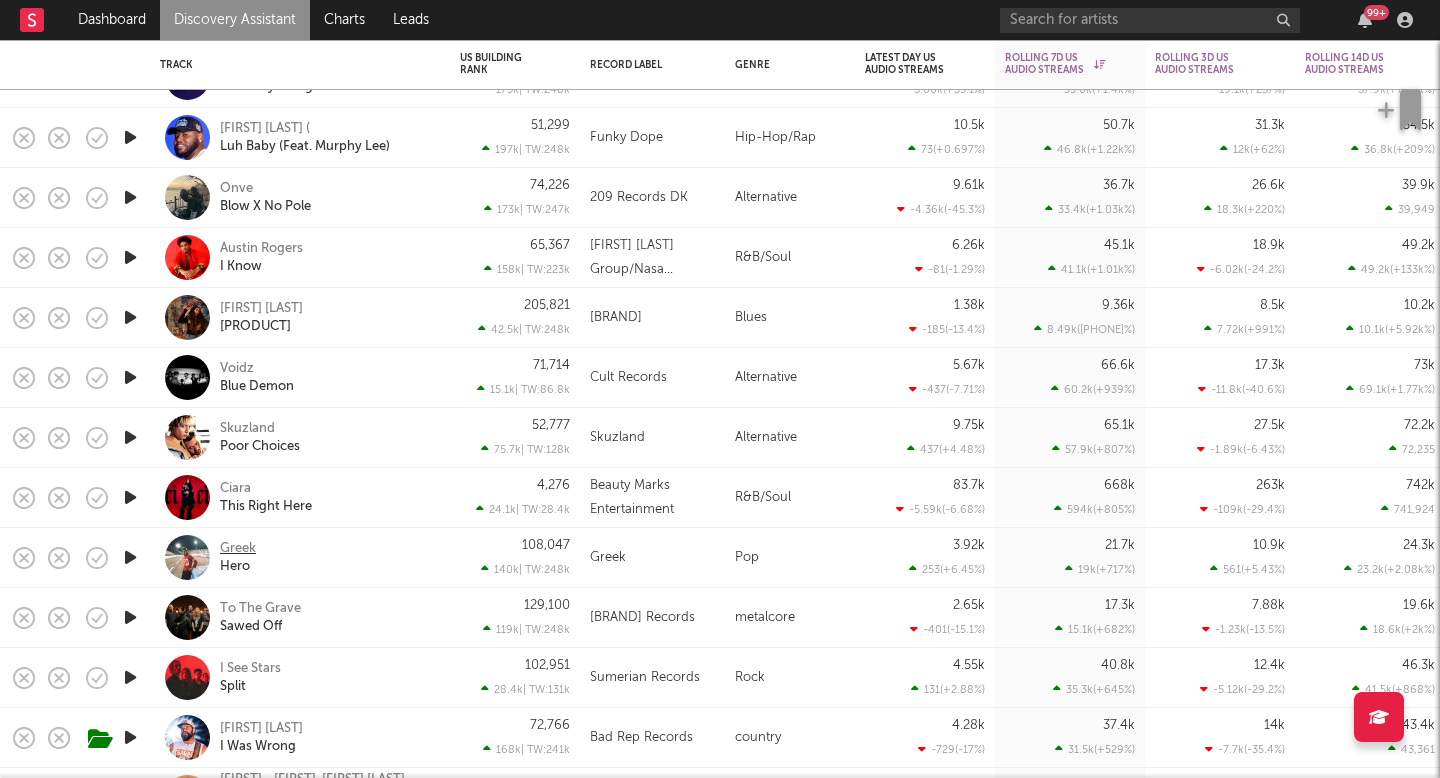 click on "Greek" at bounding box center (238, 549) 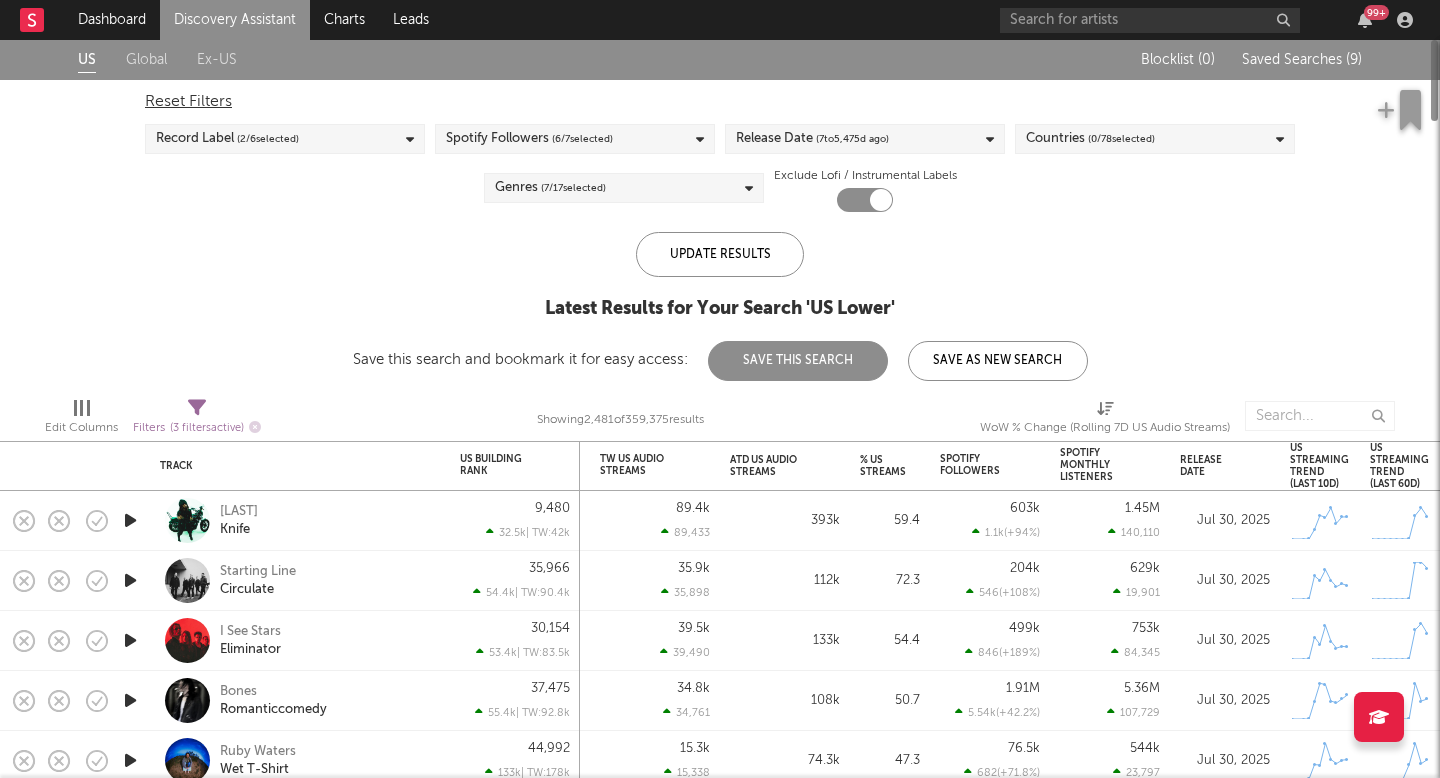 click on "( 7  to  5,475 d ago)" at bounding box center (852, 139) 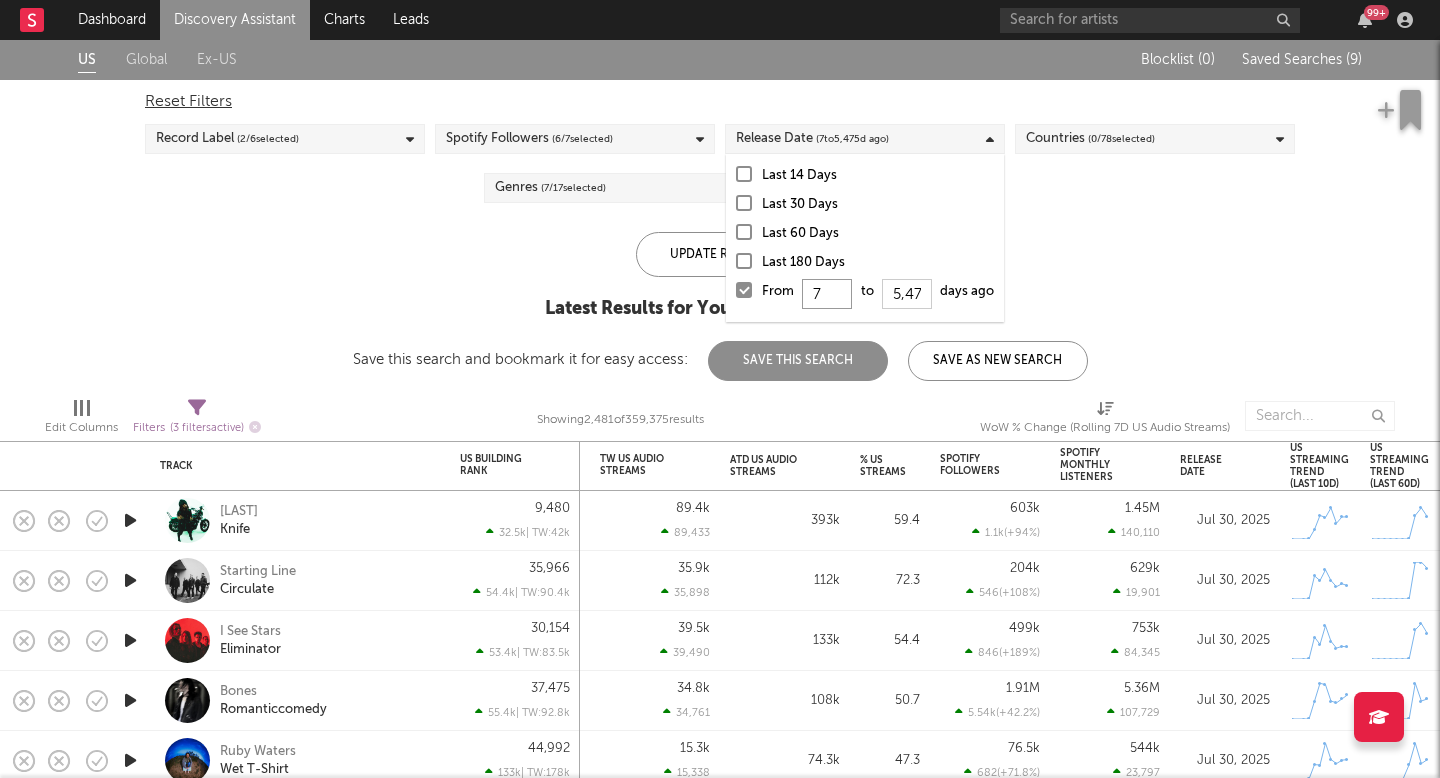 click on "7" at bounding box center (827, 294) 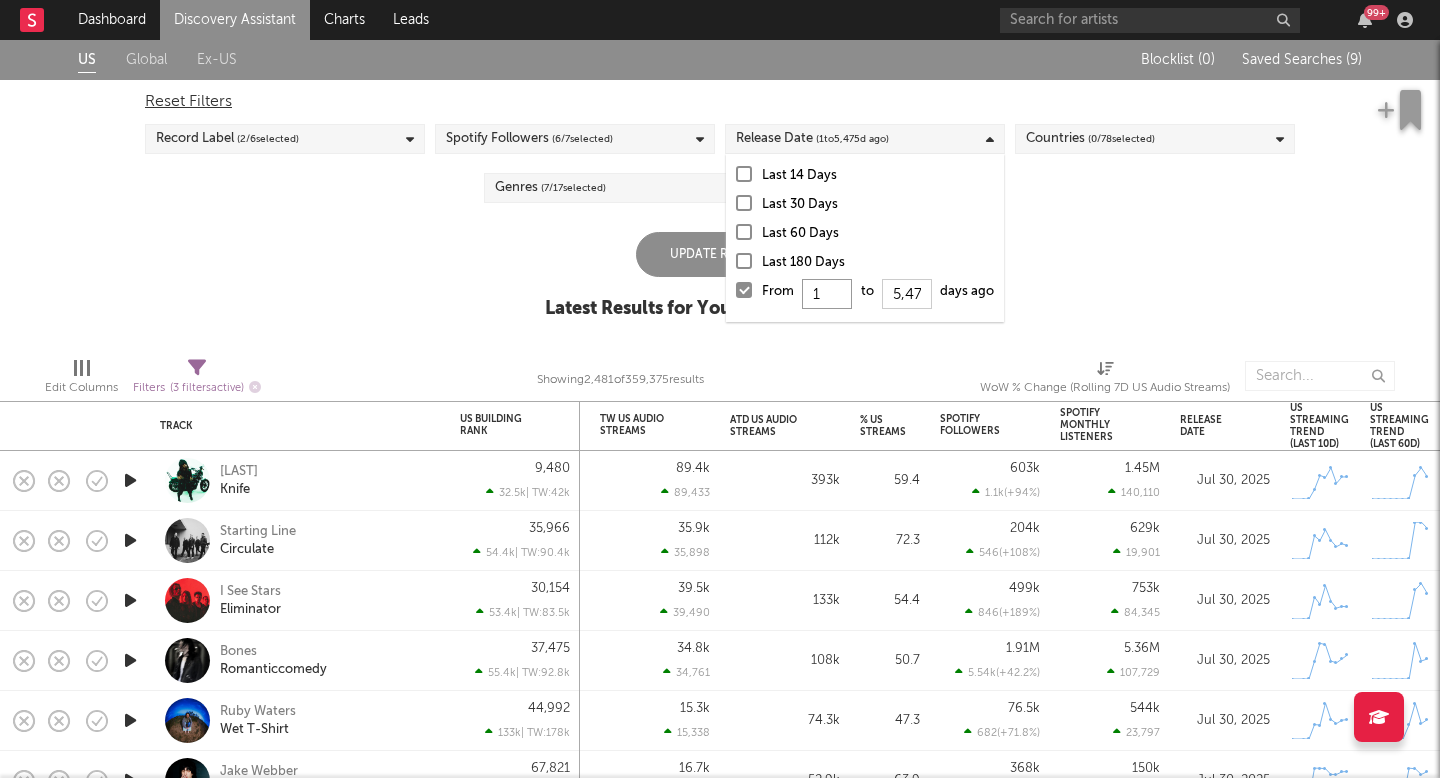 type on "14" 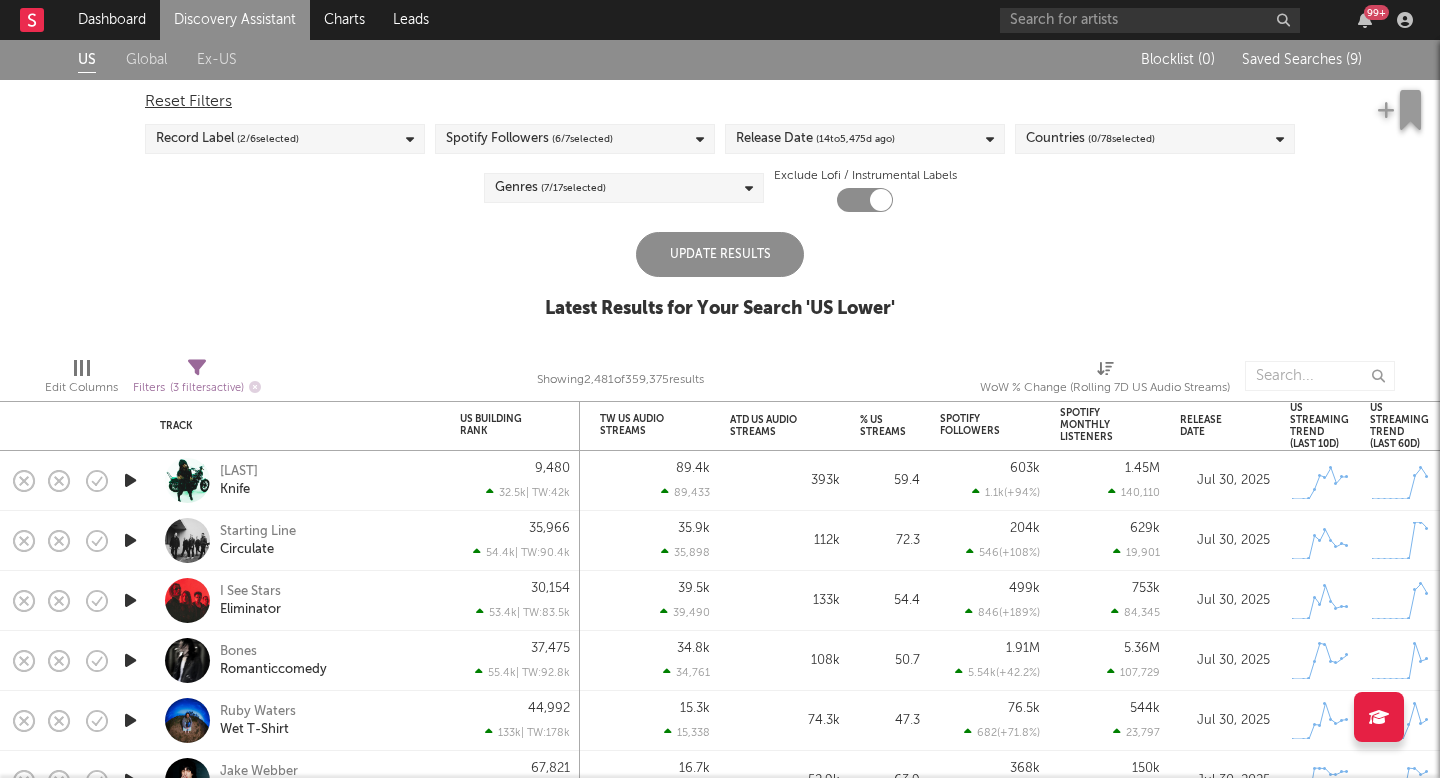 click on "Update Results" at bounding box center (720, 254) 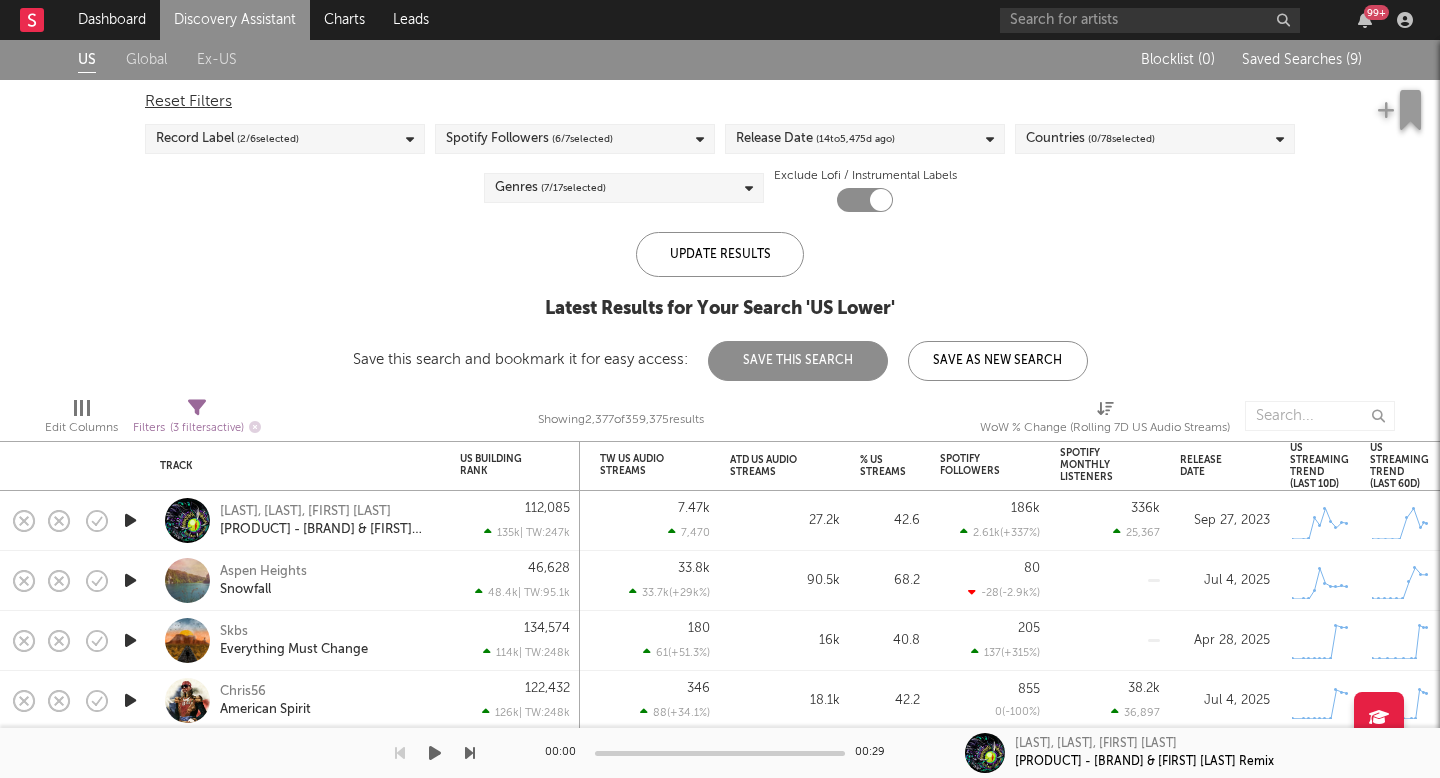 click on "00:00 00:29" at bounding box center [720, 753] 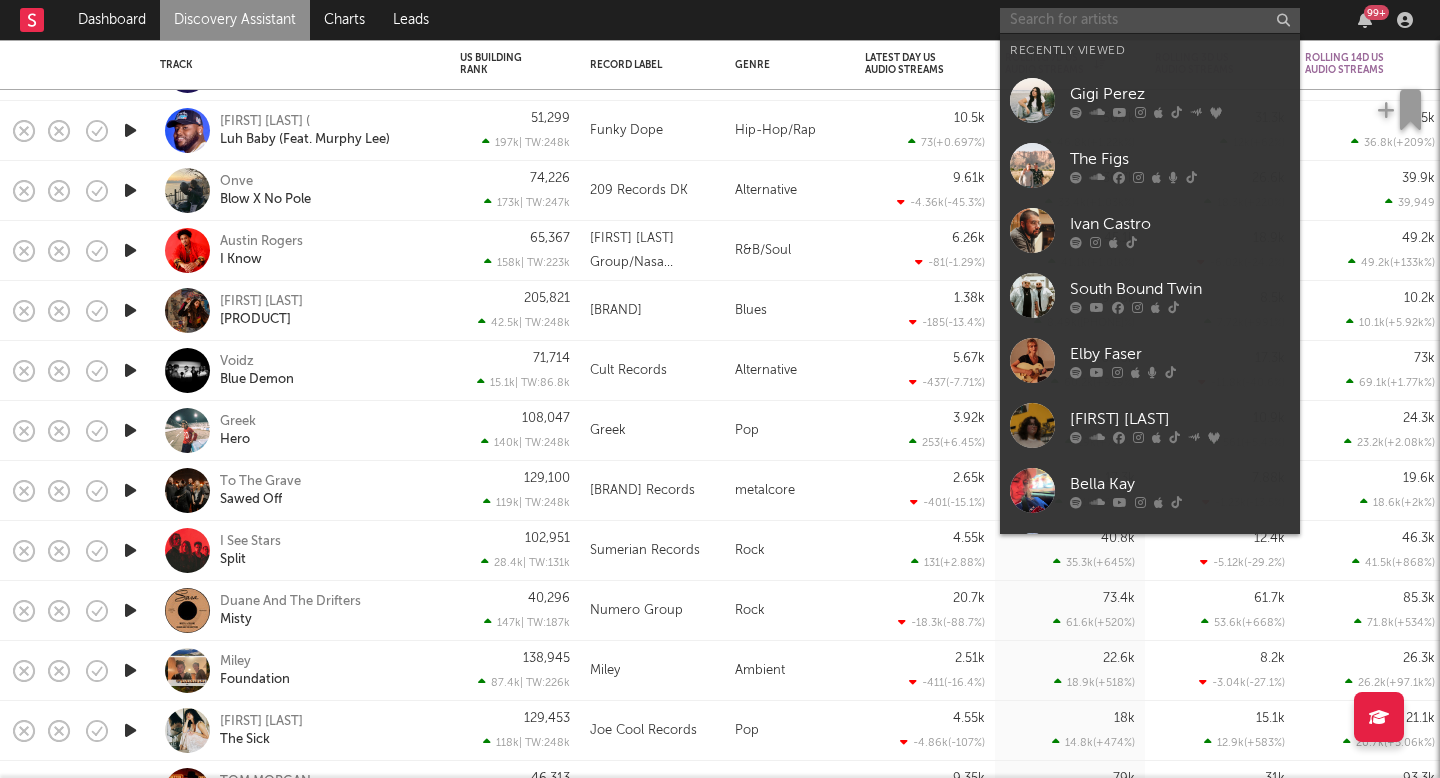 click at bounding box center (1150, 20) 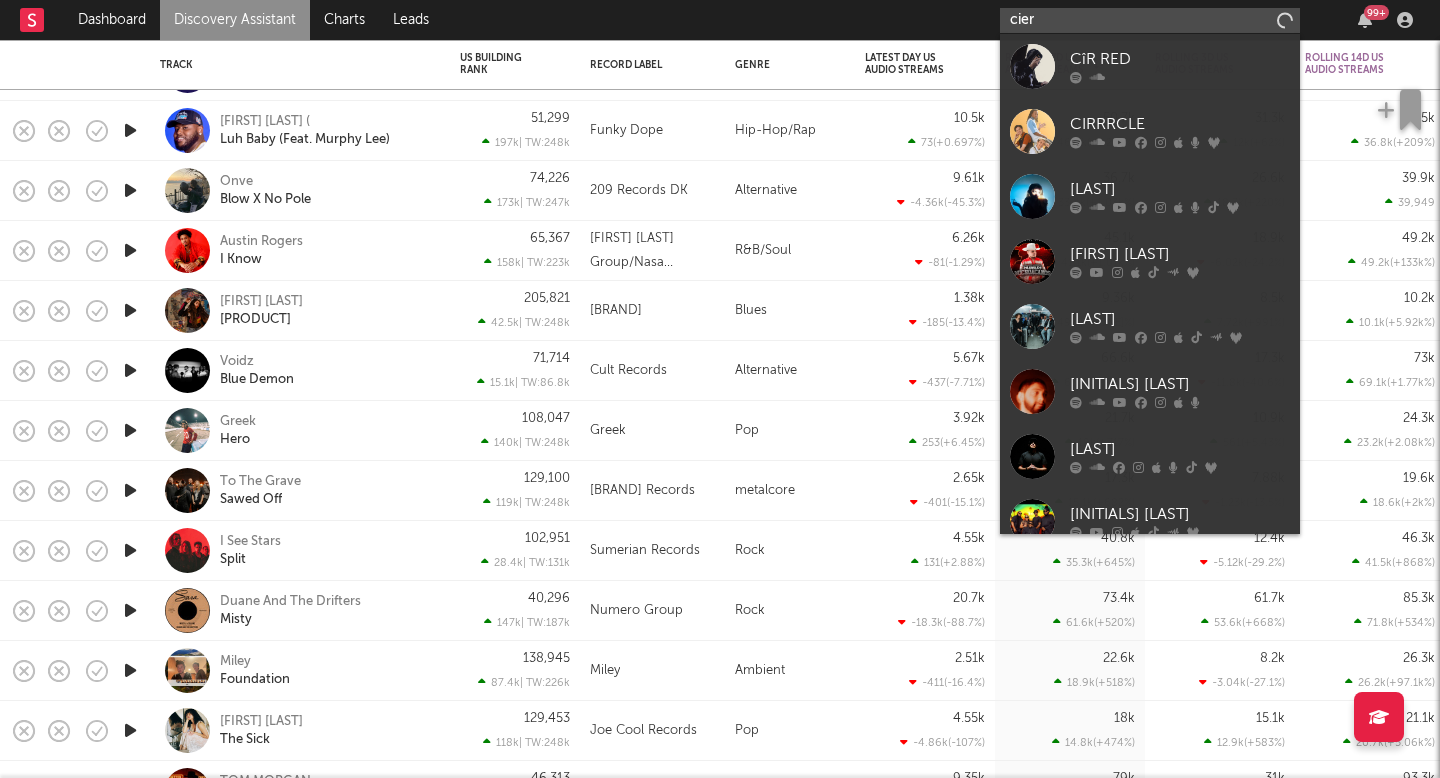 type on "ciera" 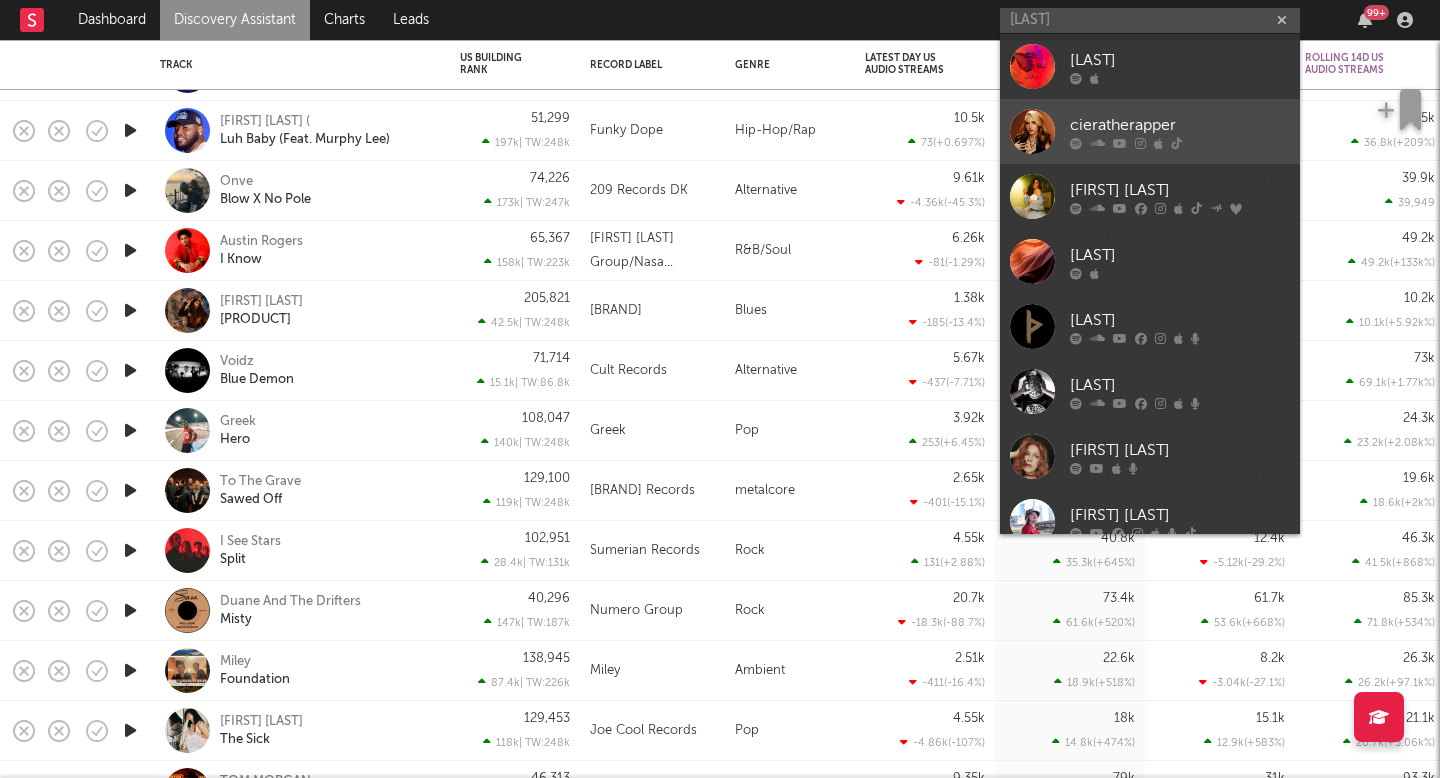 click on "cieratherapper" at bounding box center (1180, 125) 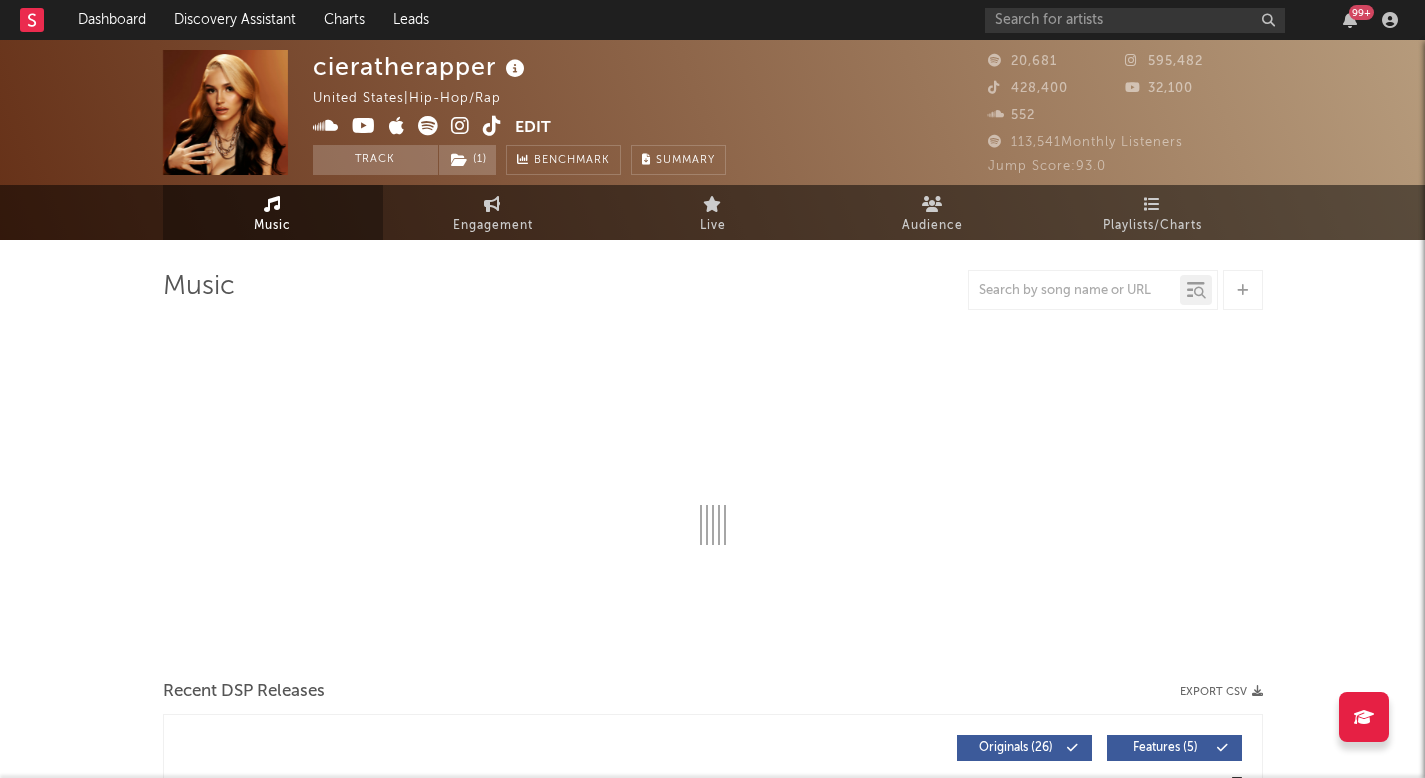 select on "6m" 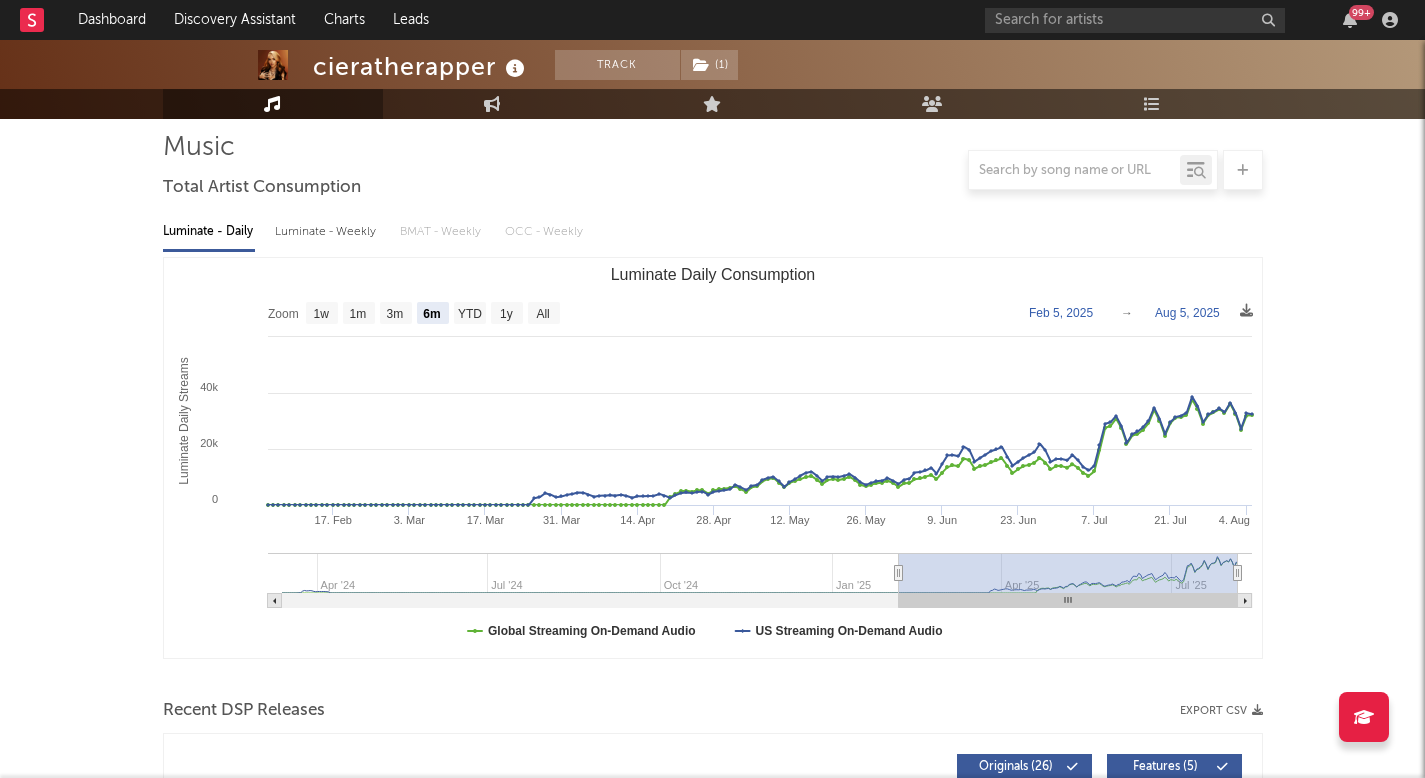 scroll, scrollTop: 0, scrollLeft: 0, axis: both 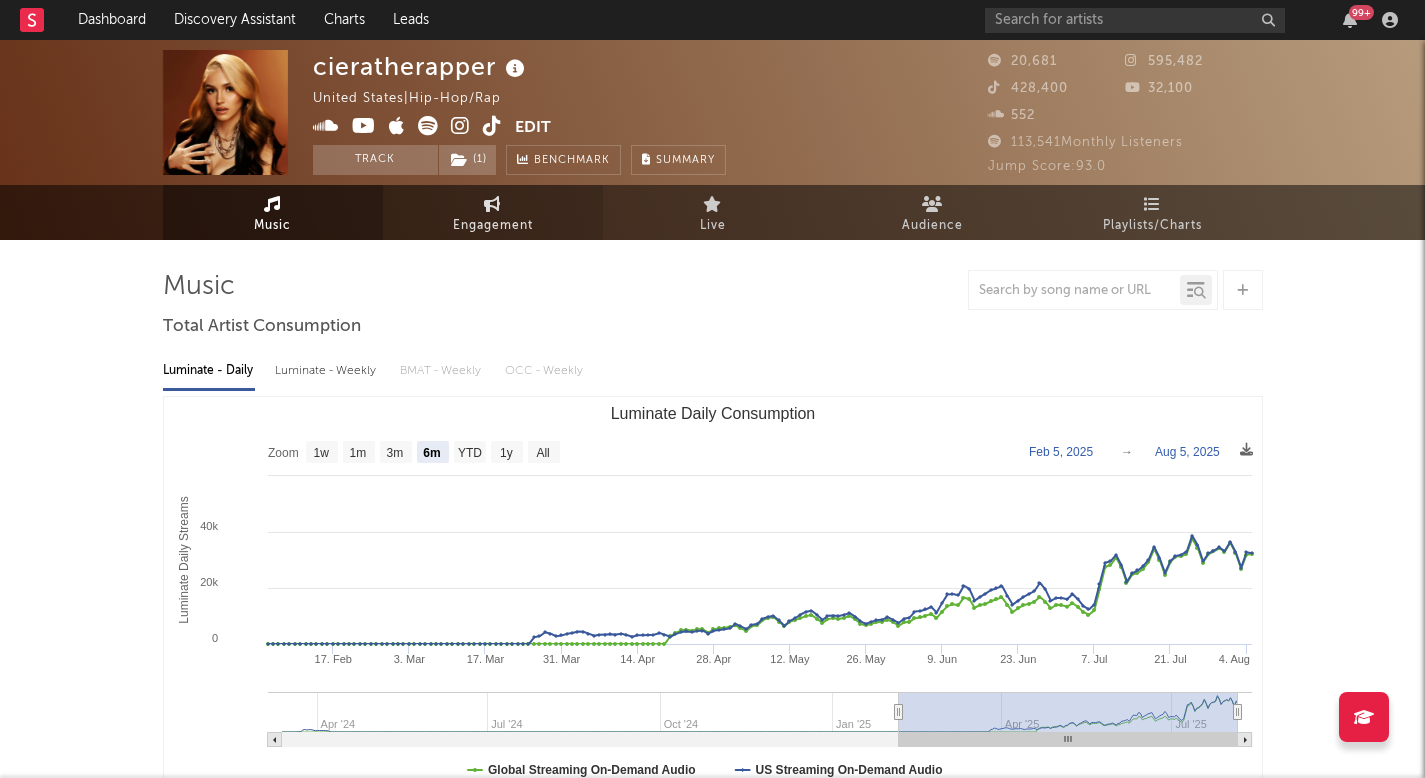 click on "Engagement" at bounding box center (493, 226) 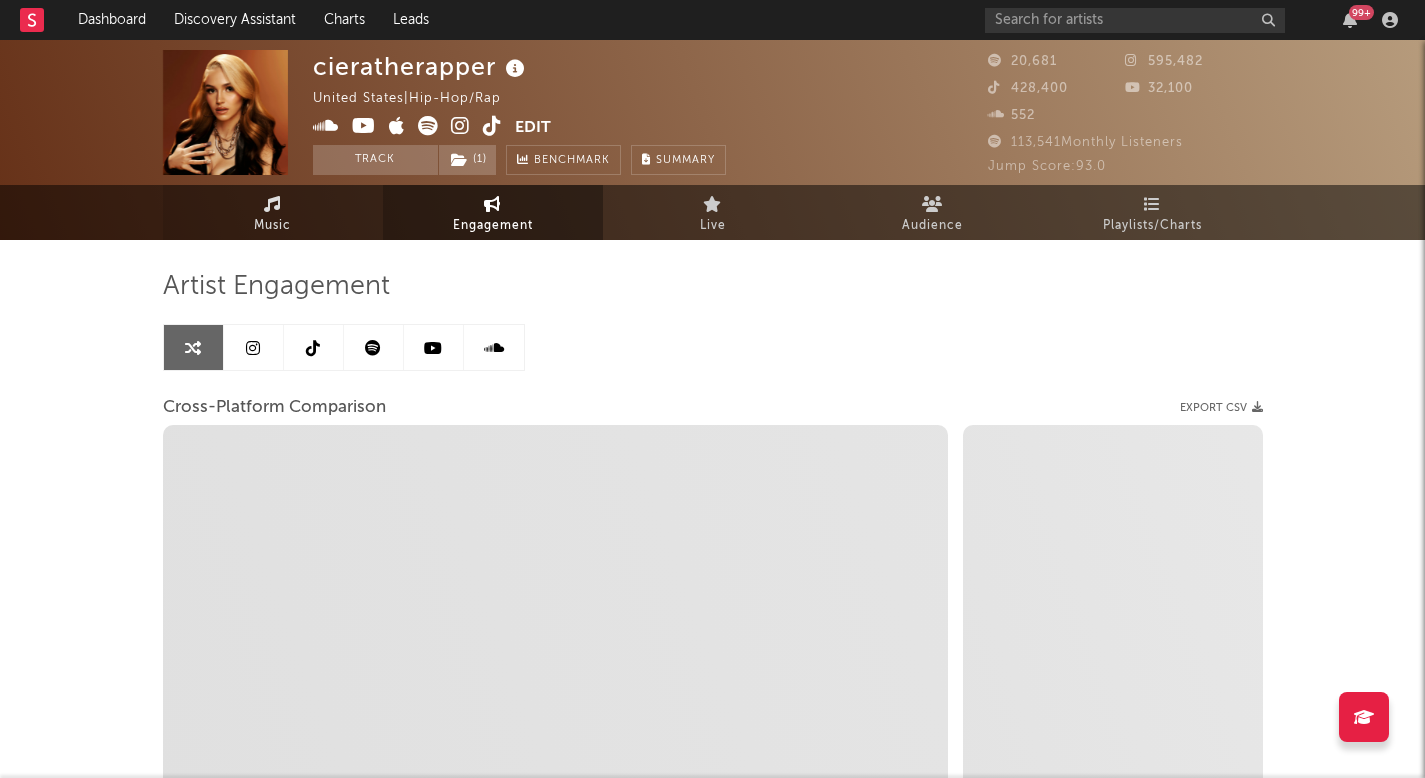select on "1m" 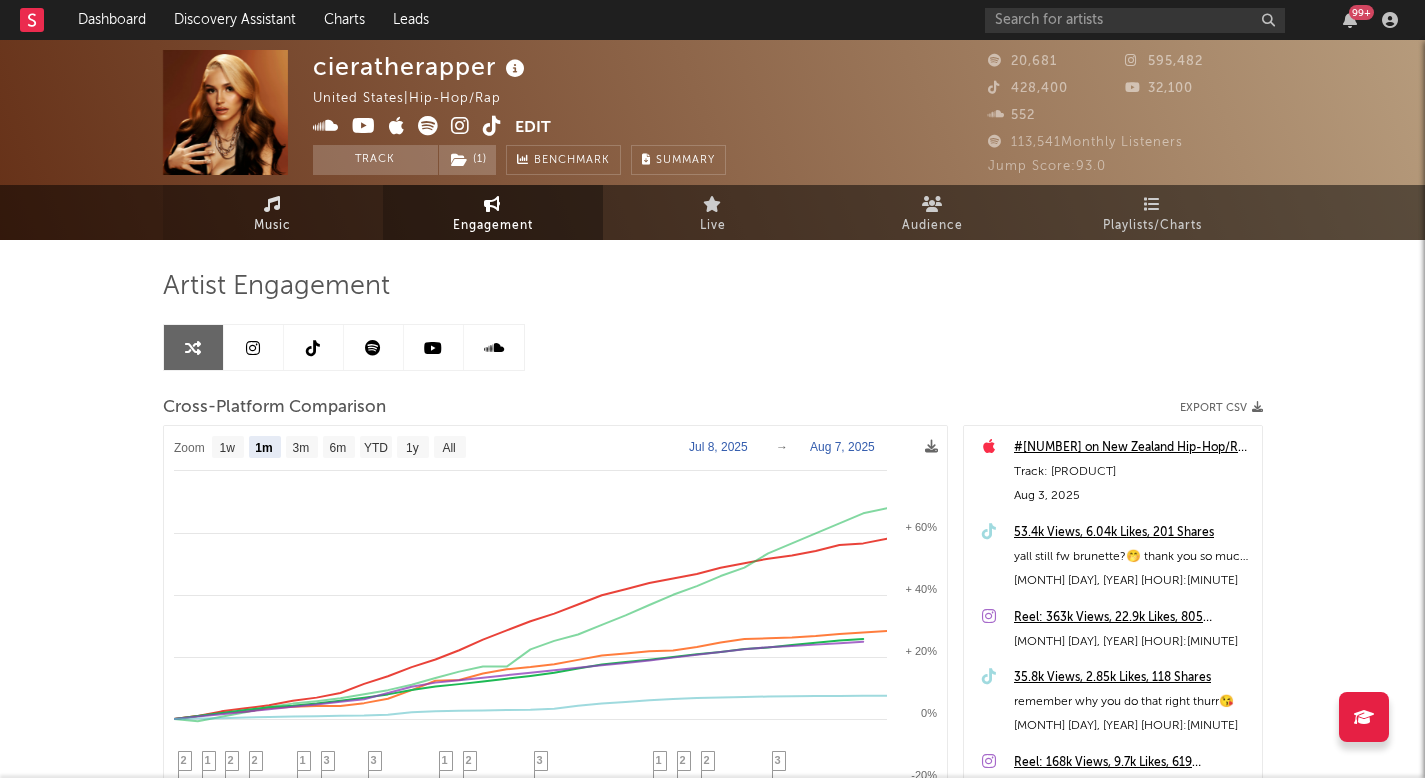 click on "Music" at bounding box center [273, 212] 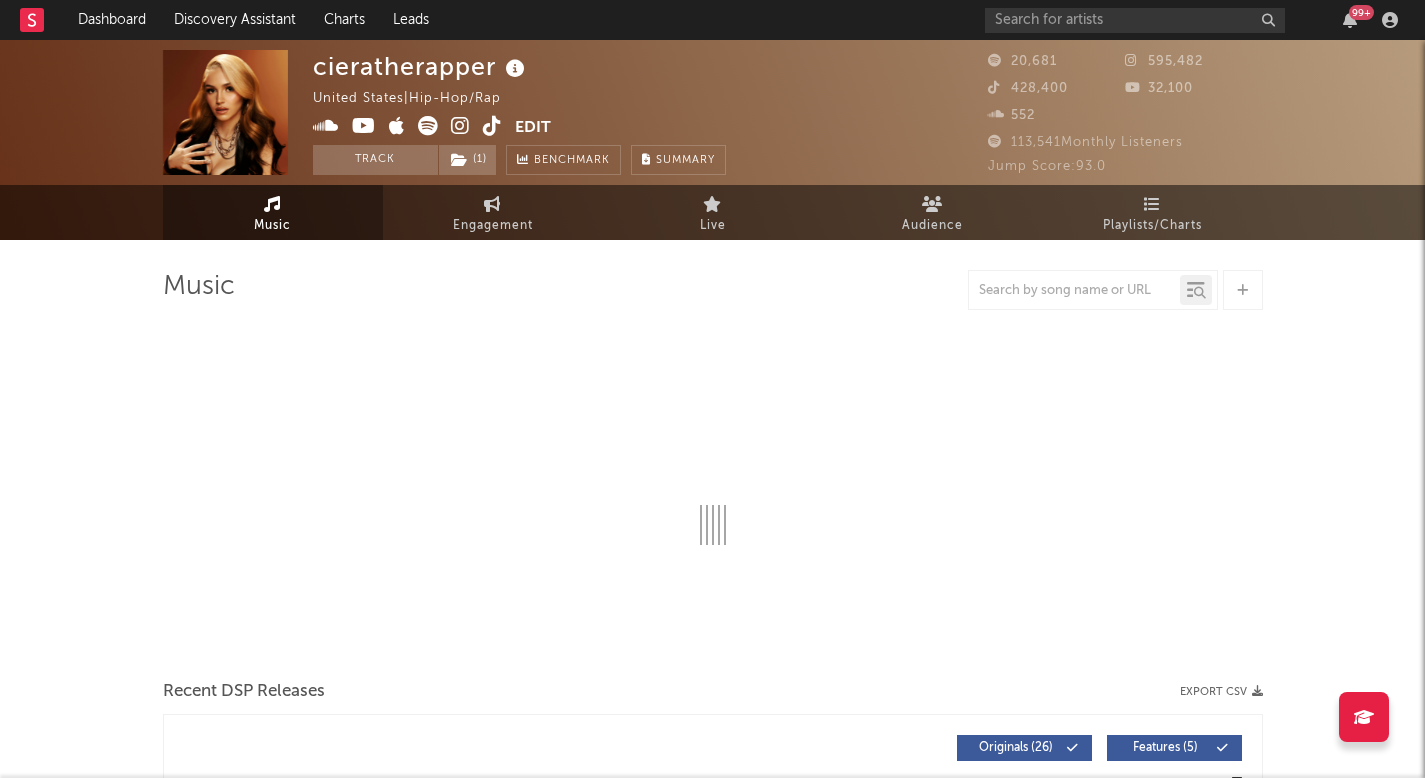 select on "6m" 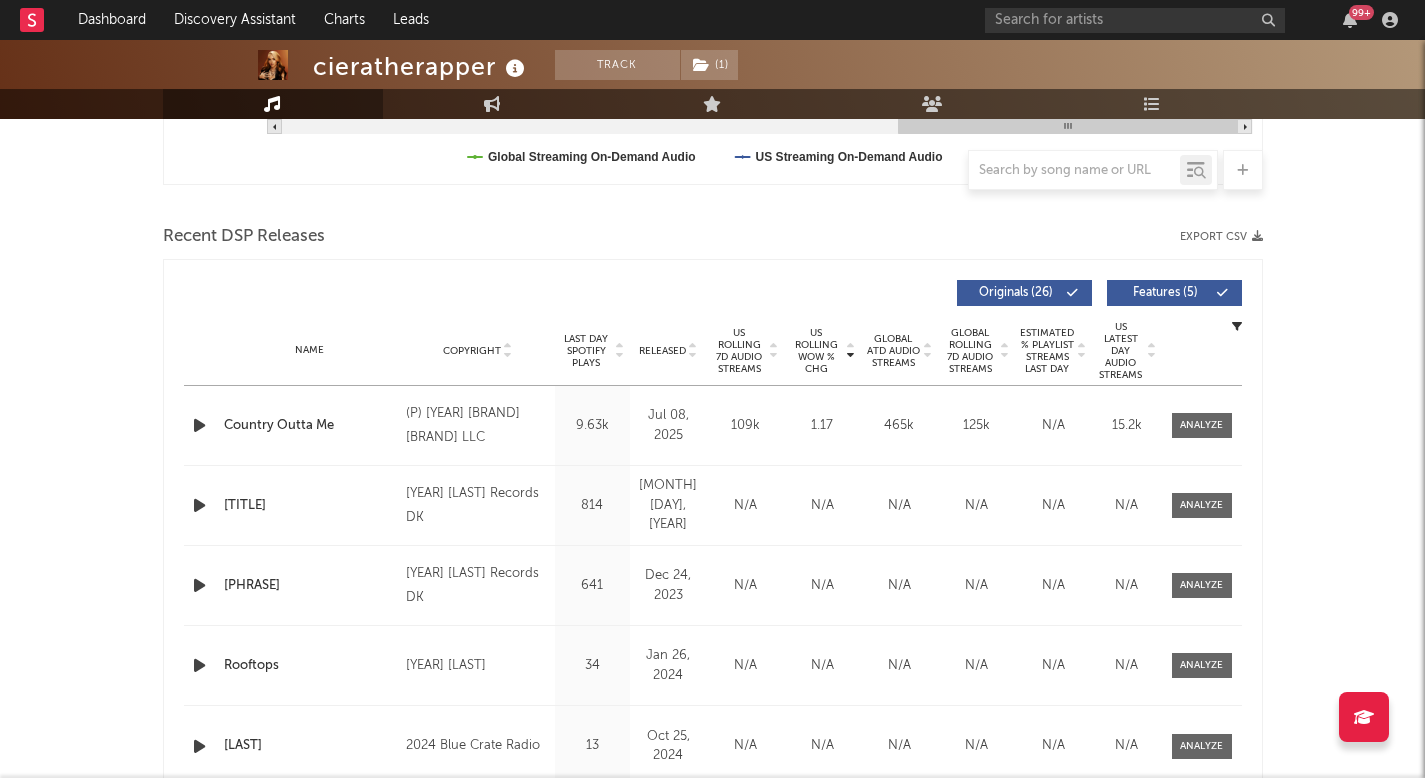 scroll, scrollTop: 620, scrollLeft: 0, axis: vertical 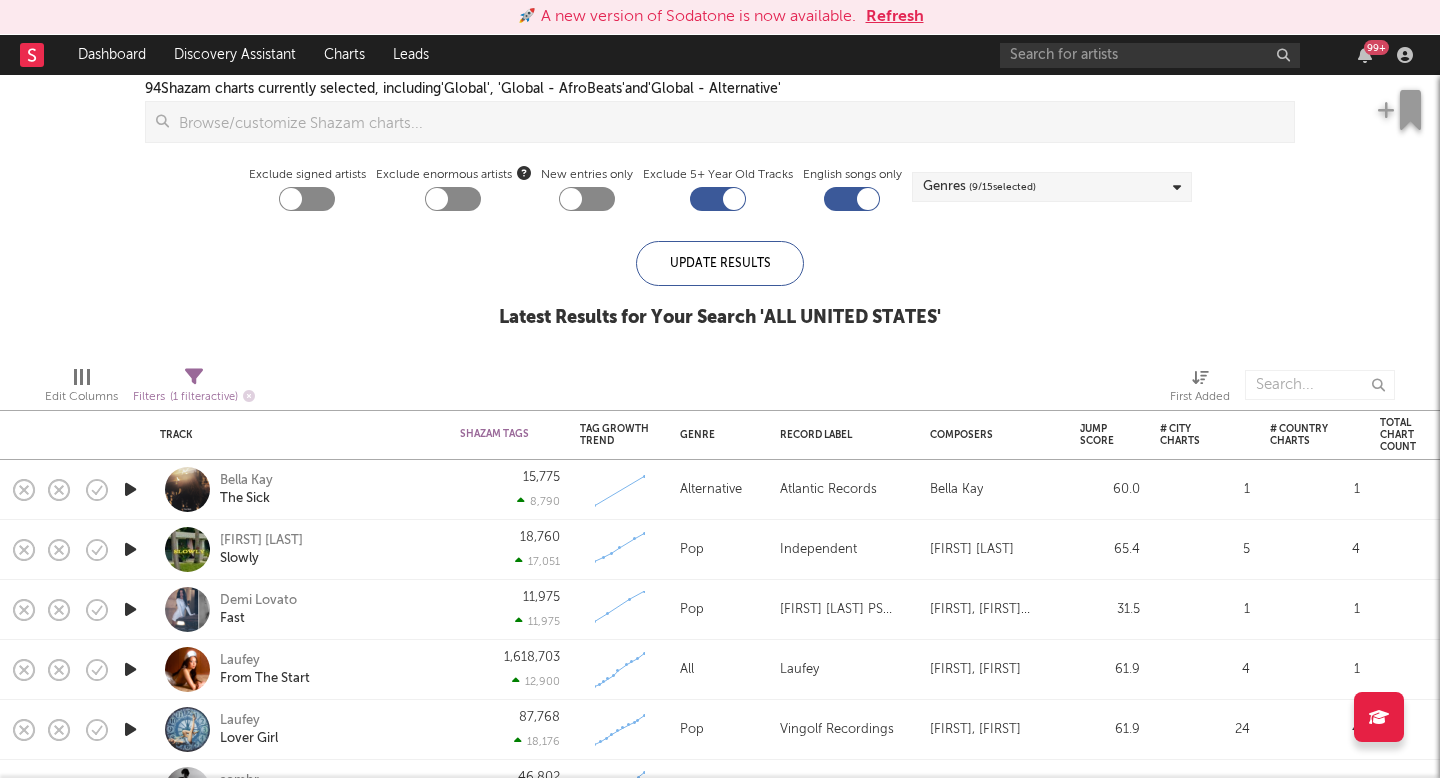 click on "[NUMBER] [BRAND] charts currently selected, including  '[BRAND]', '[BRAND] - [BRAND]'  and  '[BRAND] - [BRAND]' Update Results" at bounding box center (720, 110) 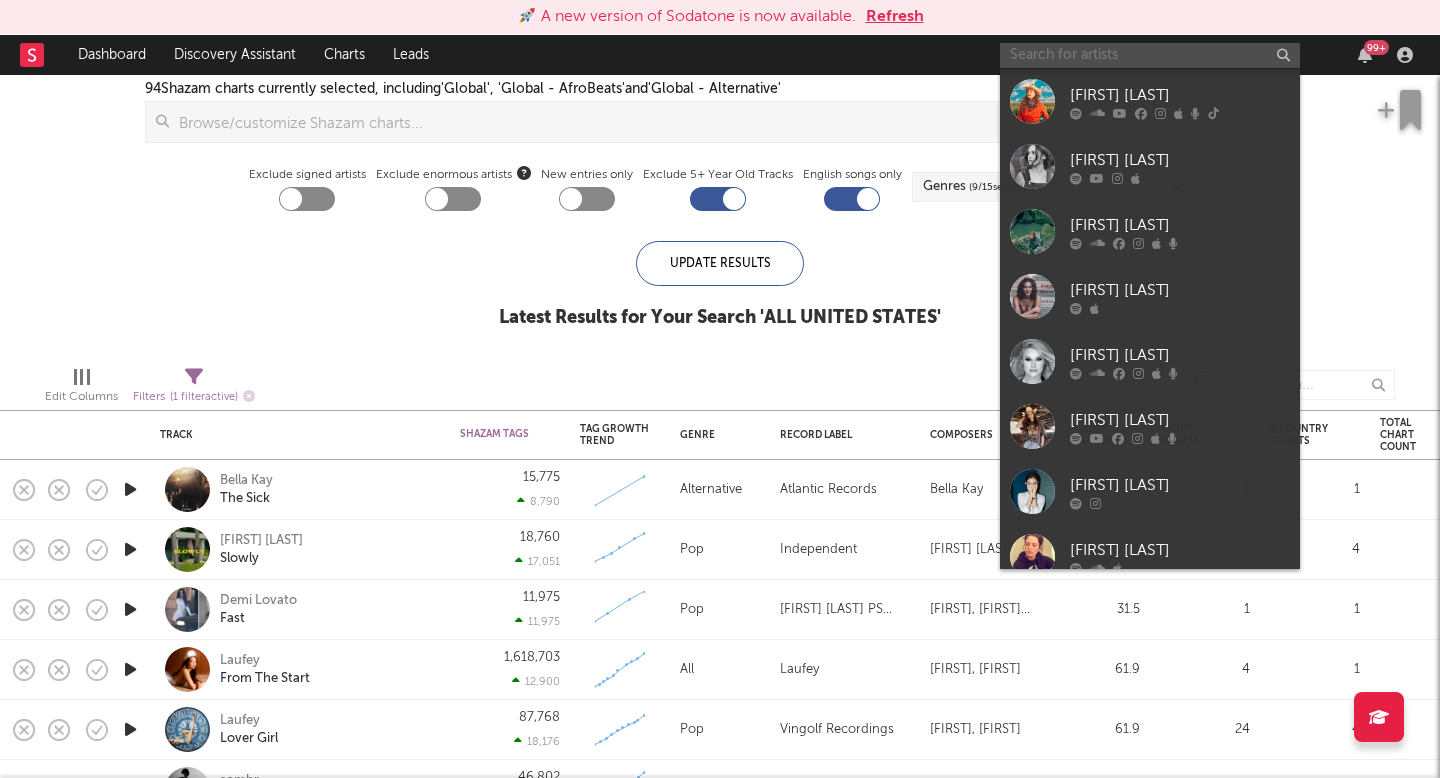 click at bounding box center (1150, 55) 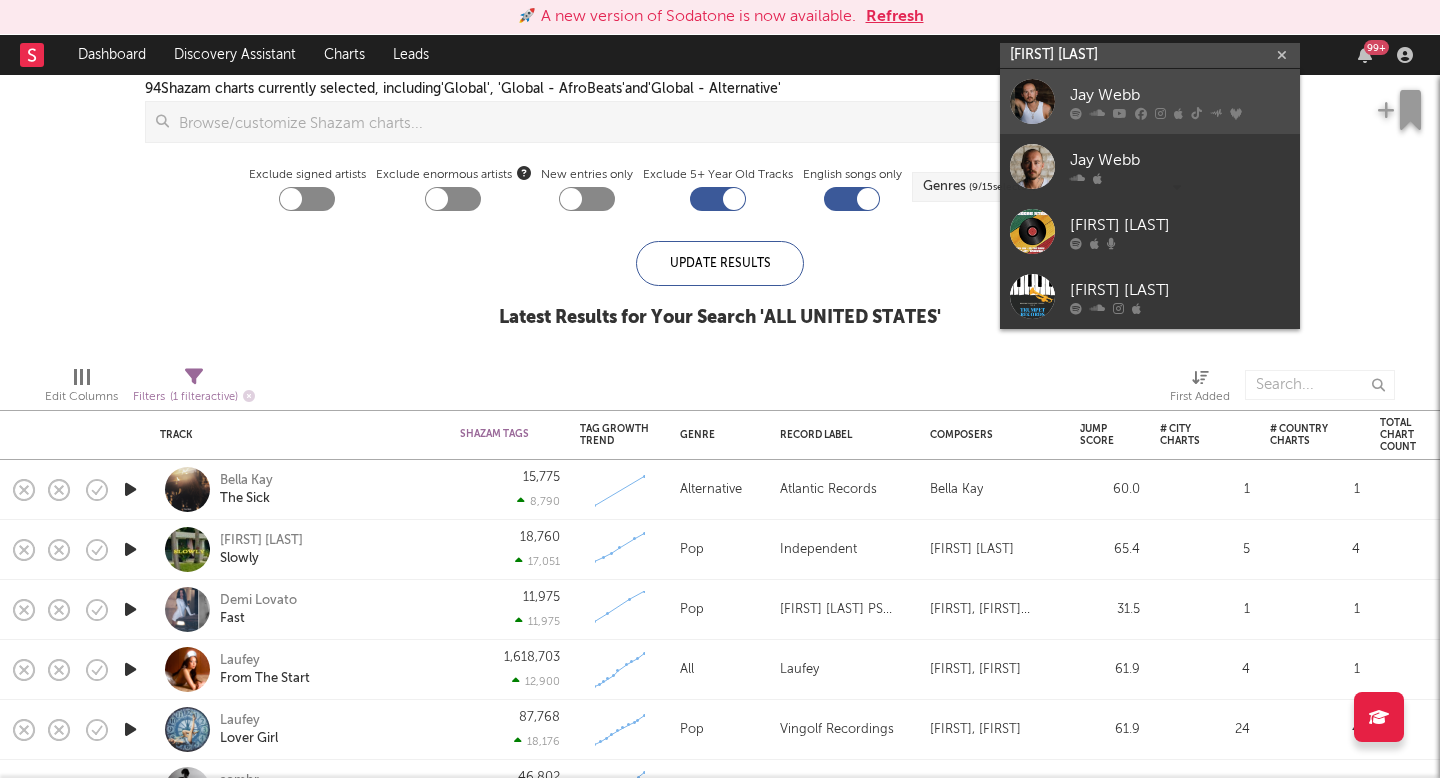 type on "[FIRST] [LAST]" 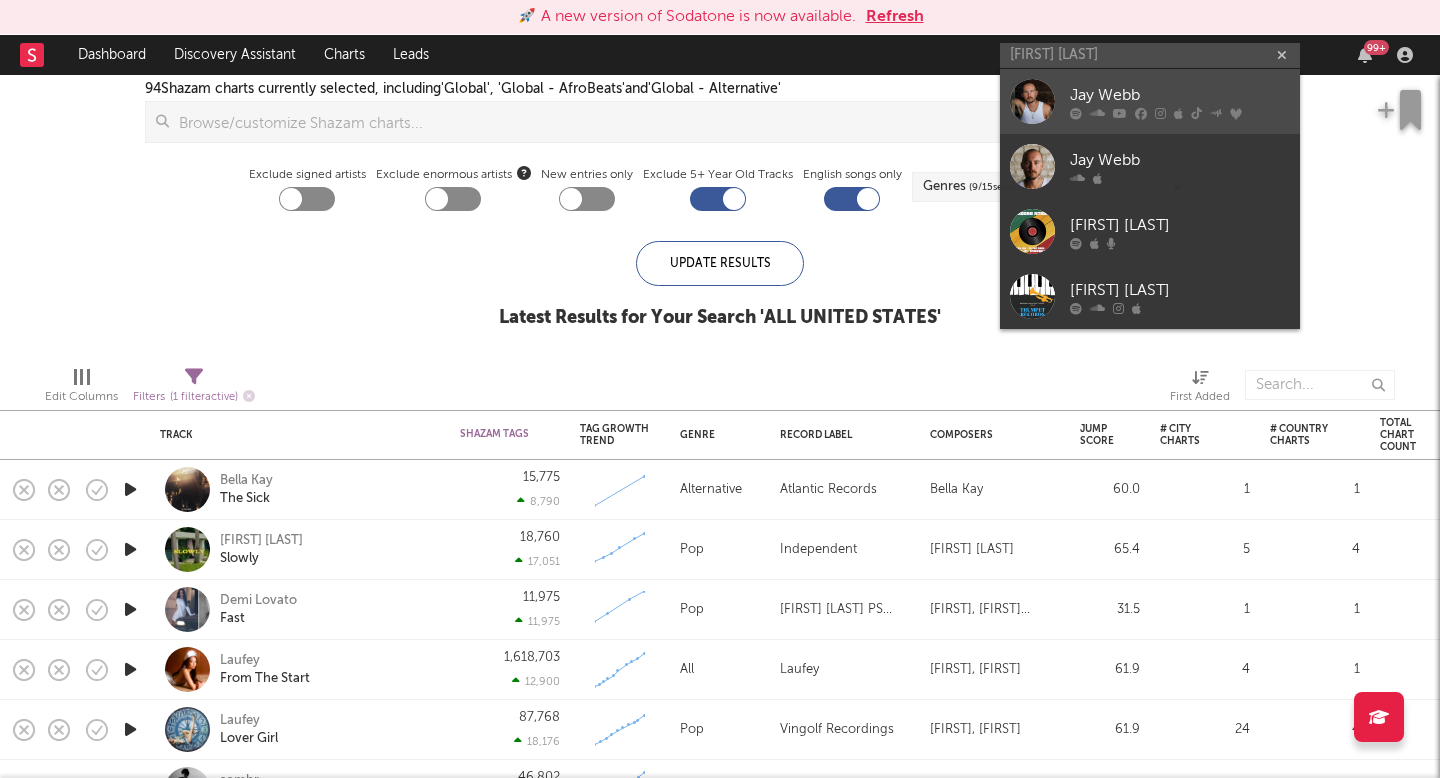 click on "Jay Webb" at bounding box center (1180, 95) 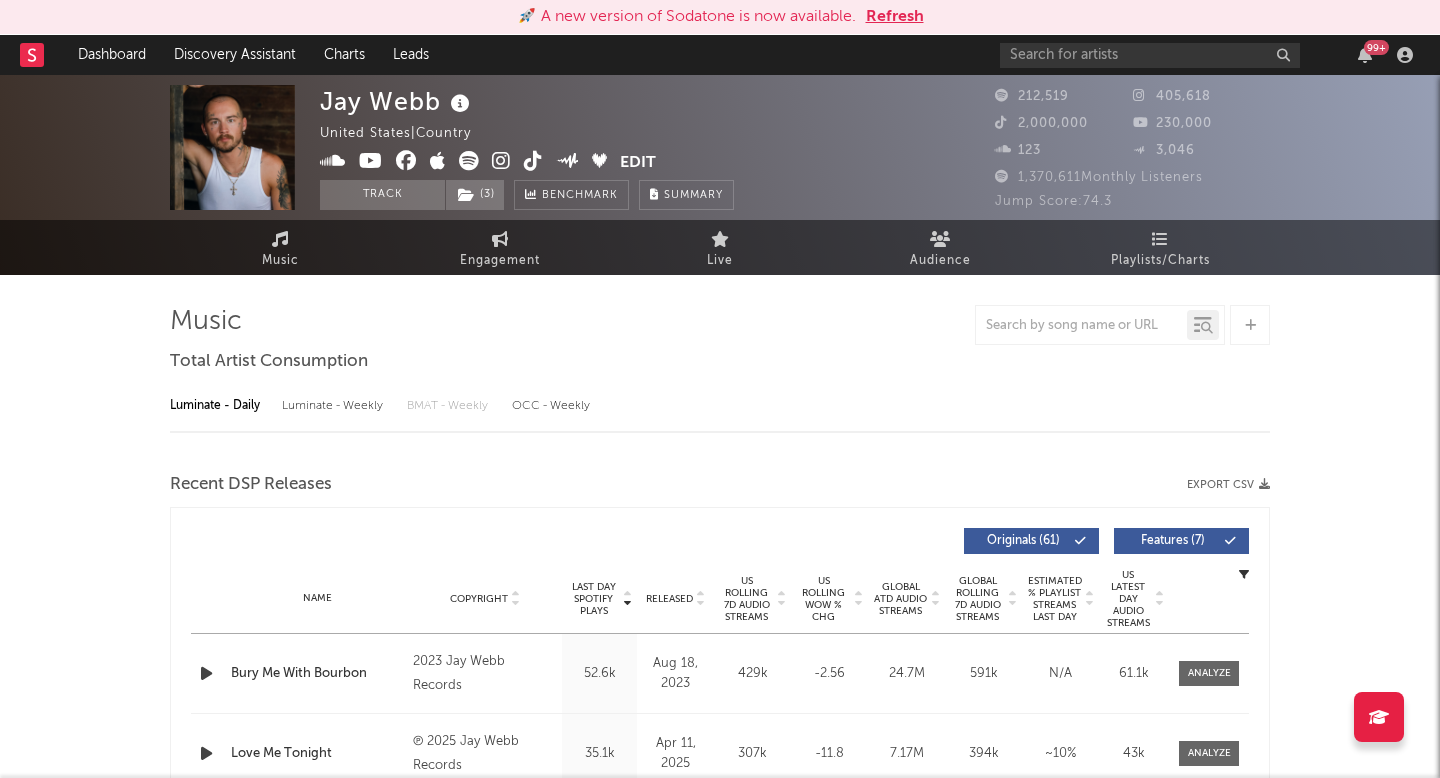 select on "6m" 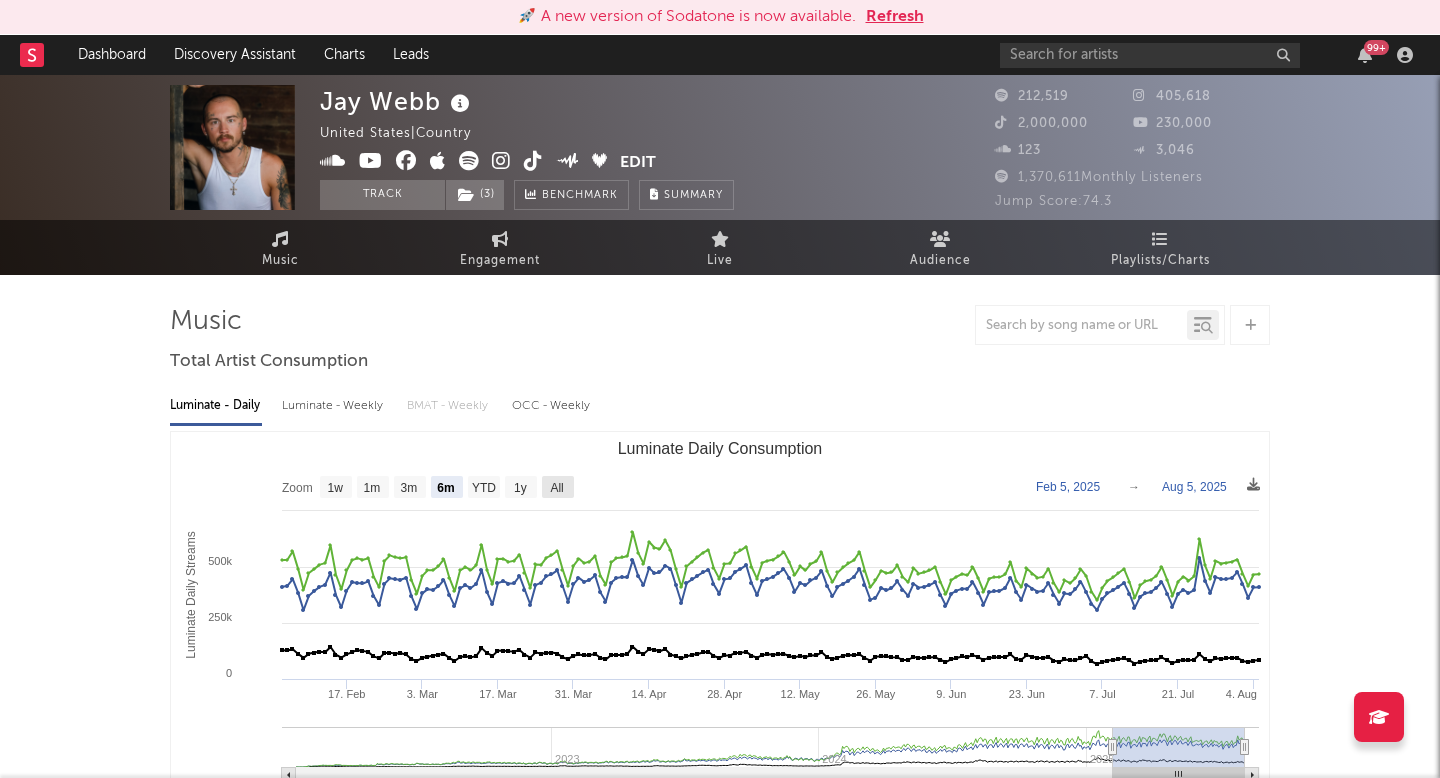 click on "All" 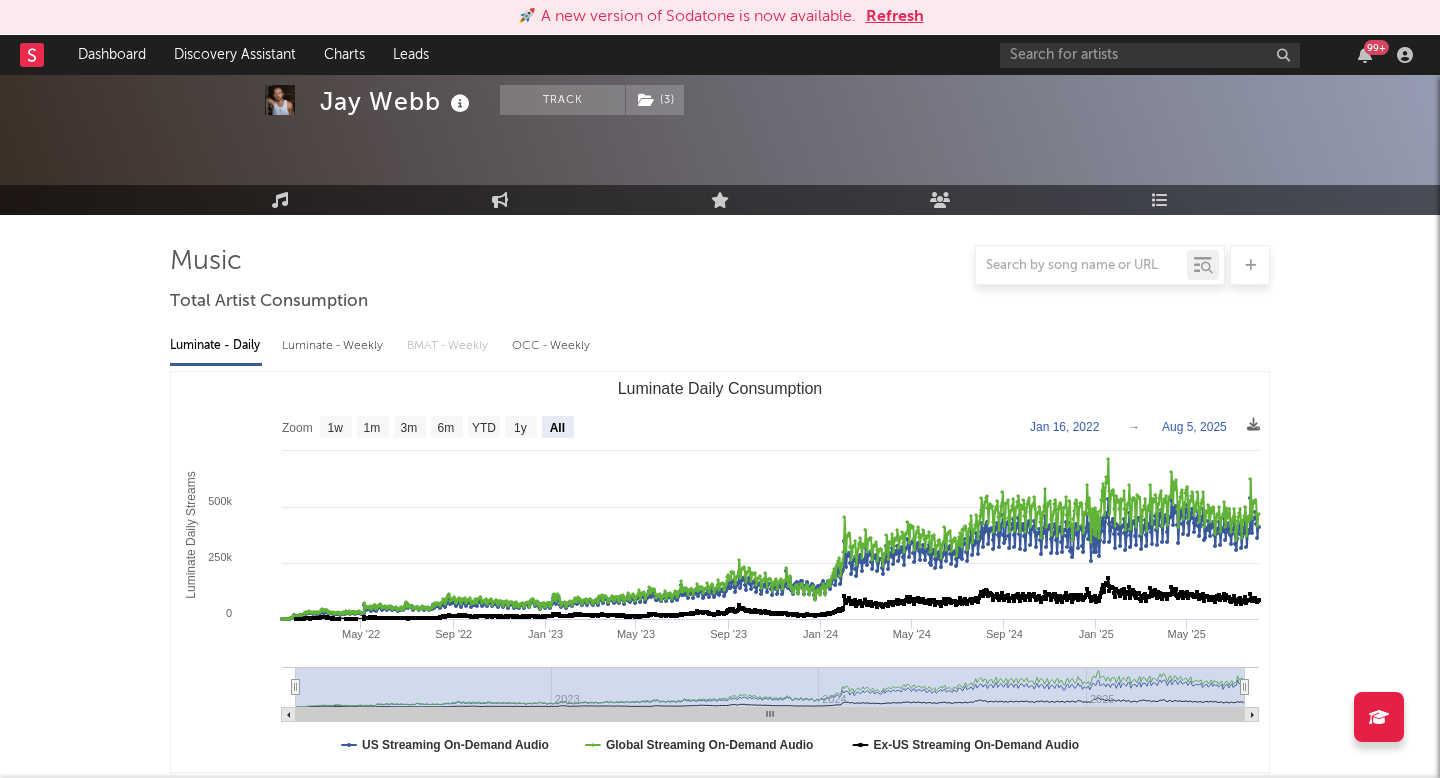 scroll, scrollTop: 0, scrollLeft: 0, axis: both 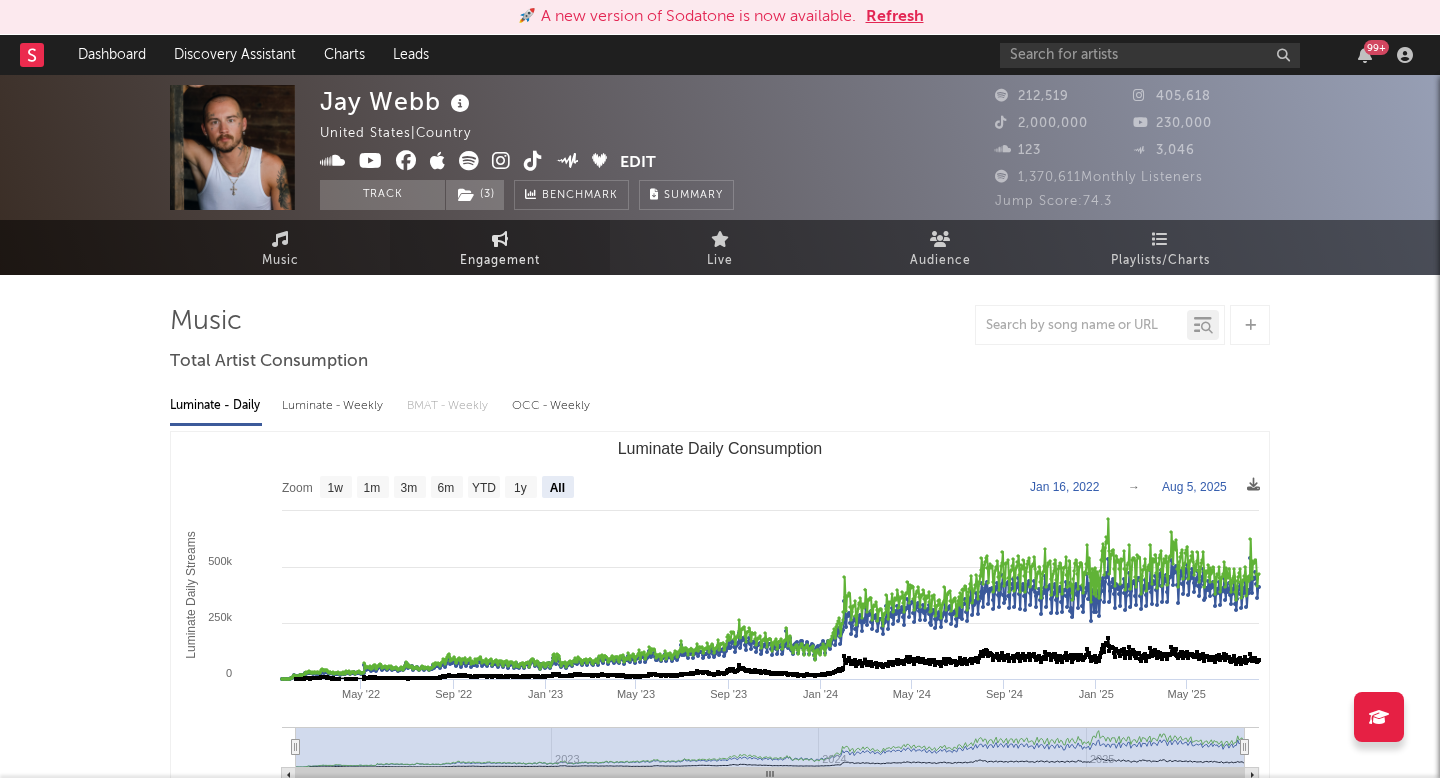 click on "Engagement" at bounding box center (500, 261) 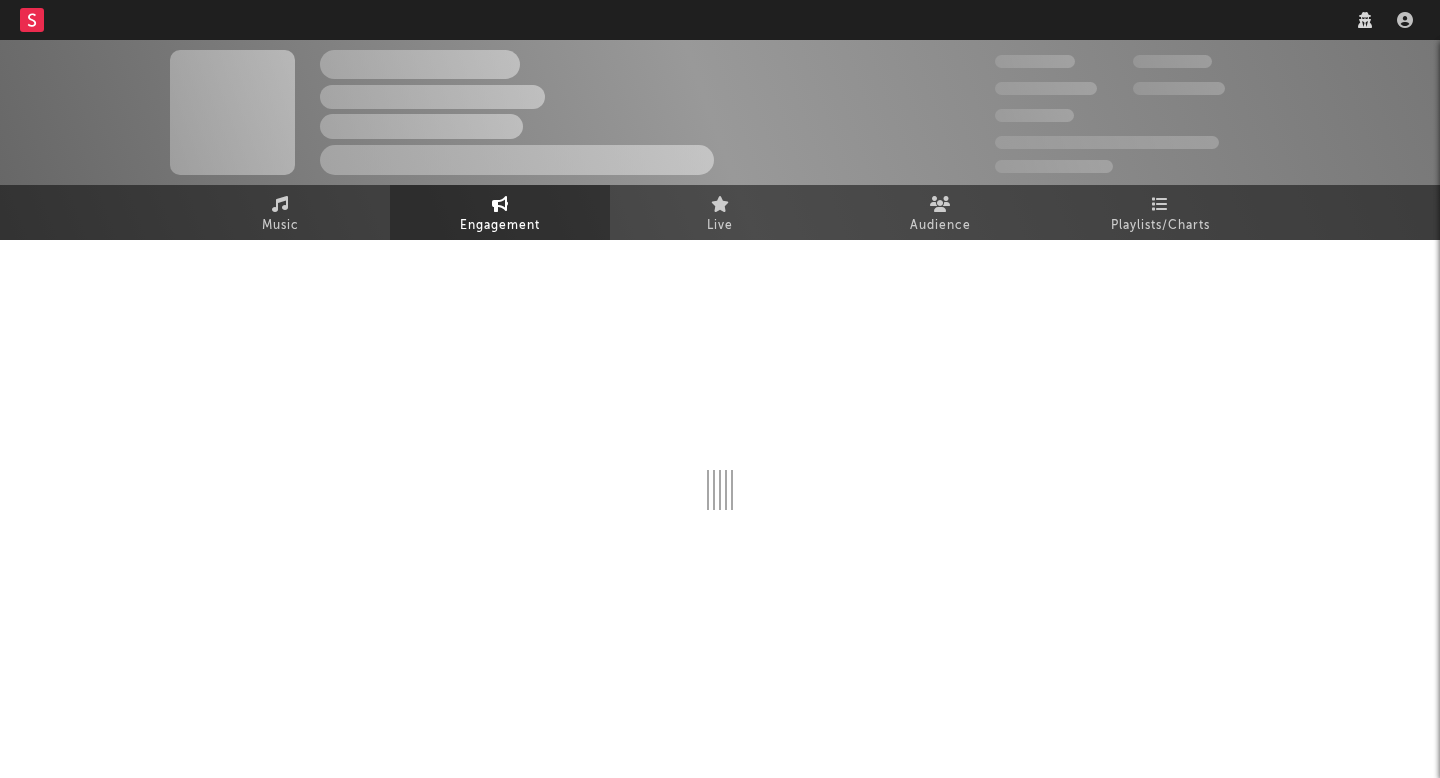 scroll, scrollTop: 0, scrollLeft: 0, axis: both 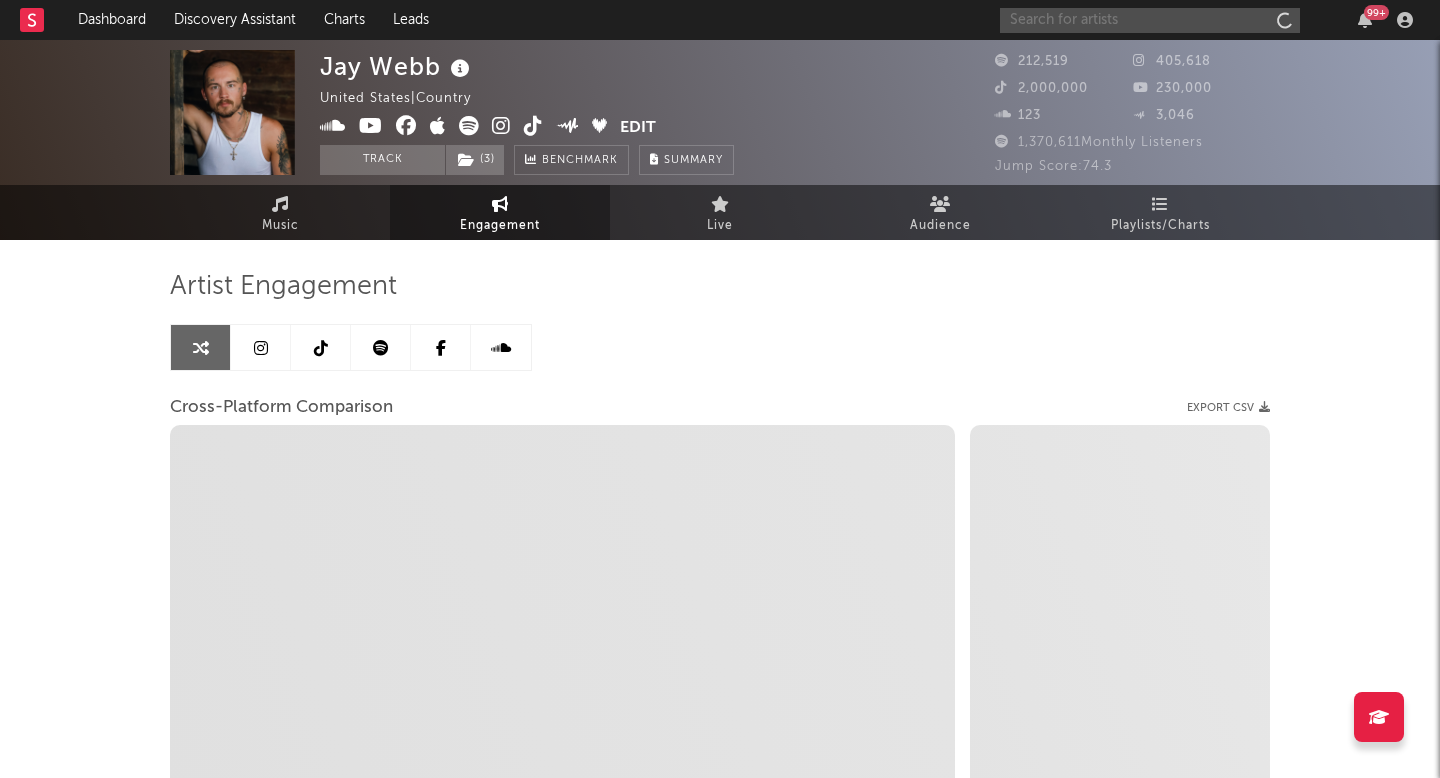 click at bounding box center (1150, 20) 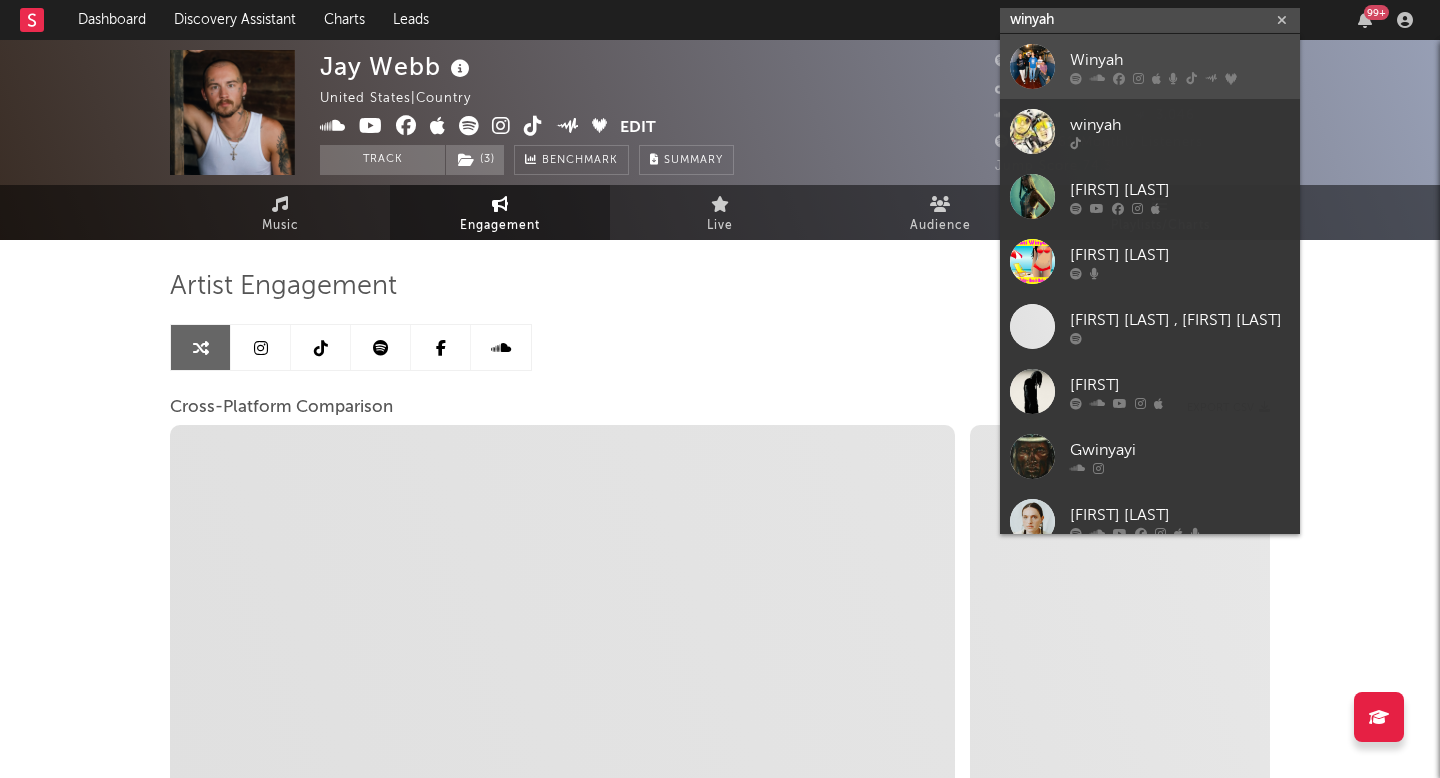 type on "winyah" 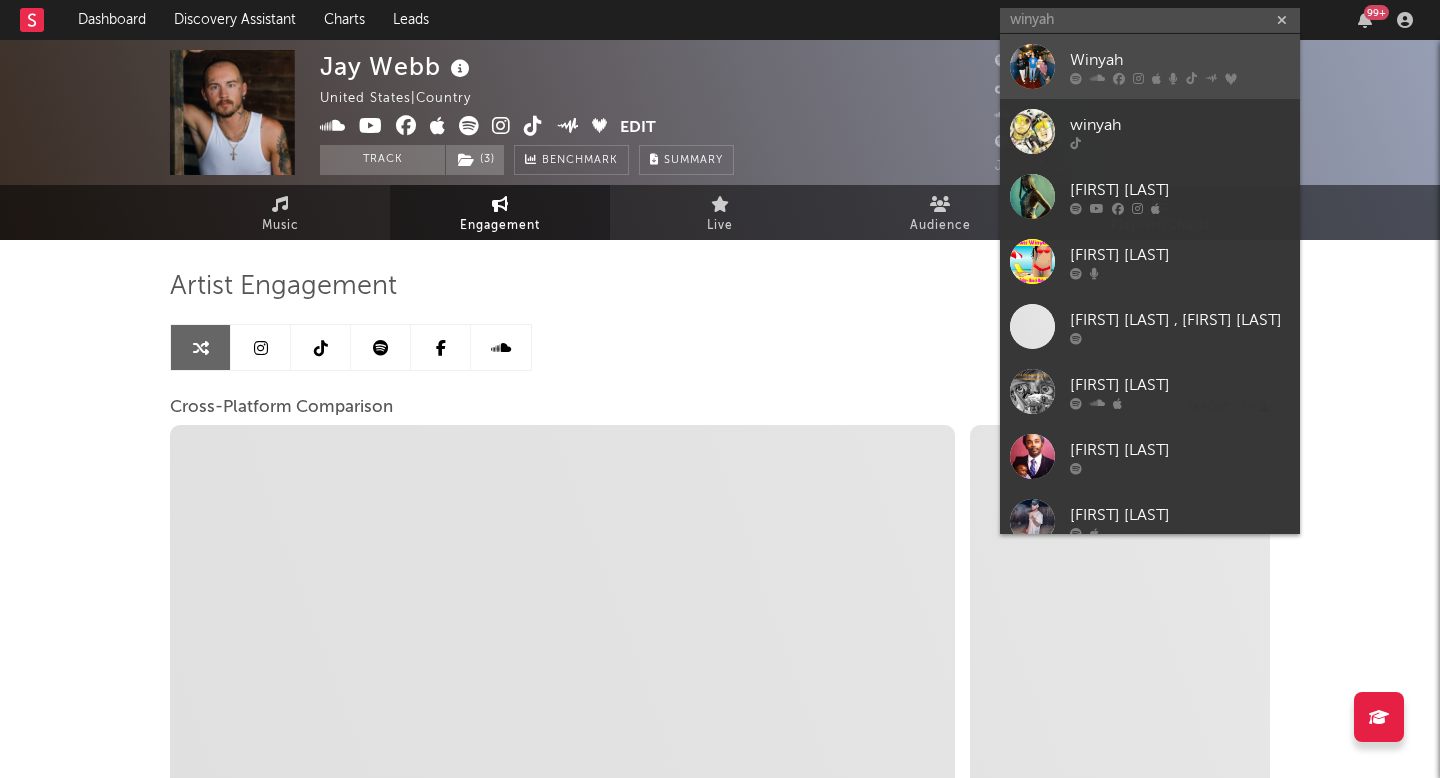 click on "Winyah" at bounding box center [1180, 60] 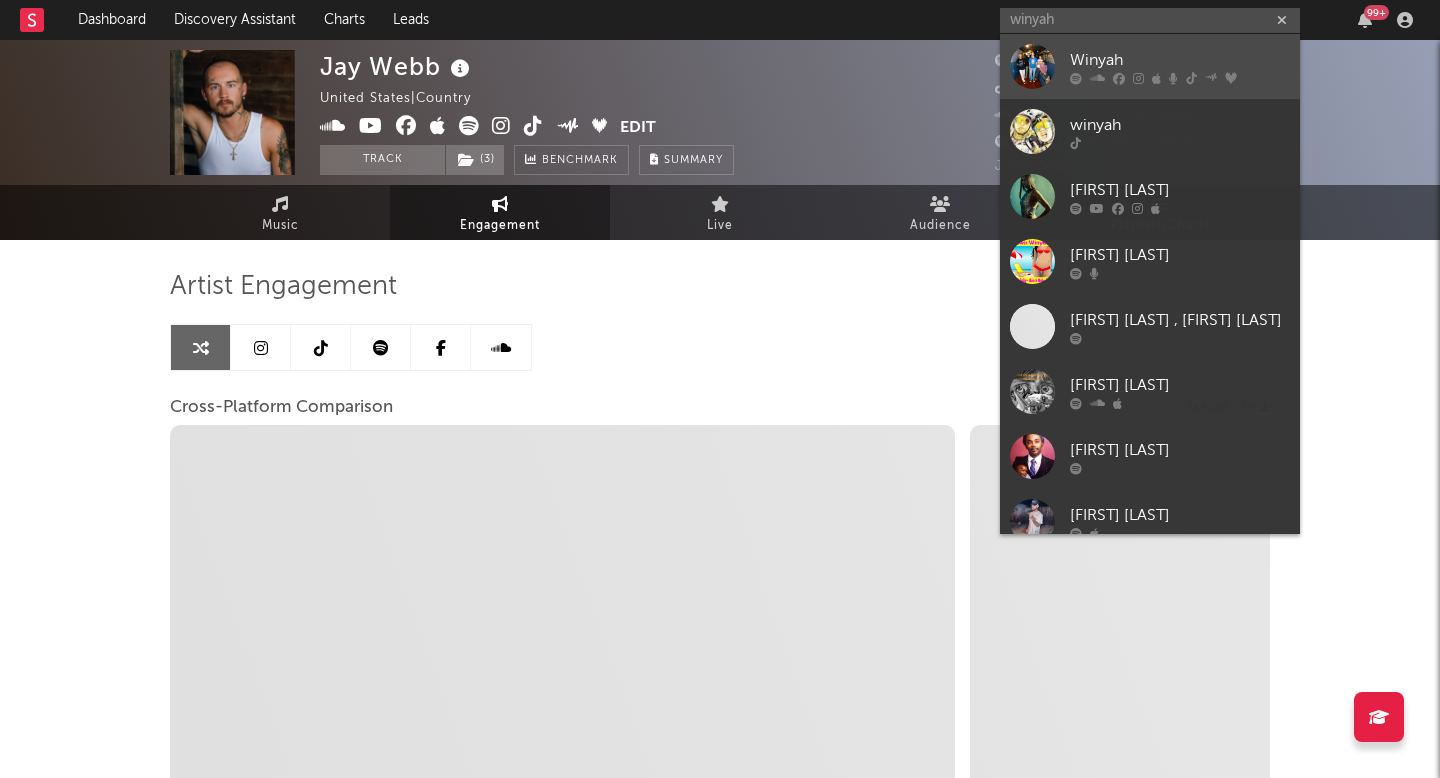 type 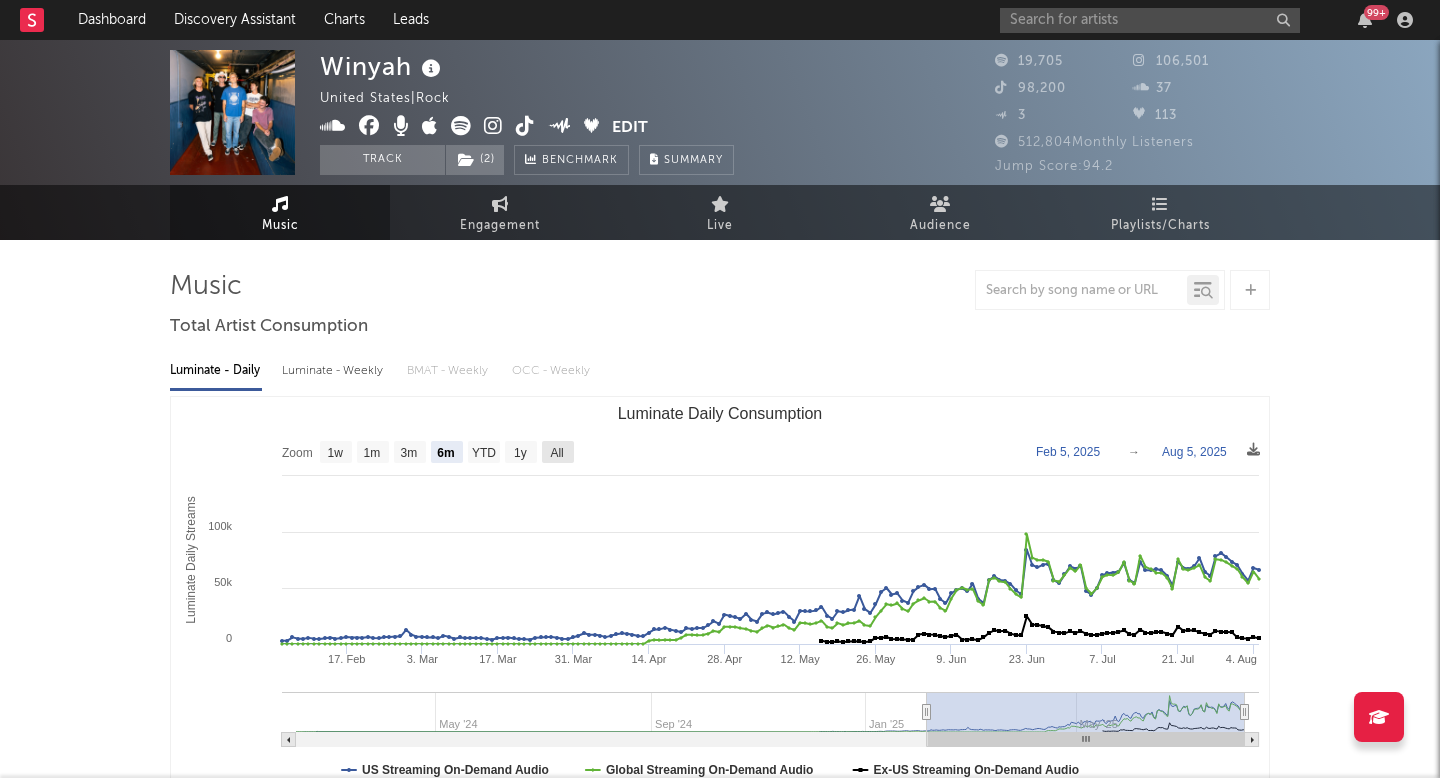 click on "All" 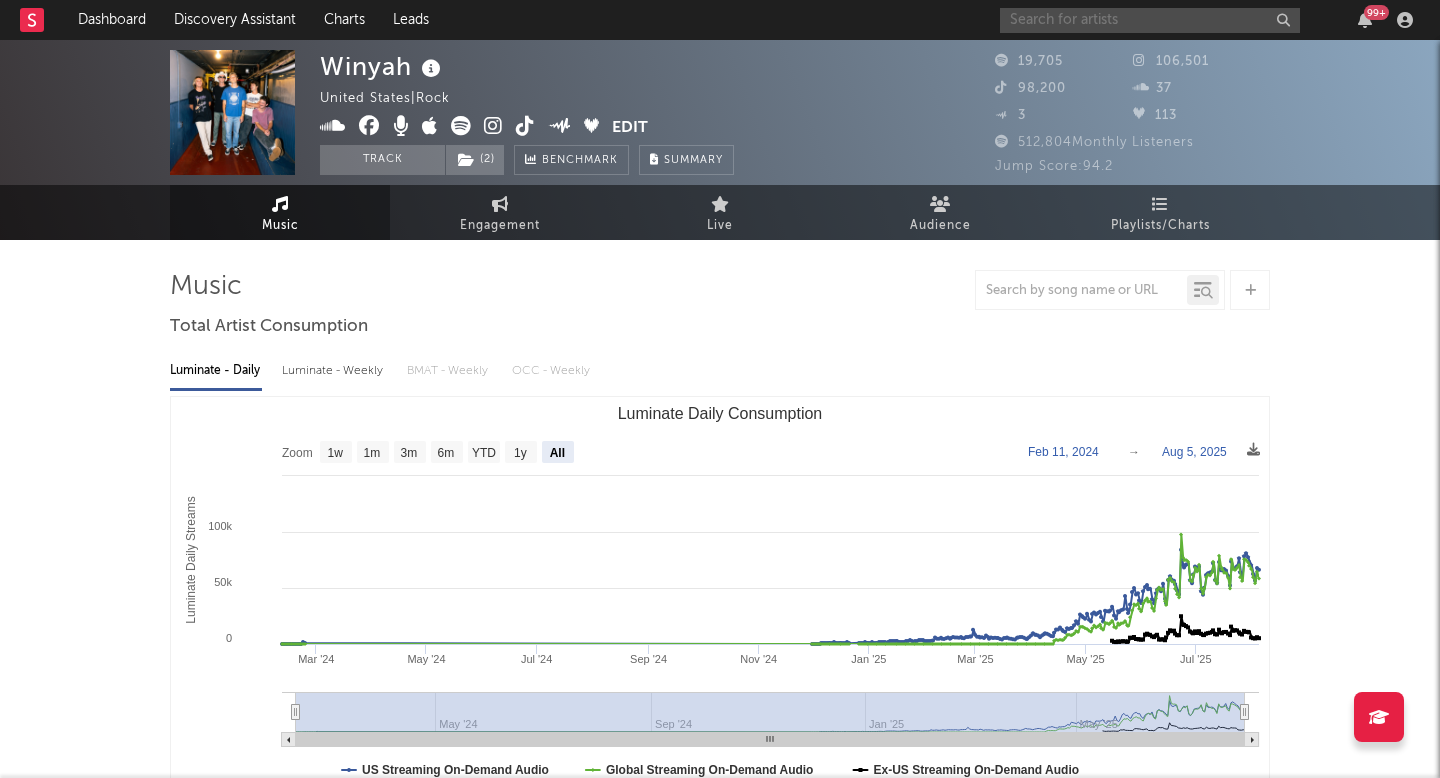 click at bounding box center (1150, 20) 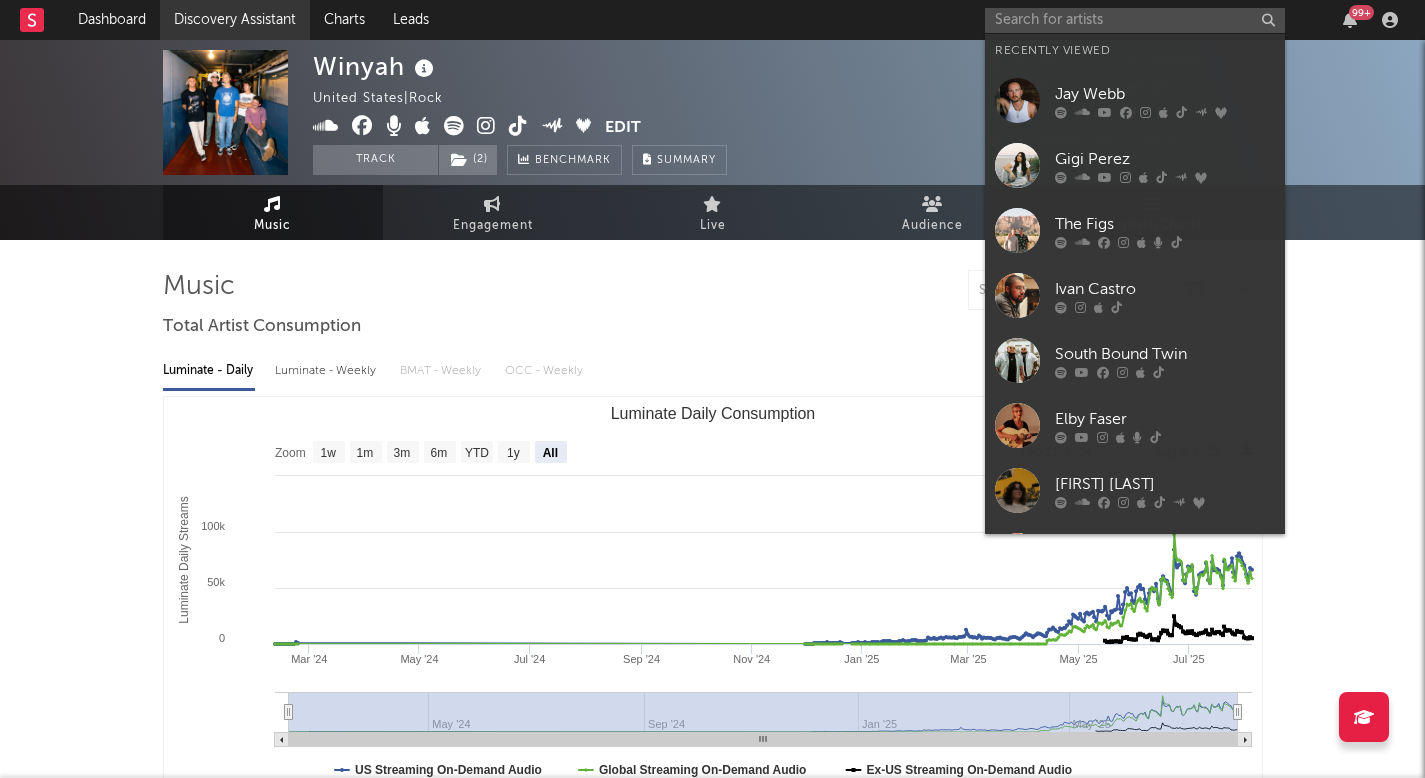 click on "Discovery Assistant" at bounding box center [235, 20] 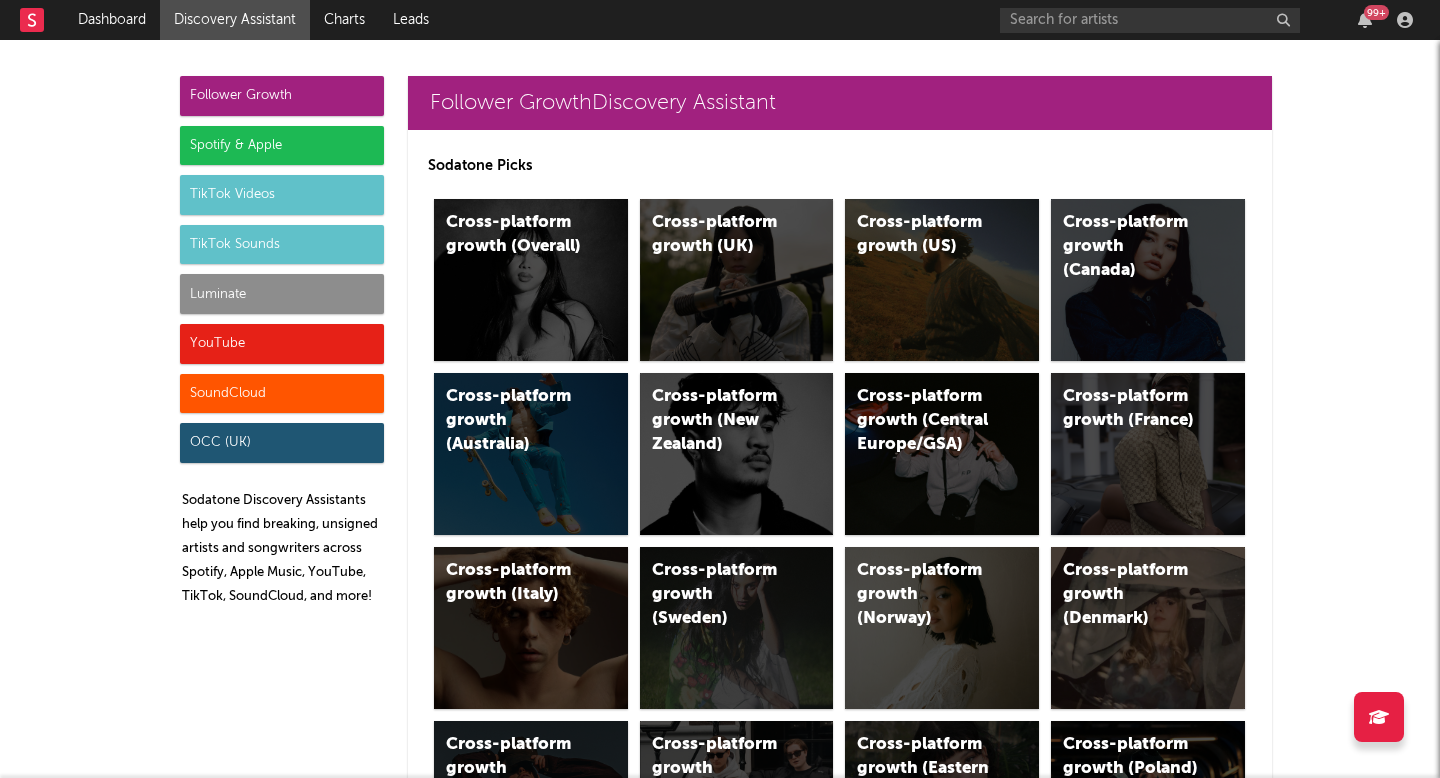click on "Follower Growth" at bounding box center (282, 96) 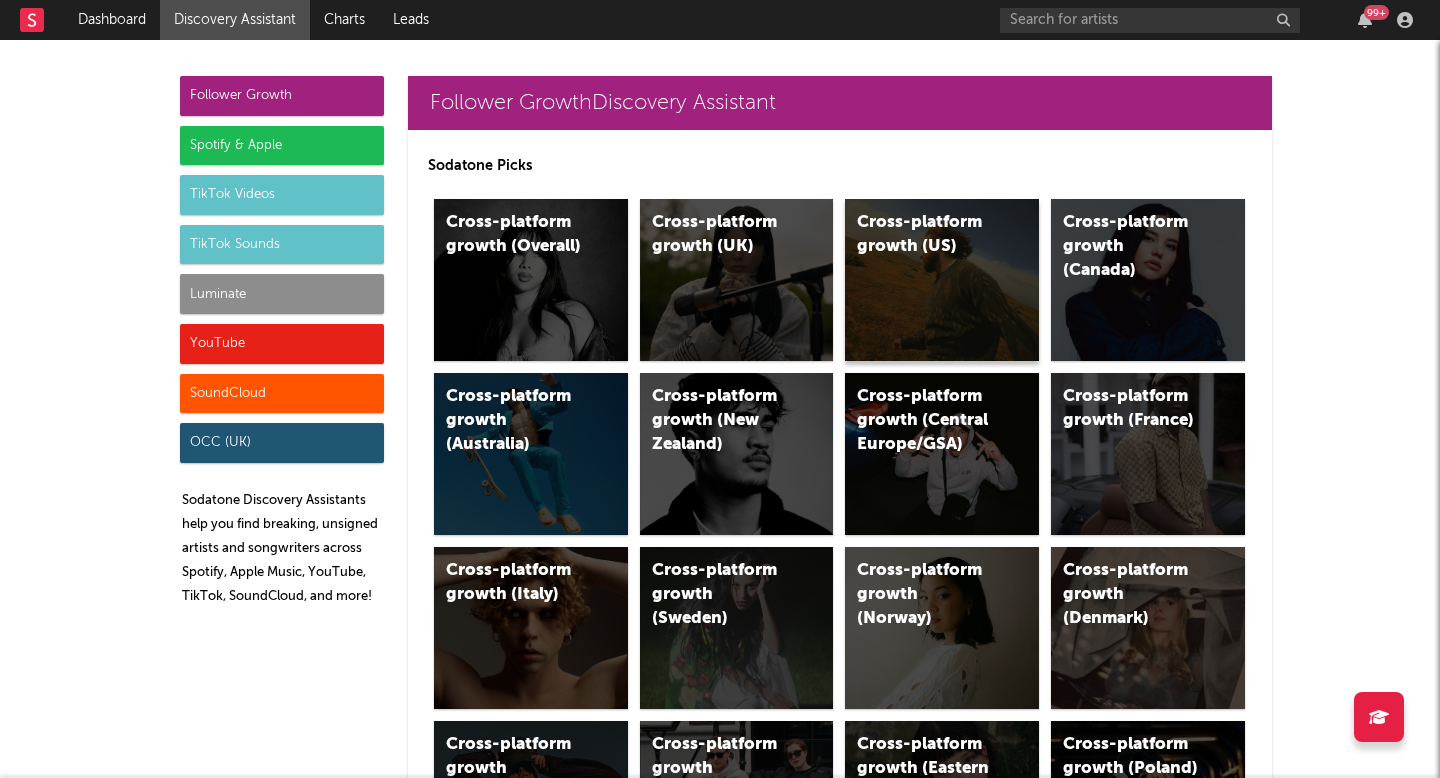 click on "Cross-platform growth (US)" at bounding box center (942, 280) 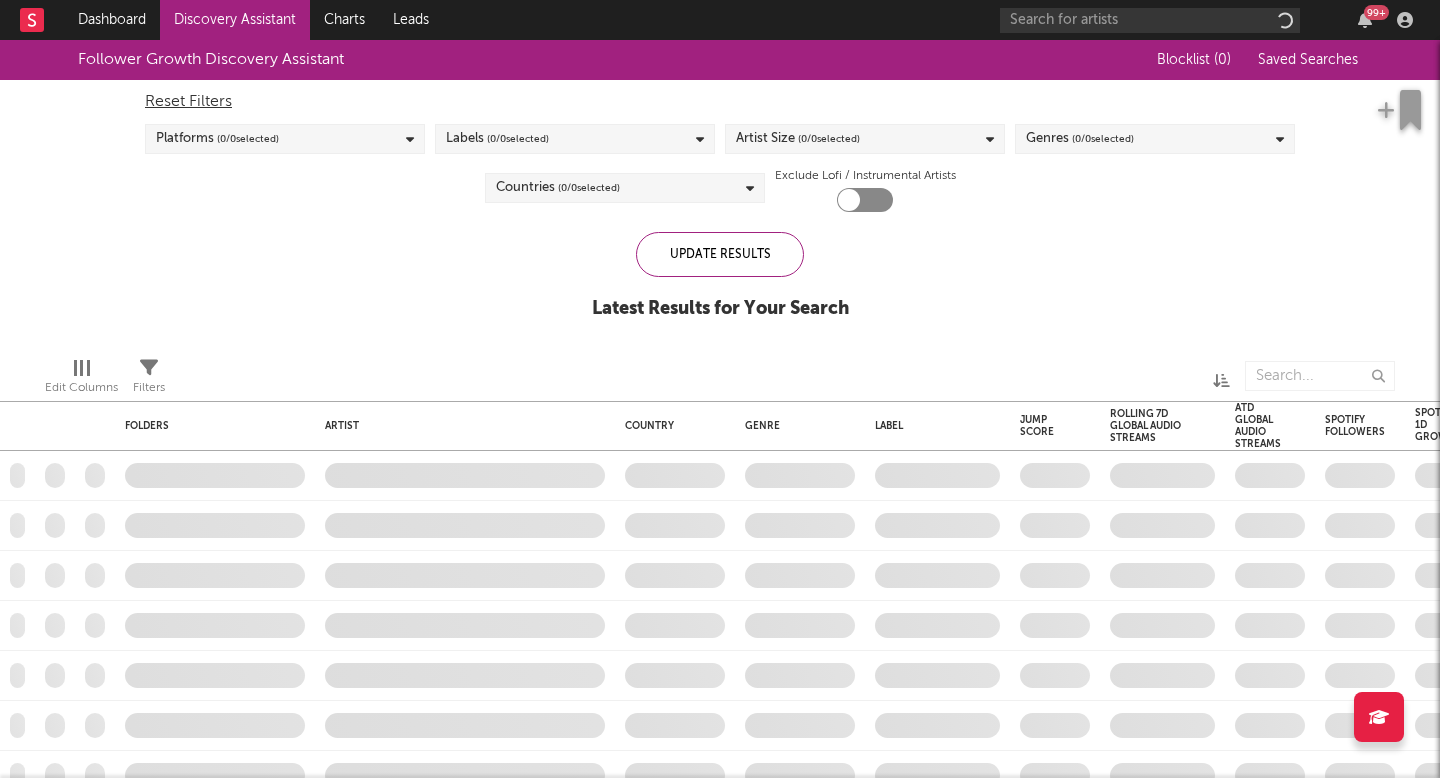 checkbox on "true" 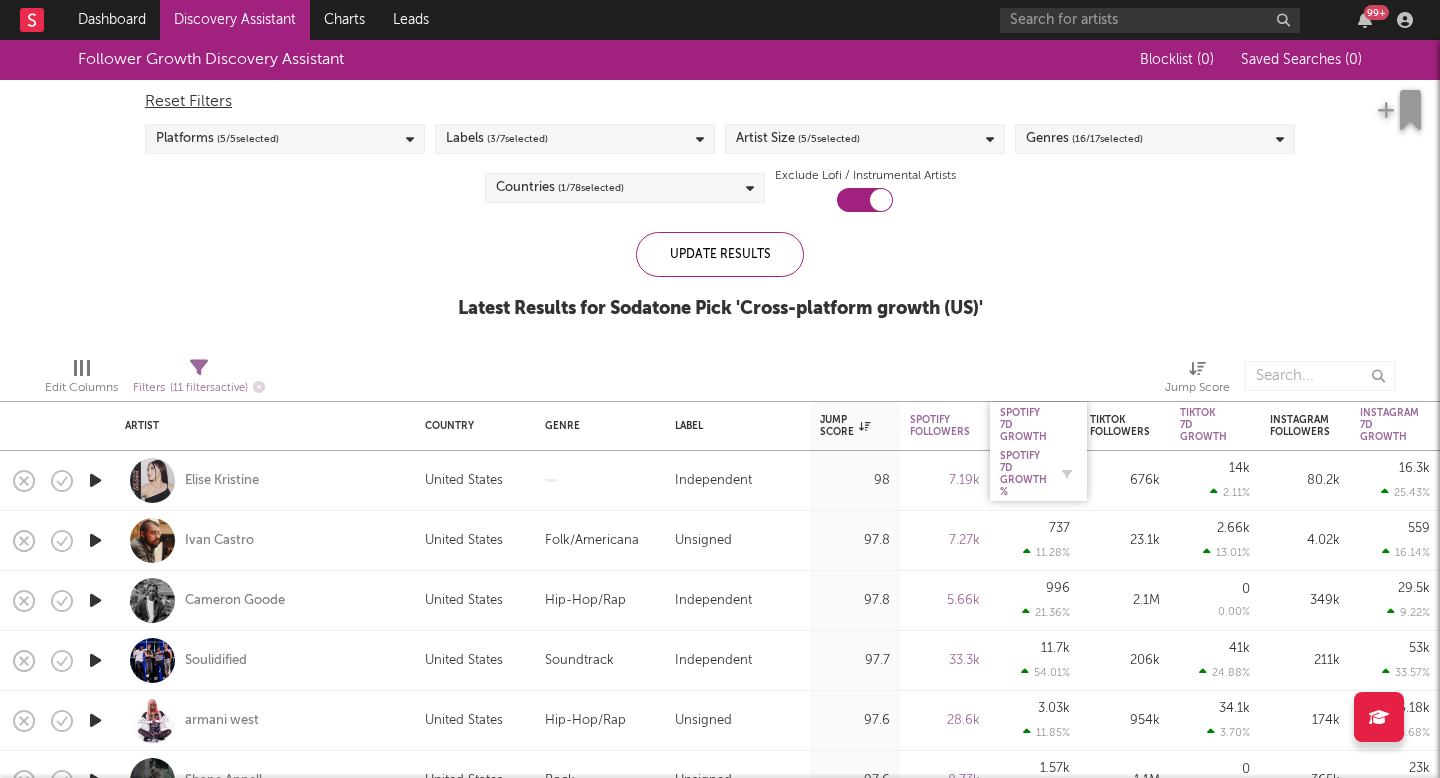 click on "Spotify 7D Growth %" at bounding box center (1023, 474) 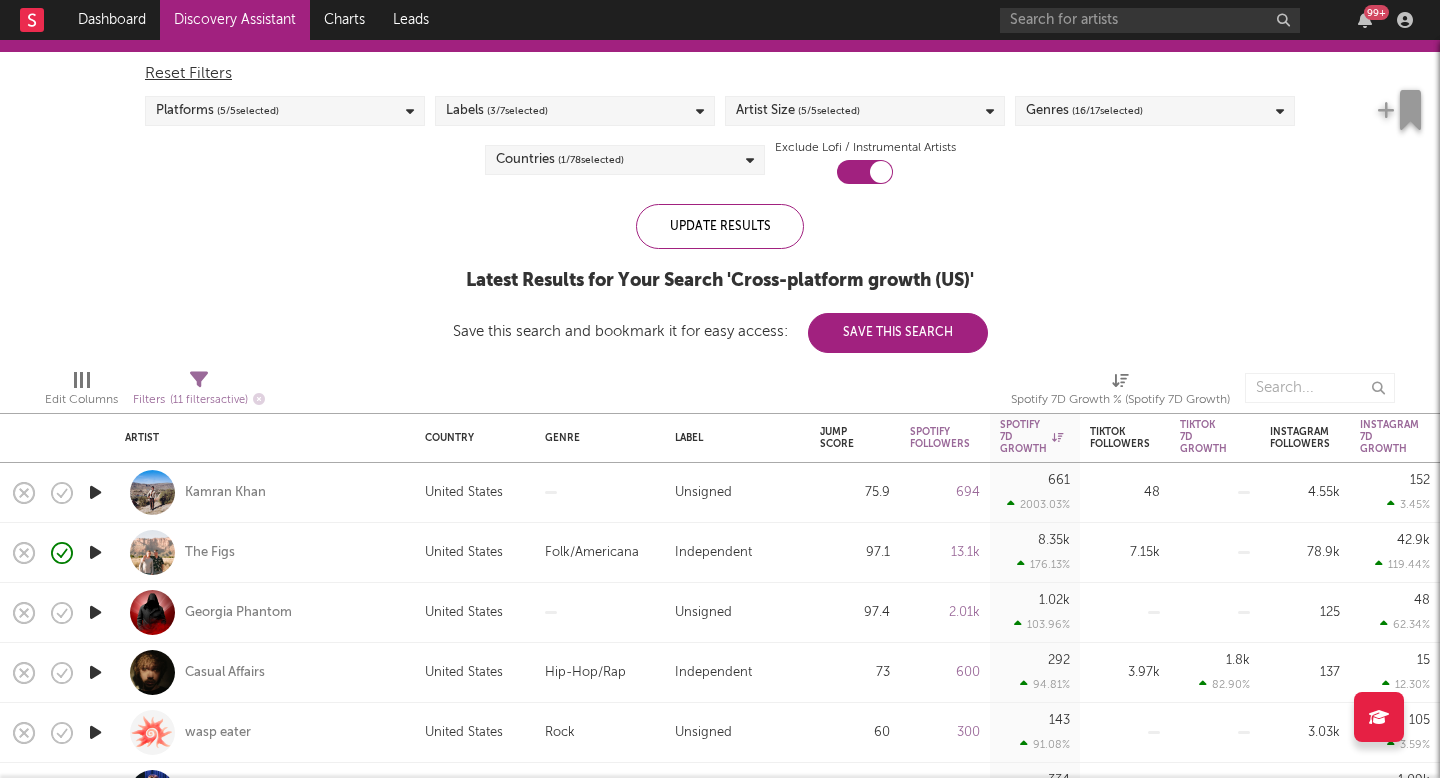 click at bounding box center (95, 492) 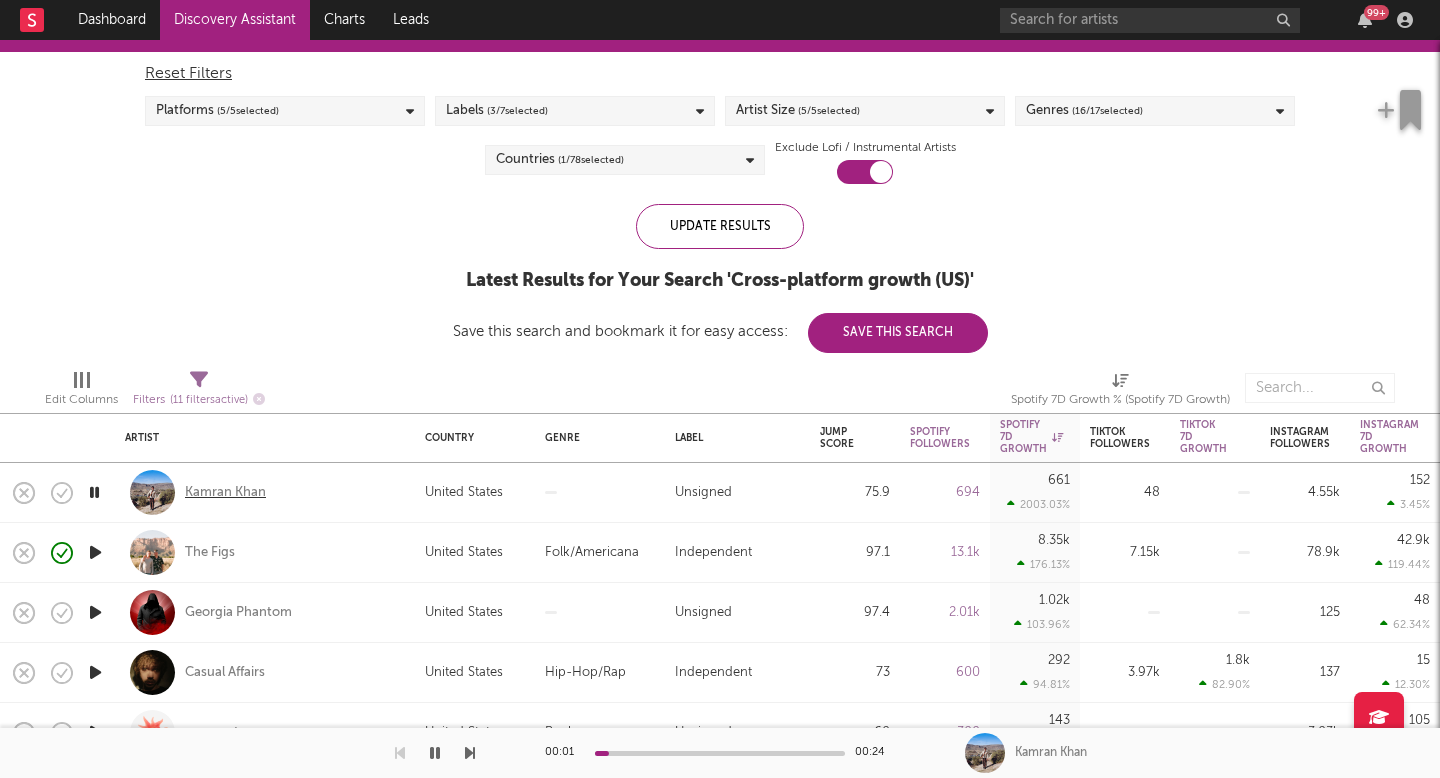 click on "Kamran Khan" at bounding box center (225, 493) 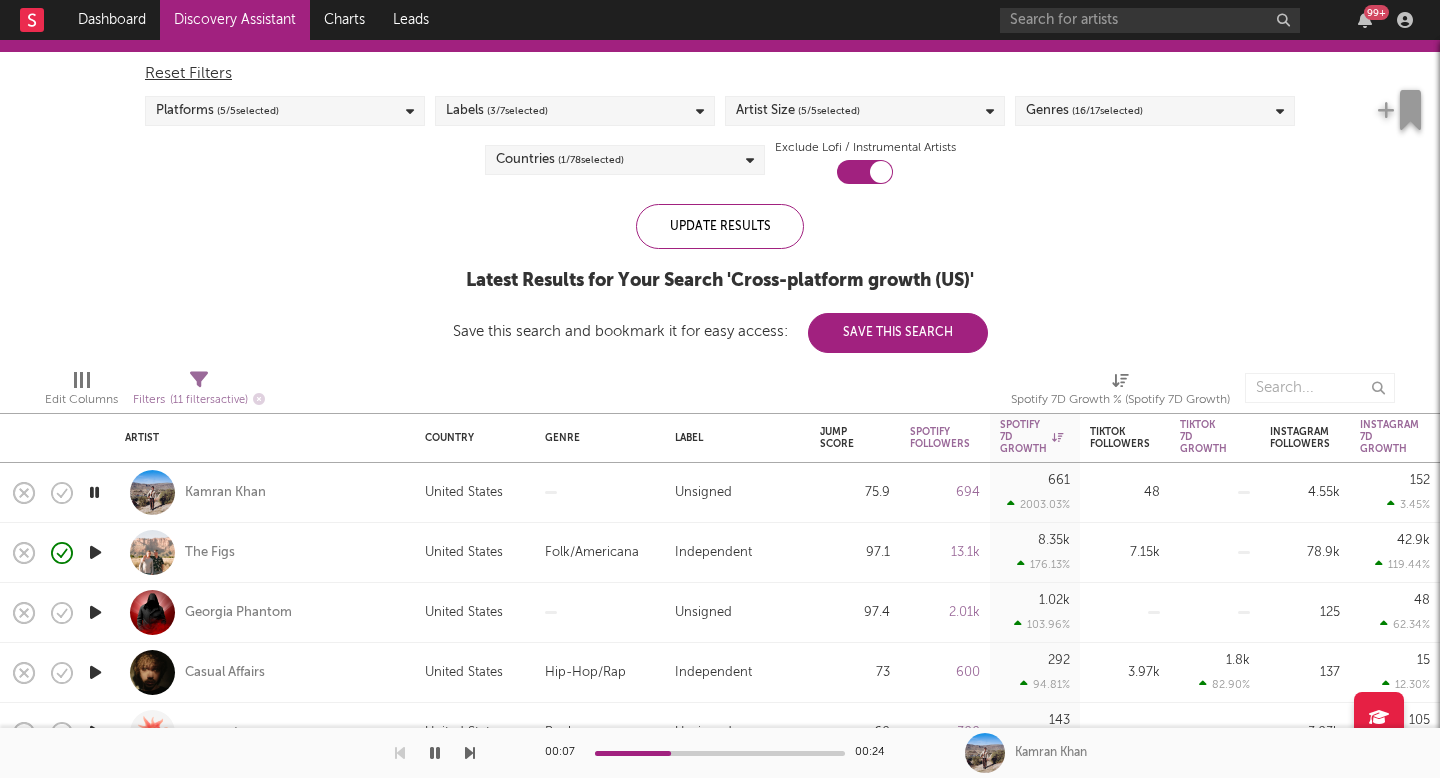 click at bounding box center [94, 492] 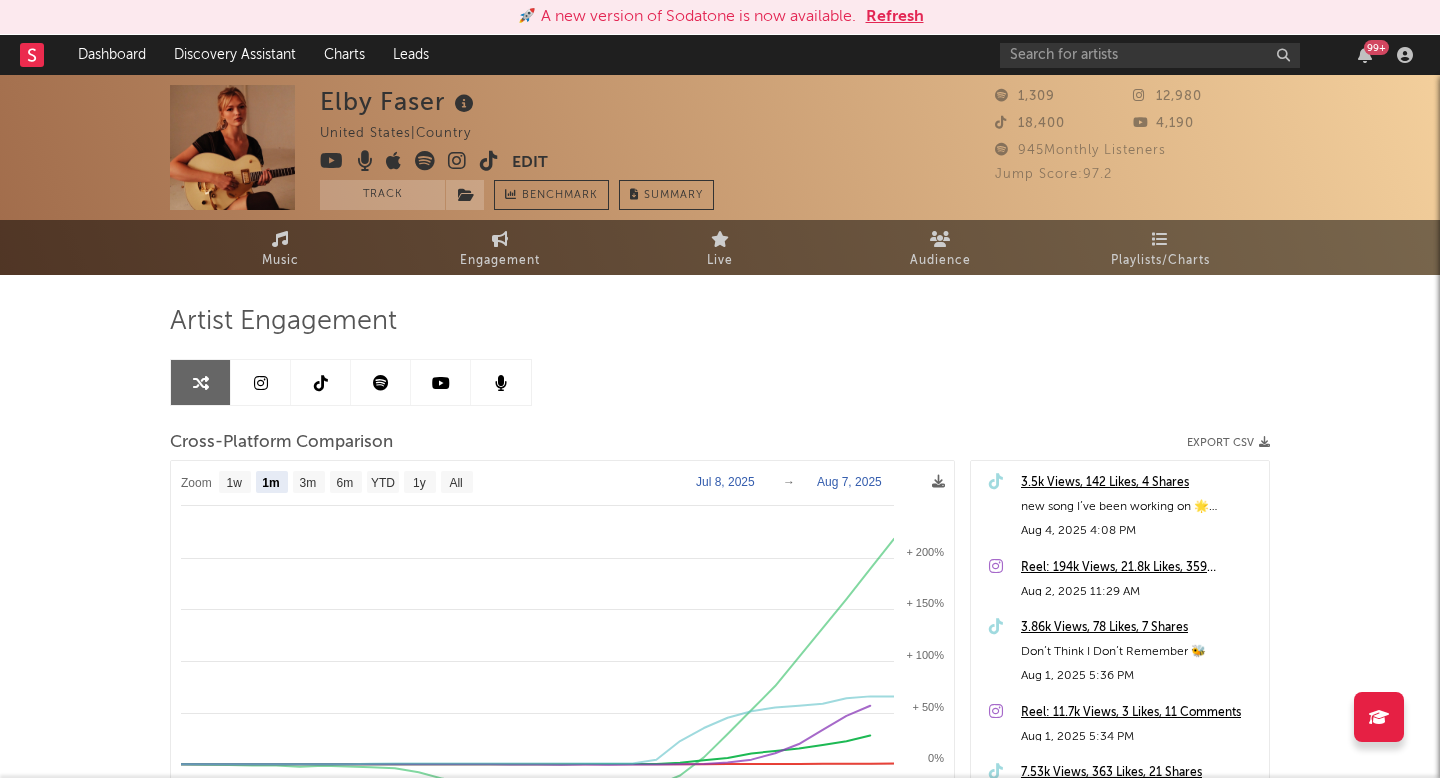 select on "1m" 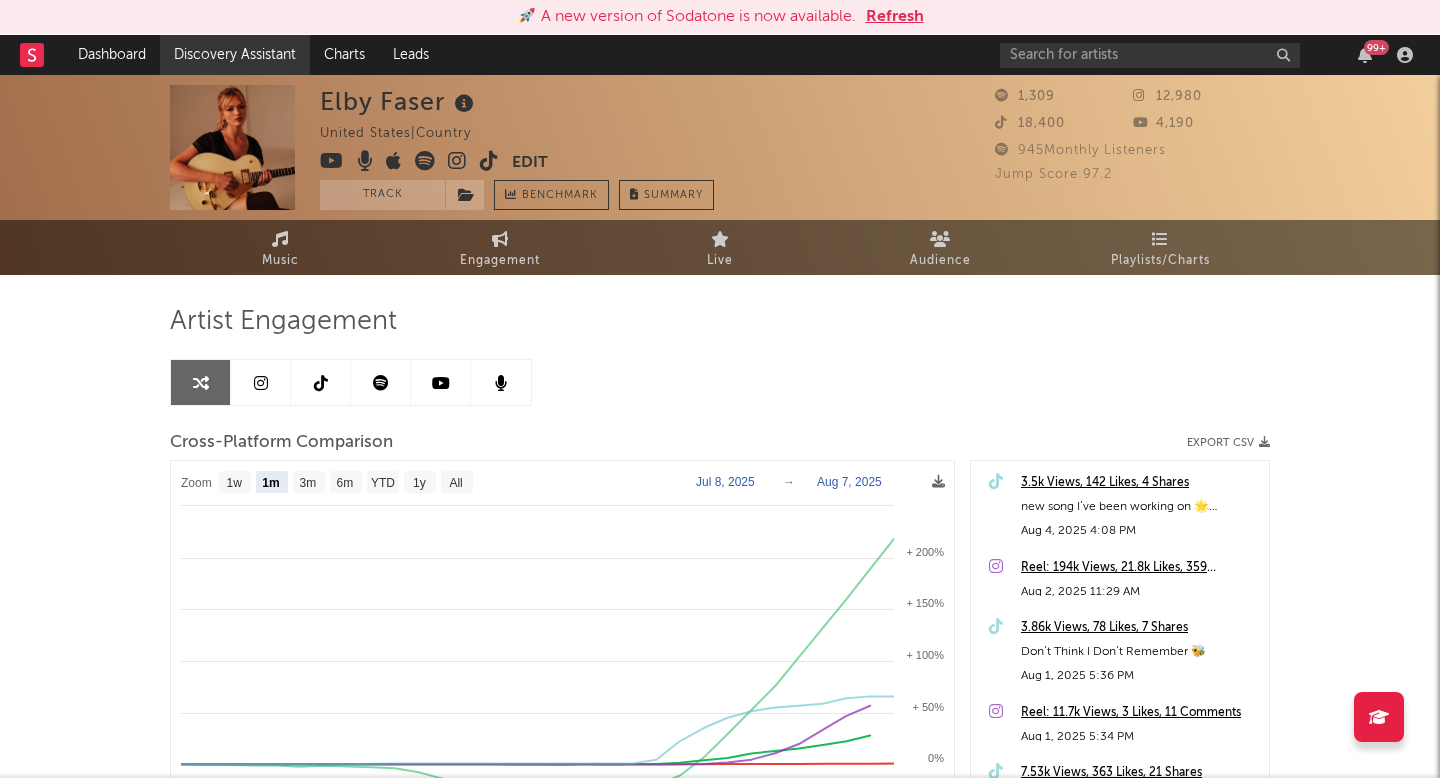 scroll, scrollTop: 0, scrollLeft: 0, axis: both 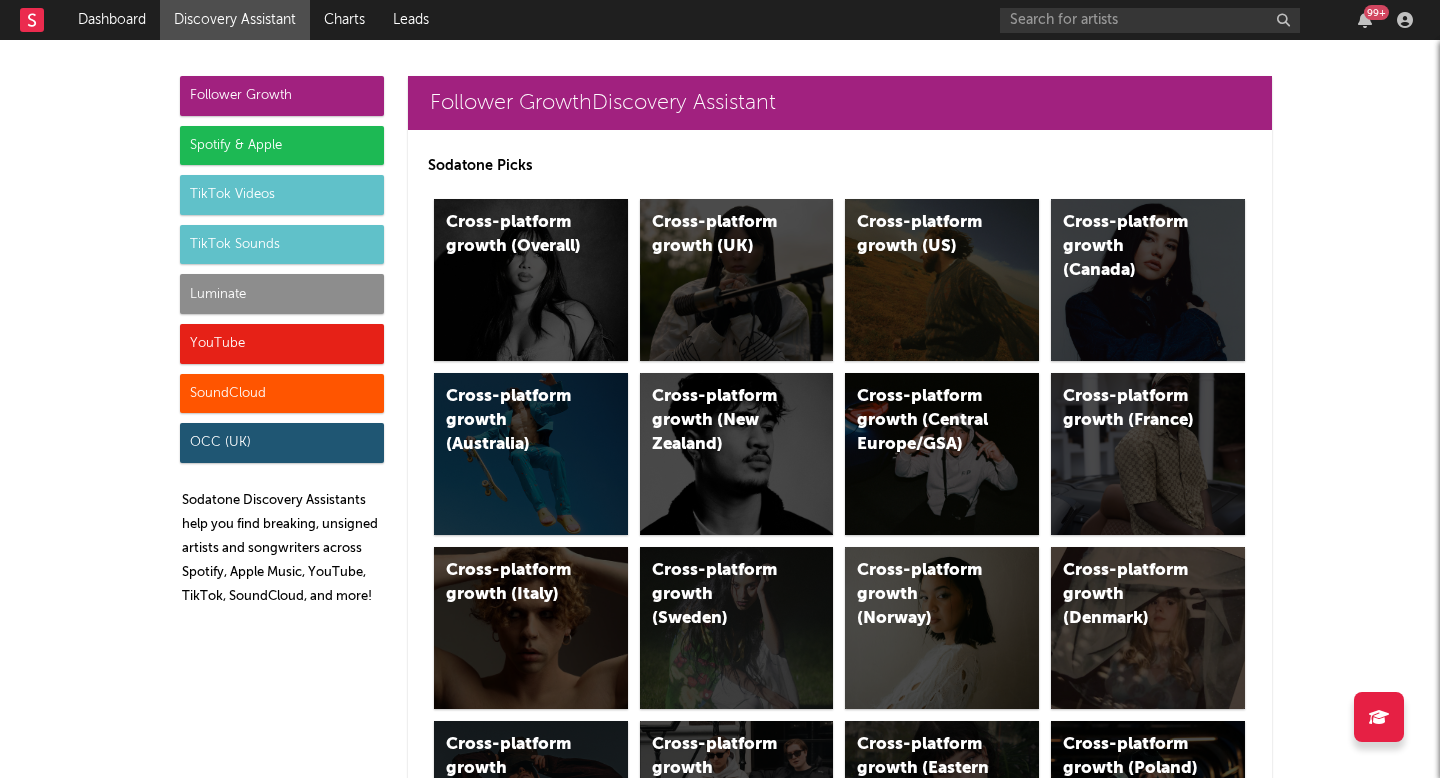 click on "99 +" at bounding box center (1210, 20) 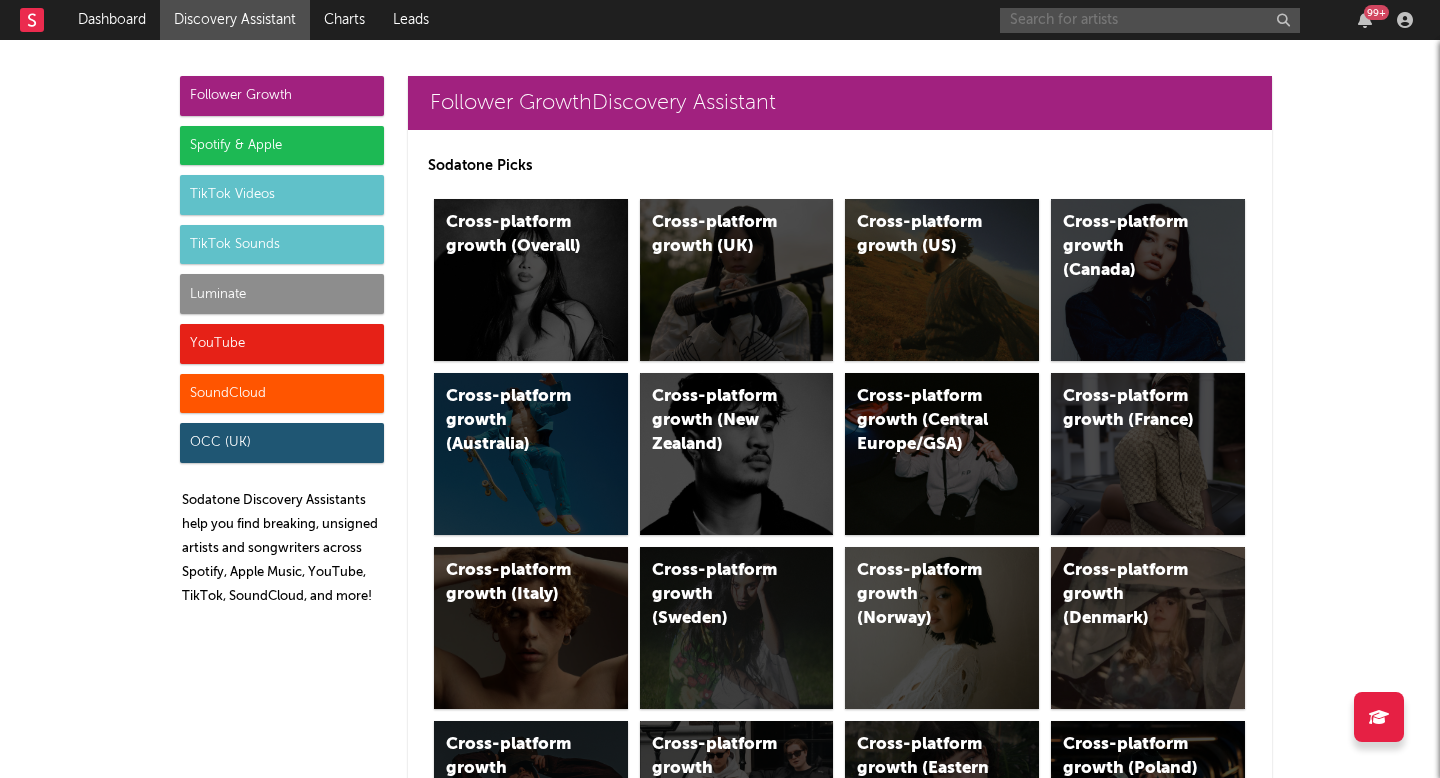 click at bounding box center [1150, 20] 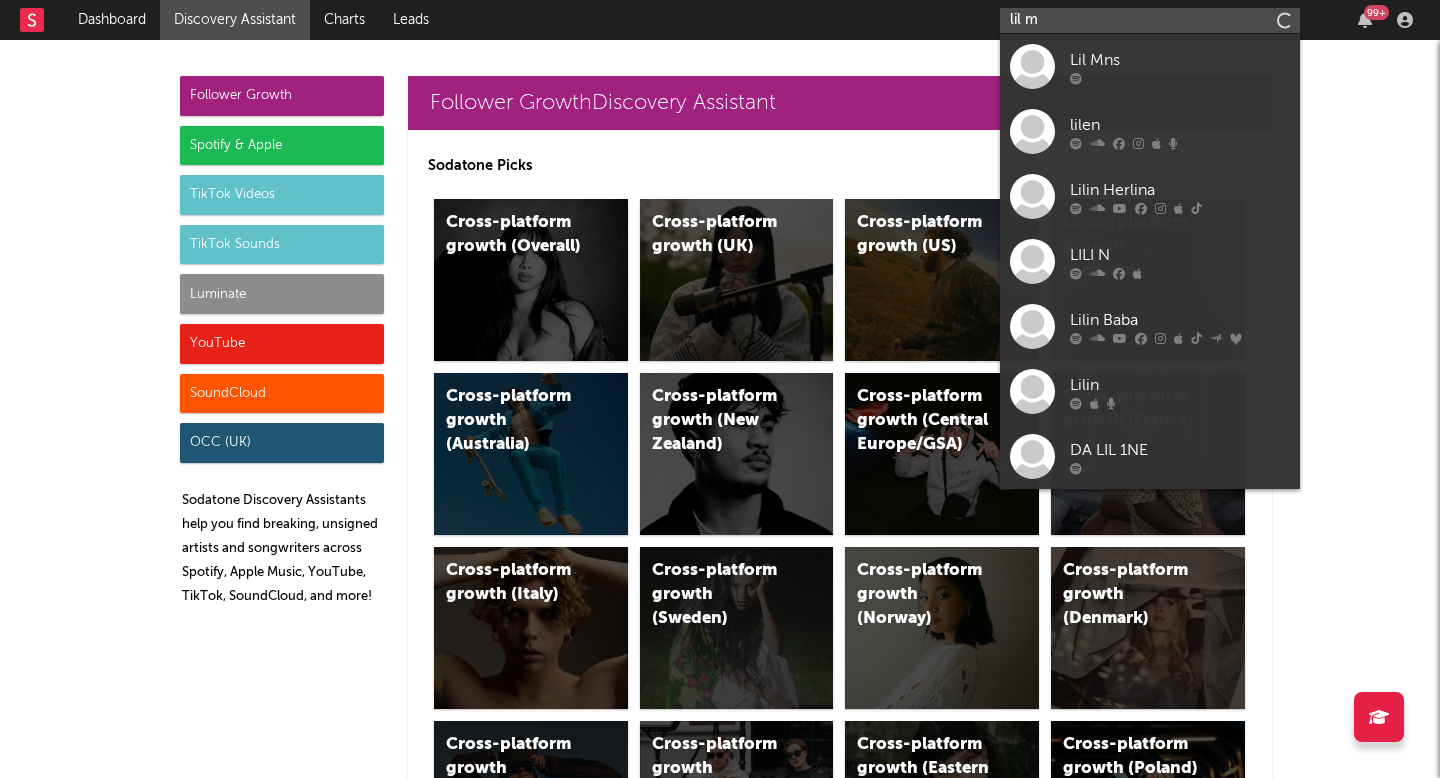 type on "lil ma" 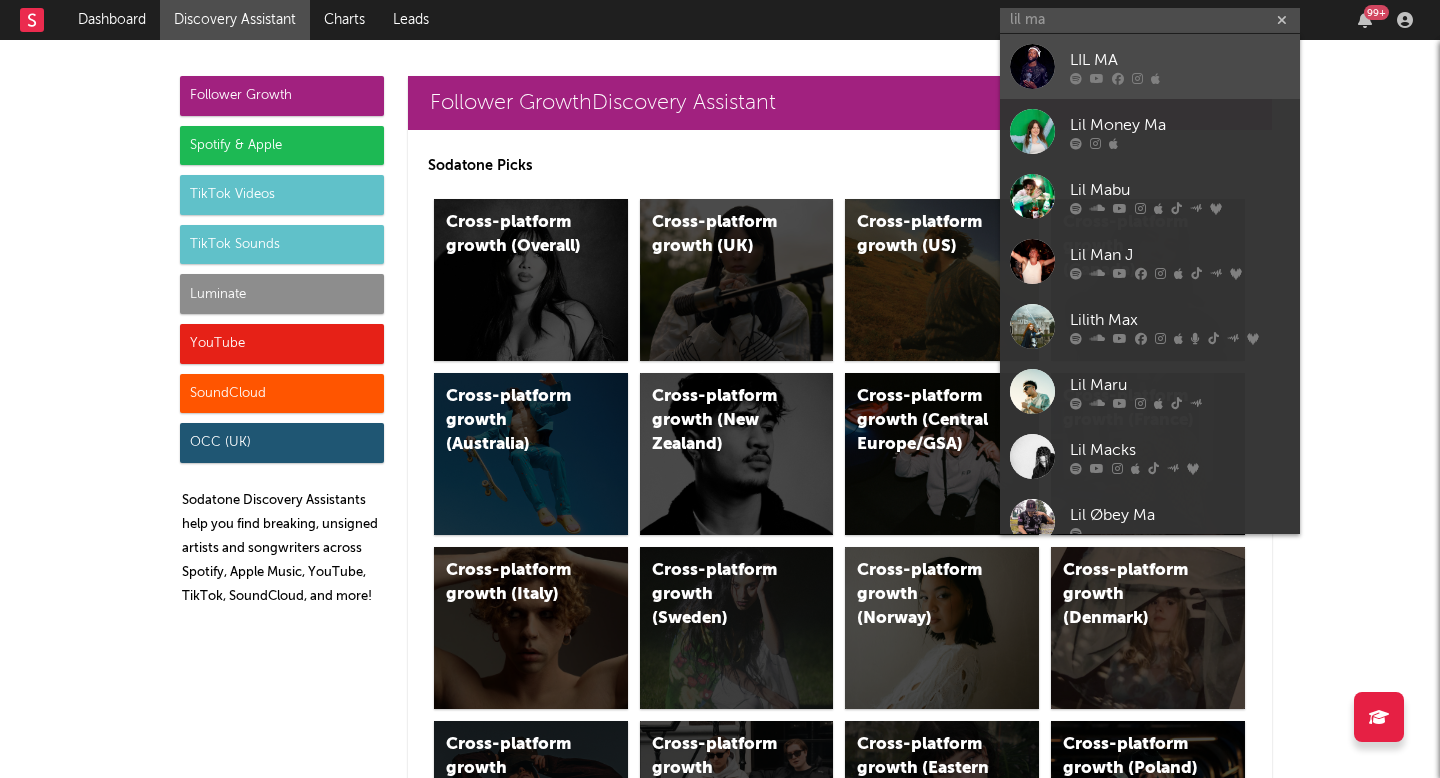 click on "LIL MA" at bounding box center (1180, 60) 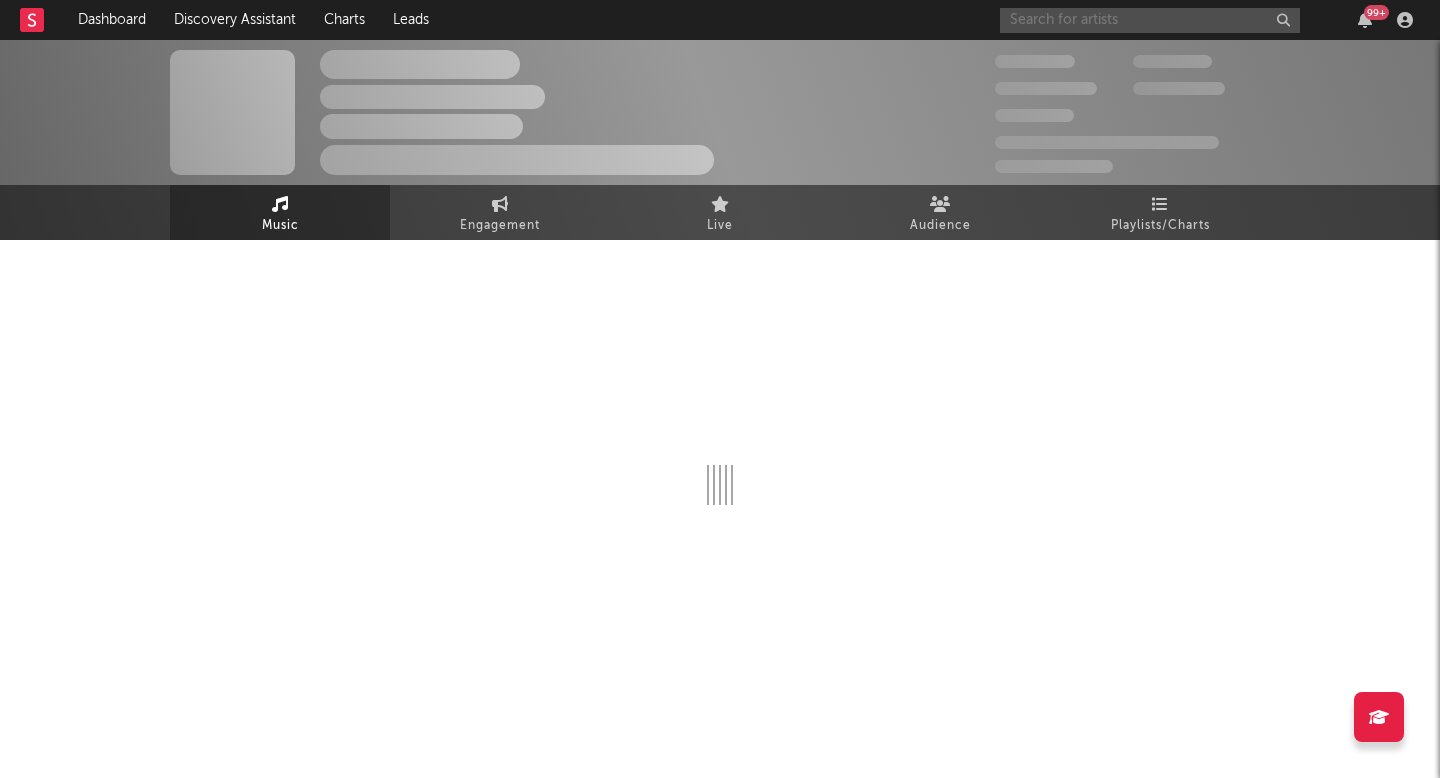 click at bounding box center [1150, 20] 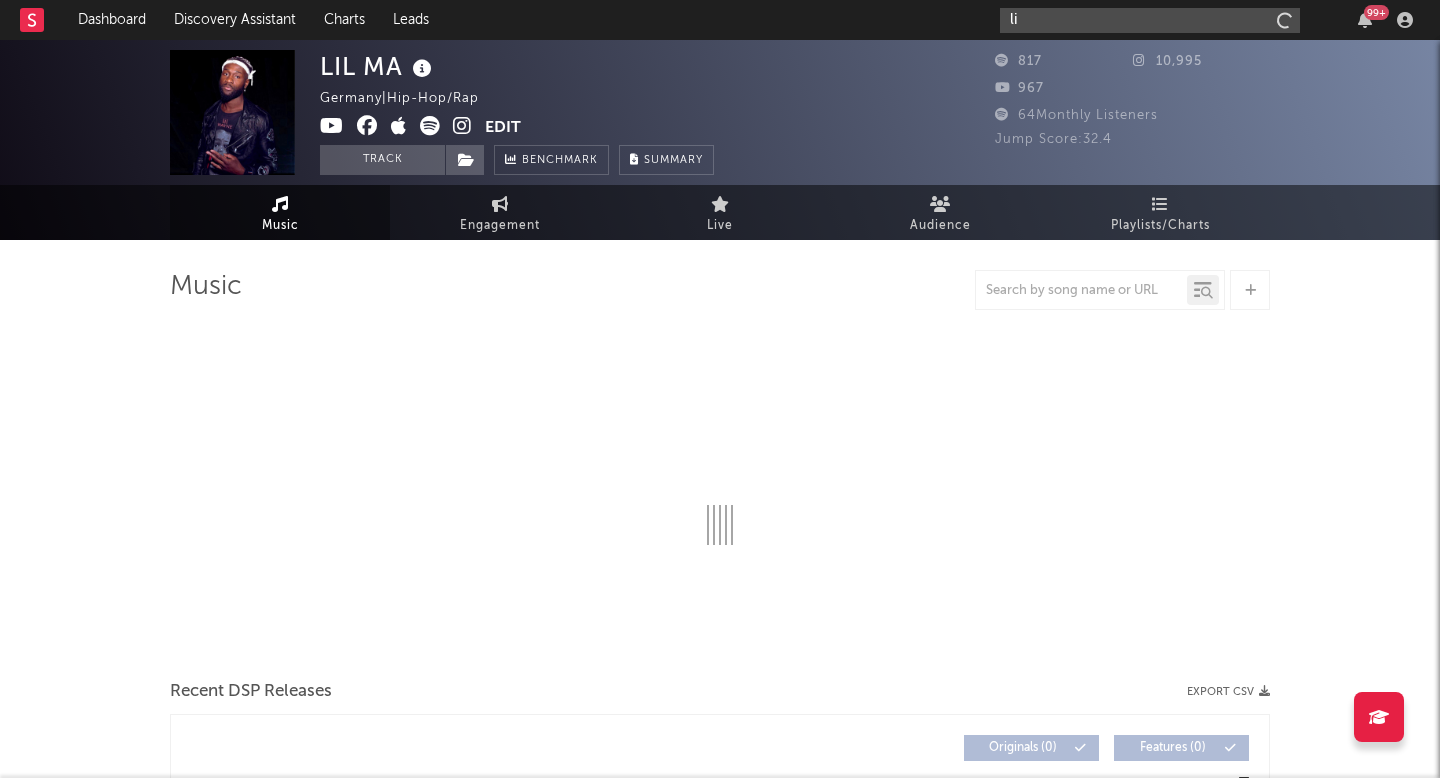 type on "lil" 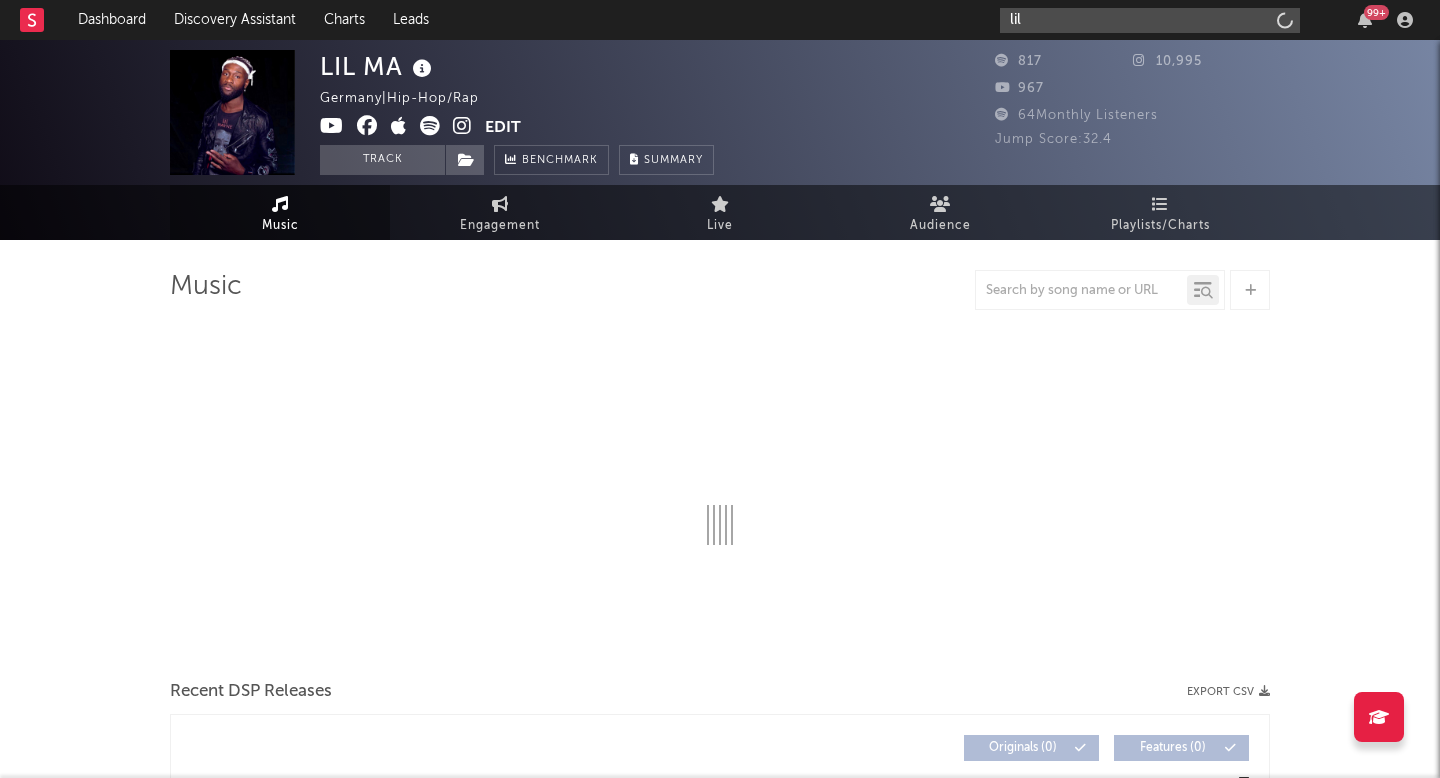select on "1w" 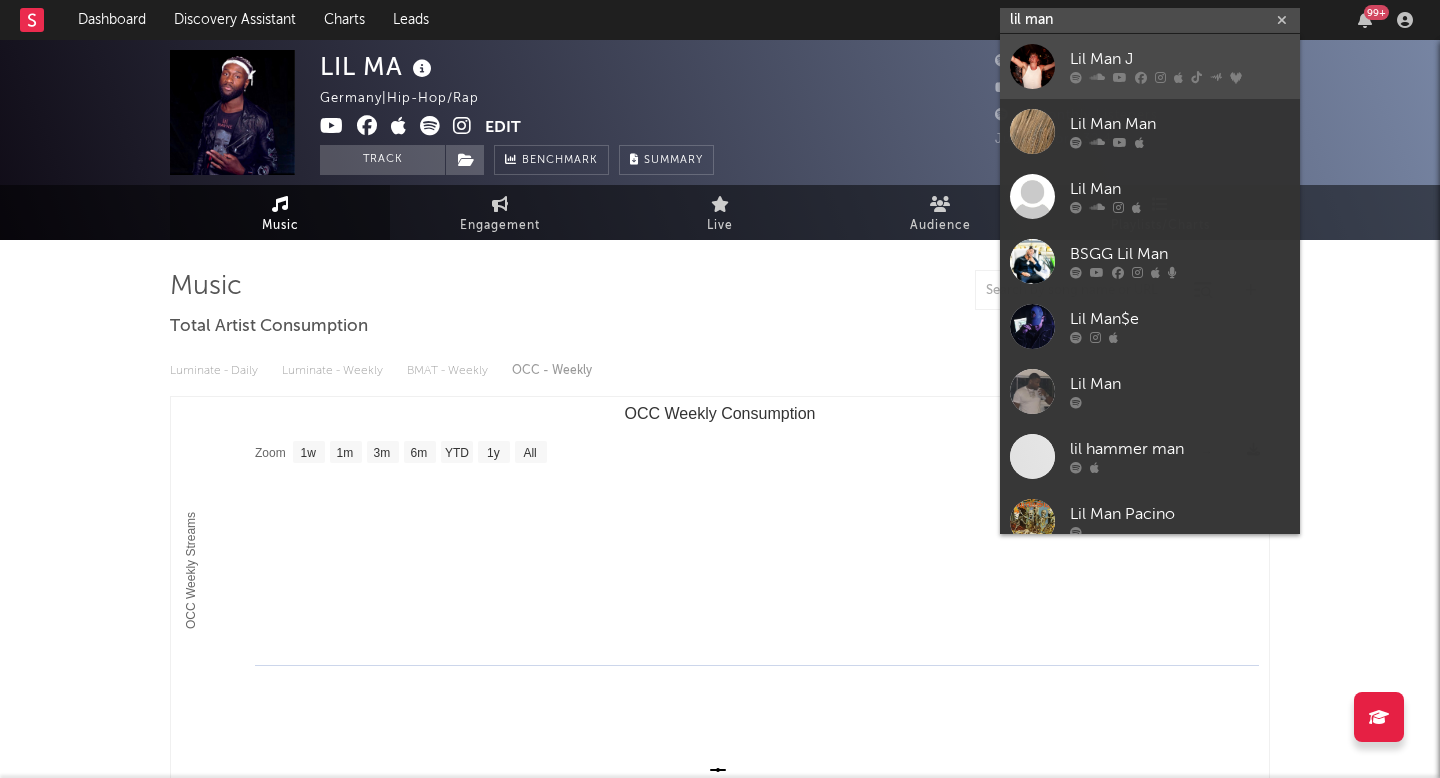 type on "lil man" 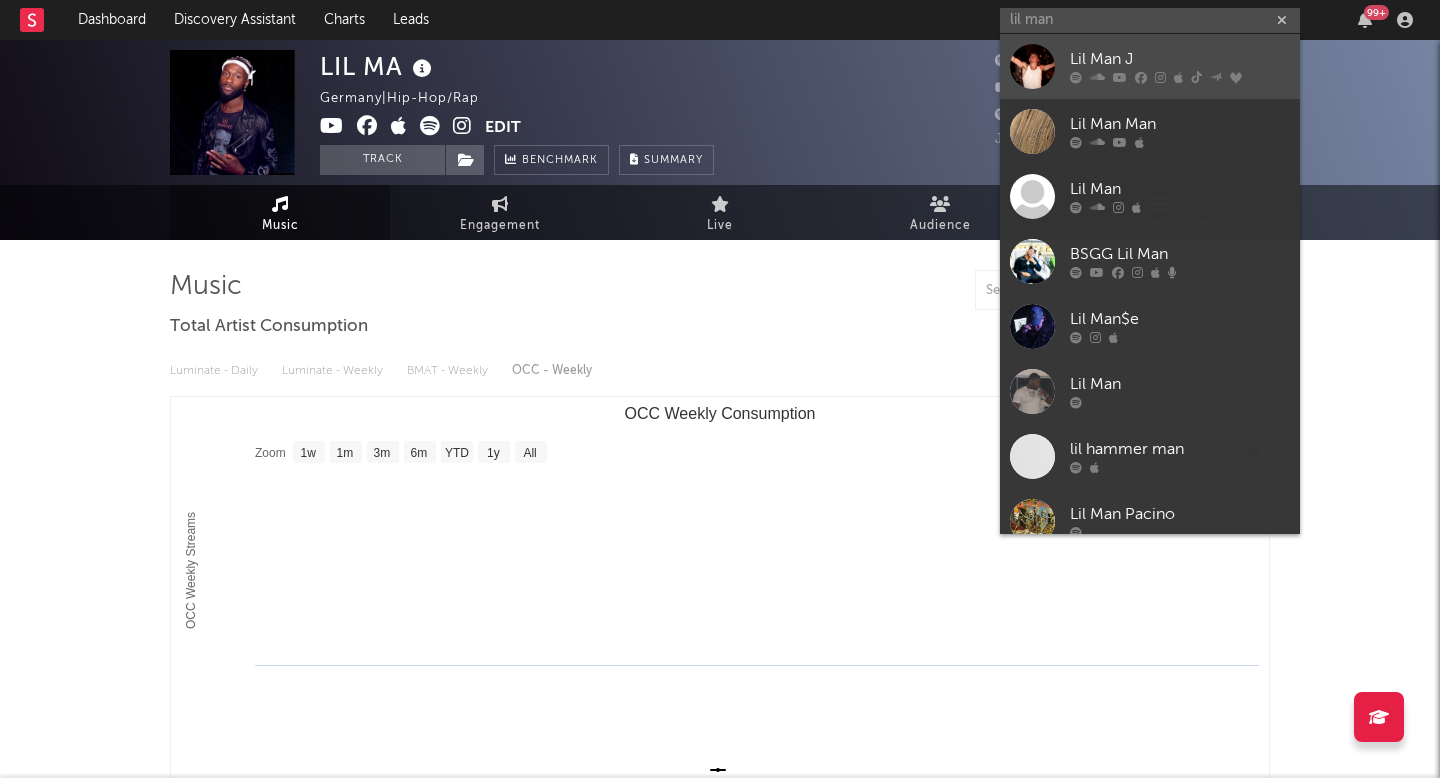 click at bounding box center (1120, 78) 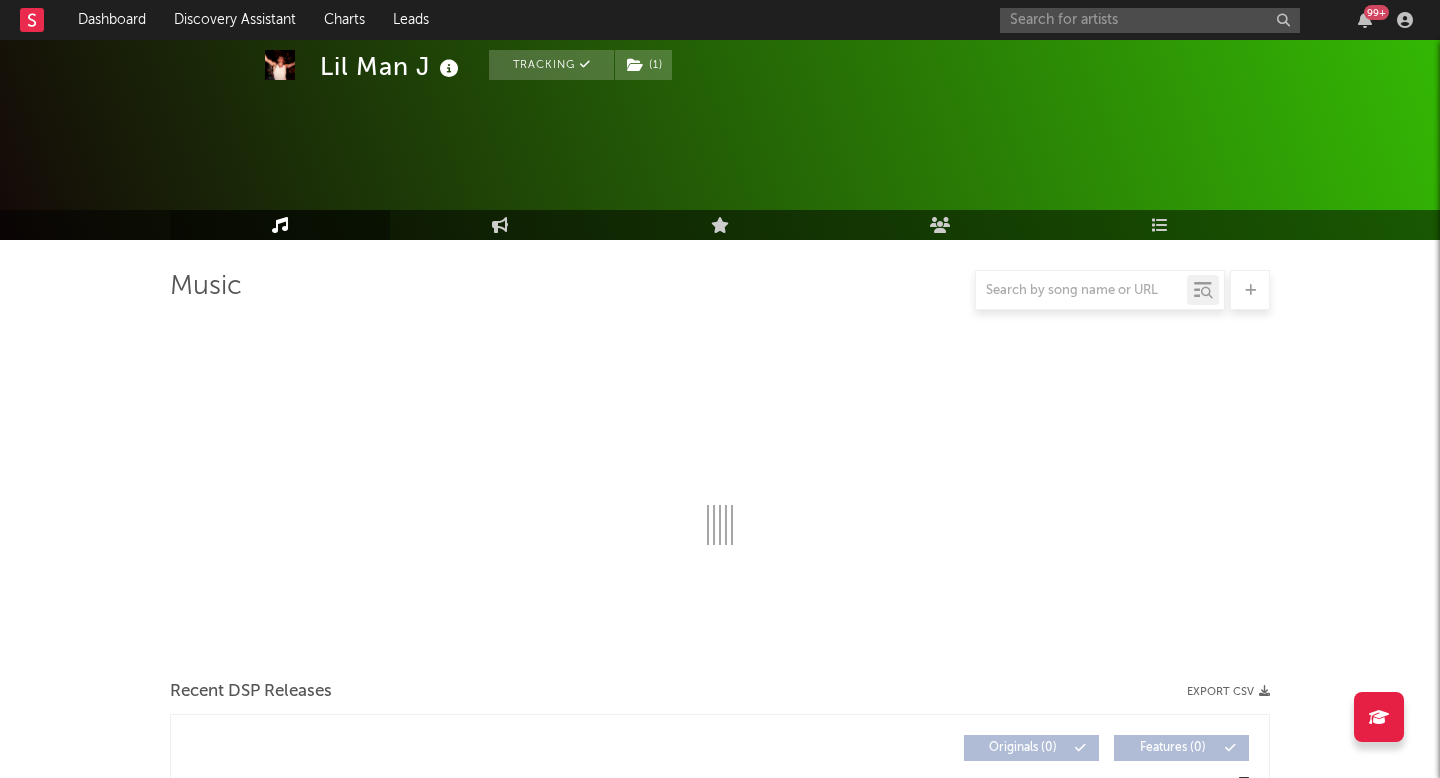 scroll, scrollTop: 620, scrollLeft: 0, axis: vertical 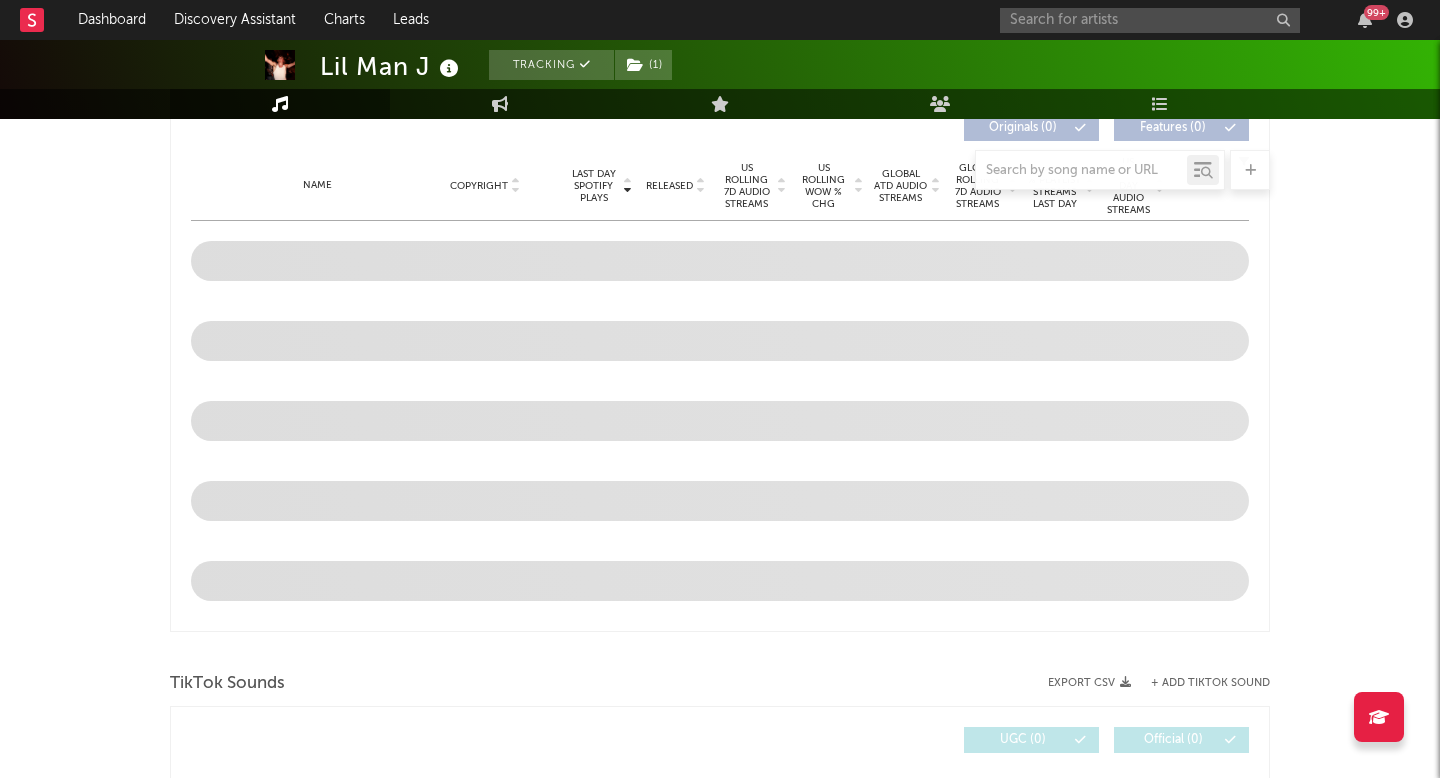 select on "6m" 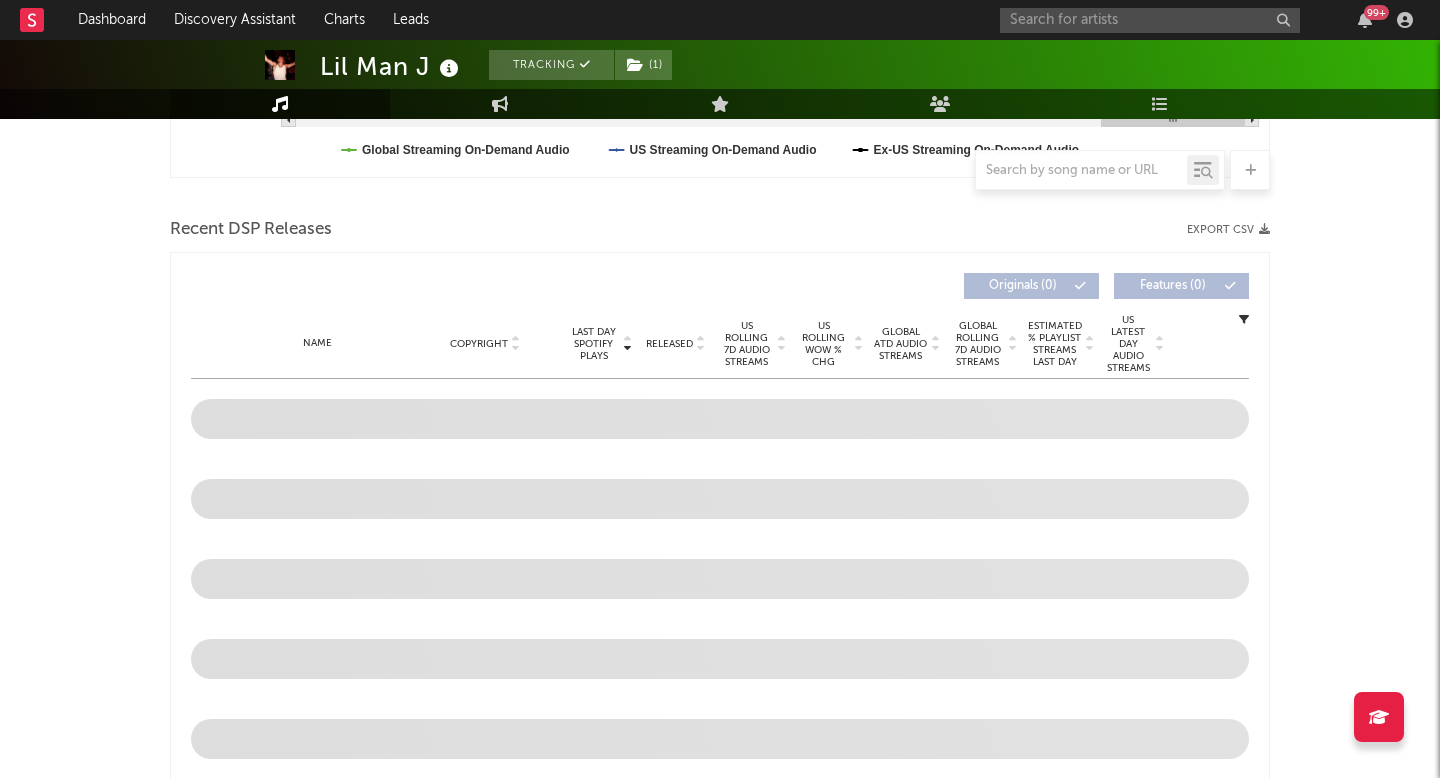 scroll, scrollTop: 778, scrollLeft: 0, axis: vertical 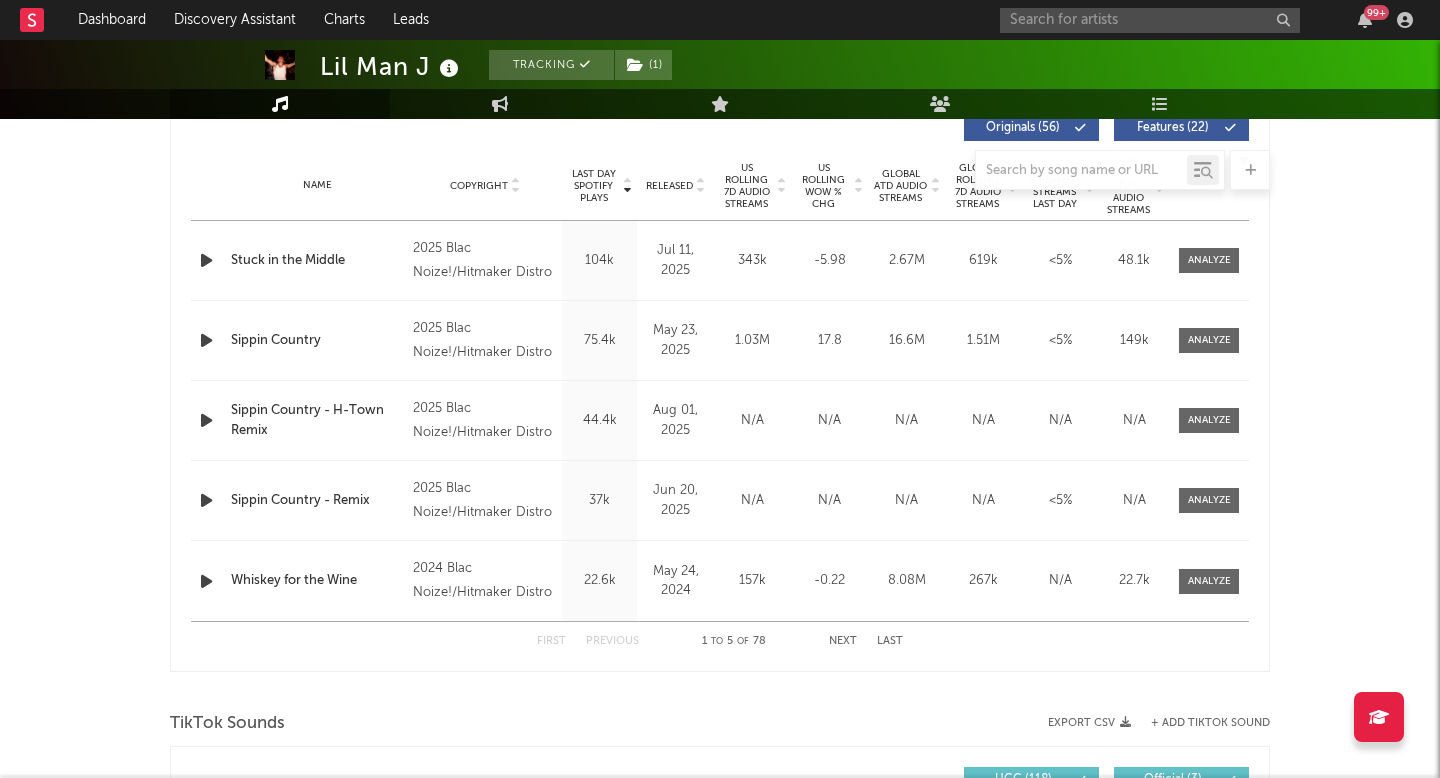 click at bounding box center (720, 170) 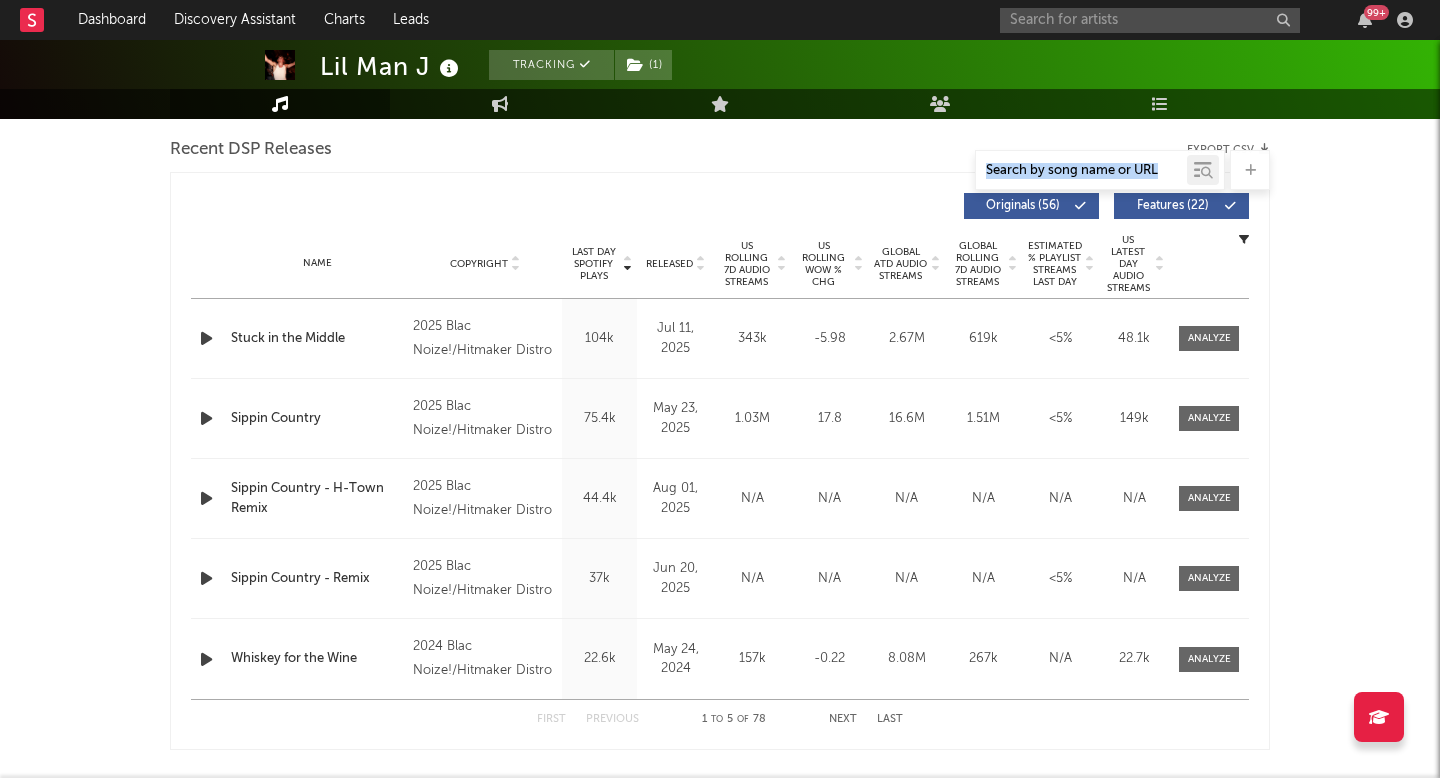 scroll, scrollTop: 688, scrollLeft: 0, axis: vertical 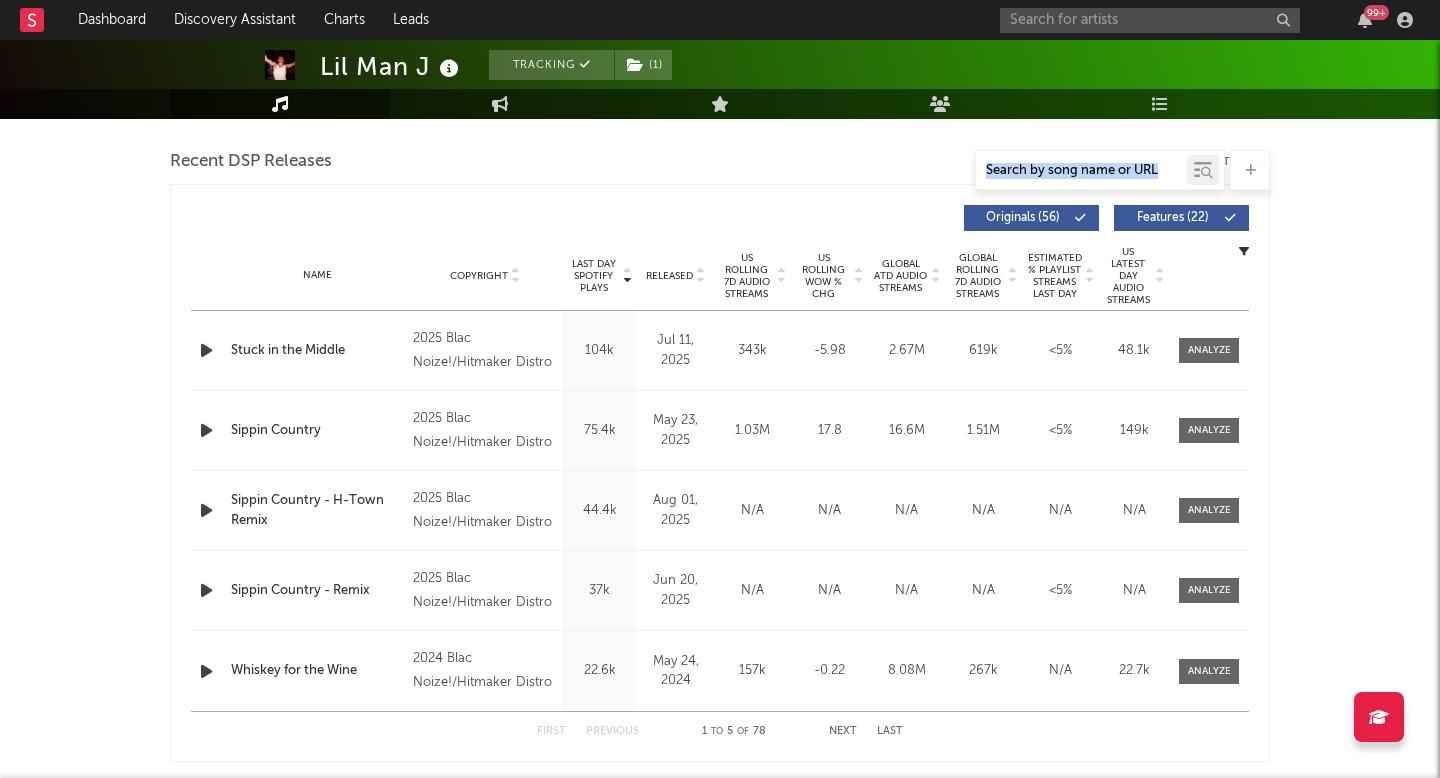 click on "Released" at bounding box center (669, 276) 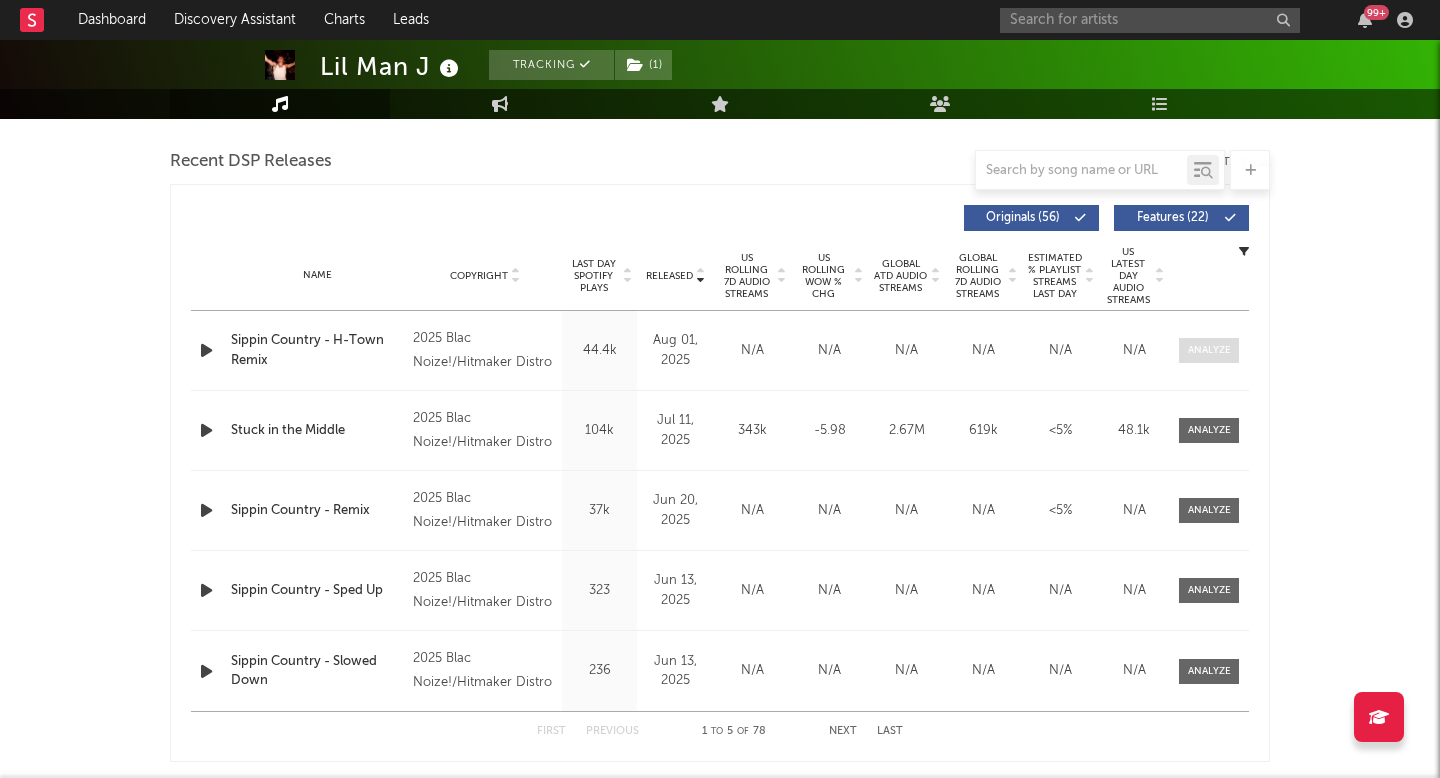 click at bounding box center [1209, 350] 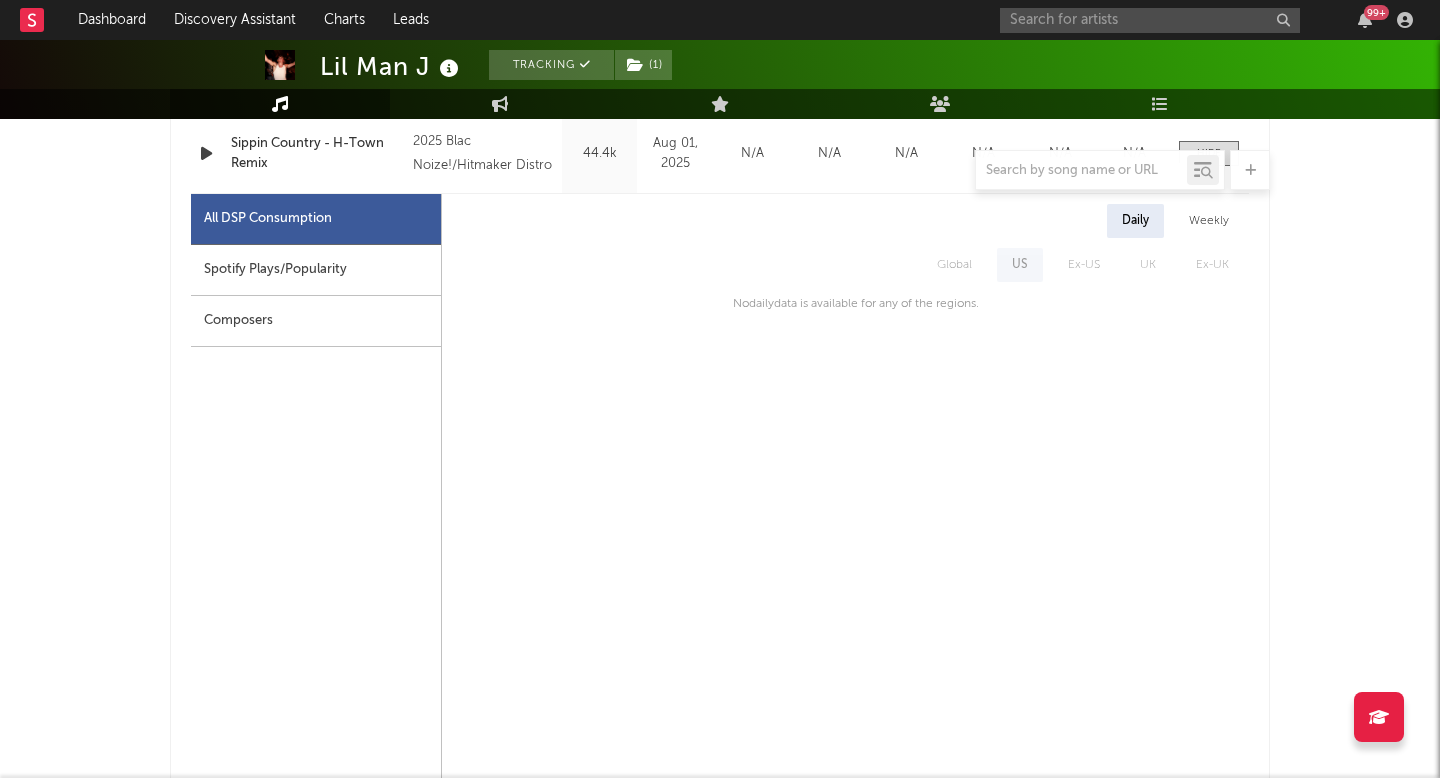 scroll, scrollTop: 922, scrollLeft: 0, axis: vertical 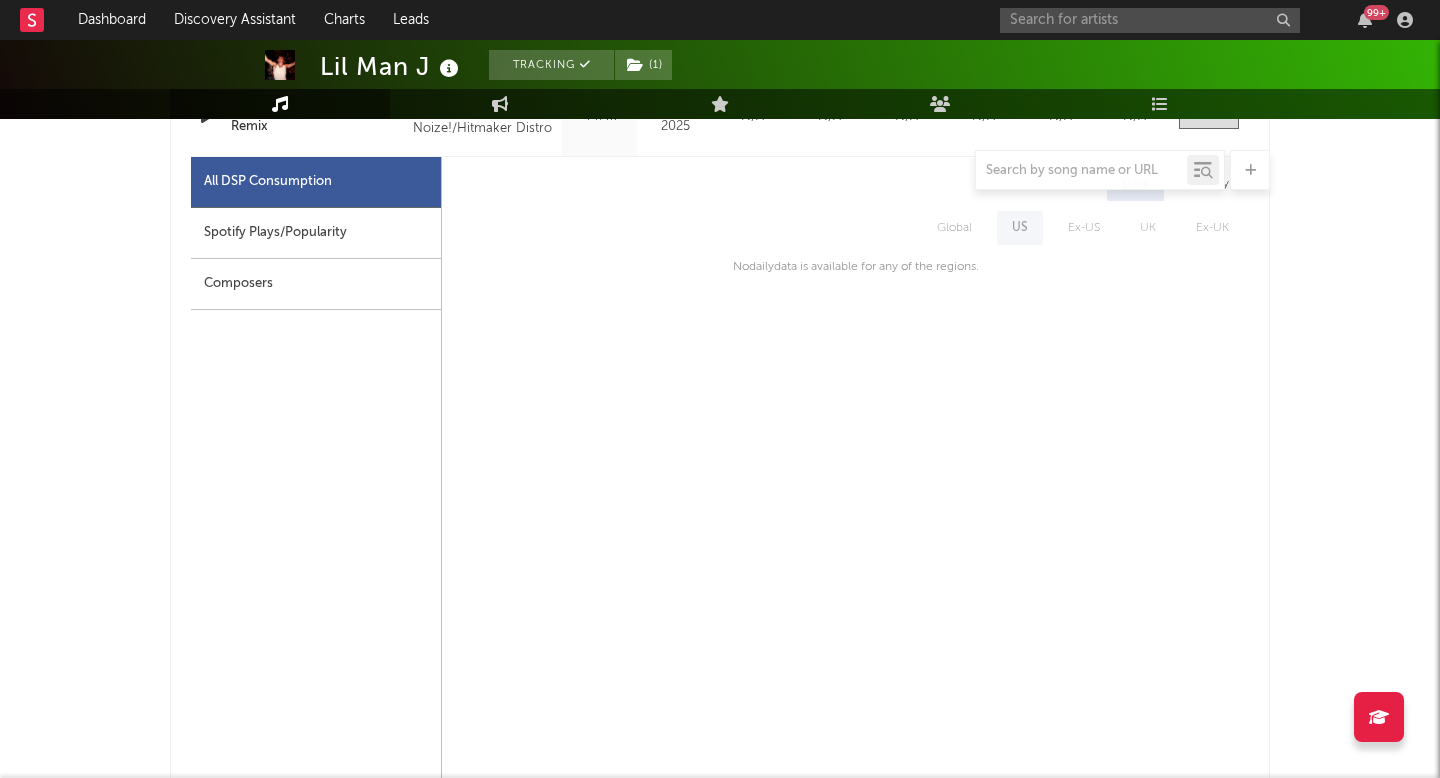 click on "Spotify Plays/Popularity" at bounding box center [316, 233] 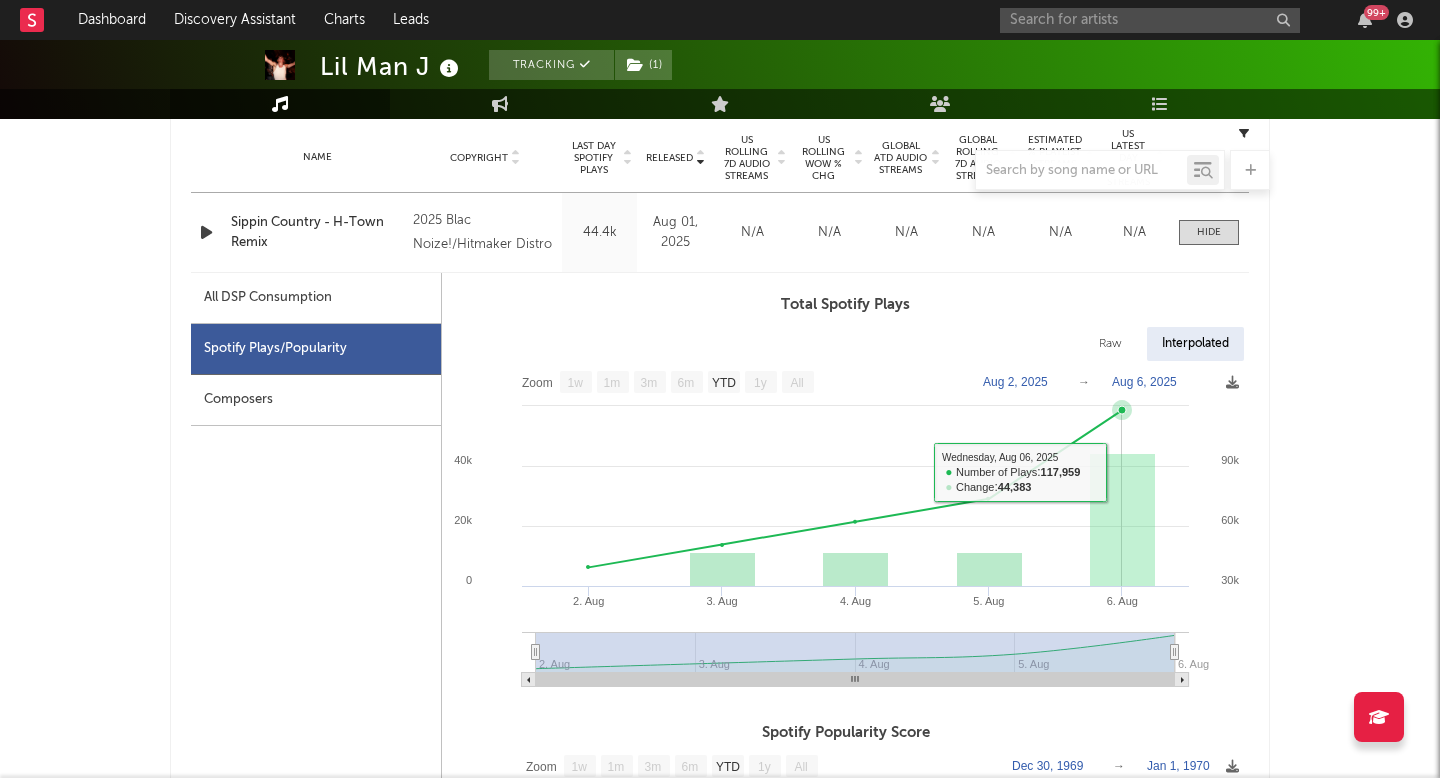 scroll, scrollTop: 794, scrollLeft: 0, axis: vertical 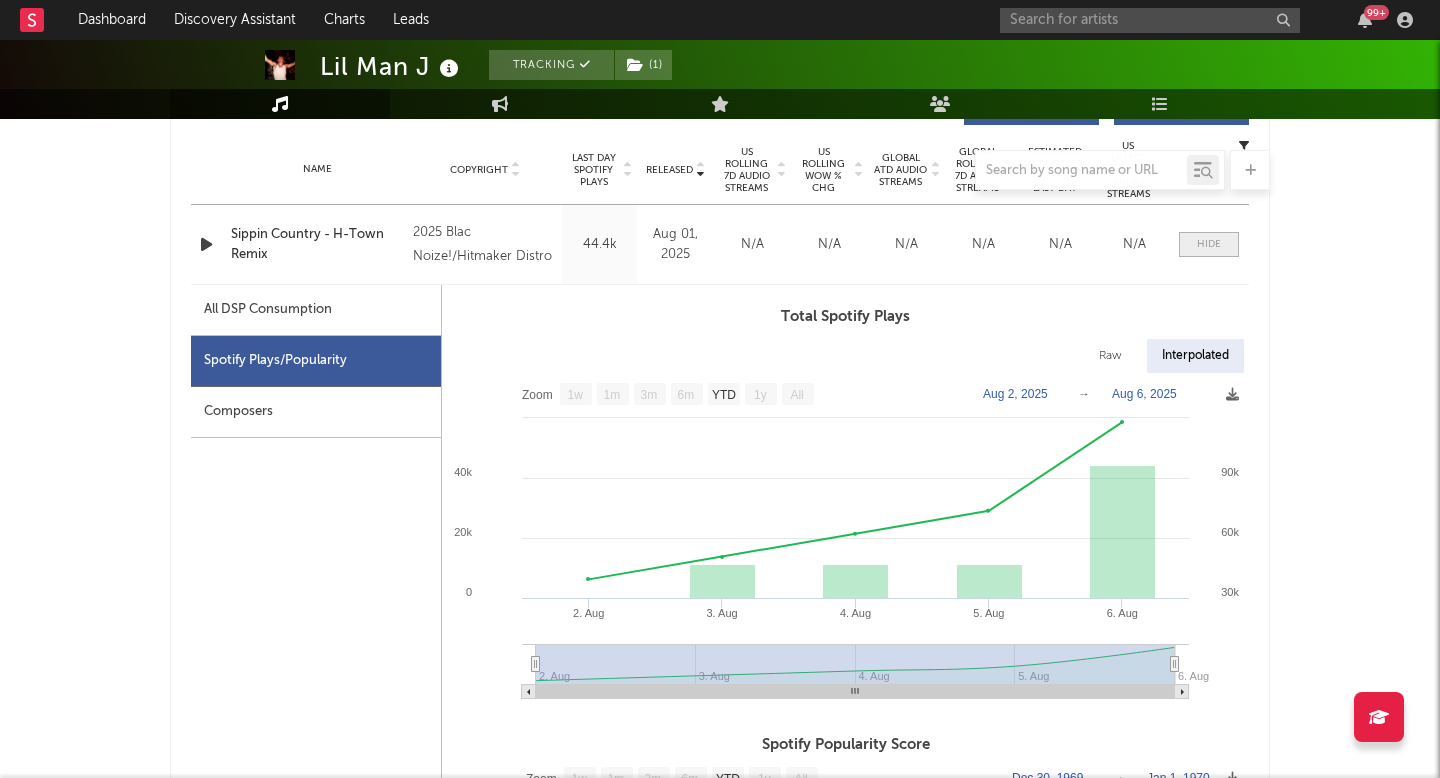 click at bounding box center [1209, 244] 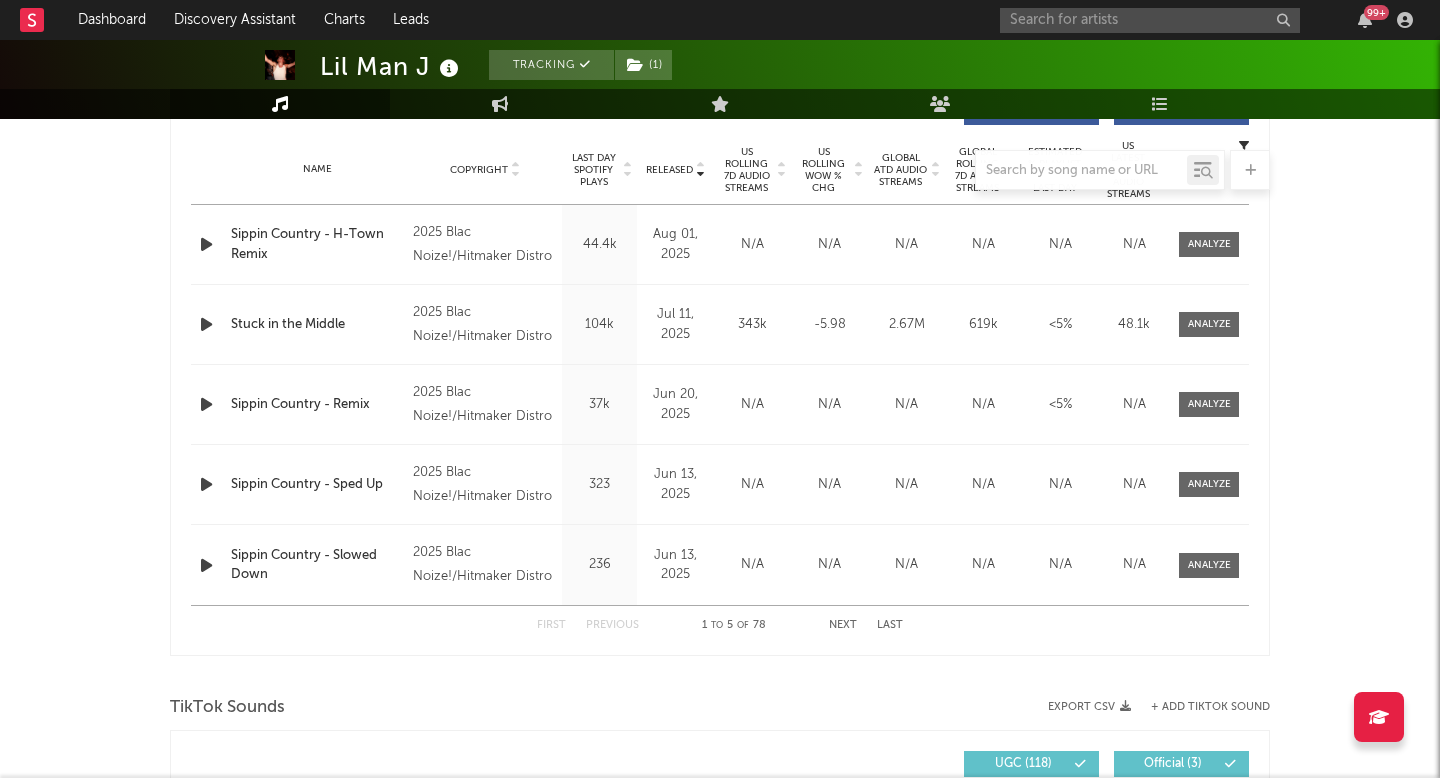 click at bounding box center [720, 170] 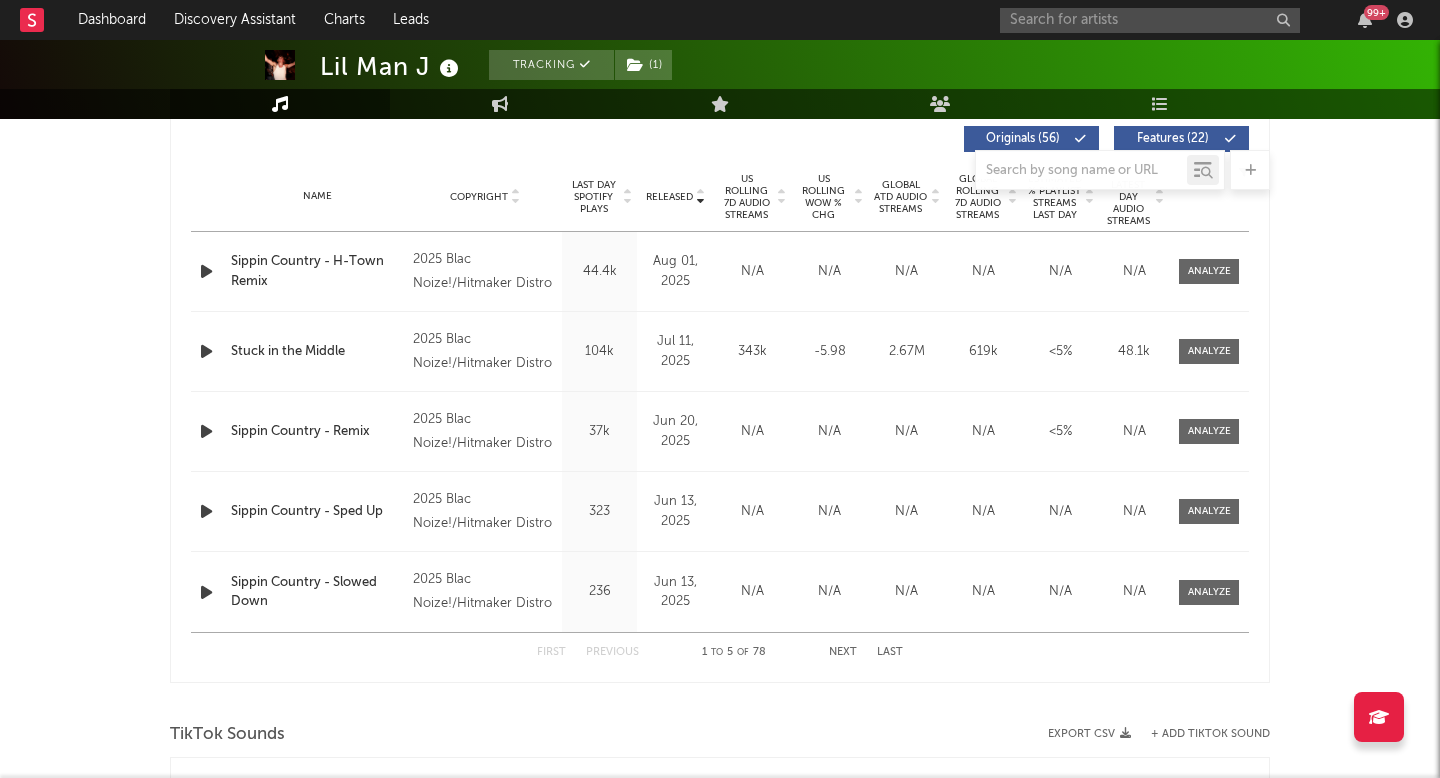 scroll, scrollTop: 762, scrollLeft: 0, axis: vertical 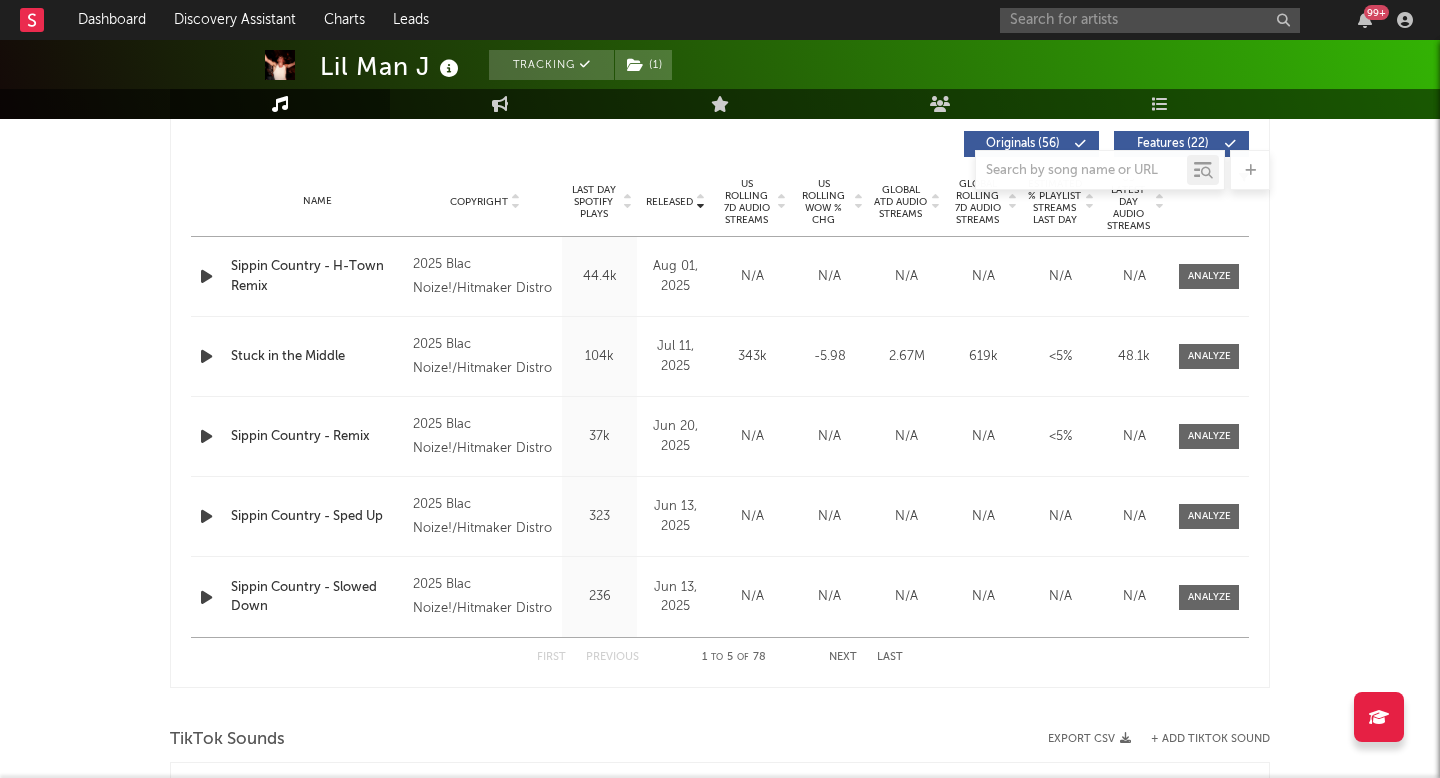 click on "Last Day Spotify Plays" at bounding box center (593, 202) 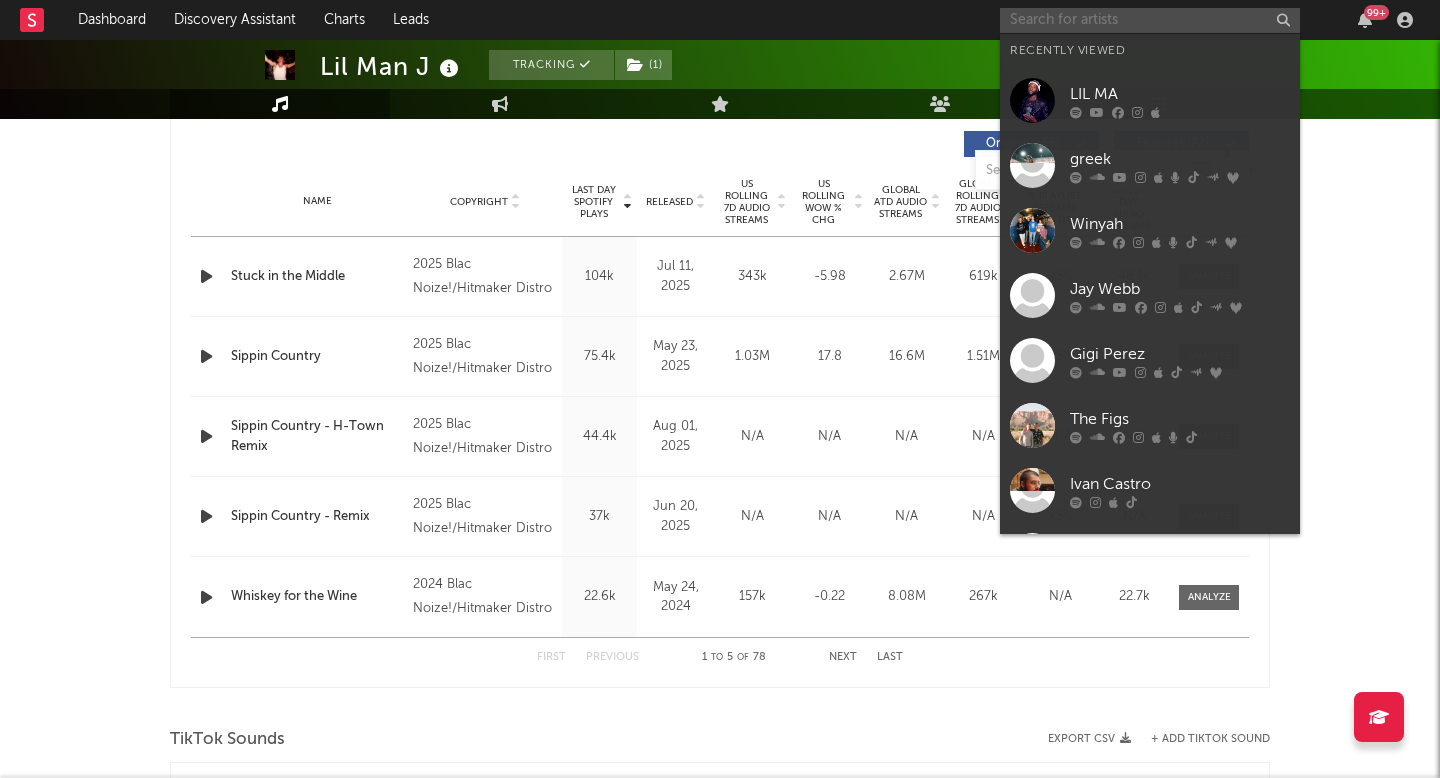 click at bounding box center (1150, 20) 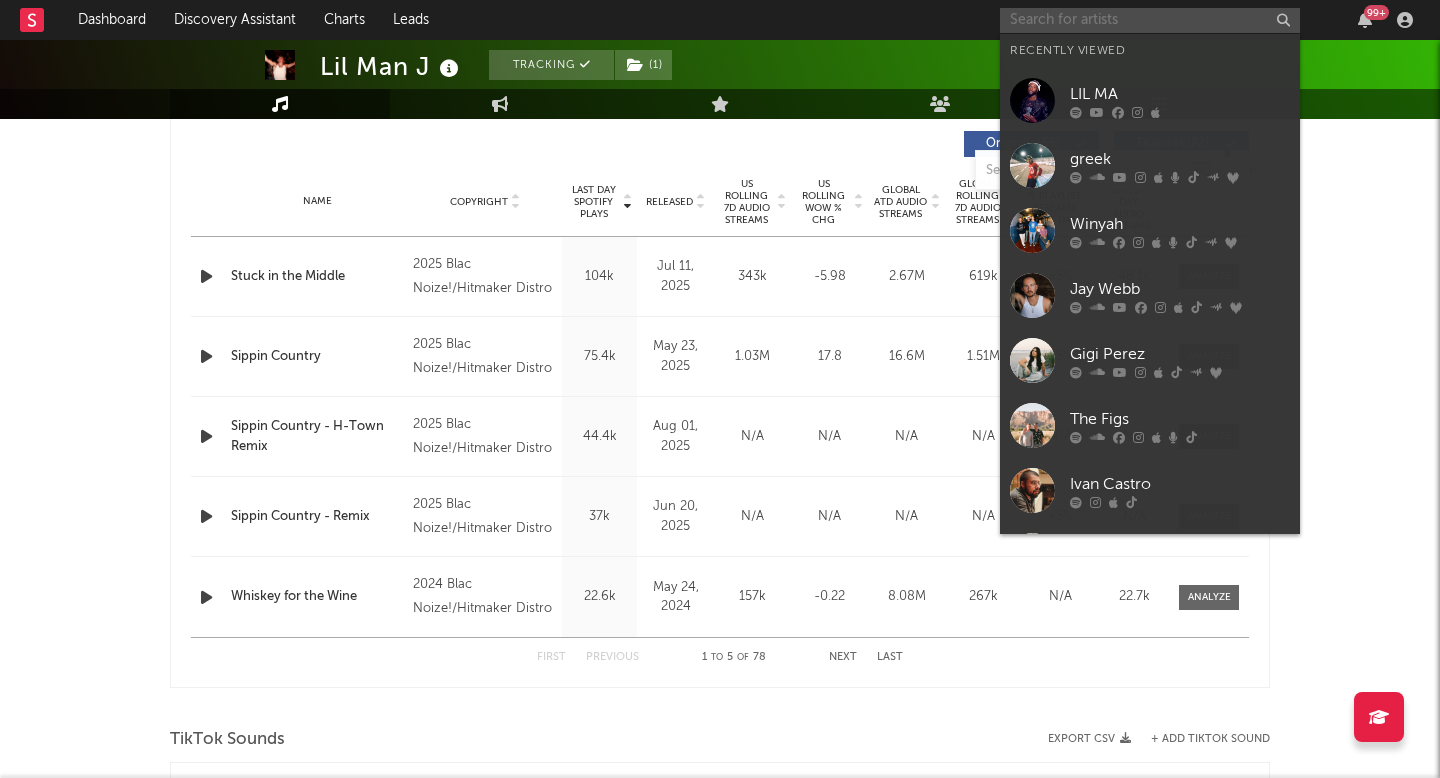 paste on "Jay Taylor" 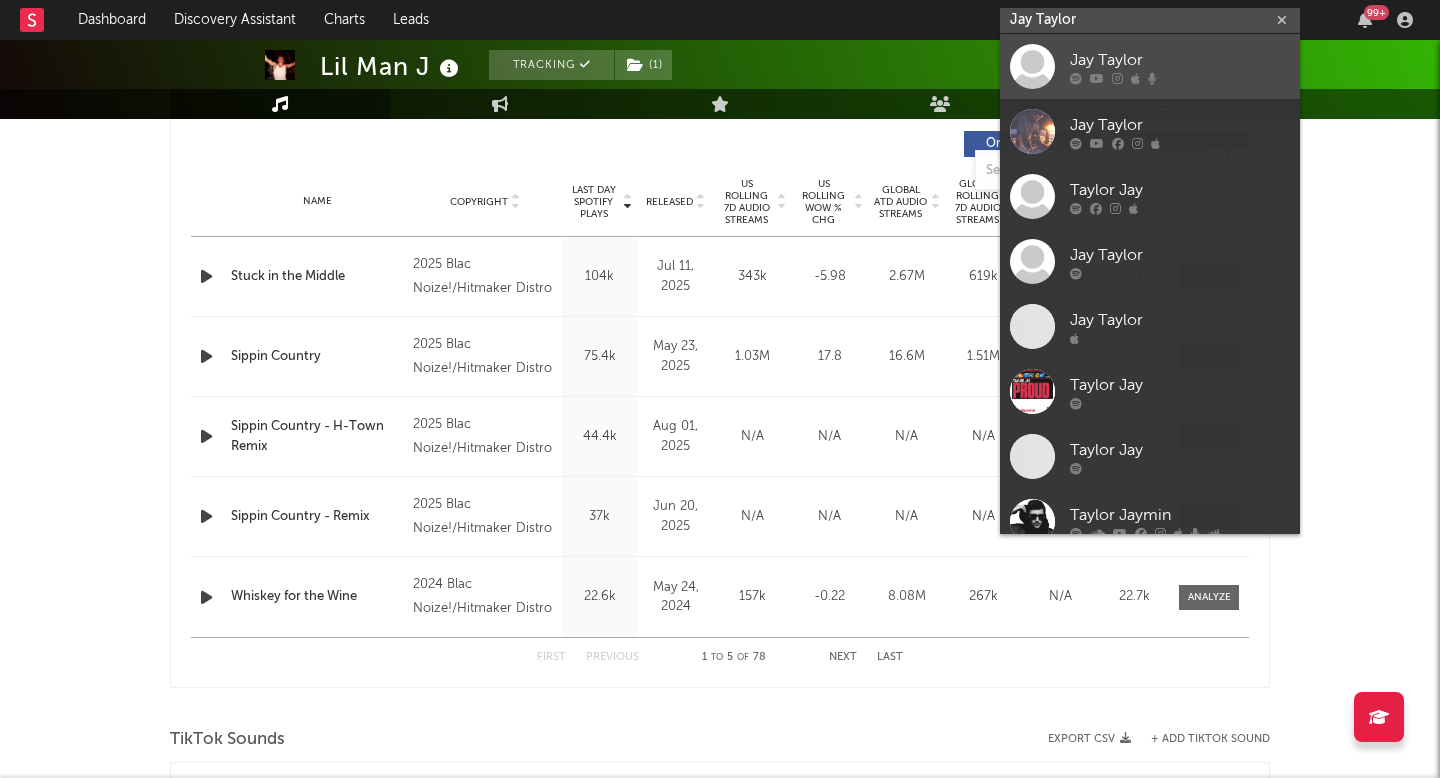 type on "Jay Taylor" 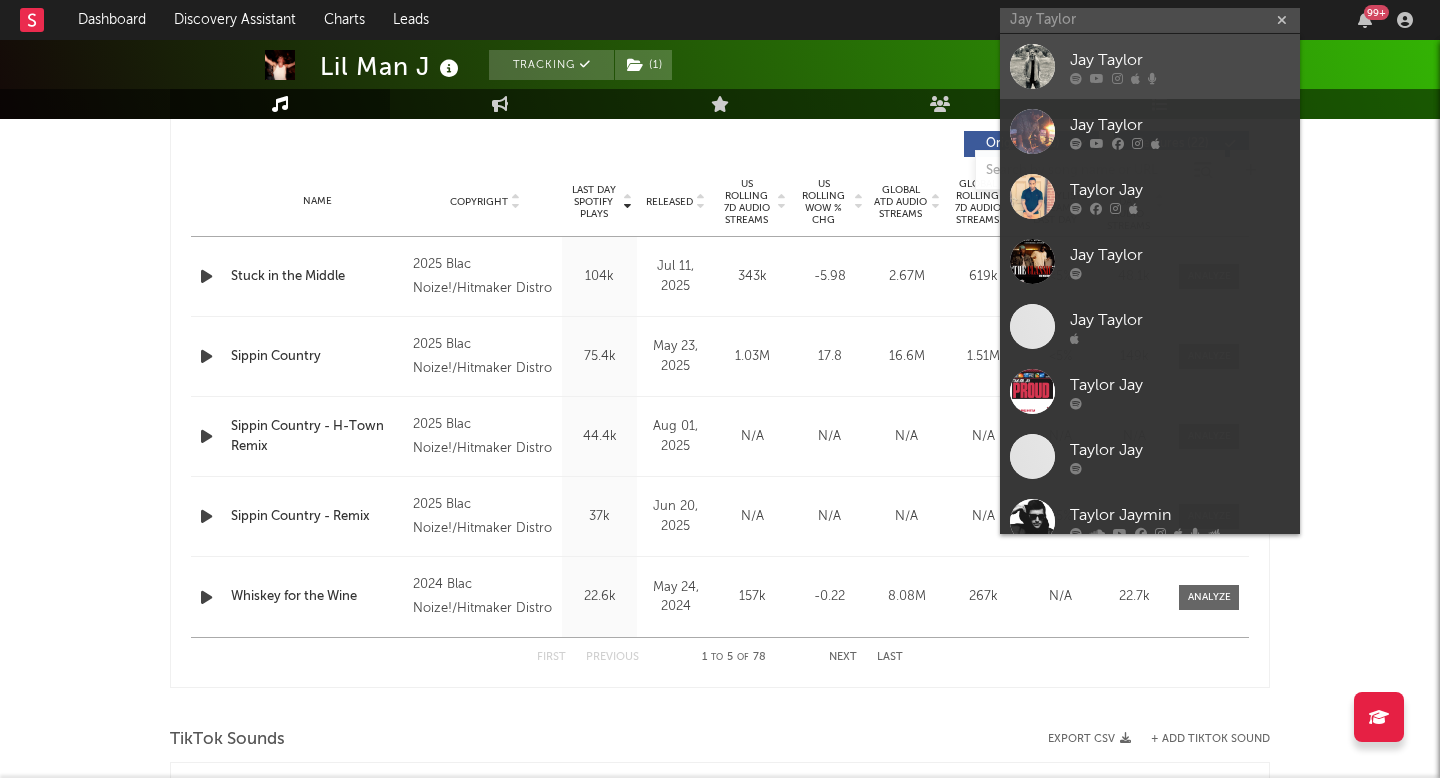 click on "Jay Taylor" at bounding box center [1180, 60] 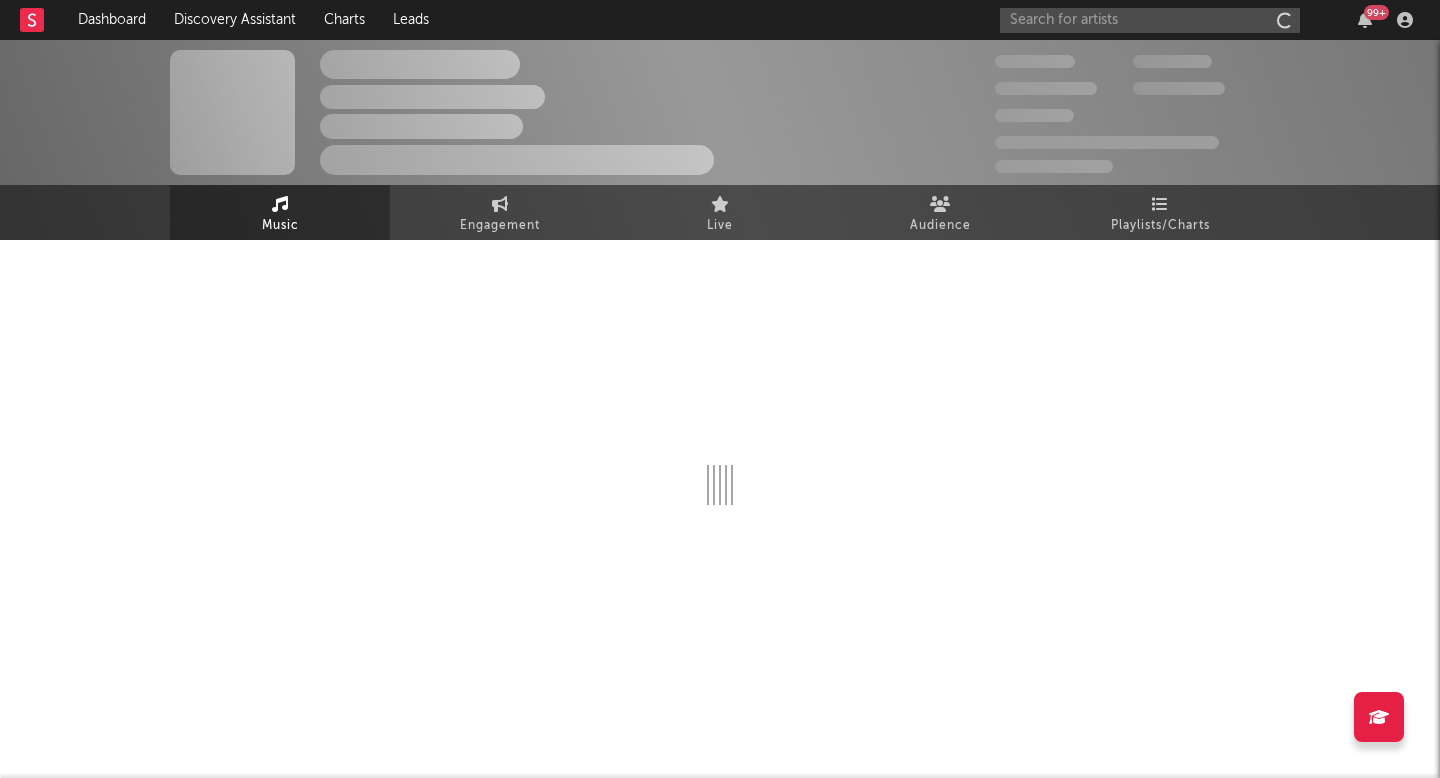 scroll, scrollTop: 0, scrollLeft: 0, axis: both 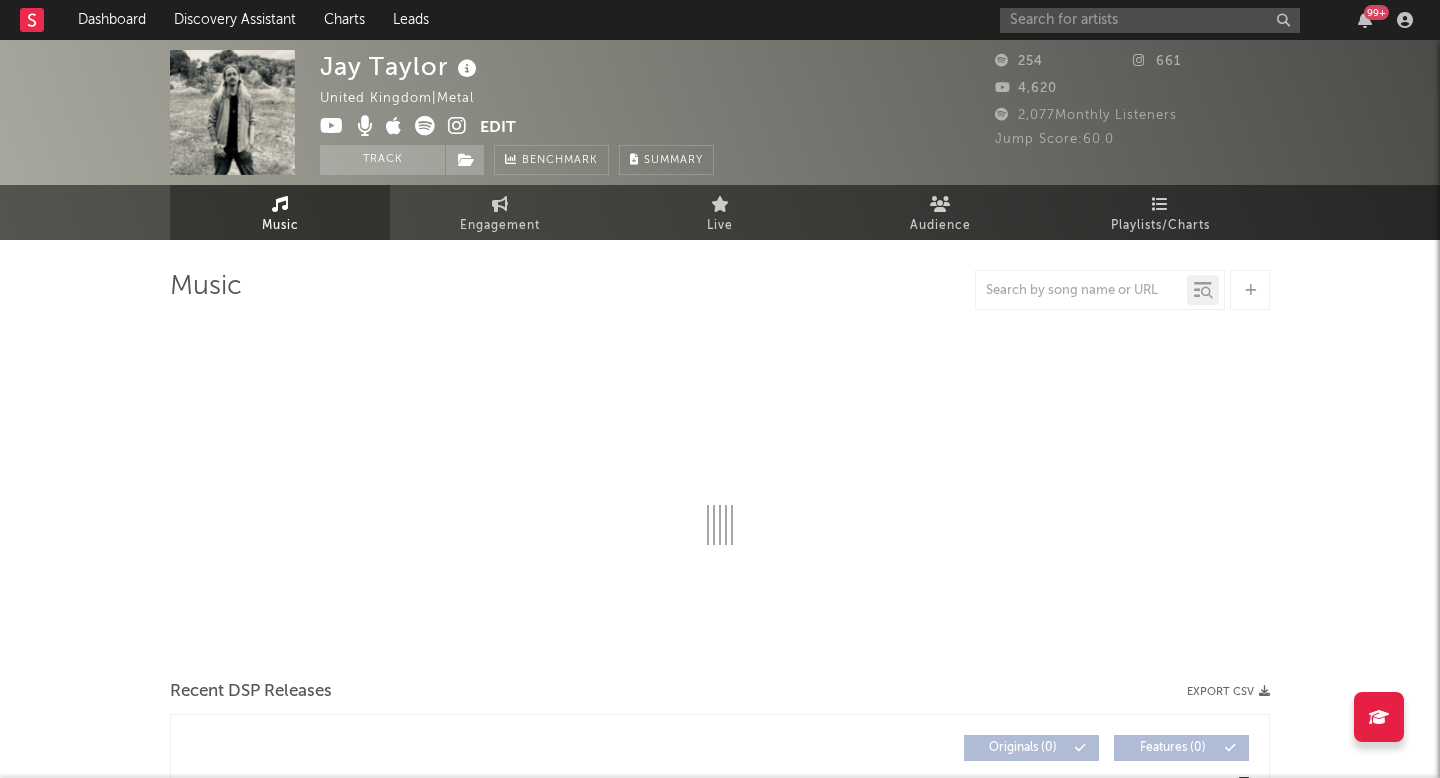 select on "1w" 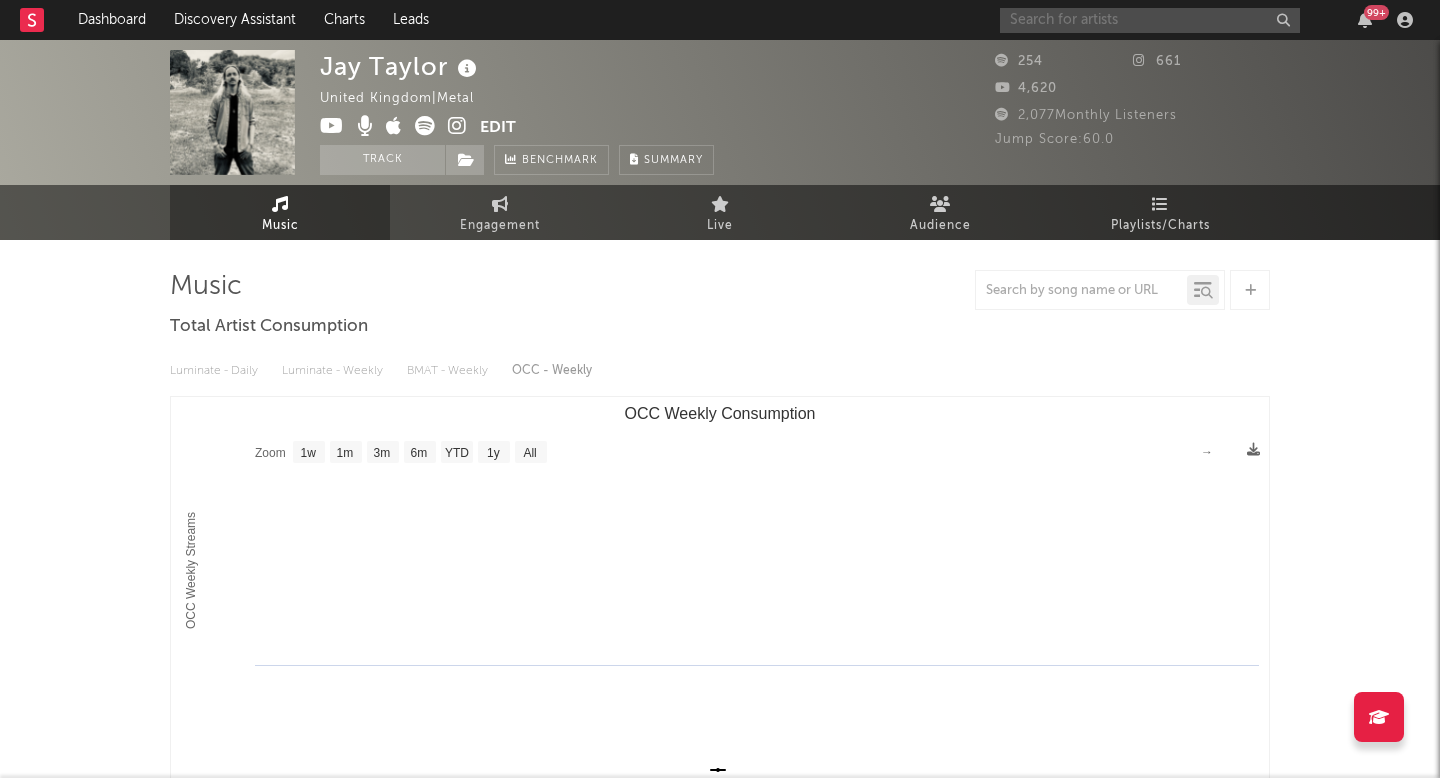 click at bounding box center [1150, 20] 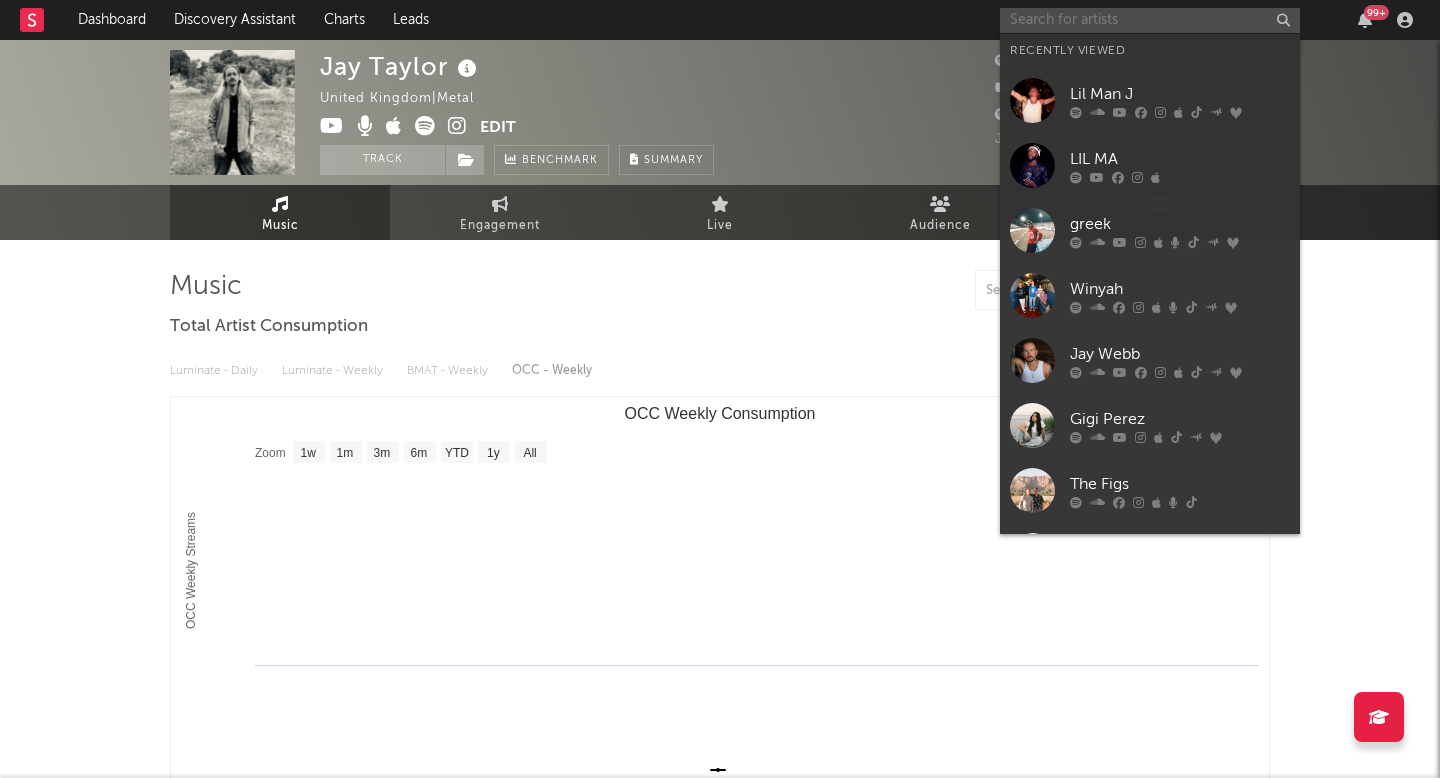 paste on "Fredrik Sundberg" 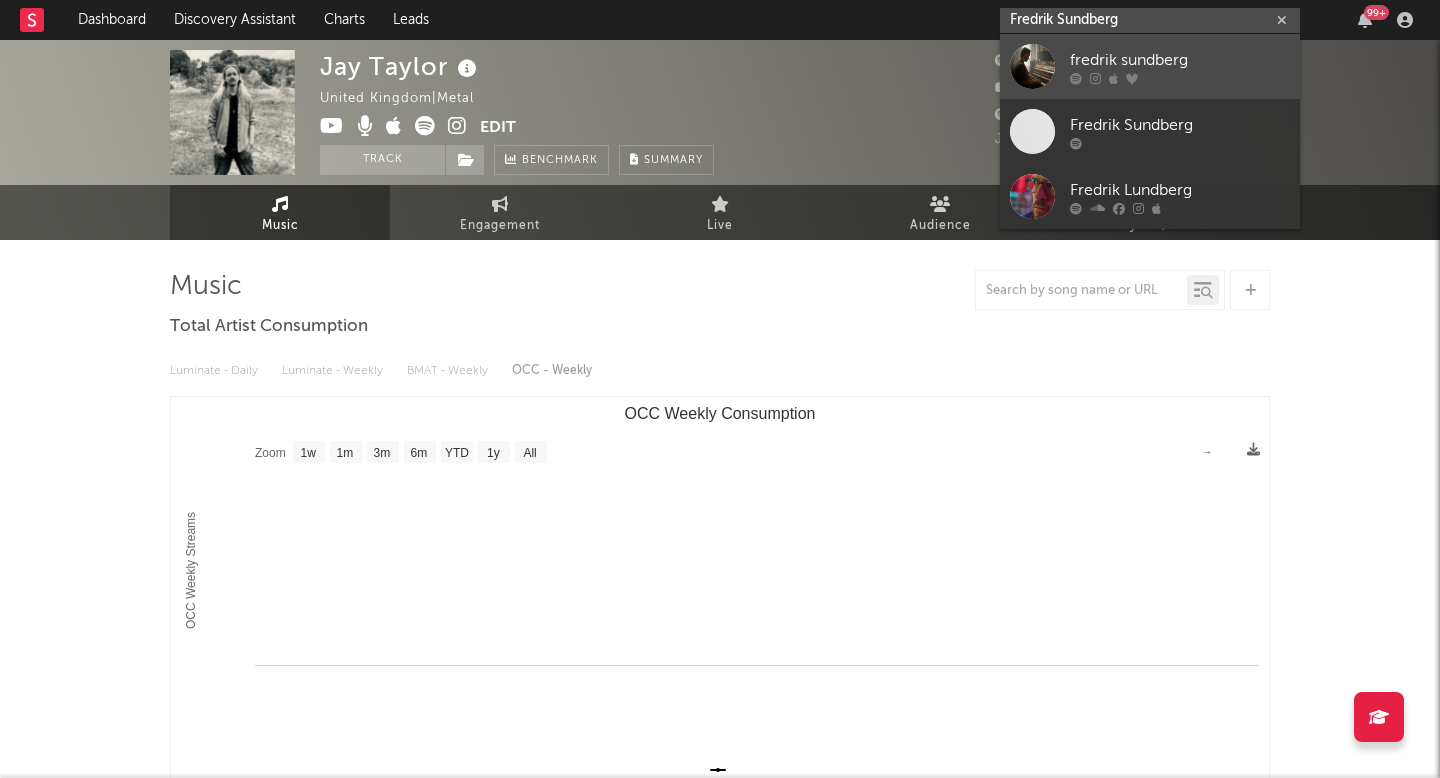 type on "Fredrik Sundberg" 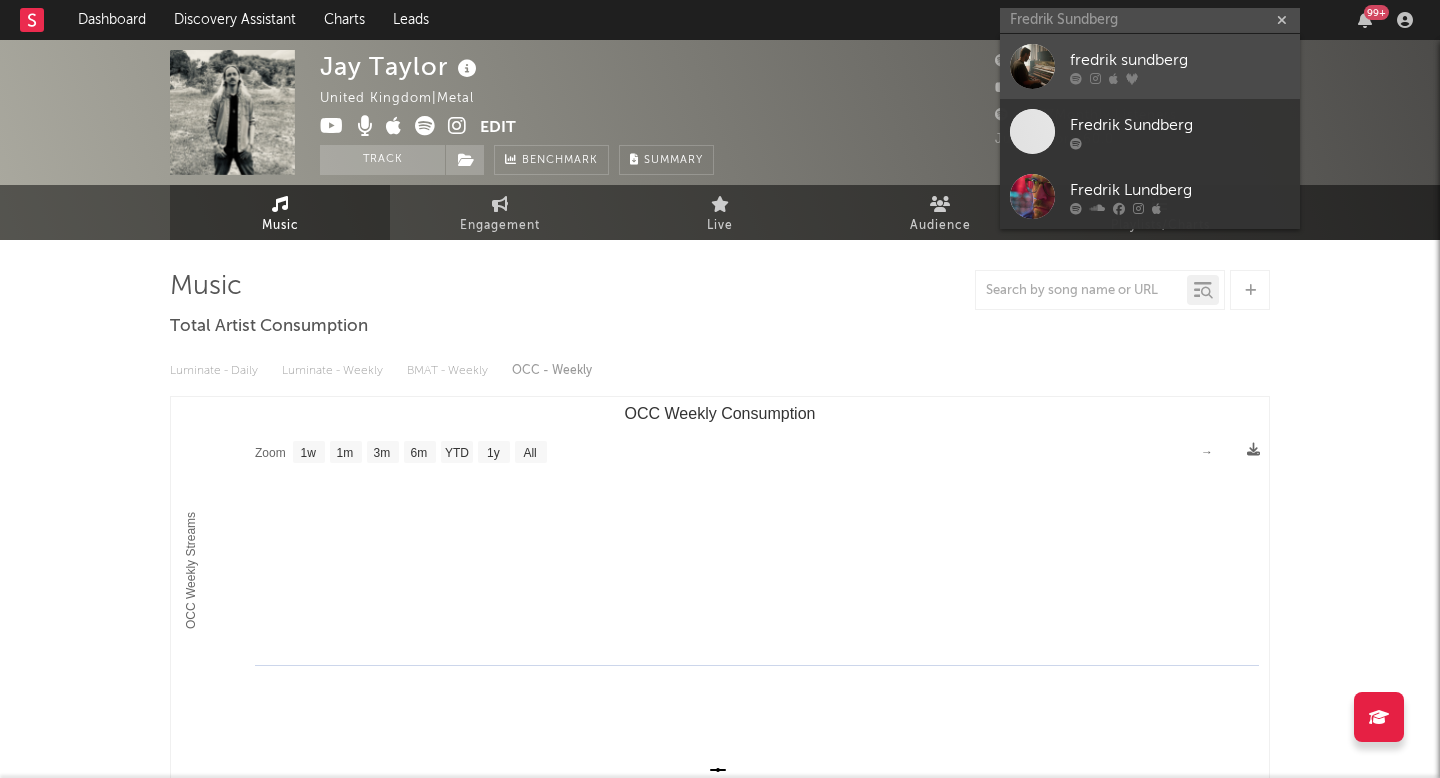 click on "fredrik sundberg" at bounding box center [1180, 60] 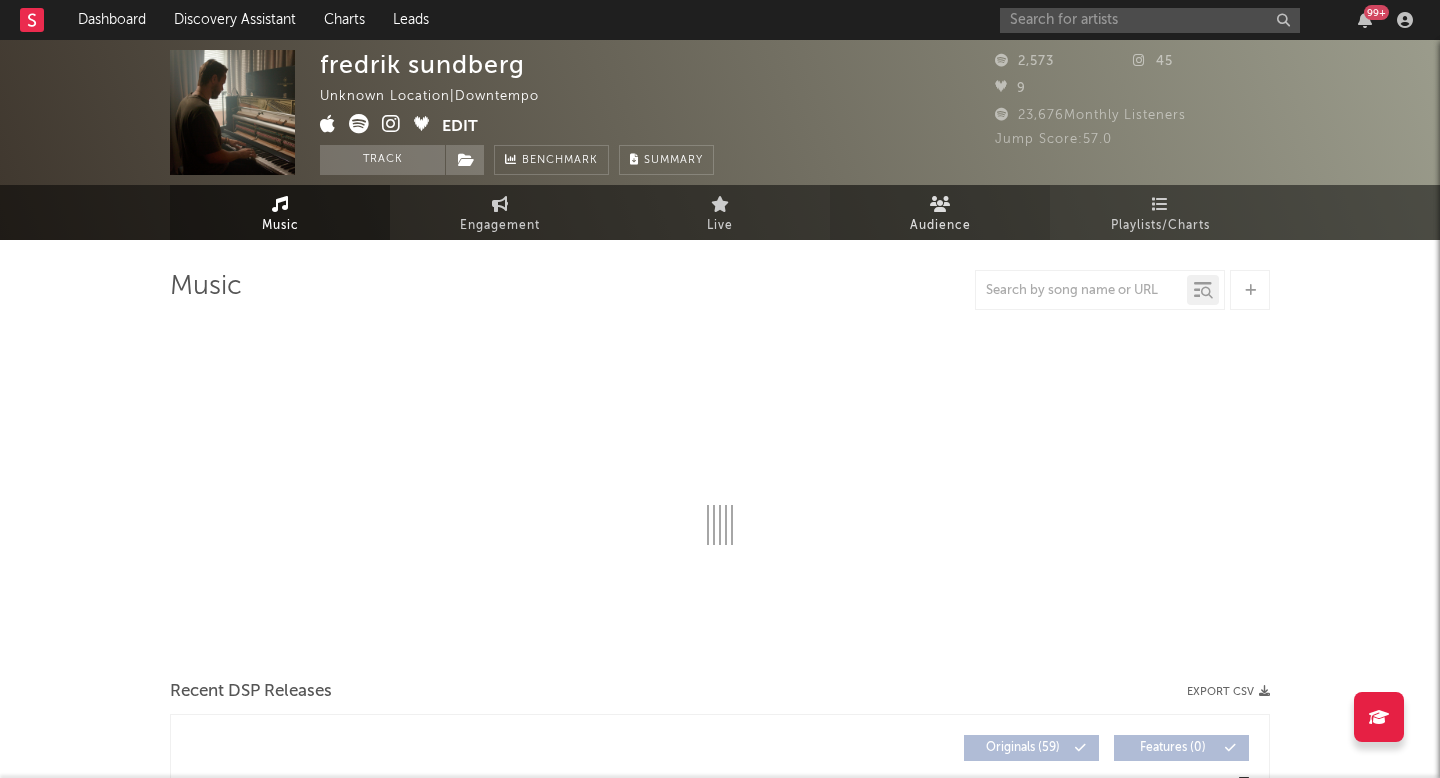 select on "6m" 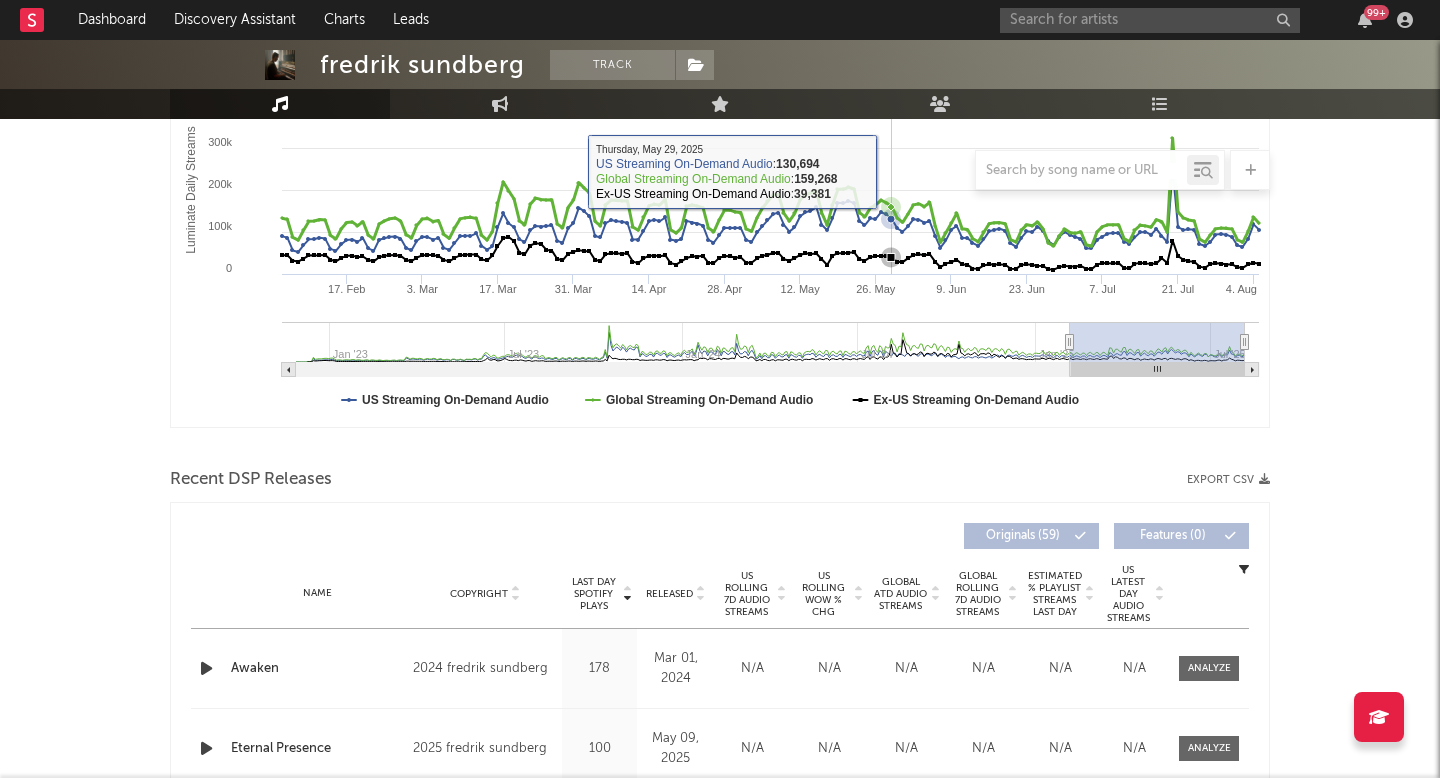 scroll, scrollTop: 409, scrollLeft: 0, axis: vertical 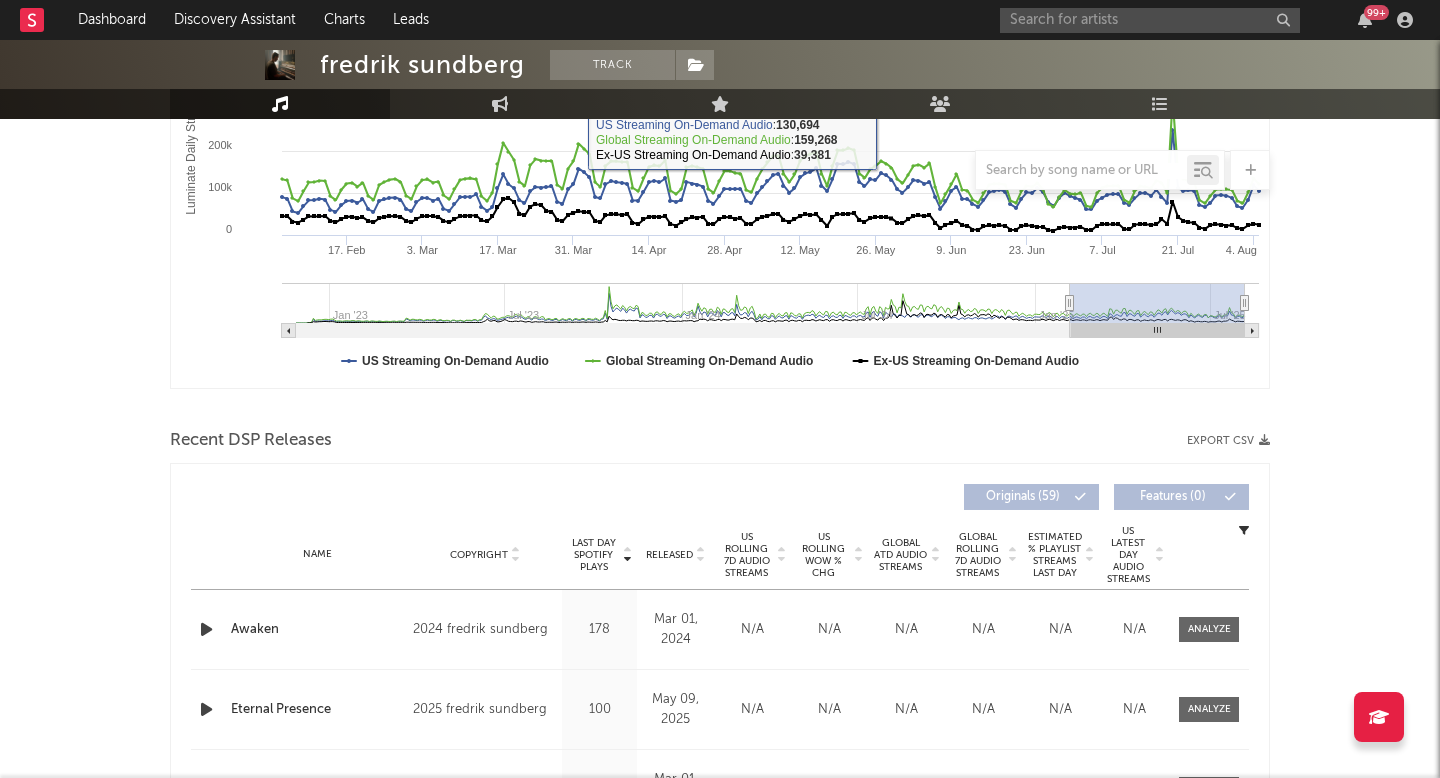click on "US Rolling 7D Audio Streams" at bounding box center (746, 555) 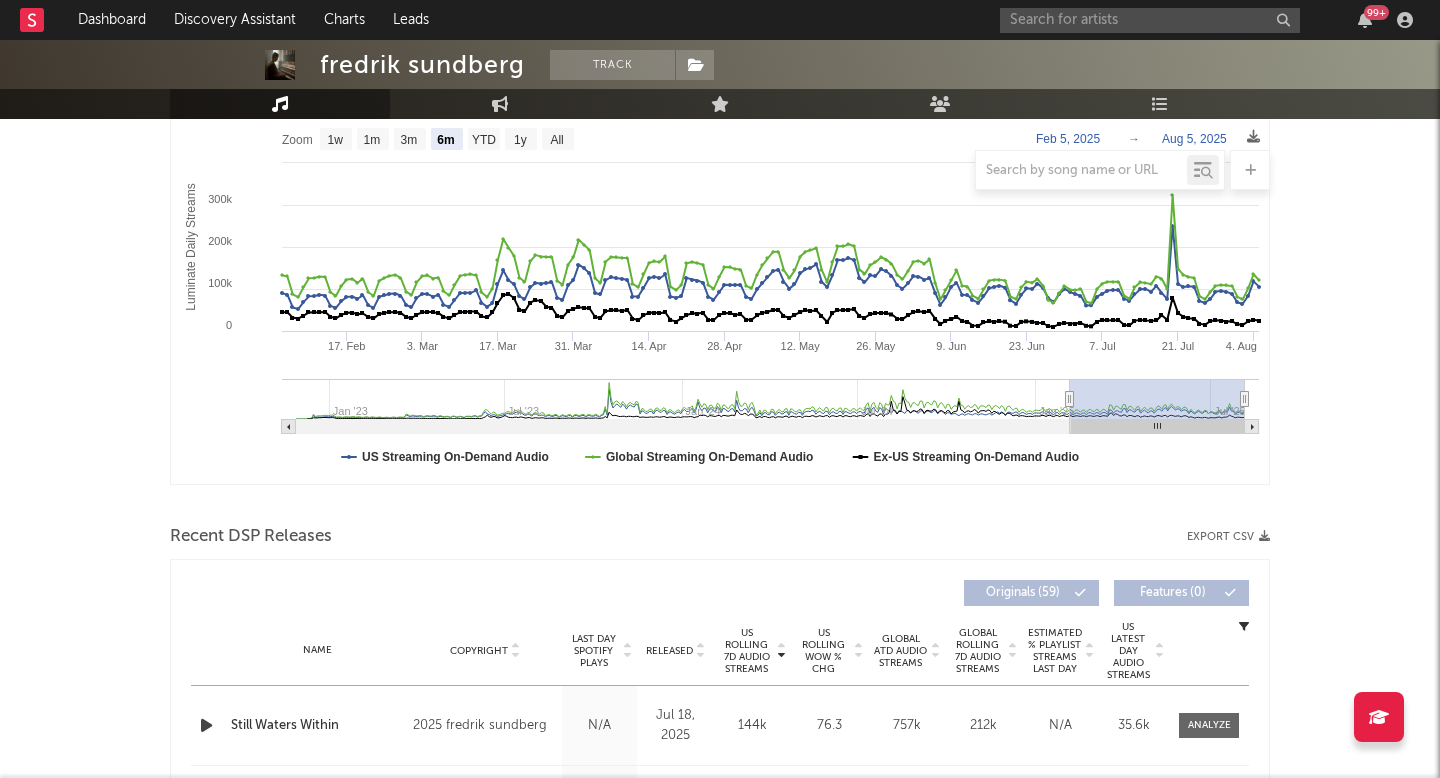 scroll, scrollTop: 163, scrollLeft: 0, axis: vertical 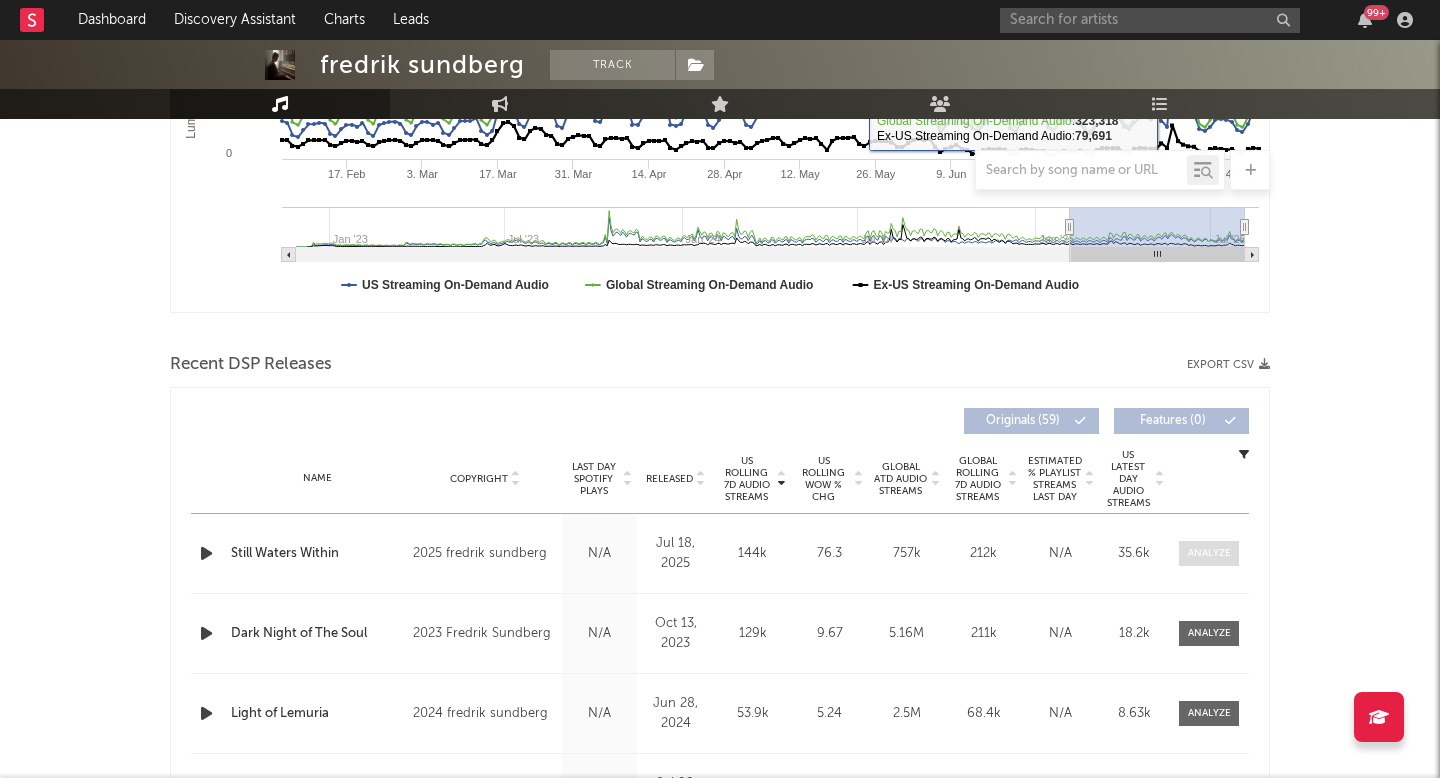 click at bounding box center [1209, 553] 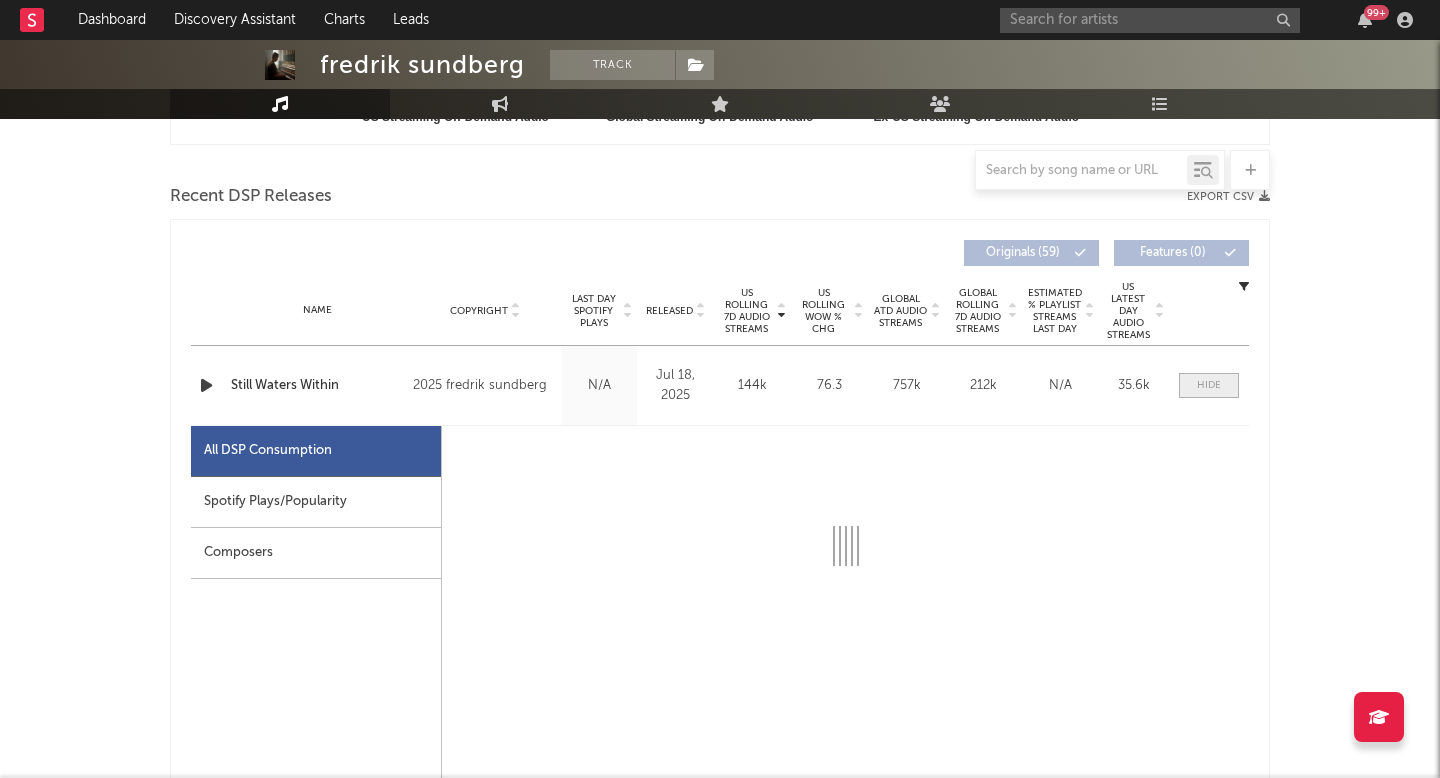 scroll, scrollTop: 656, scrollLeft: 0, axis: vertical 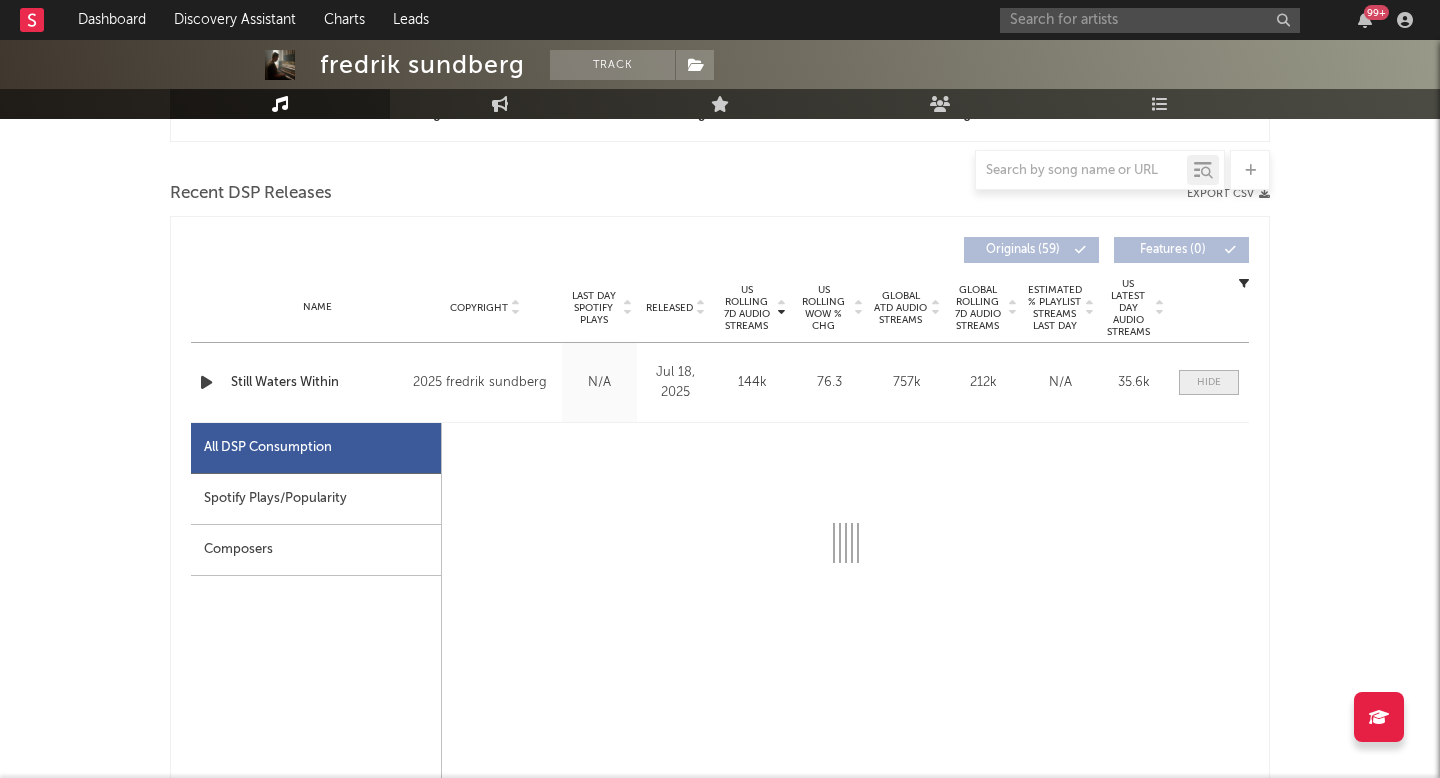 select on "1w" 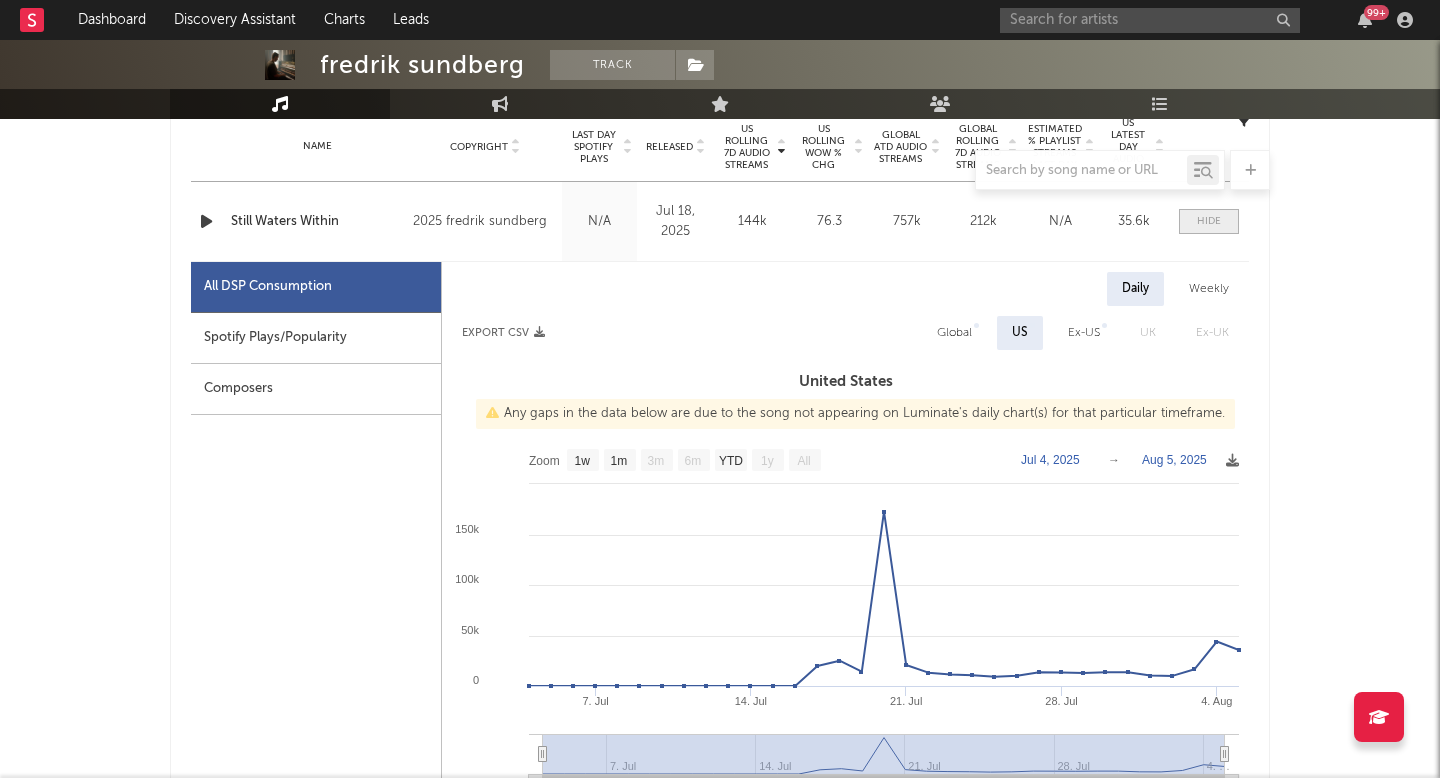 scroll, scrollTop: 815, scrollLeft: 0, axis: vertical 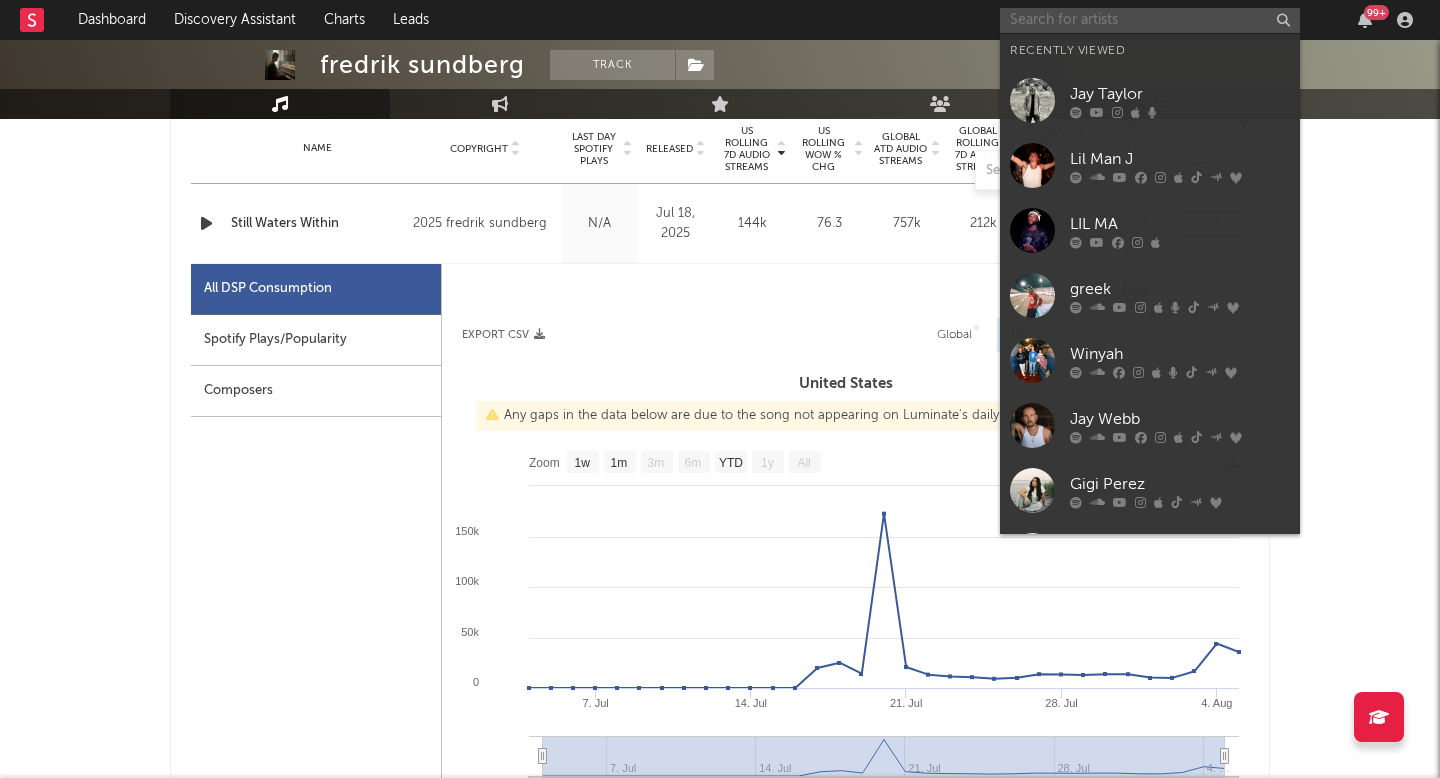 click at bounding box center (1150, 20) 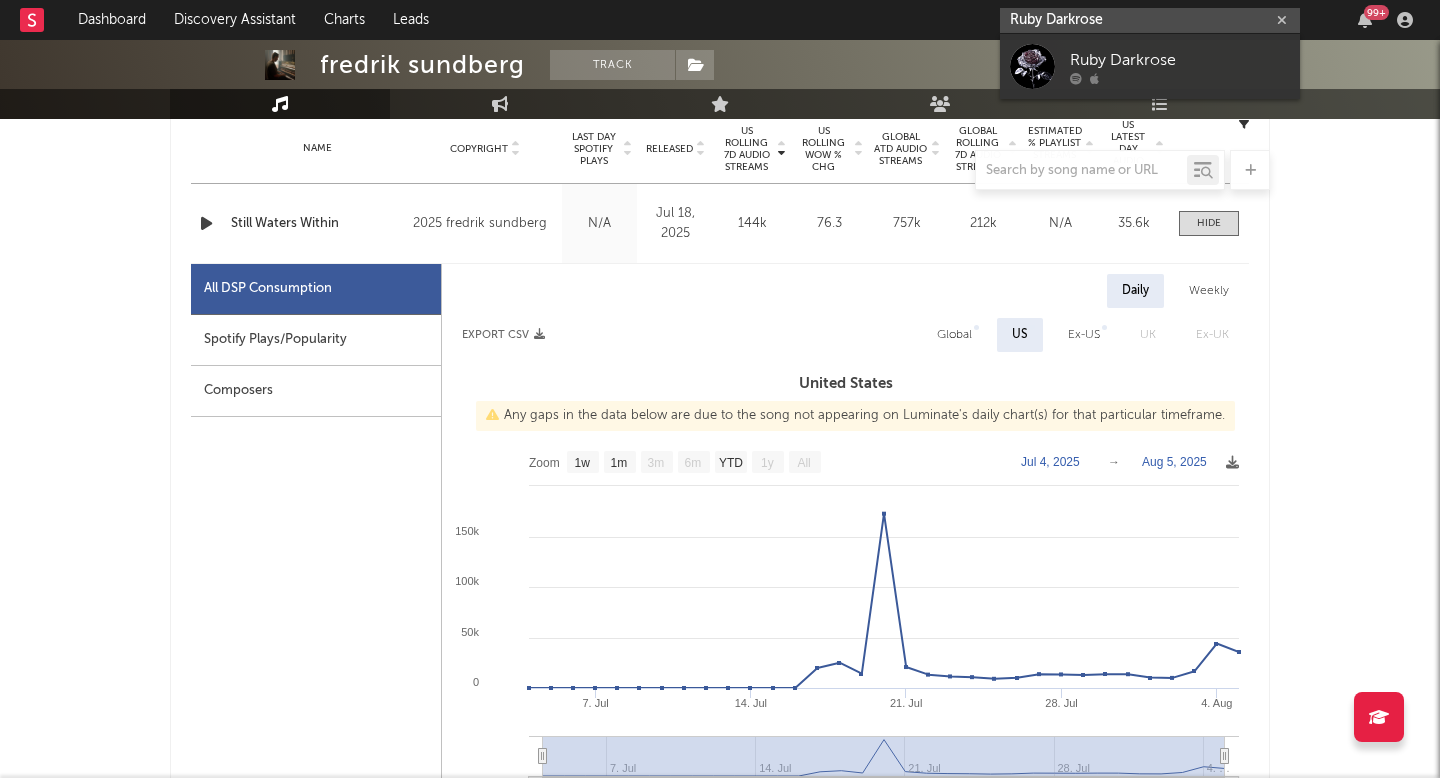type on "Ruby Darkrose" 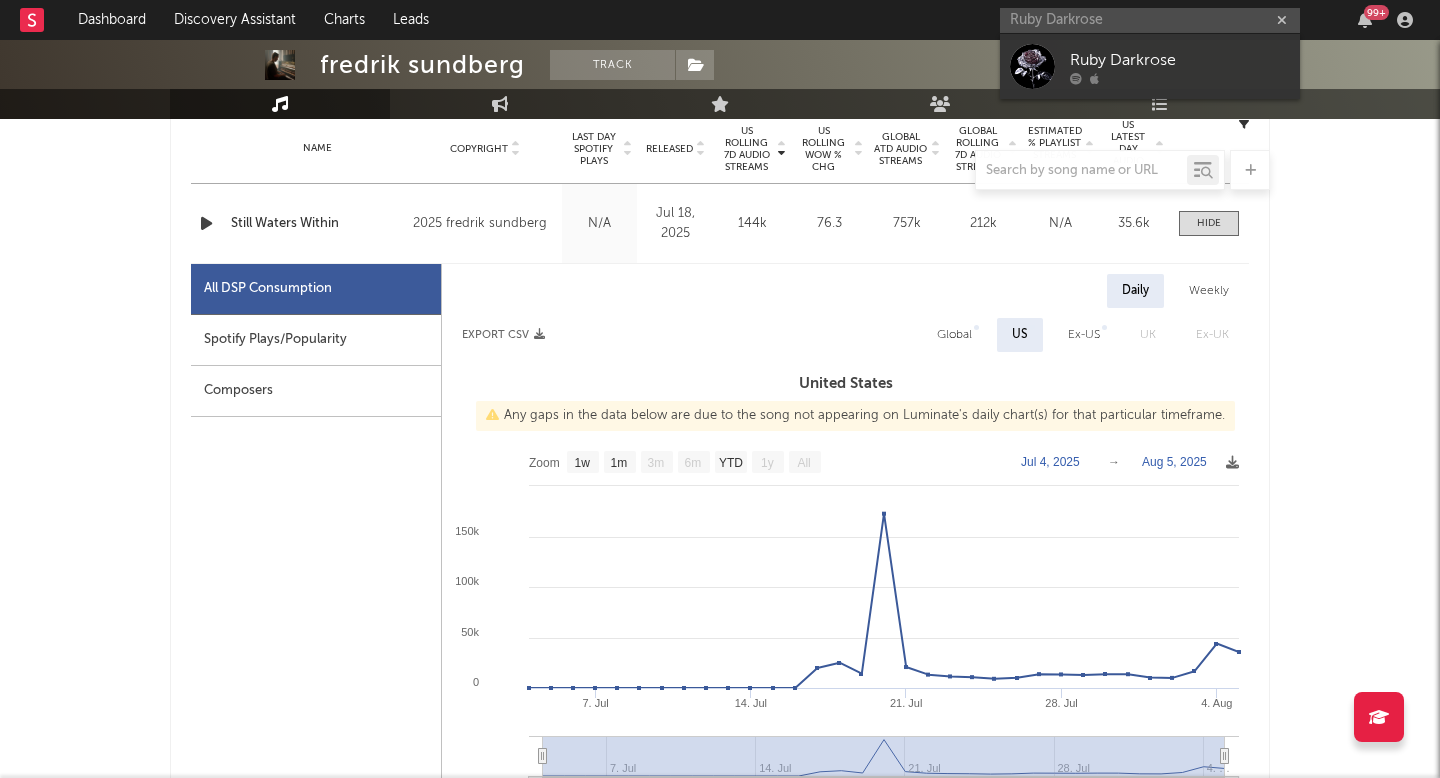 click on "Ruby Darkrose" at bounding box center (1180, 60) 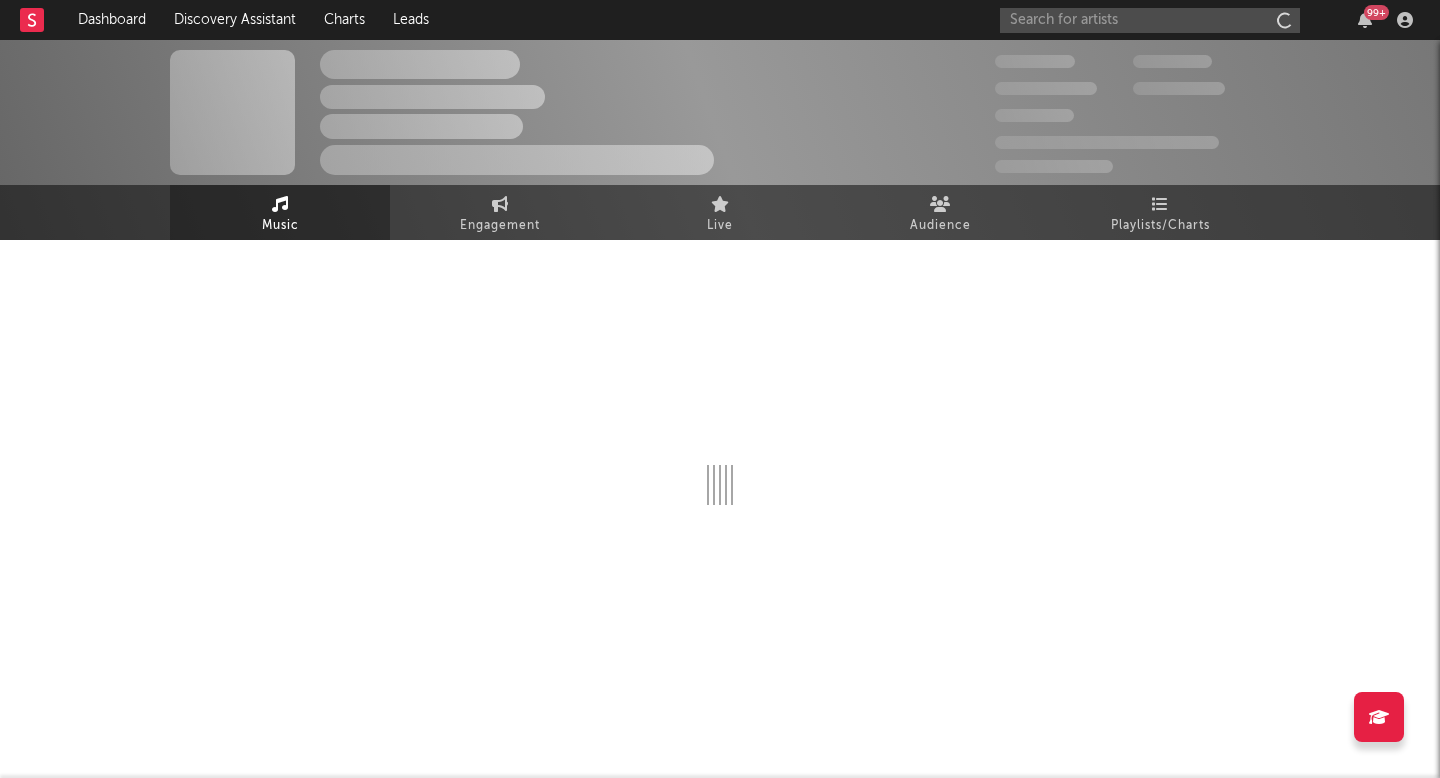 scroll, scrollTop: 0, scrollLeft: 0, axis: both 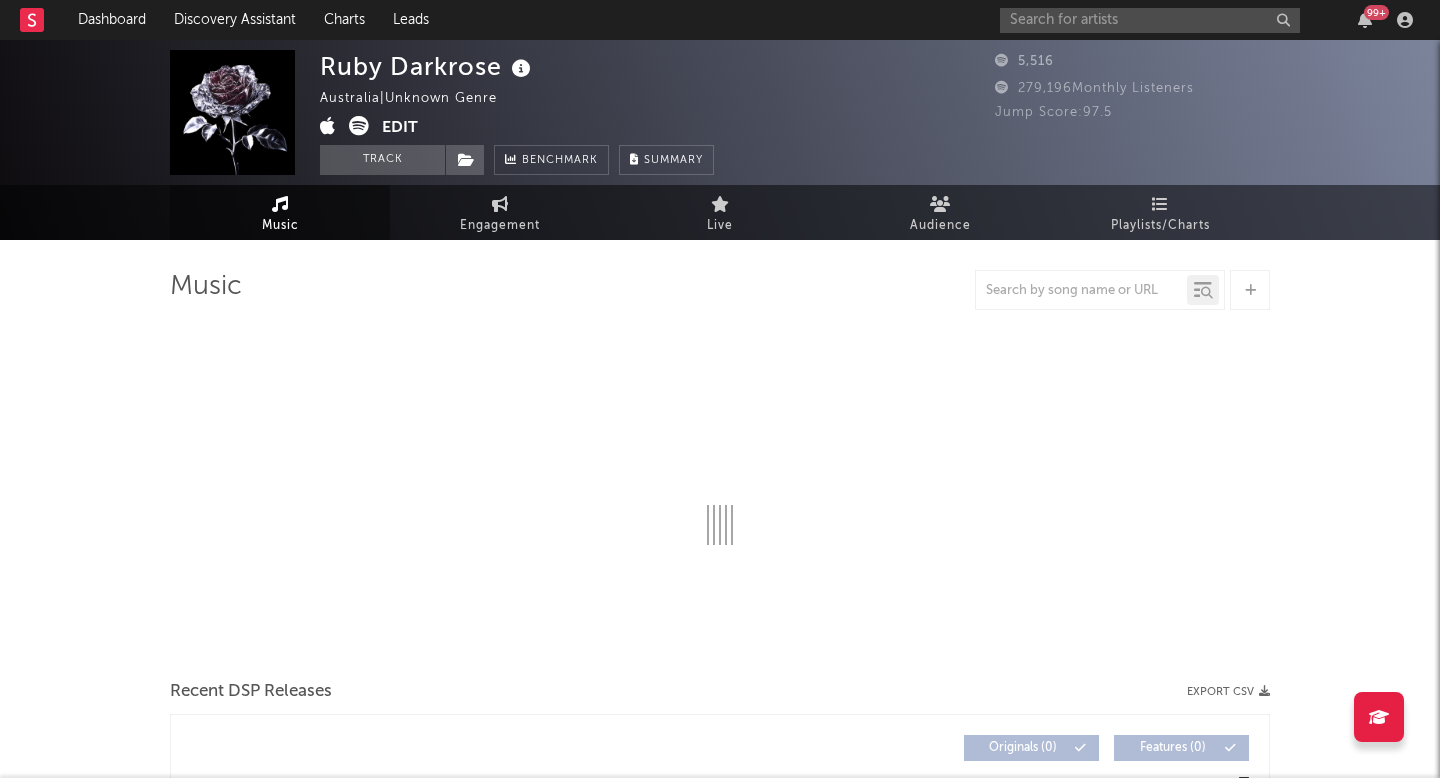 select on "1w" 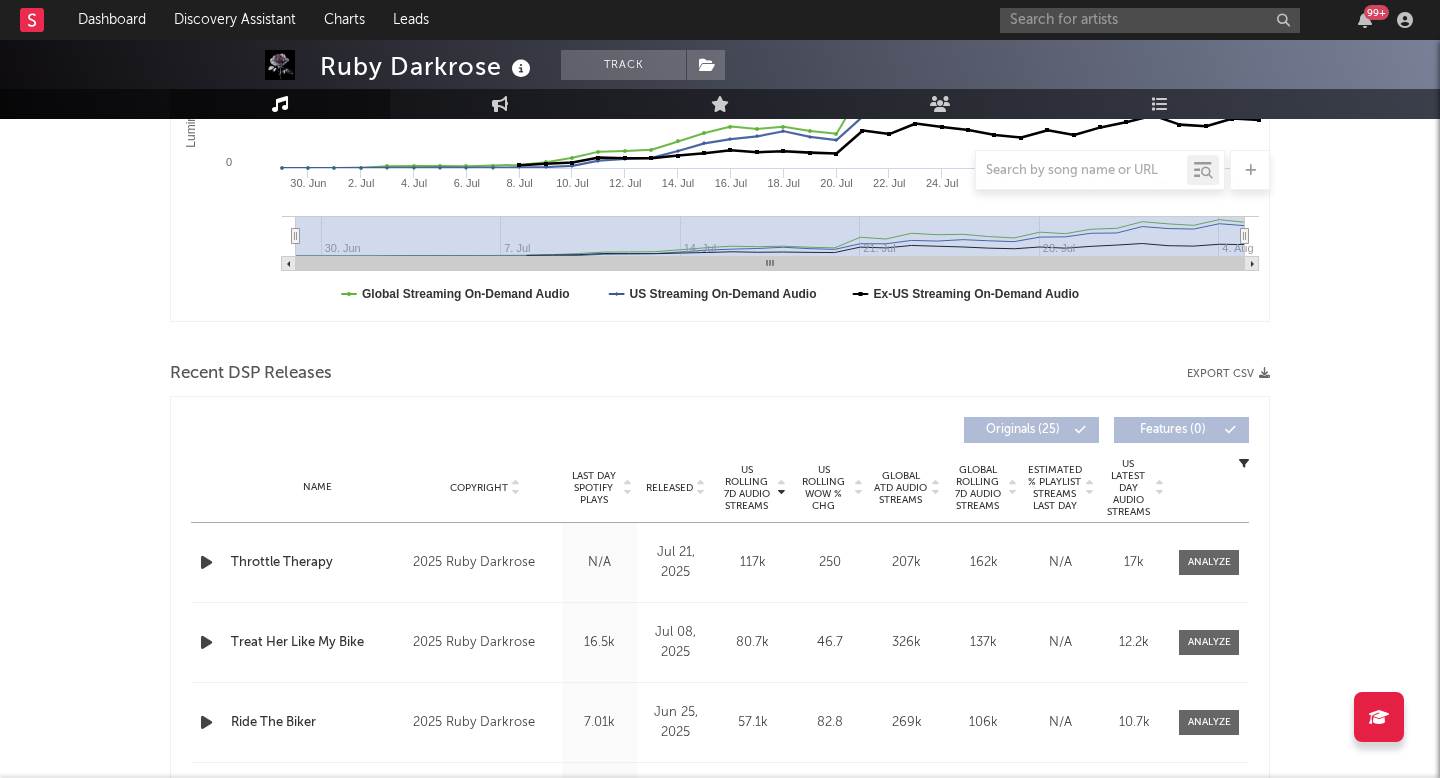 scroll, scrollTop: 483, scrollLeft: 0, axis: vertical 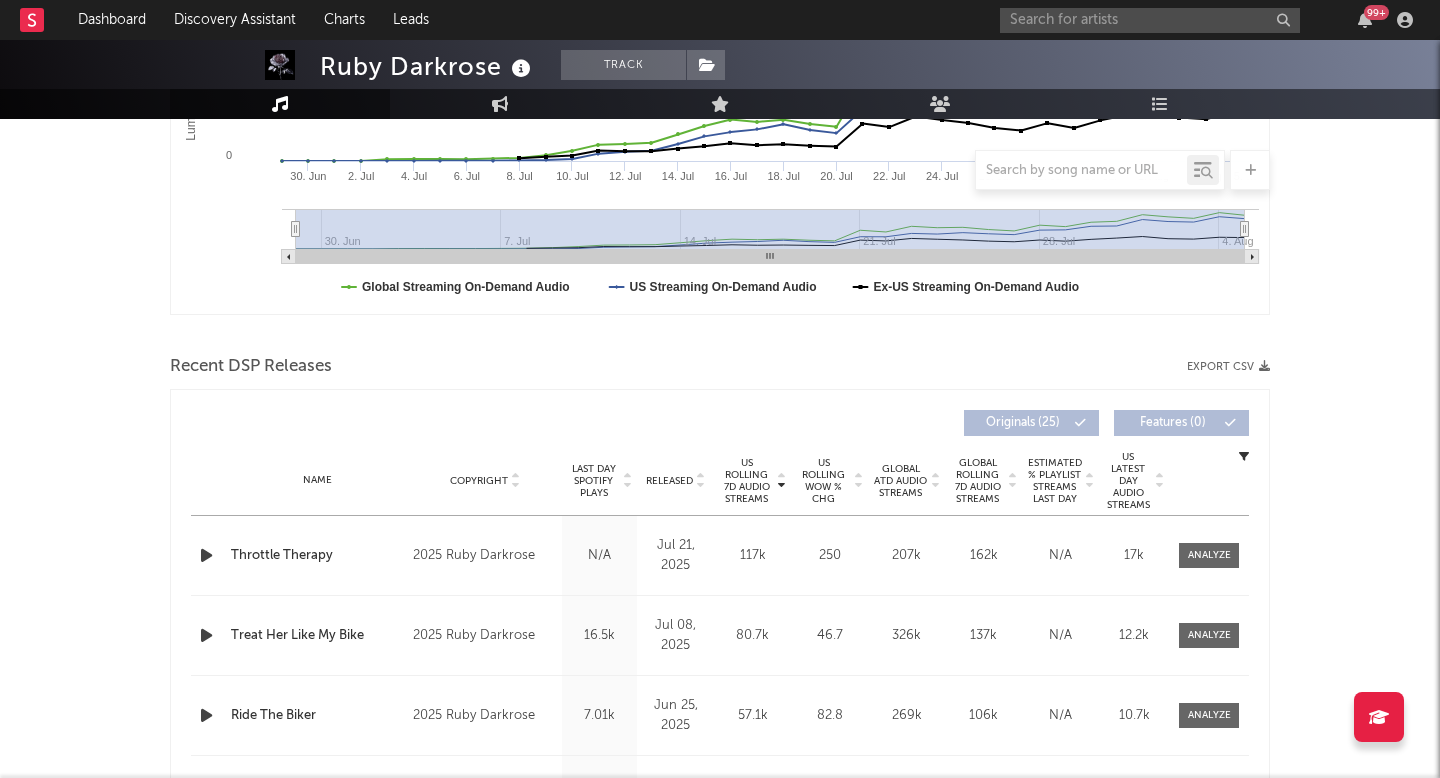 click at bounding box center [208, 555] 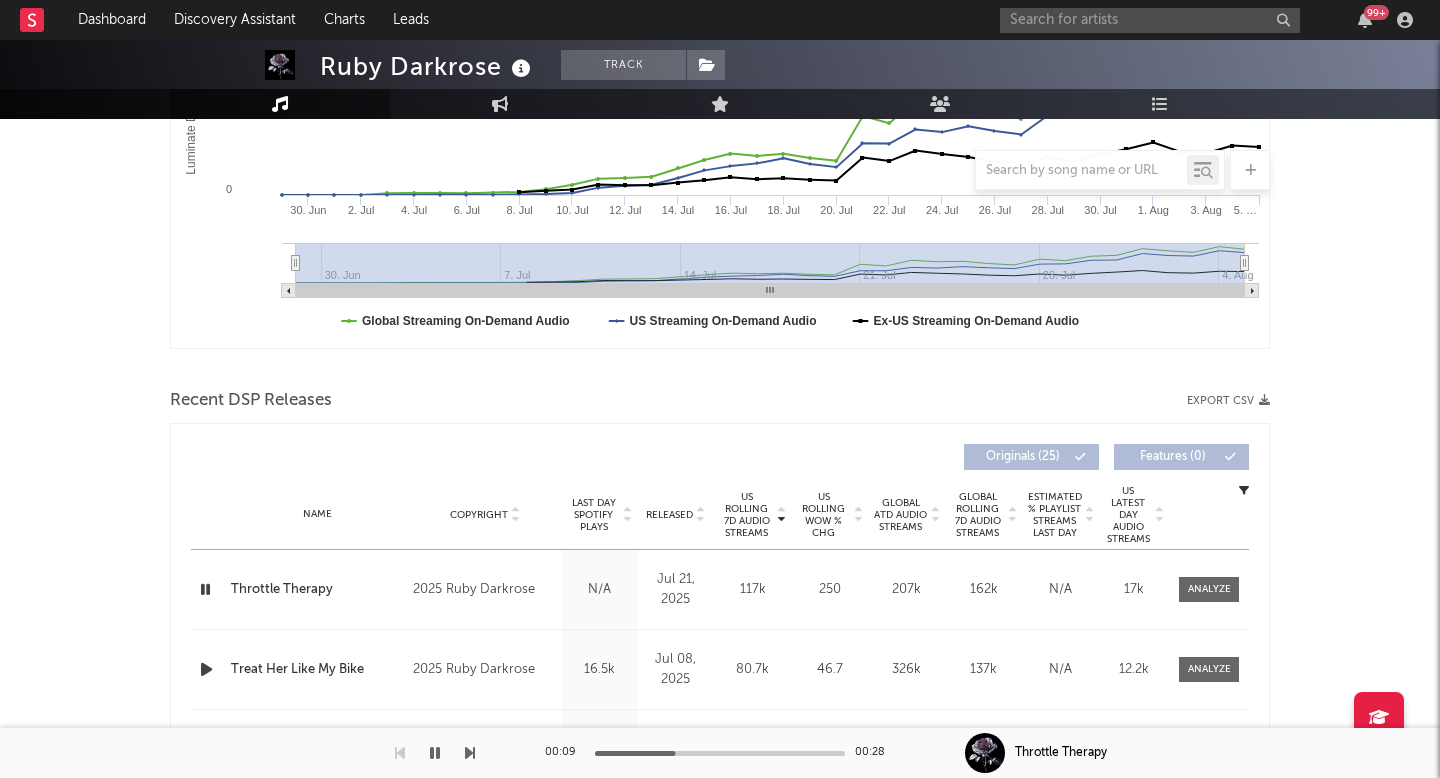 scroll, scrollTop: 563, scrollLeft: 0, axis: vertical 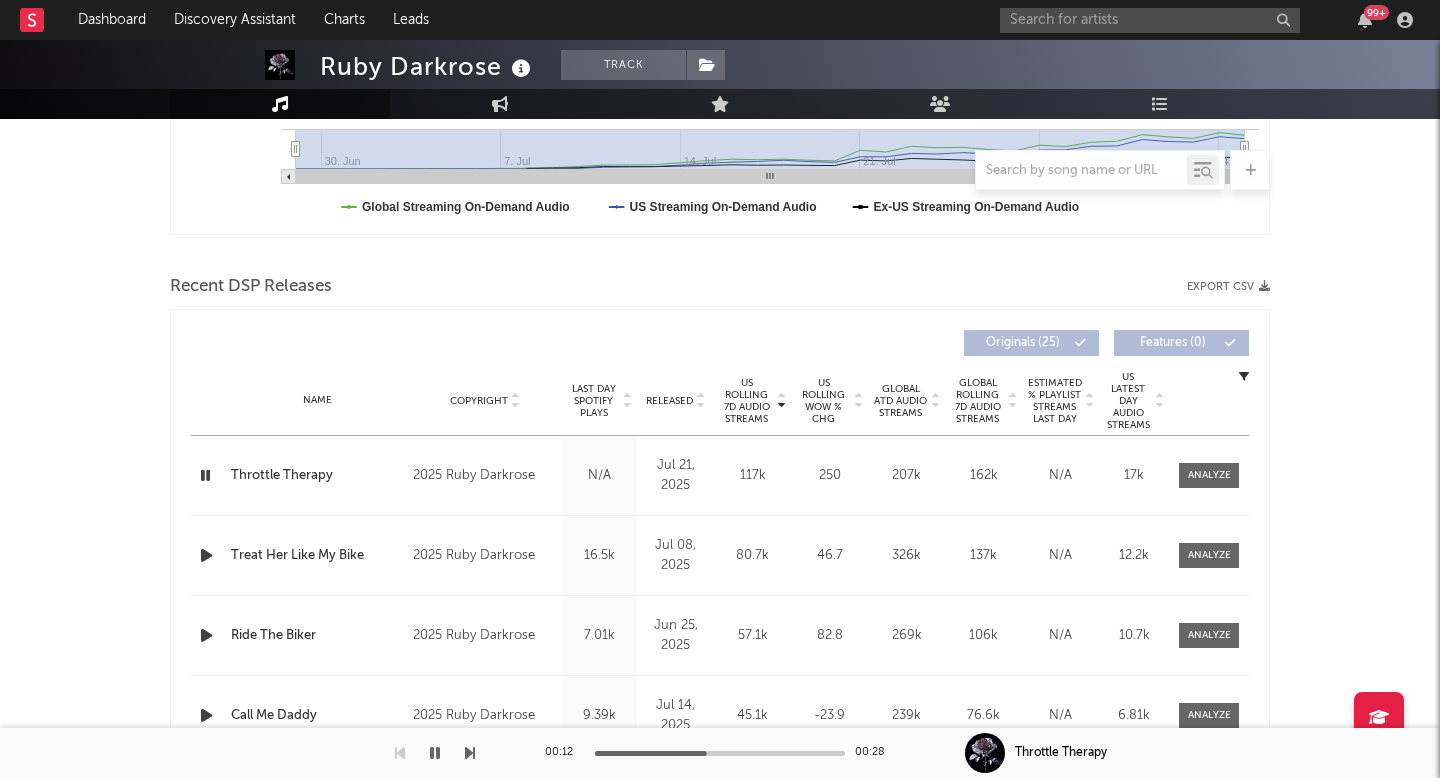 click at bounding box center (205, 475) 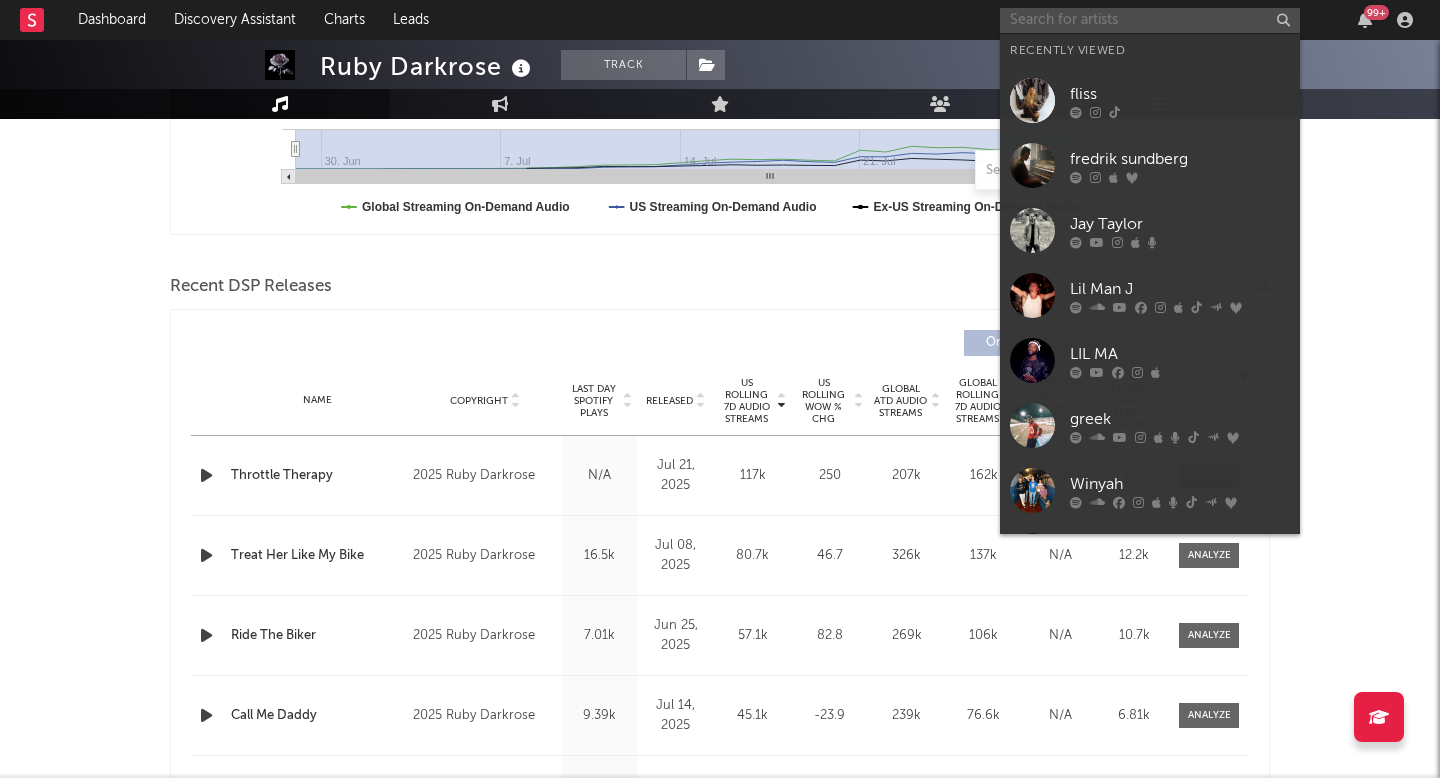 click at bounding box center (1150, 20) 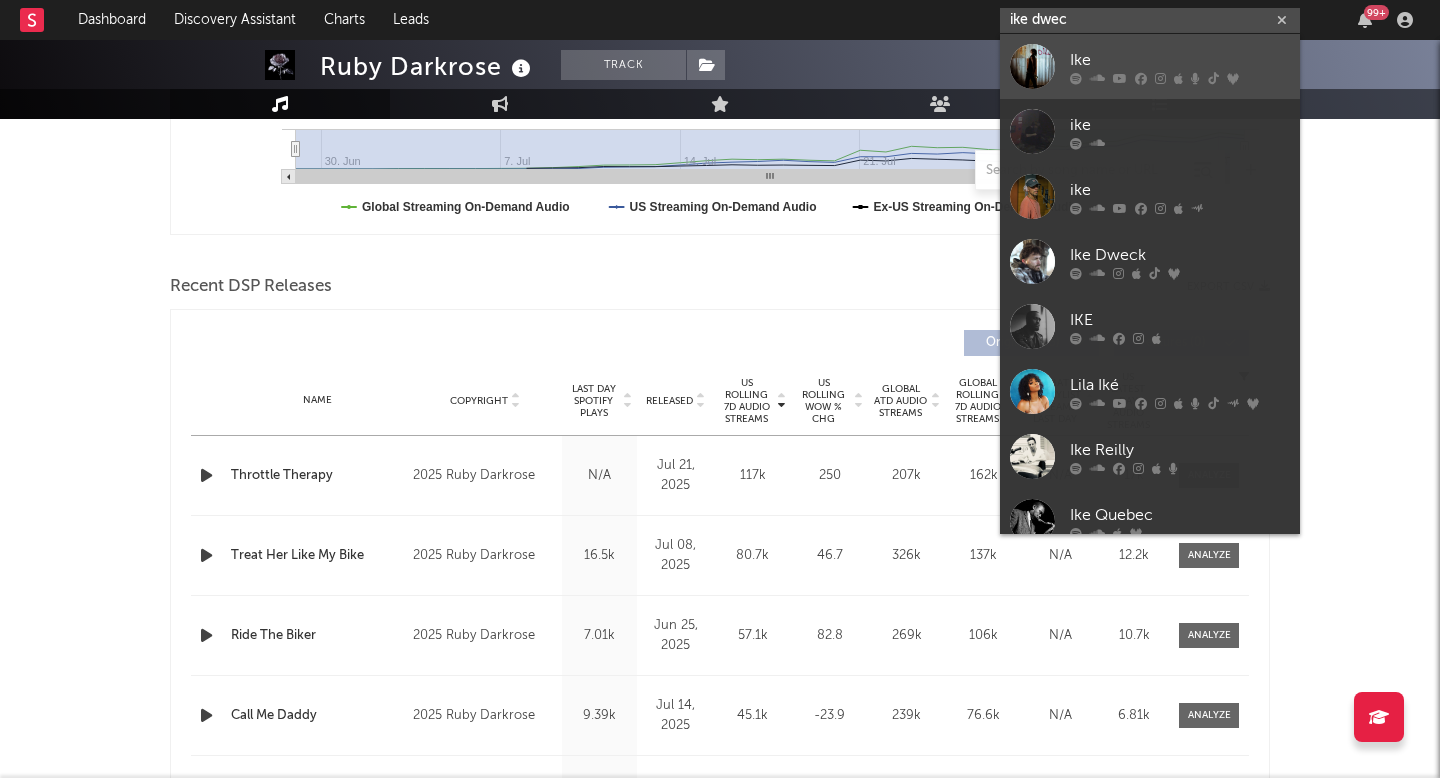type on "ike dwec" 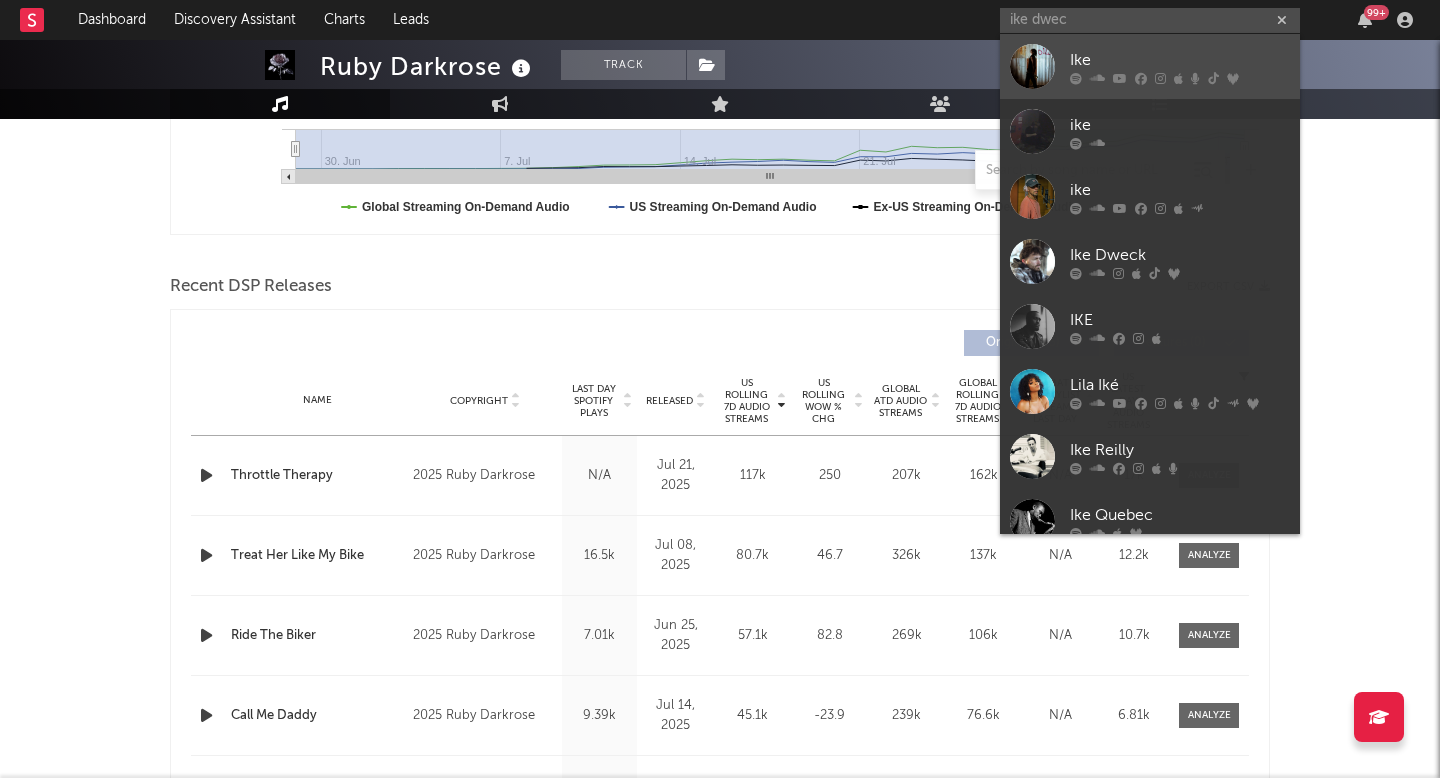 click on "Ike" at bounding box center [1180, 60] 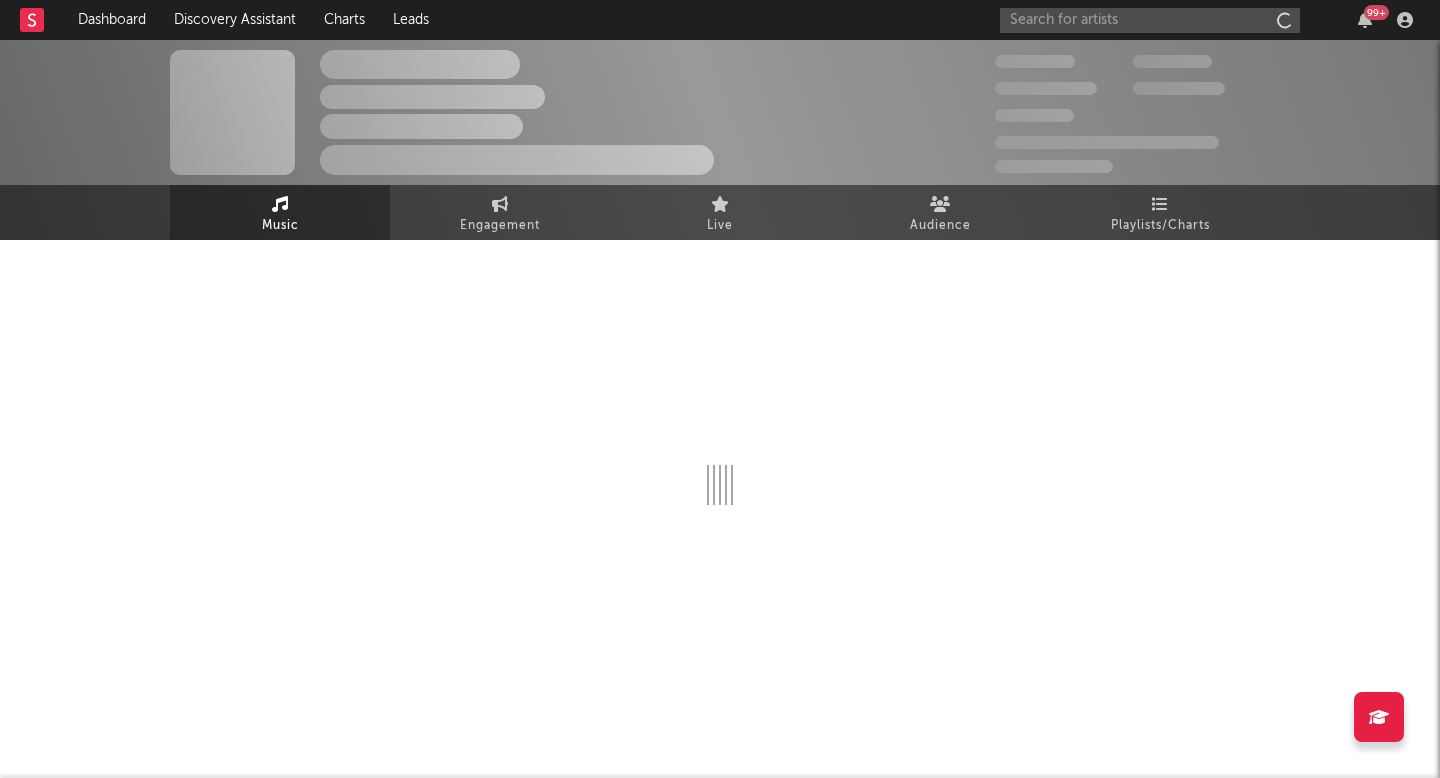 scroll, scrollTop: 0, scrollLeft: 0, axis: both 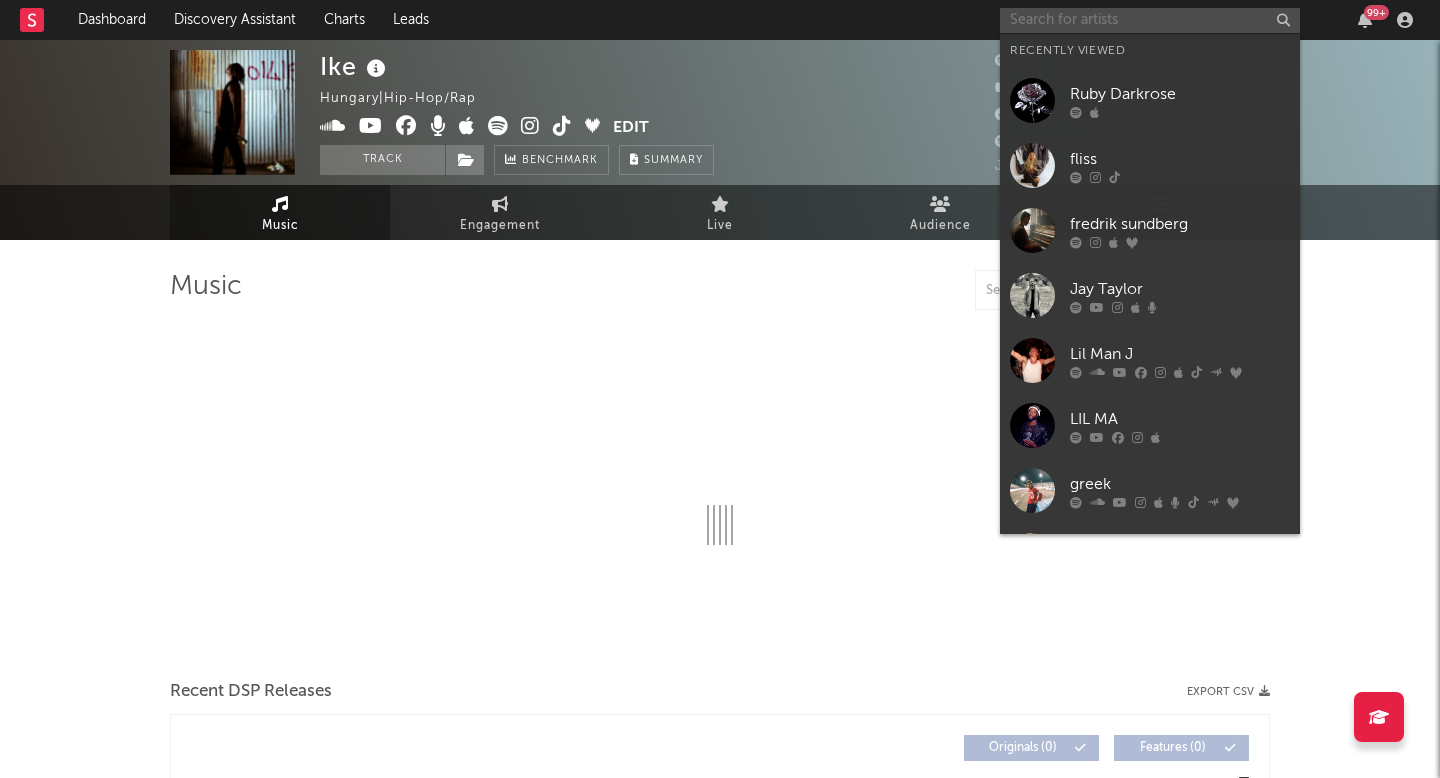 click at bounding box center [1150, 20] 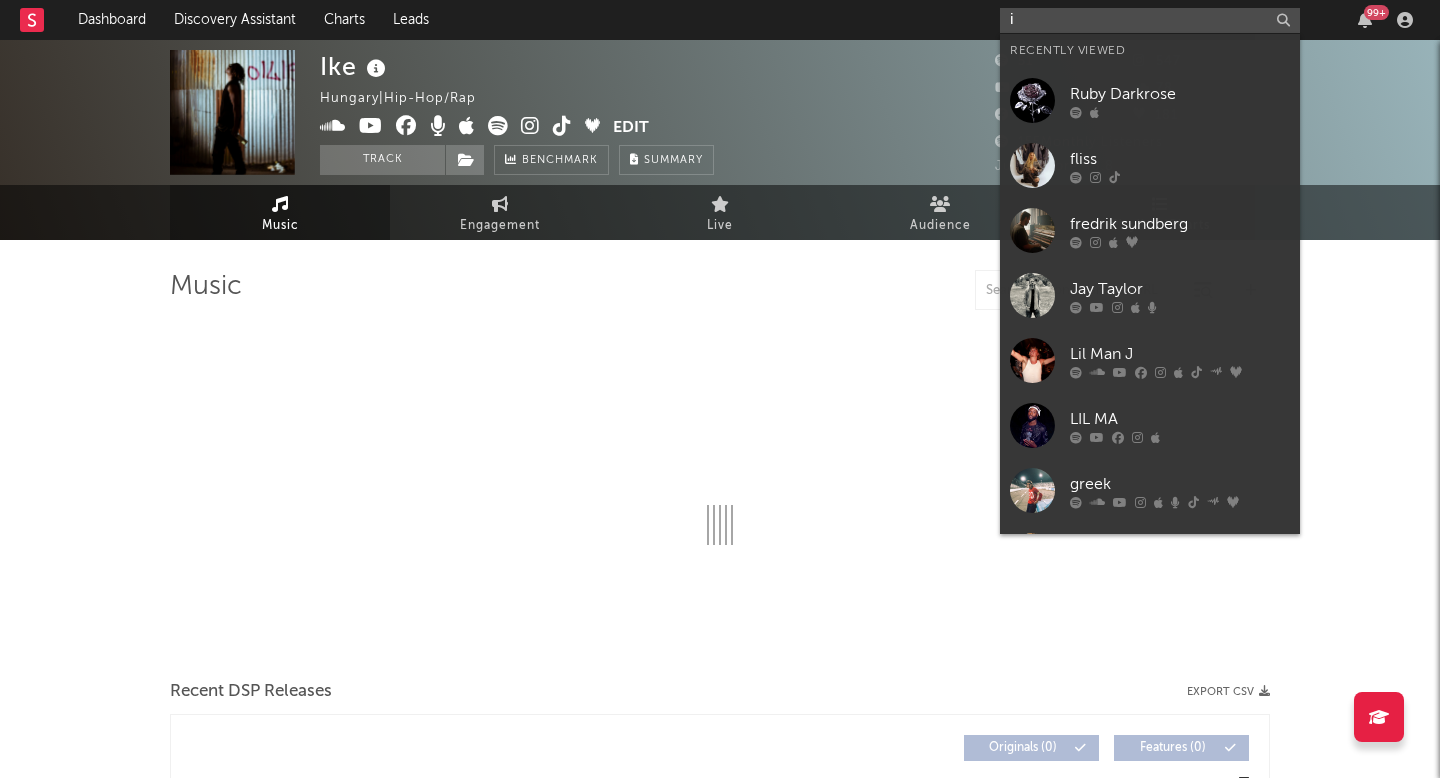 select on "1w" 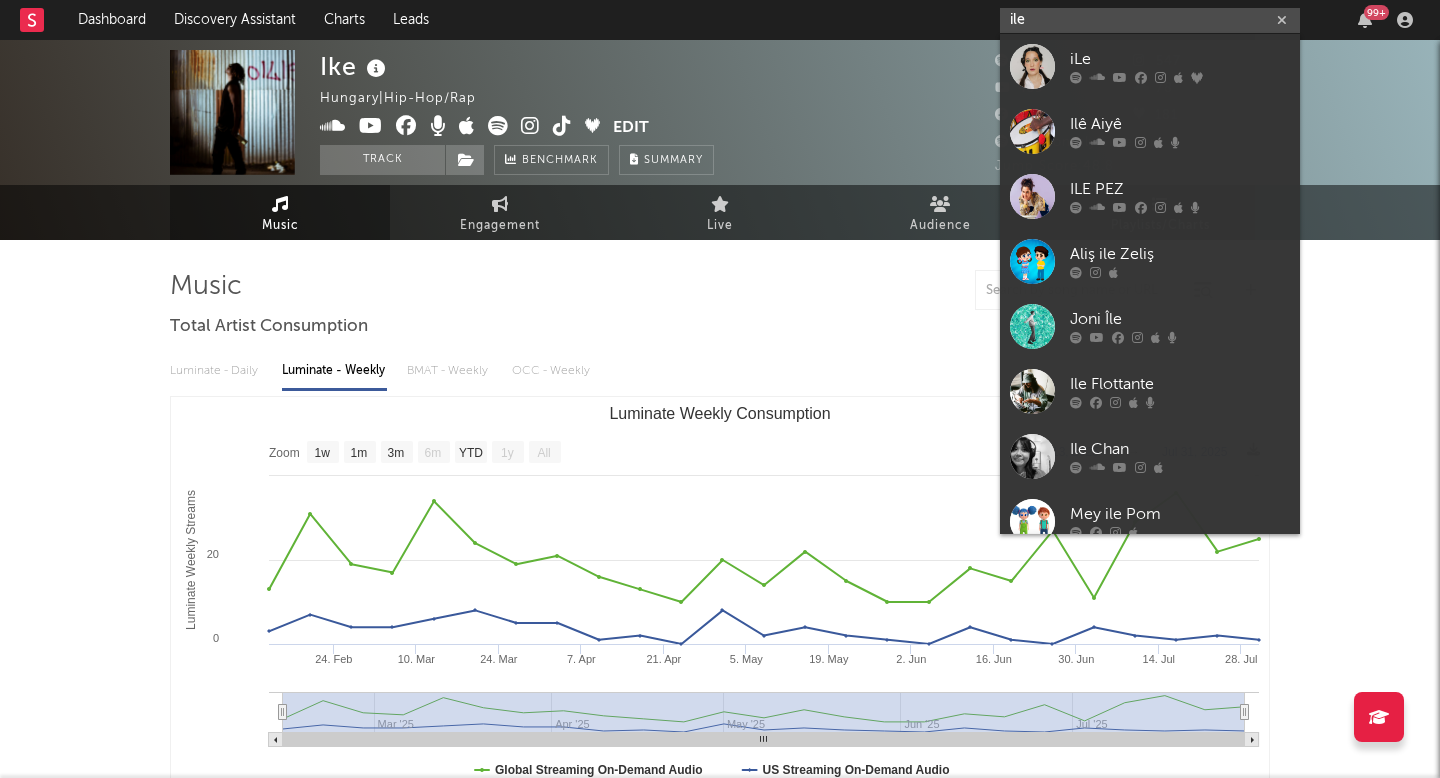 click on "ile" at bounding box center (1150, 20) 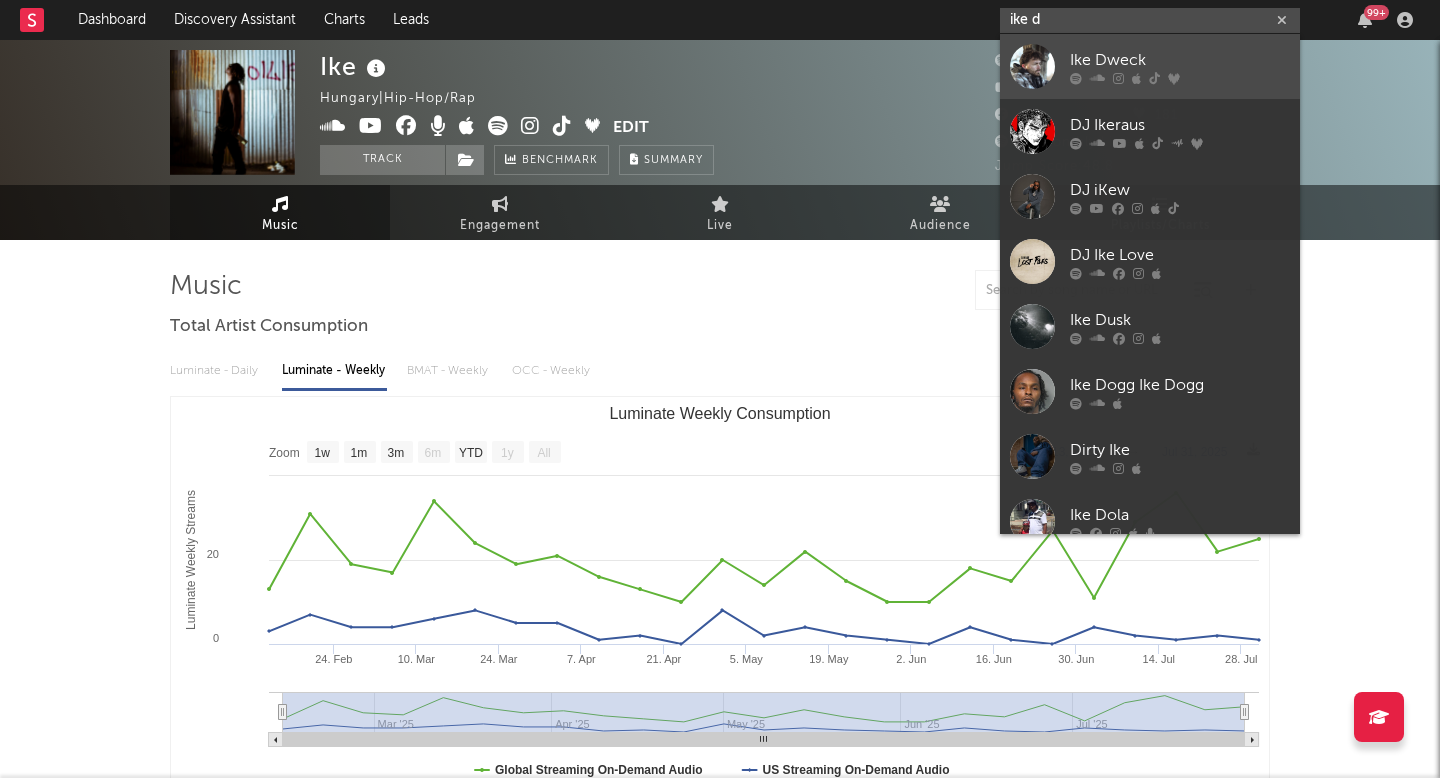 type on "ike d" 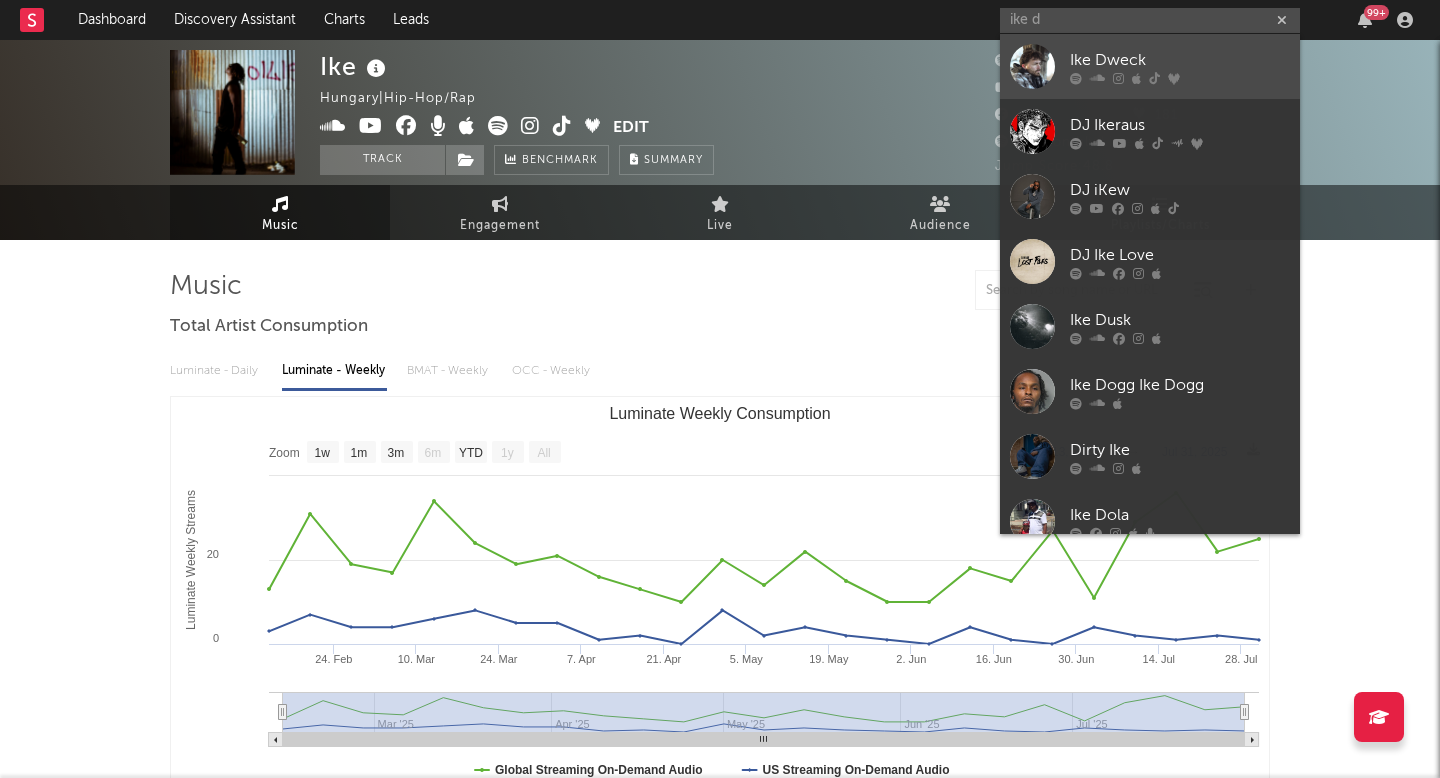 click on "Ike Dweck" at bounding box center (1180, 60) 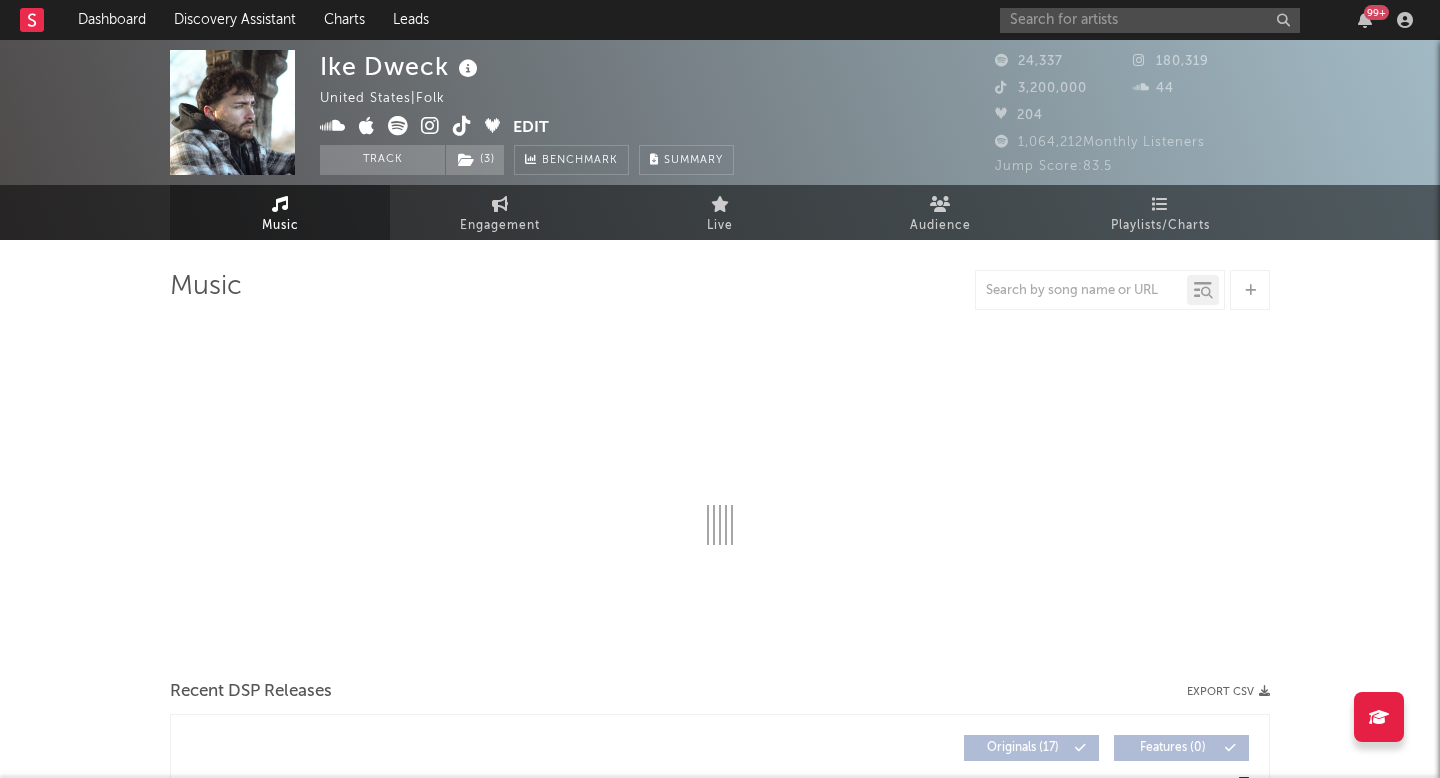 select on "6m" 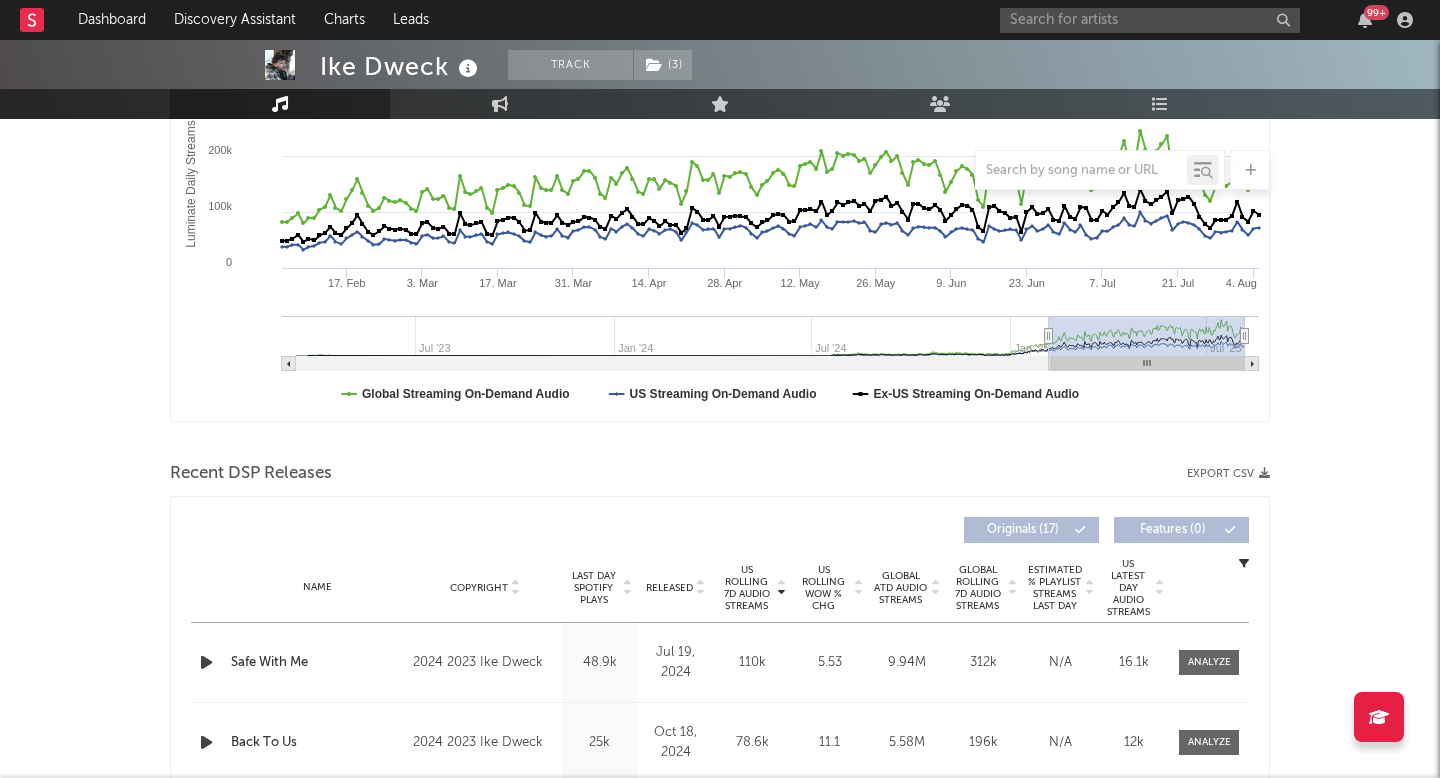 scroll, scrollTop: 403, scrollLeft: 0, axis: vertical 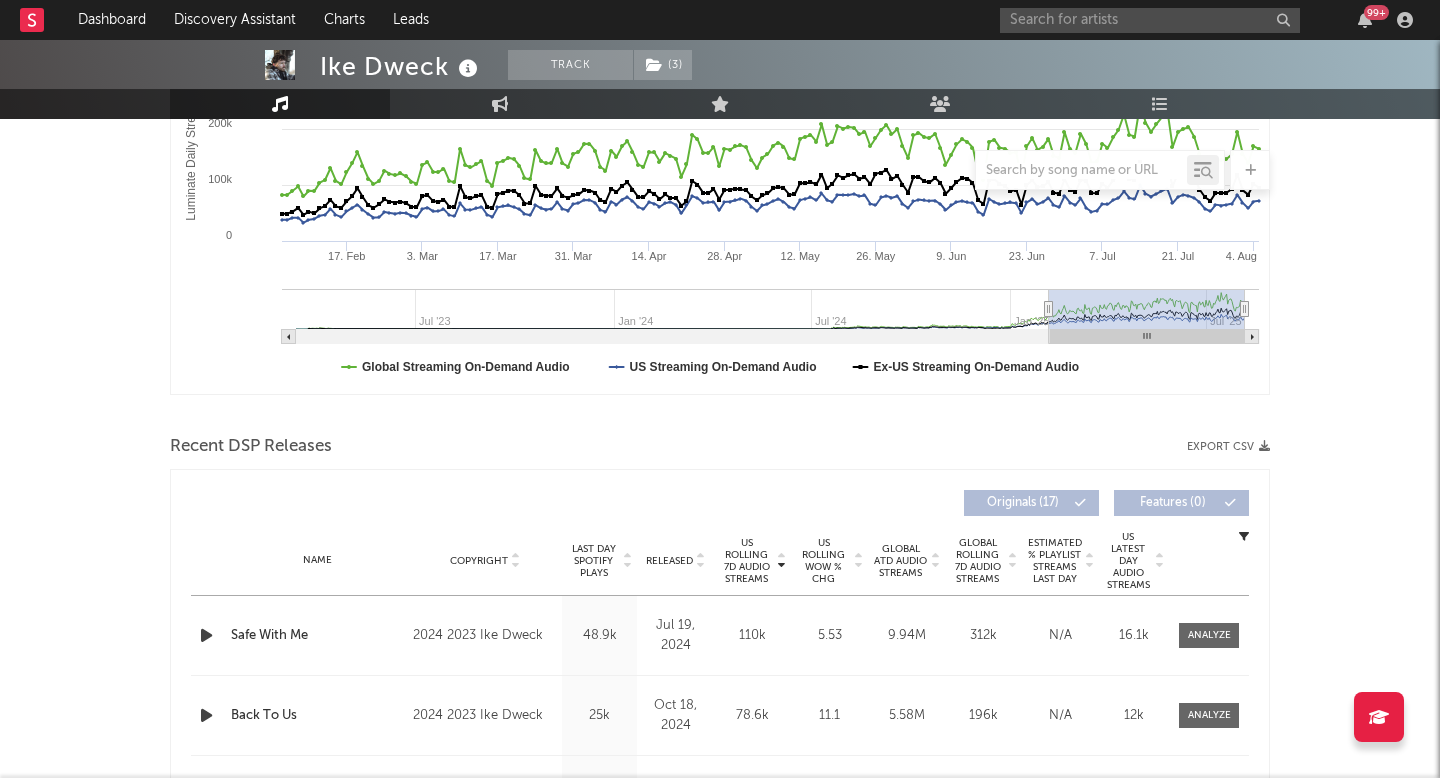 click on "Released" at bounding box center [669, 561] 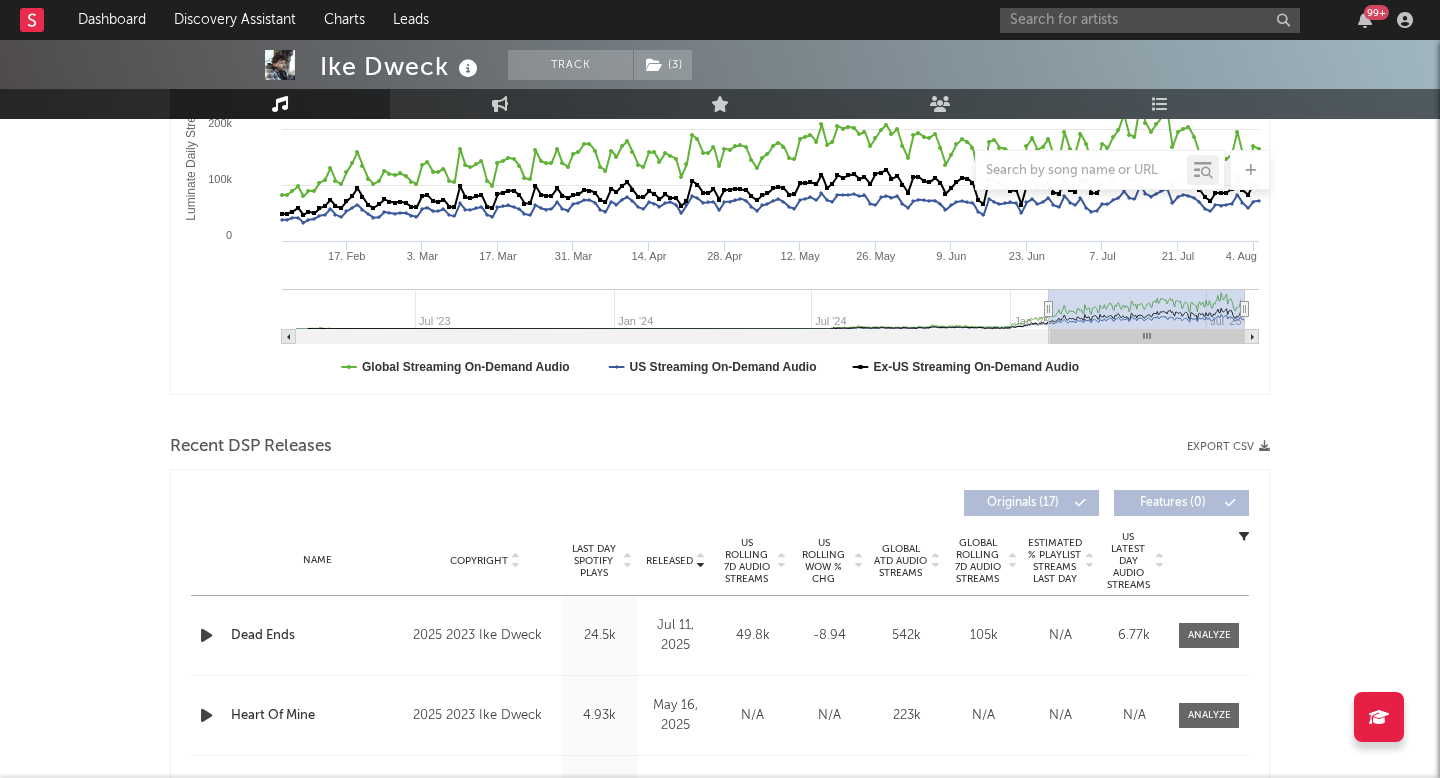 click on "US Rolling 7D Audio Streams" at bounding box center [746, 561] 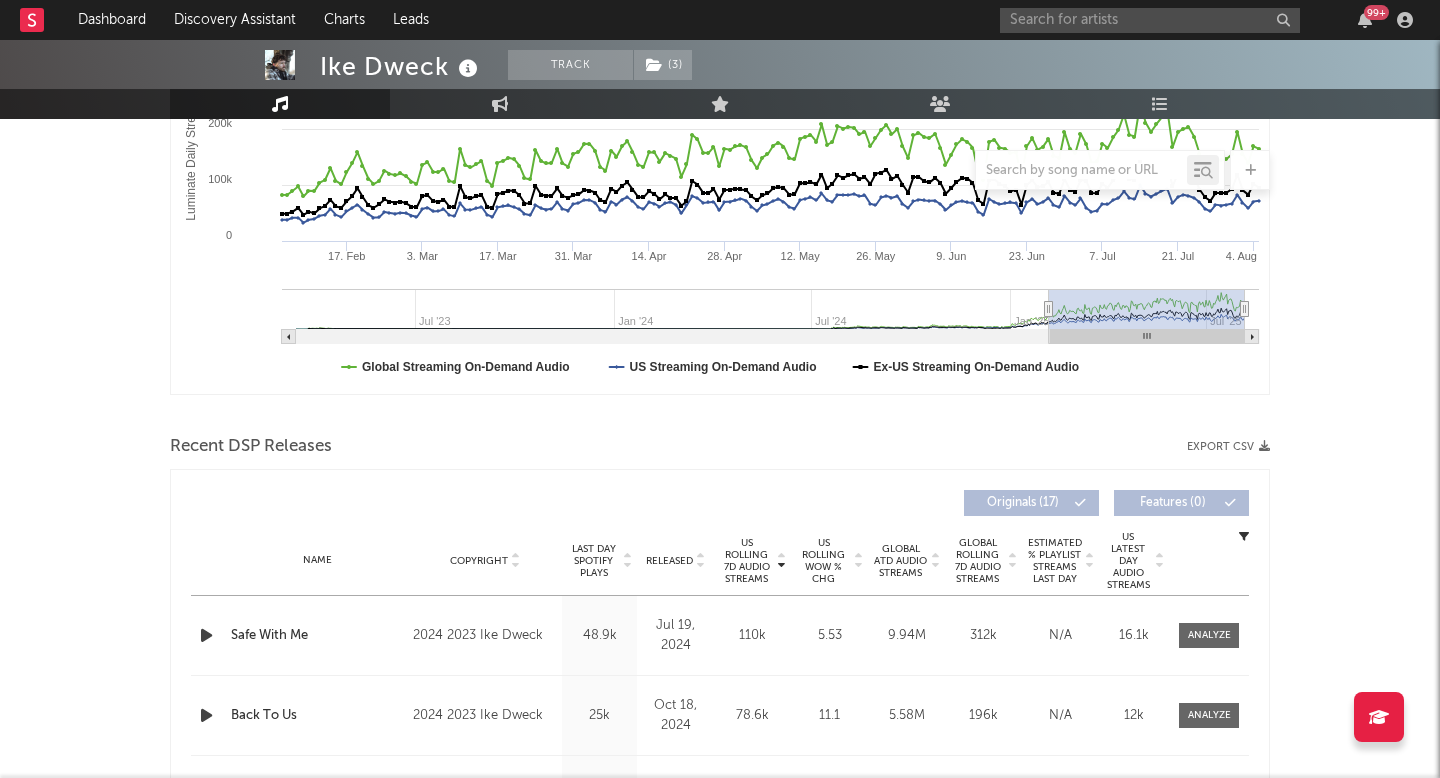 click on "US Rolling WoW % Chg" at bounding box center [823, 561] 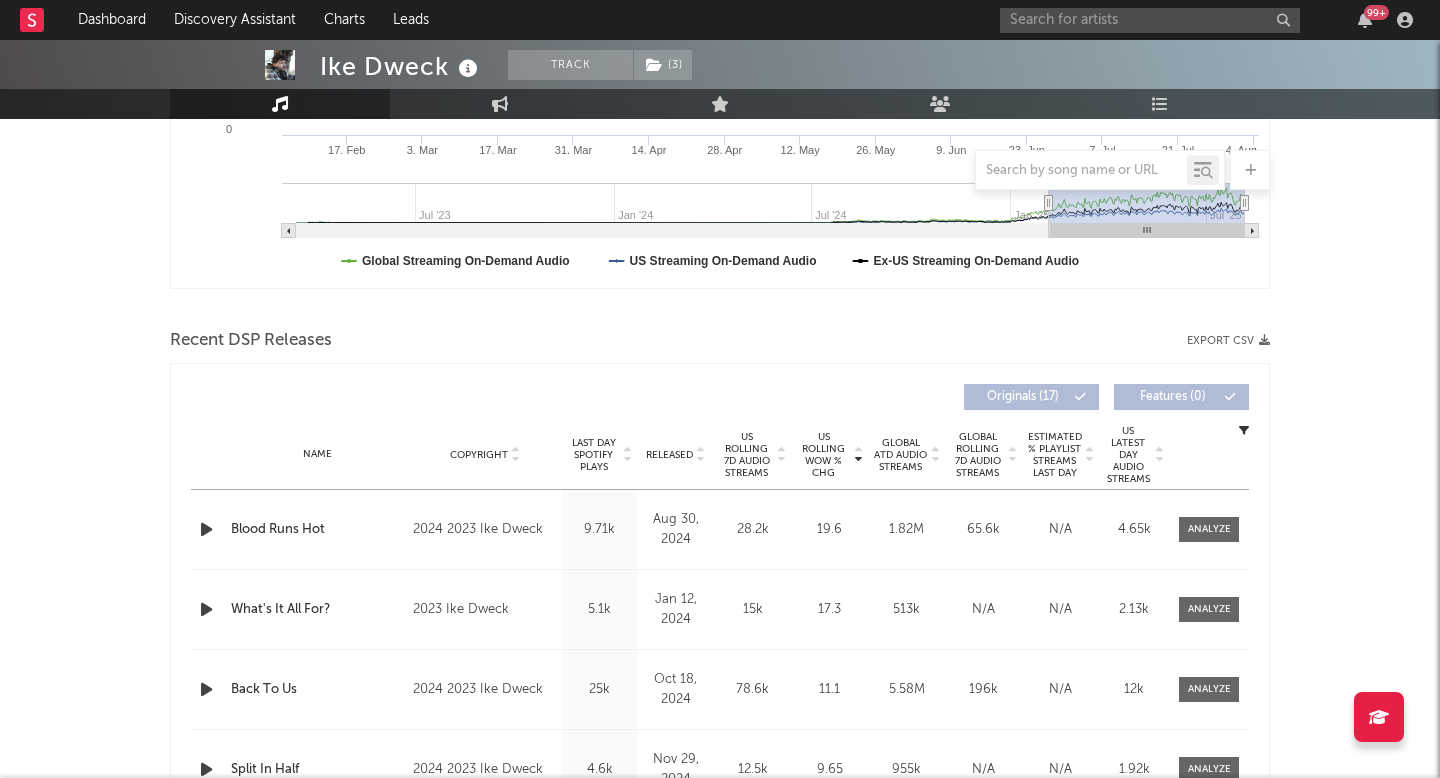 scroll, scrollTop: 524, scrollLeft: 0, axis: vertical 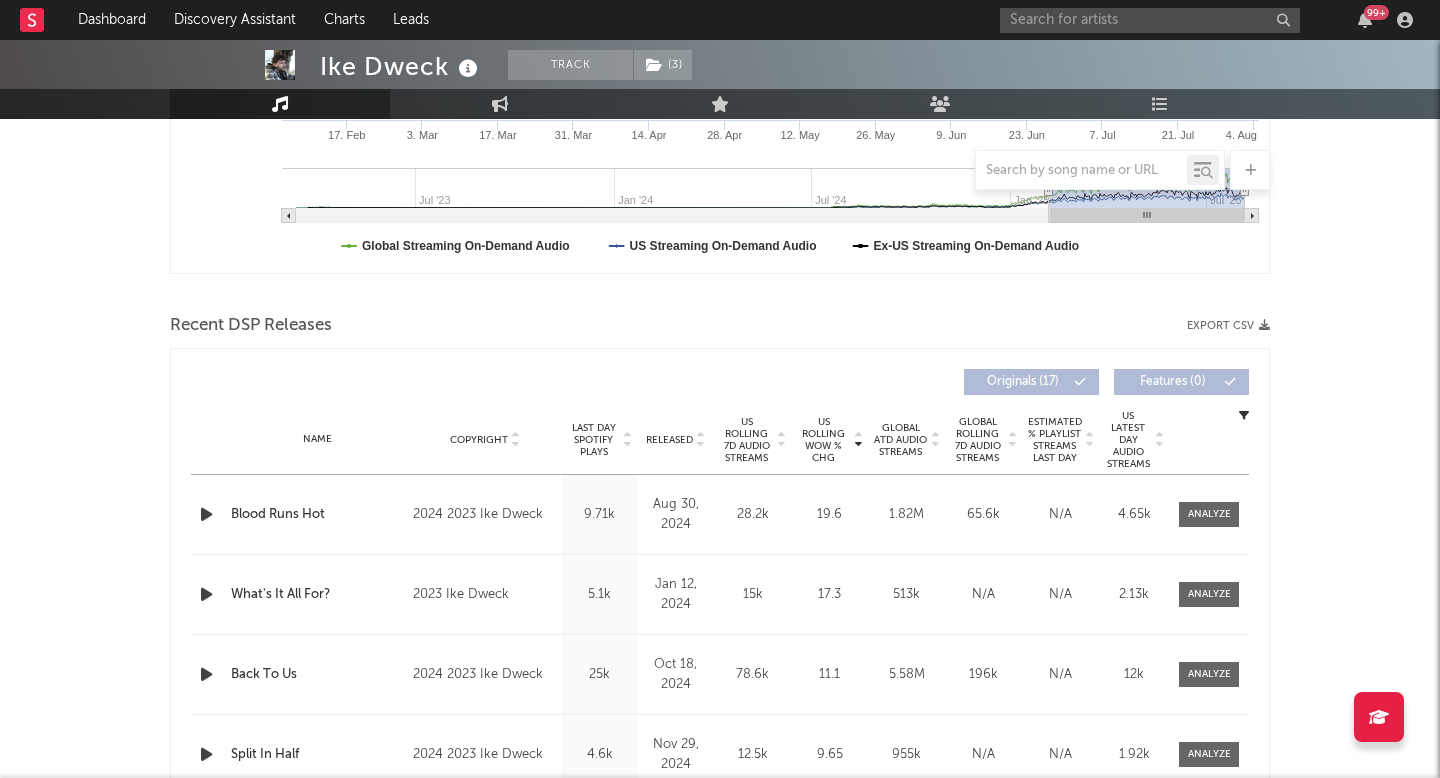 click on "Name Blood Runs Hot Copyright 2024 2023 Ike Dweck Label 2023 Ike Dweck Album Names Blood Runs Hot Composer Names 7 Day Spotify Plays 51.8k Last Day Spotify Plays 9.71k ATD Spotify Plays 1.87M Spotify Popularity 53 Total US Streams 605k Total US SES 4.63k Total UK Streams N/A Total UK Audio Streams N/A UK Weekly Streams N/A UK Weekly Audio Streams N/A Released Aug 30, 2024 US ATD Audio Streams 977k US Rolling 7D Audio Streams 28.2k US Rolling WoW % Chg 19.6 Global ATD Audio Streams 1.82M Global Rolling 7D Audio Streams 65.6k Global Rolling WoW % Chg 18.8 Estimated % Playlist Streams Last Day N/A Global Streaming Trend (Last 60D) Created with Highcharts 10.3.3 Ex-US Streaming Trend (Last 60D) Created with Highcharts 10.3.3 US Streaming Trend (Last 60D) Created with Highcharts 10.3.3 Global Latest Day Audio Streams 10.7k US Latest Day Audio Streams 4.65k" at bounding box center (720, 514) 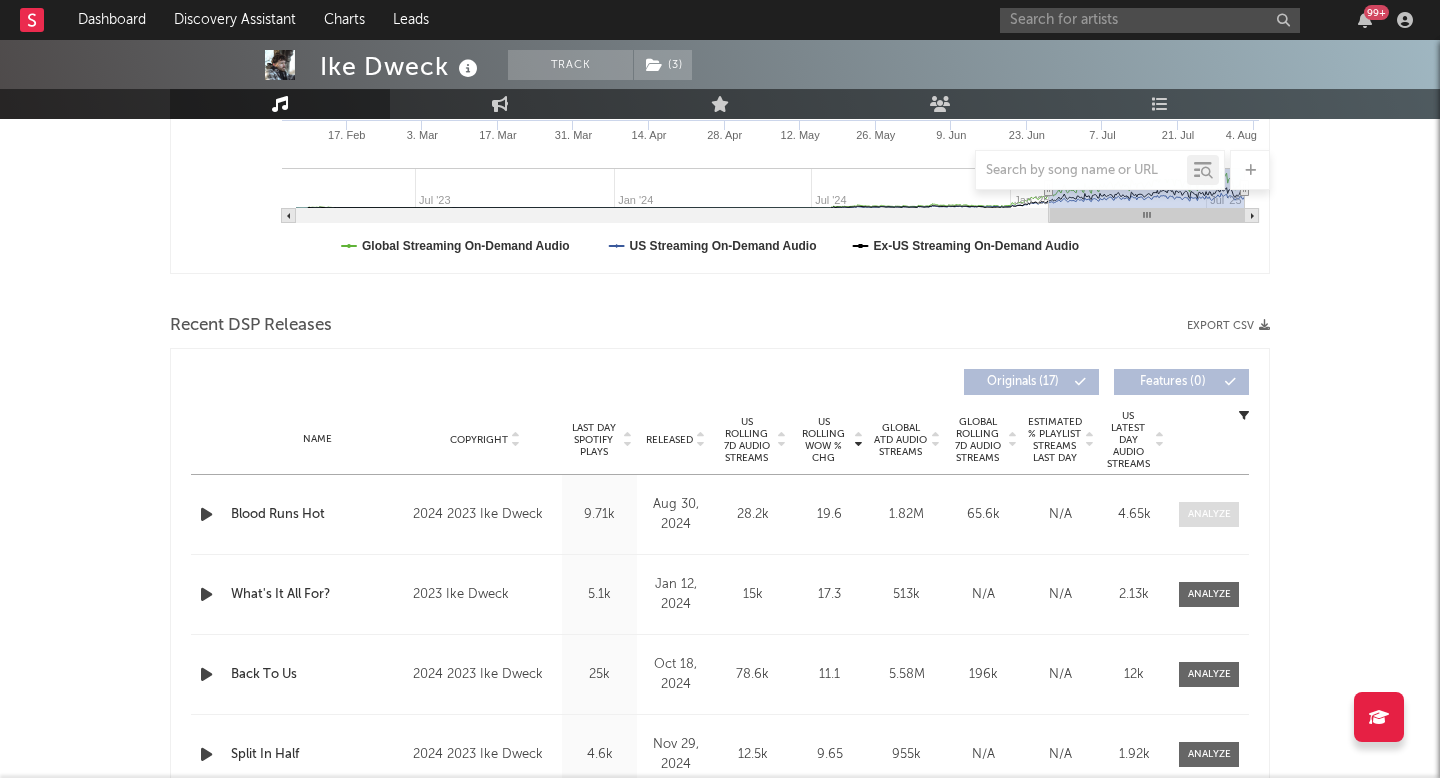 click at bounding box center [1209, 514] 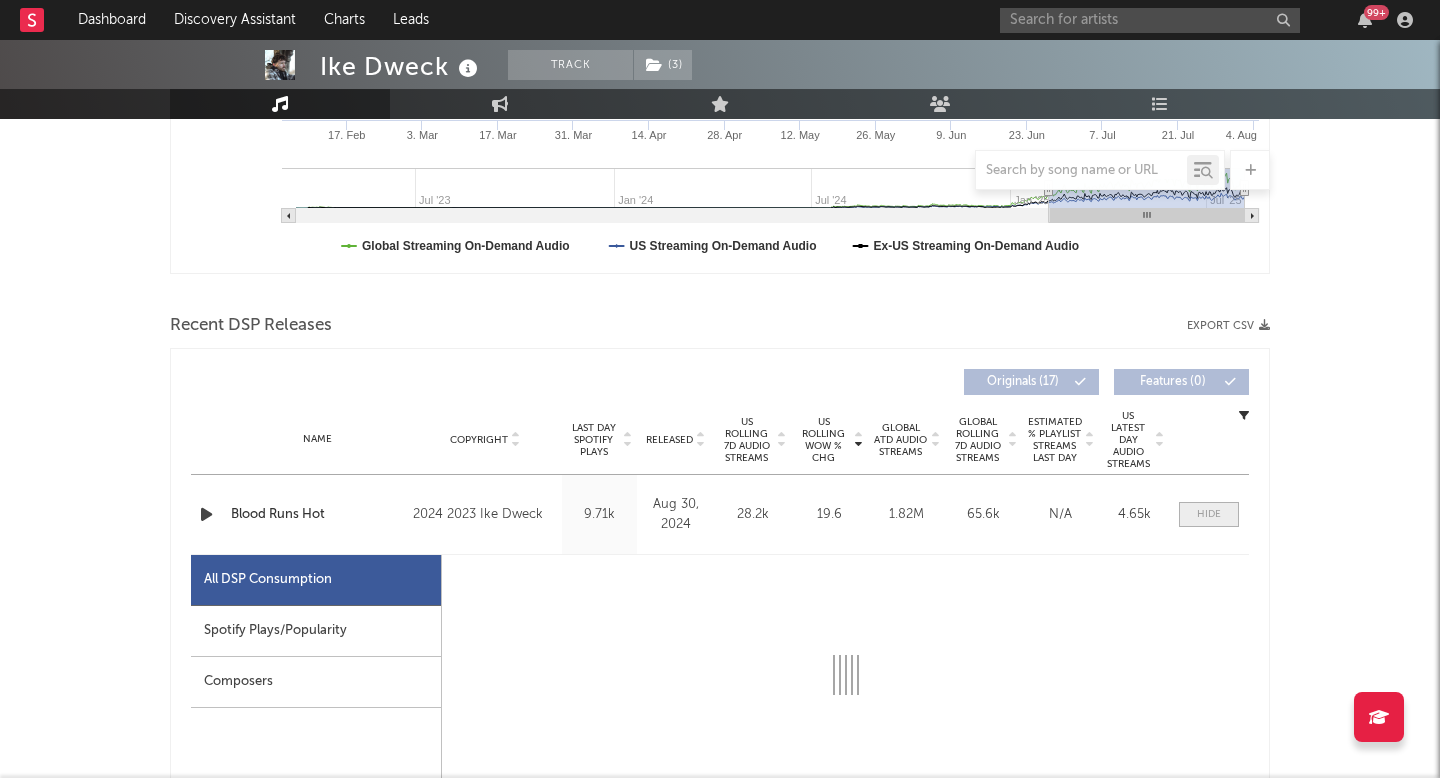 click at bounding box center [1209, 514] 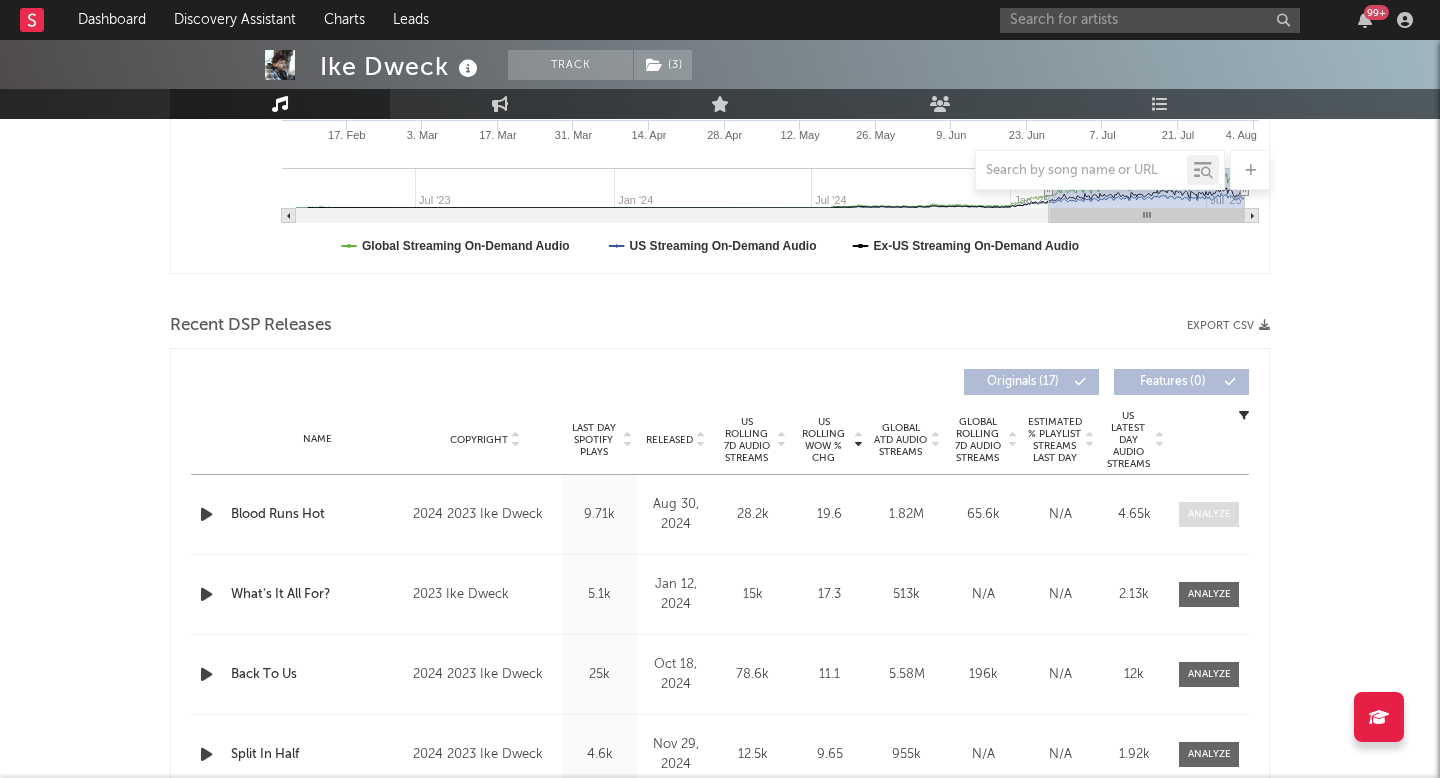 click at bounding box center [1209, 514] 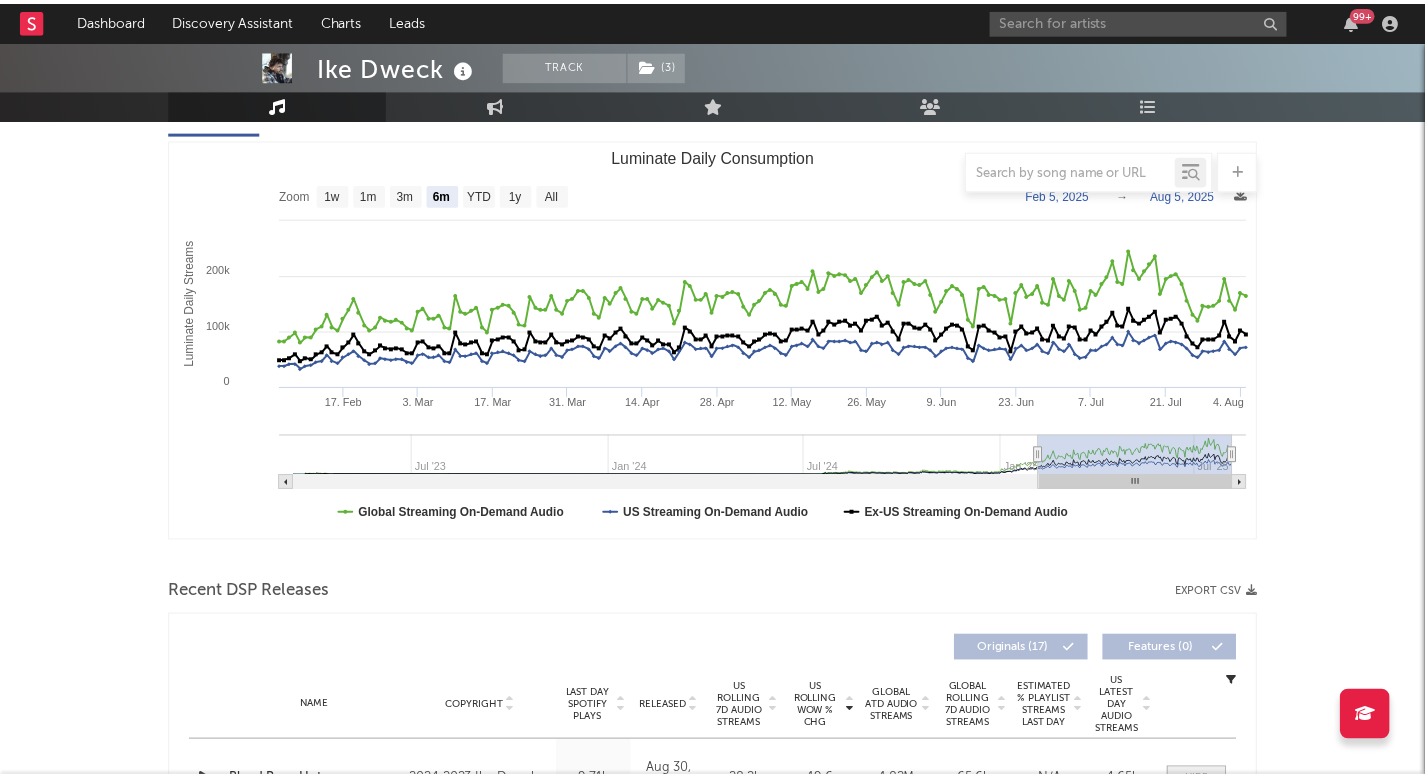 scroll, scrollTop: 0, scrollLeft: 0, axis: both 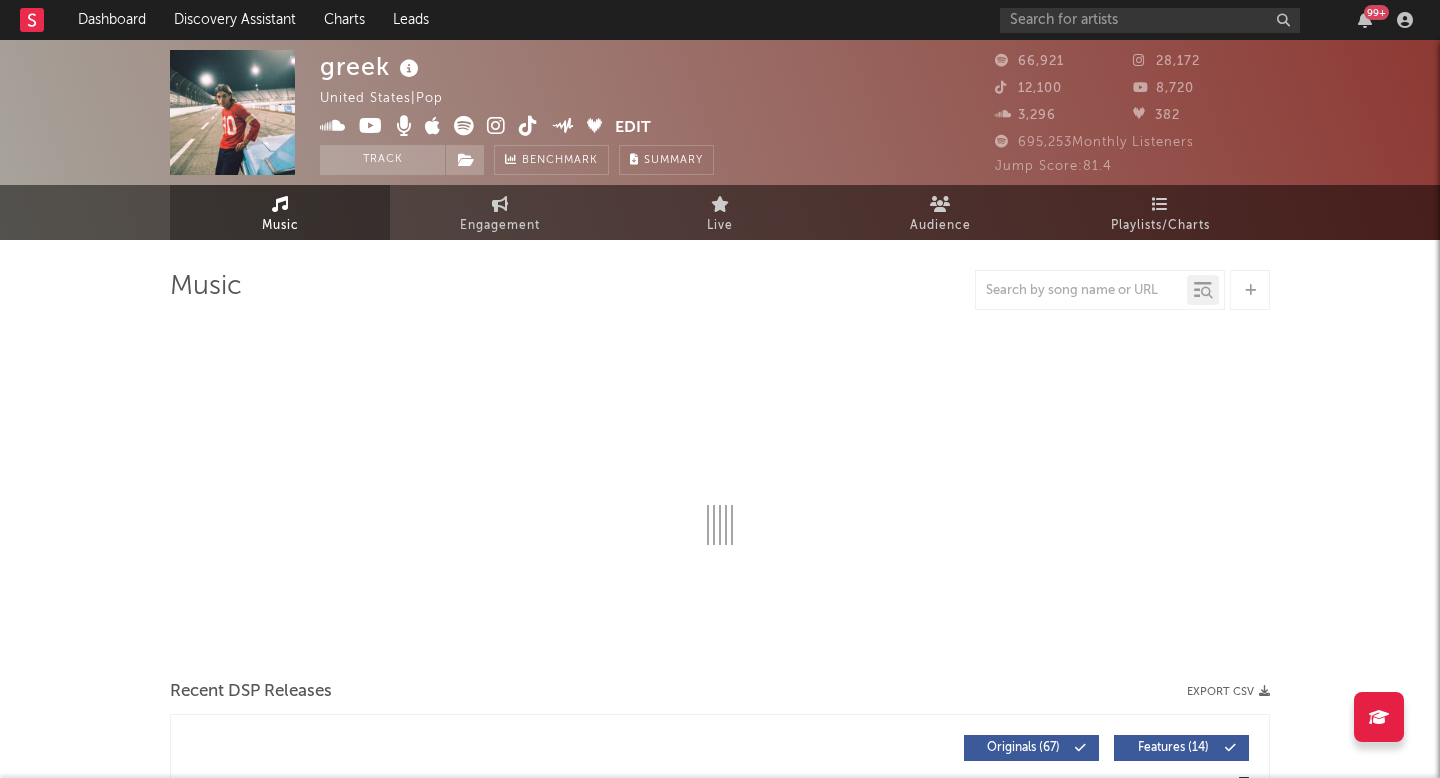 select on "6m" 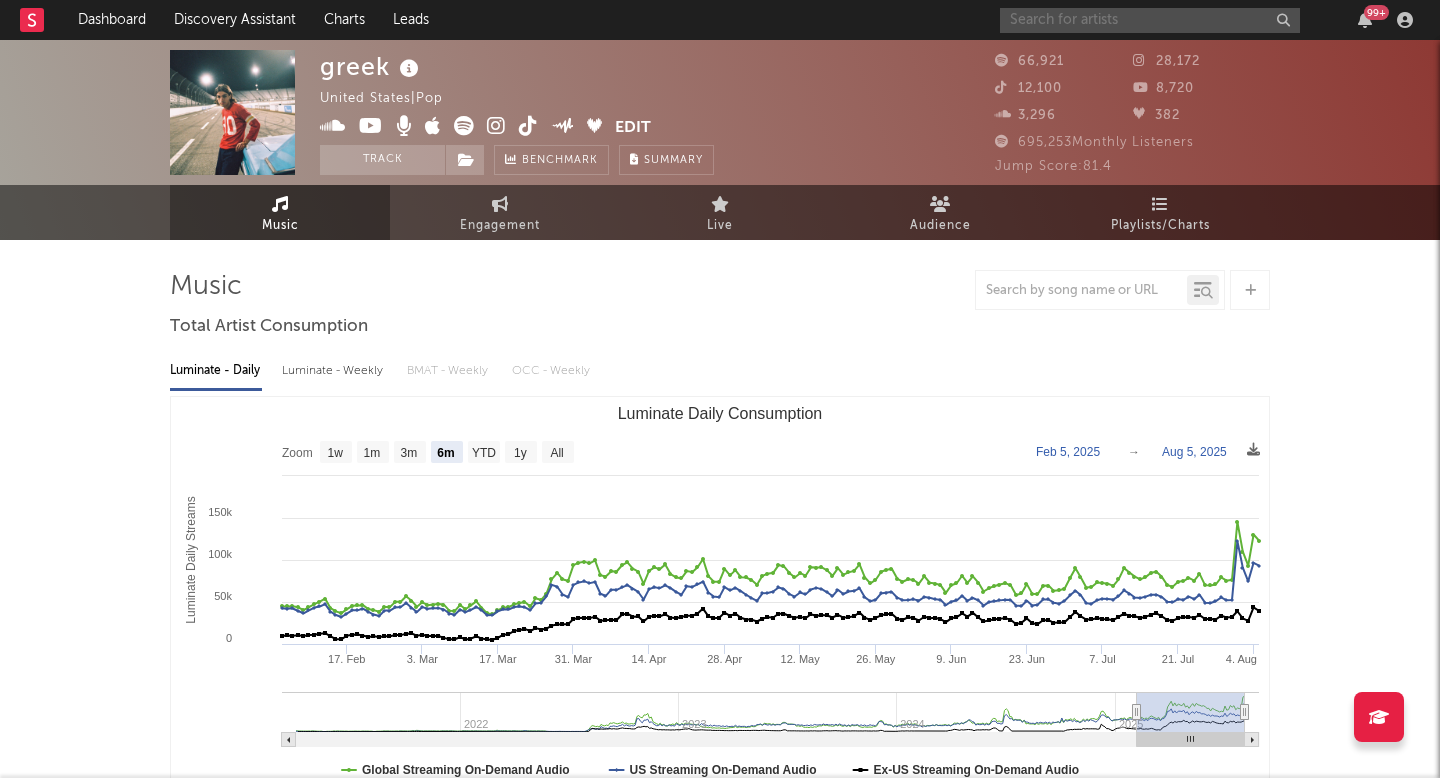 click at bounding box center (1150, 20) 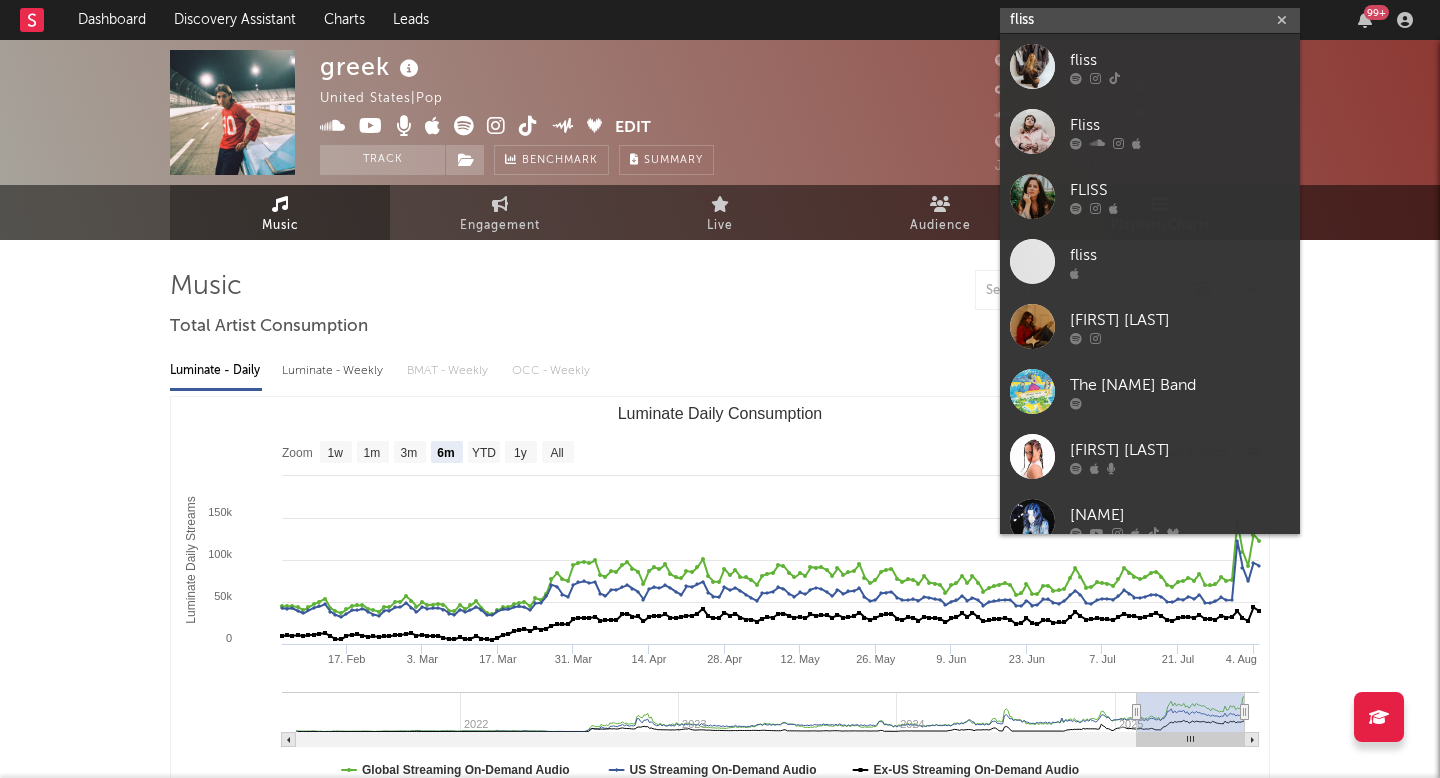 type on "fliss" 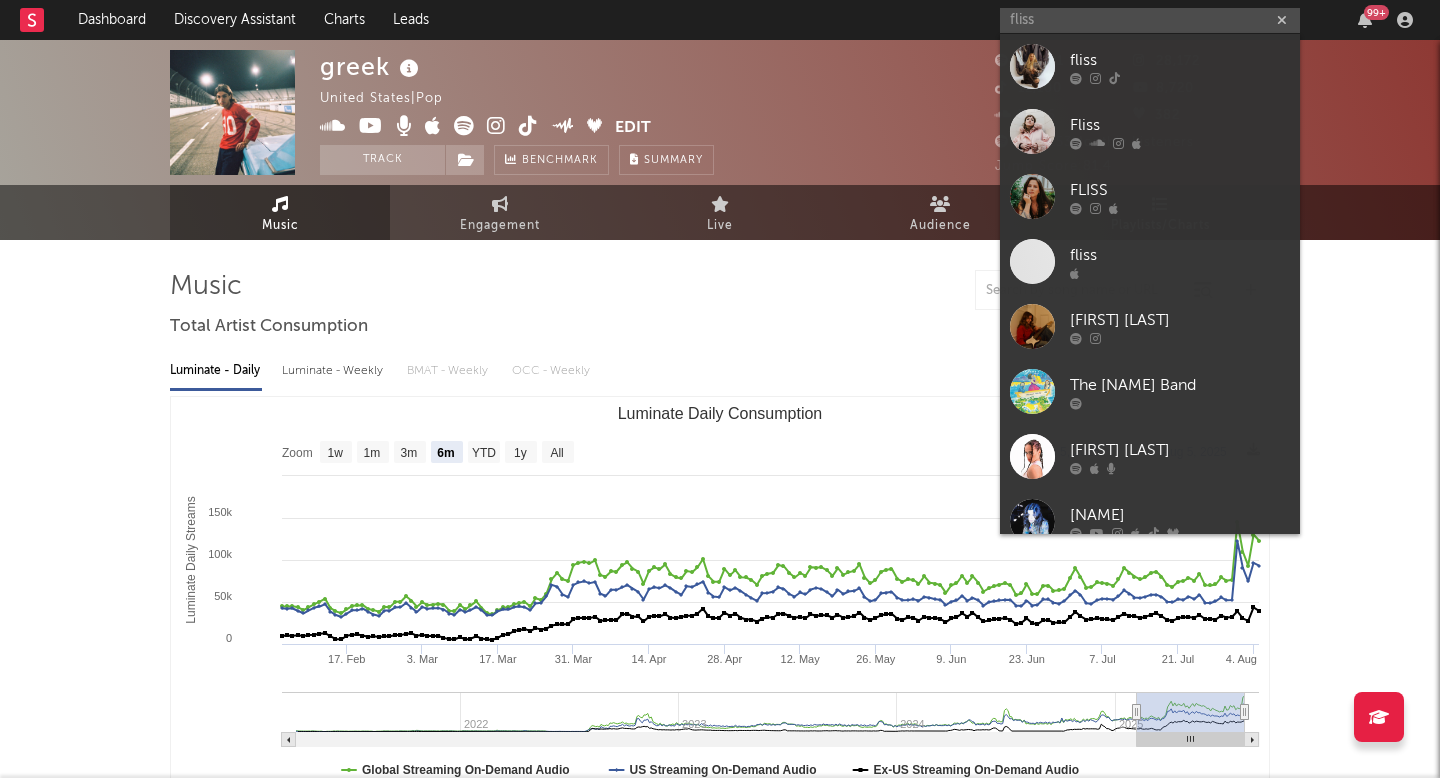 click on "fliss" at bounding box center [1180, 60] 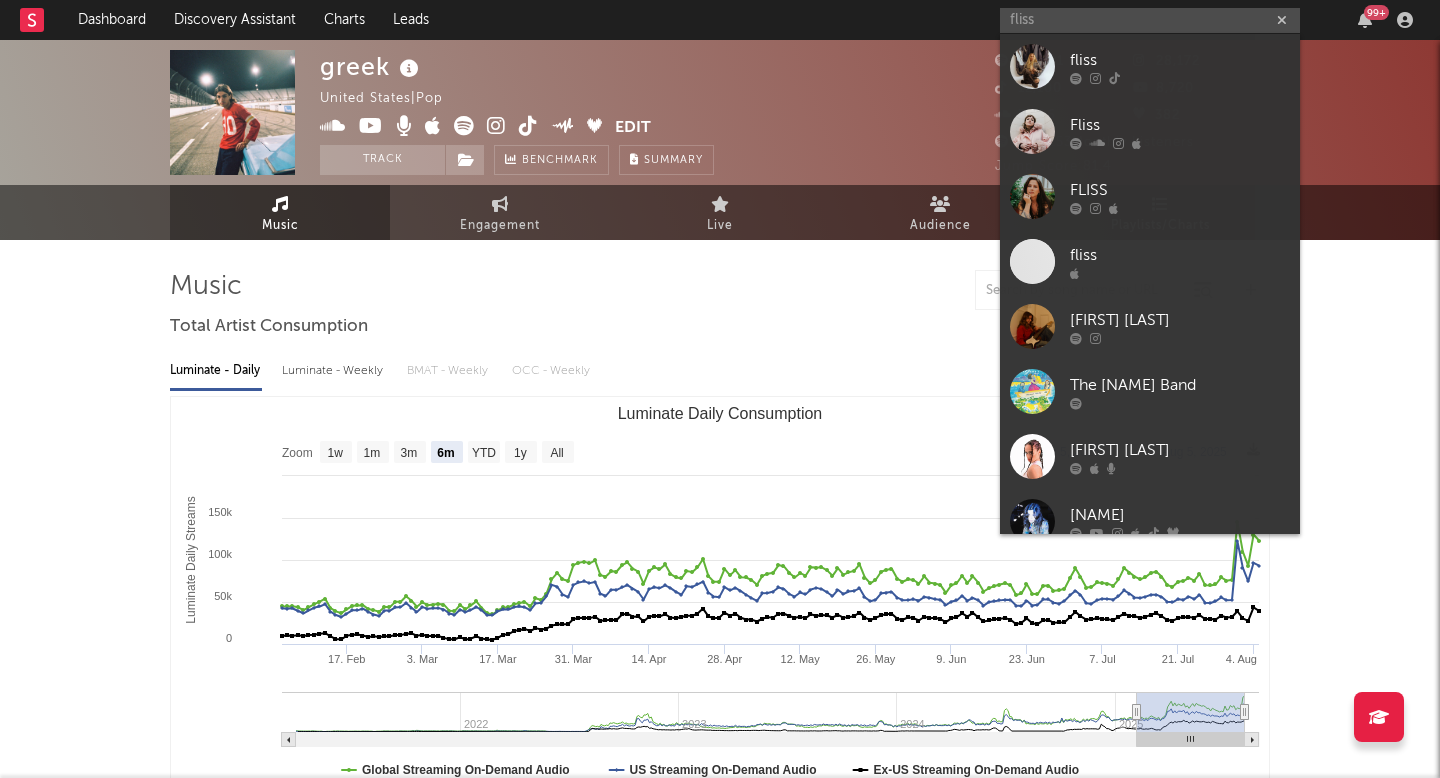 type 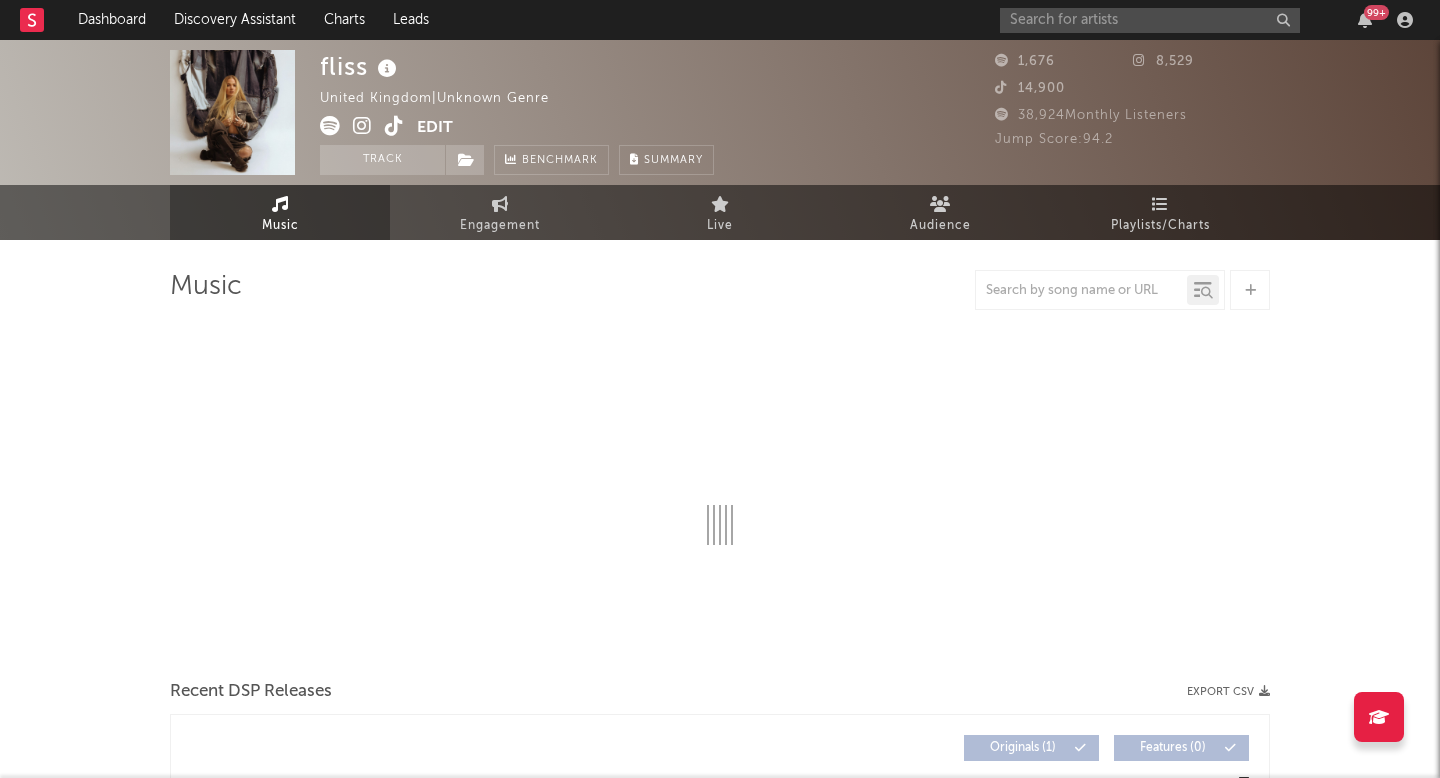 select on "1w" 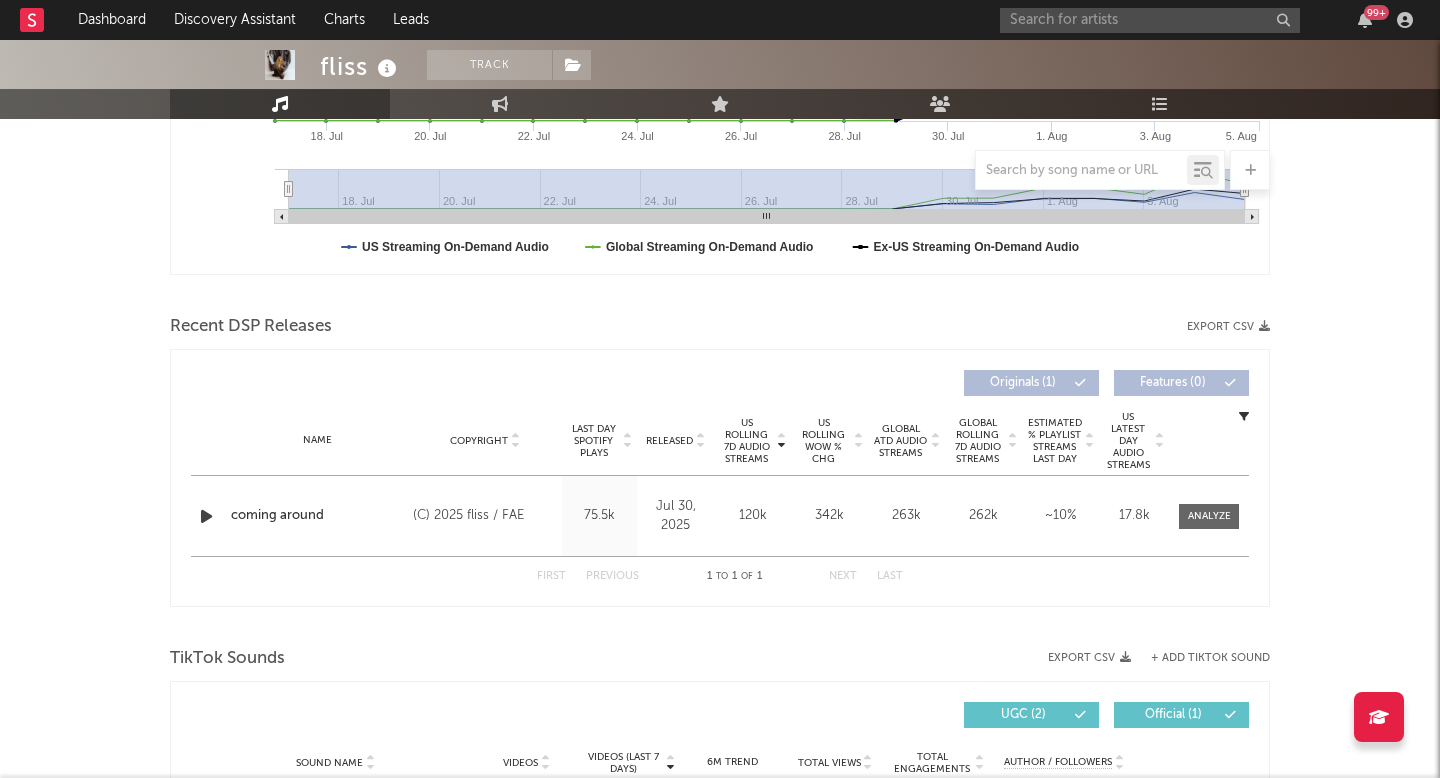 scroll, scrollTop: 530, scrollLeft: 0, axis: vertical 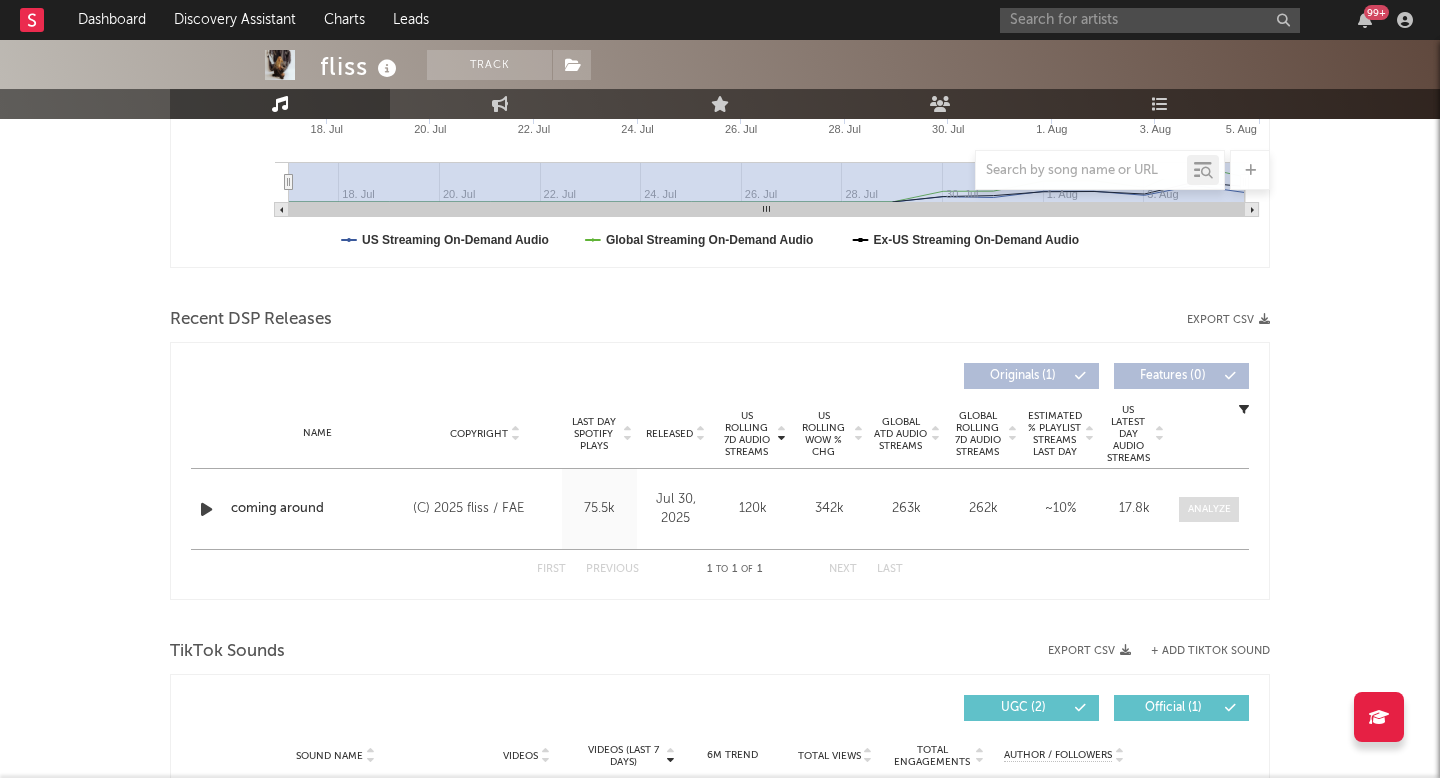 click on "Name coming around Copyright (C) 2025 fliss / FAE Label fliss / FAE Album Names coming around Composer Names James Vincent, Will Hargreaves & Fliss 7 Day Spotify Plays 255k Last Day Spotify Plays 75.5k ATD Spotify Plays 273k Spotify Popularity 54 Total US Streams N/A Total US SES N/A Total UK Streams N/A Total UK Audio Streams N/A UK Weekly Streams N/A UK Weekly Audio Streams N/A Released Jul 30, 2025 US ATD Audio Streams 120k US Rolling 7D Audio Streams 120k US Rolling WoW % Chg 342k Global ATD Audio Streams 263k Global Rolling 7D Audio Streams 262k Global Rolling WoW % Chg 101k Estimated % Playlist Streams Last Day ~ 10 % Global Streaming Trend (Last 60D) Created with Highcharts 10.3.3 Ex-US Streaming Trend (Last 60D) Created with Highcharts 10.3.3 US Streaming Trend (Last 60D) Created with Highcharts 10.3.3 Global Latest Day Audio Streams 46.8k US Latest Day Audio Streams 17.8k" at bounding box center (720, 509) 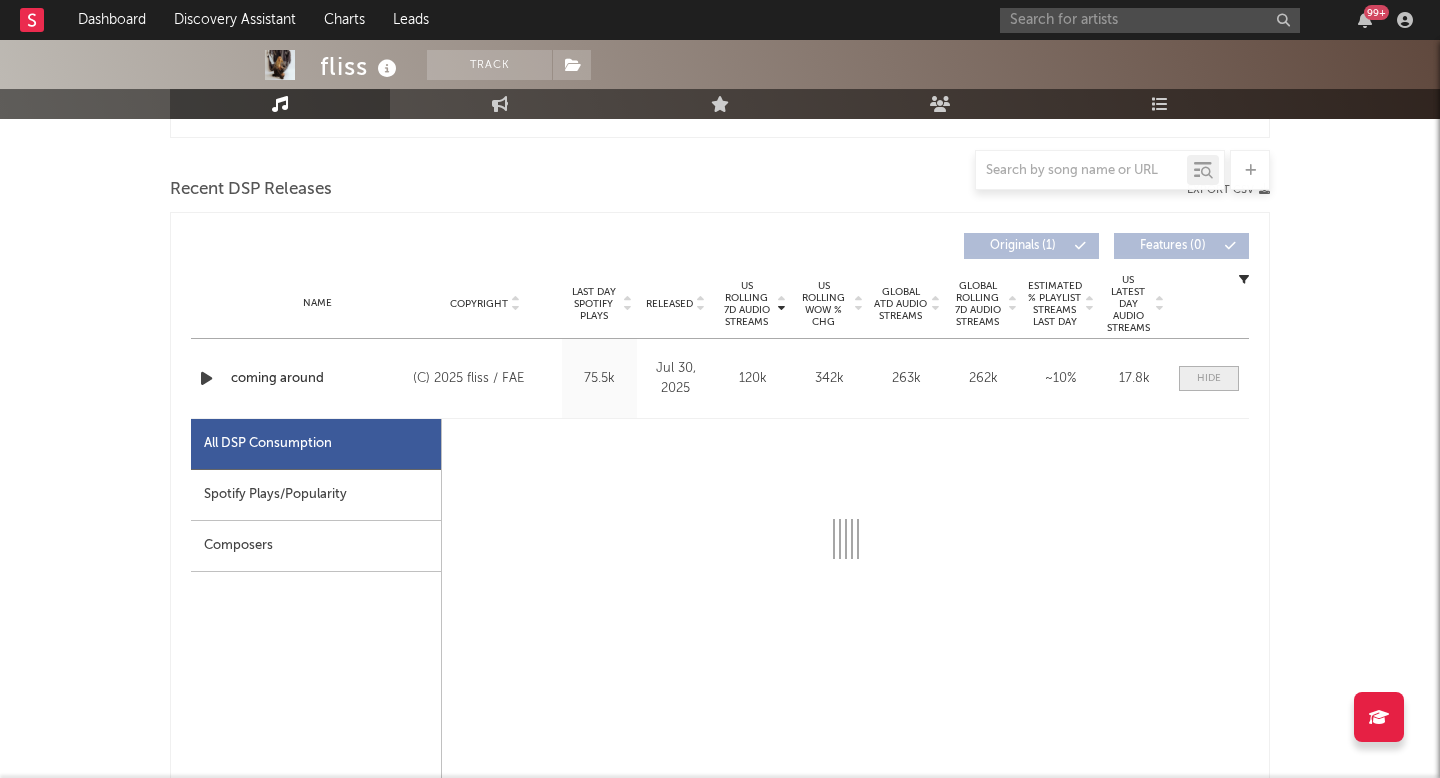 select on "1w" 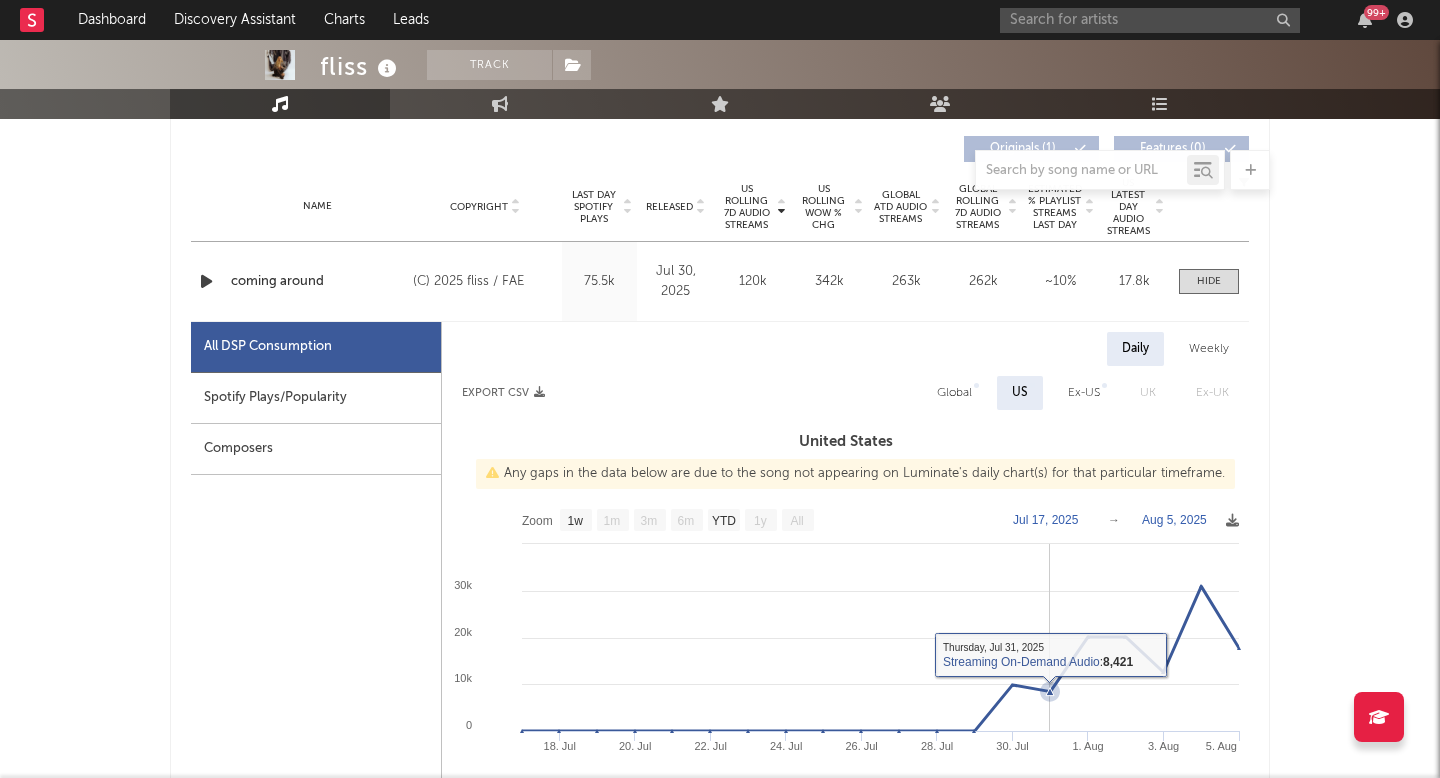 scroll, scrollTop: 786, scrollLeft: 0, axis: vertical 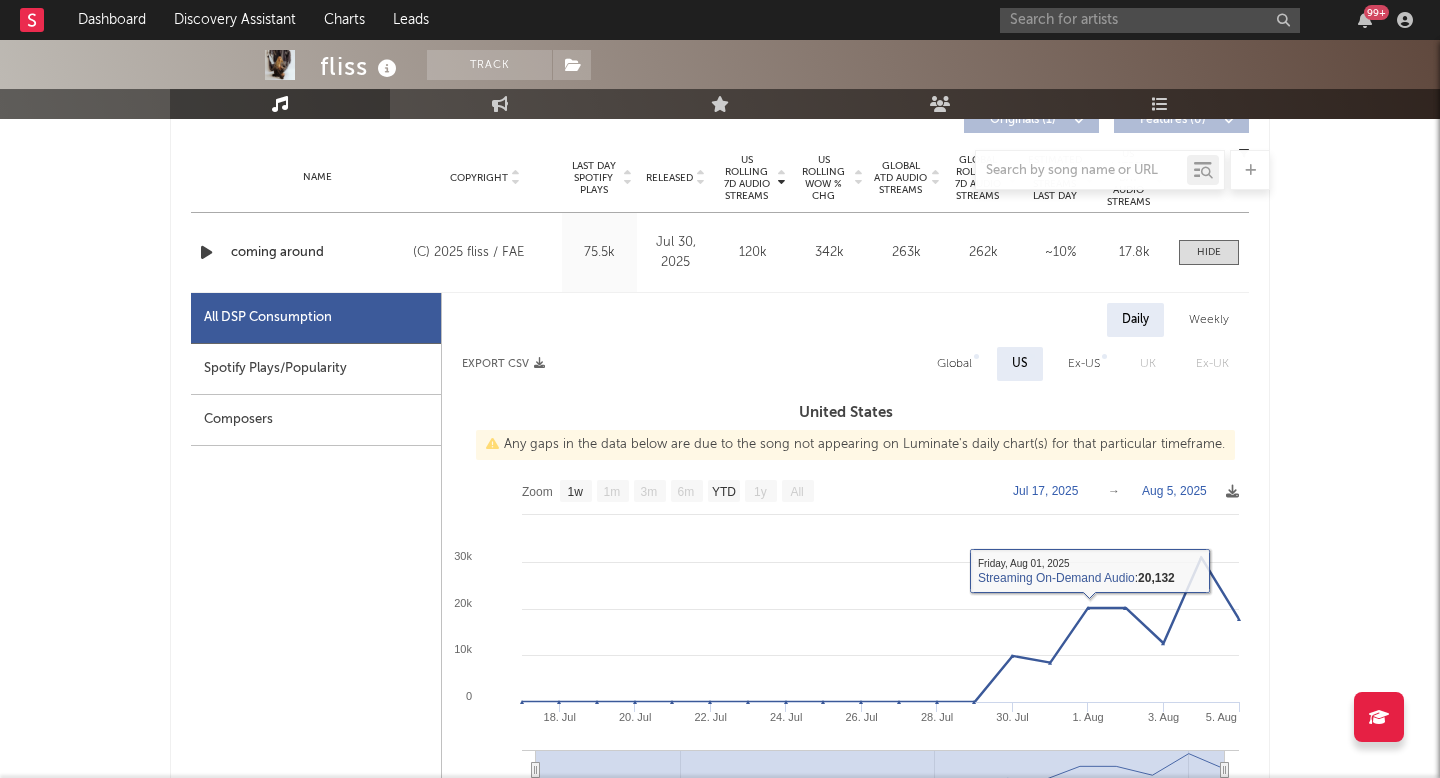 click on "Global" at bounding box center (954, 364) 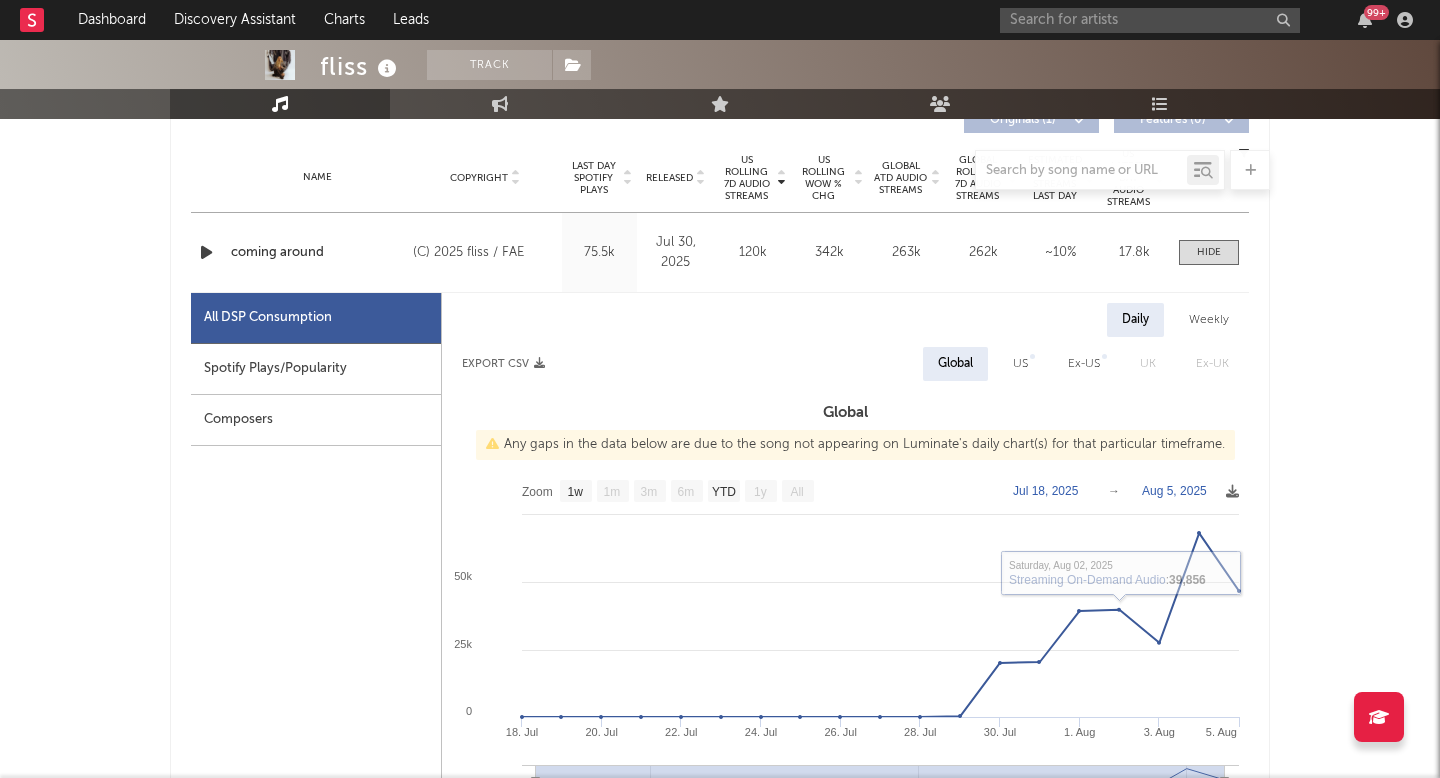 click at bounding box center [206, 252] 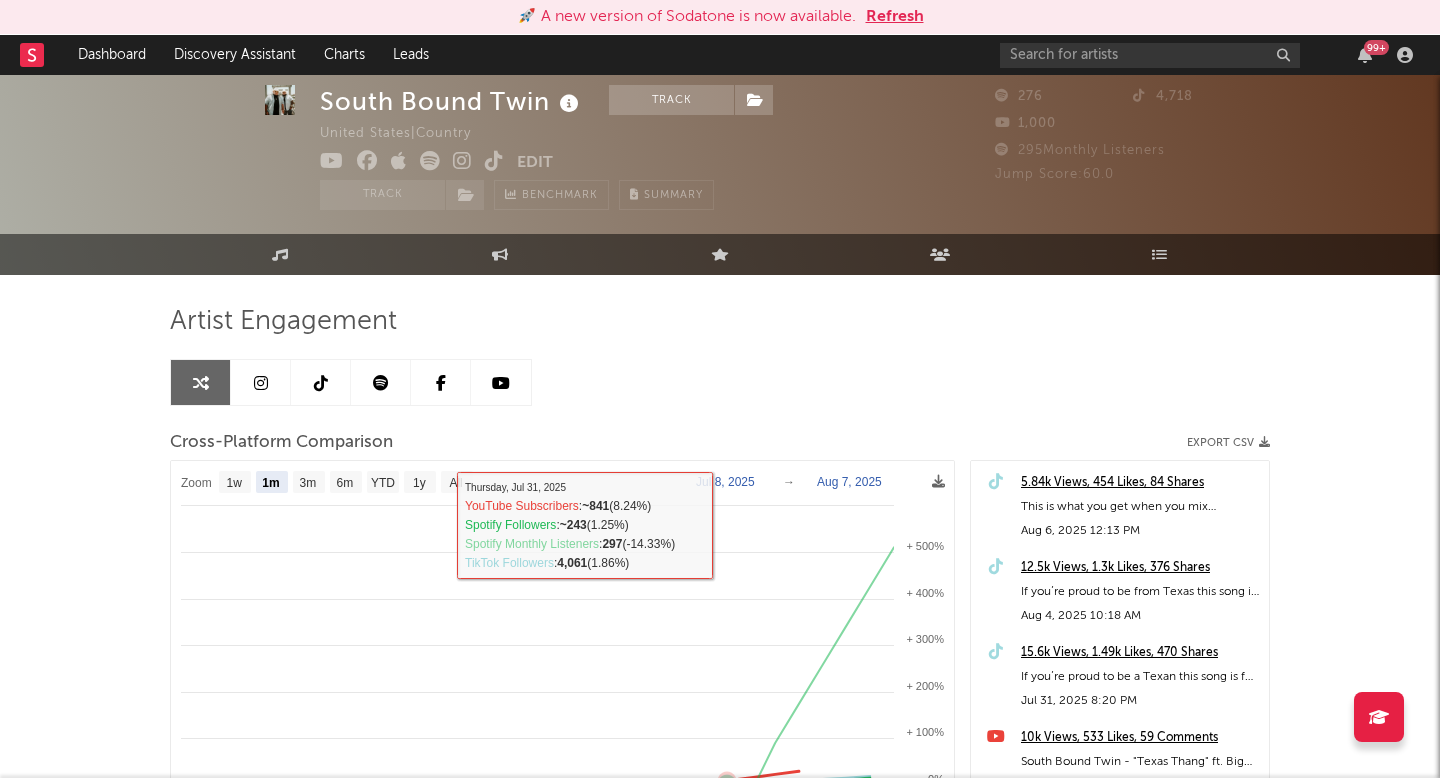 select on "1m" 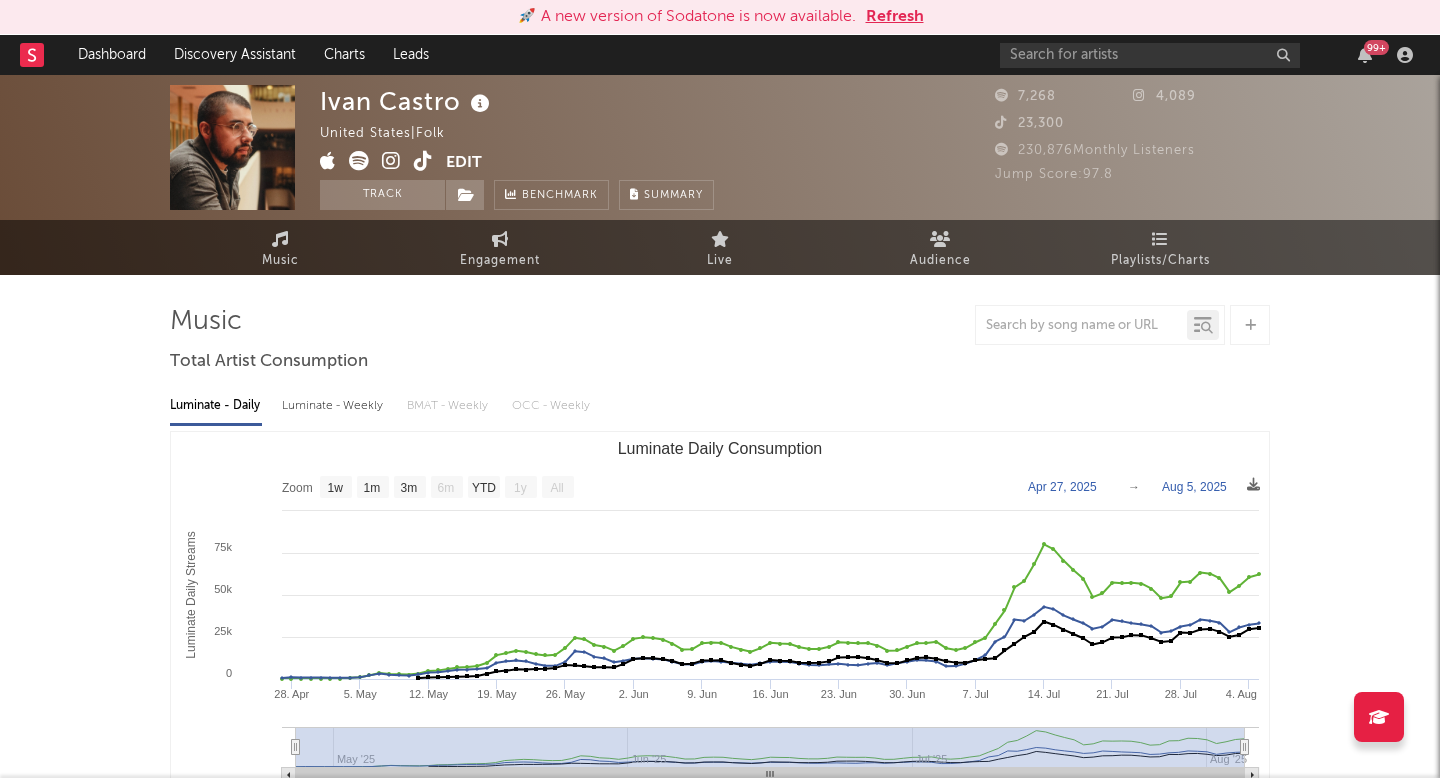 select on "1w" 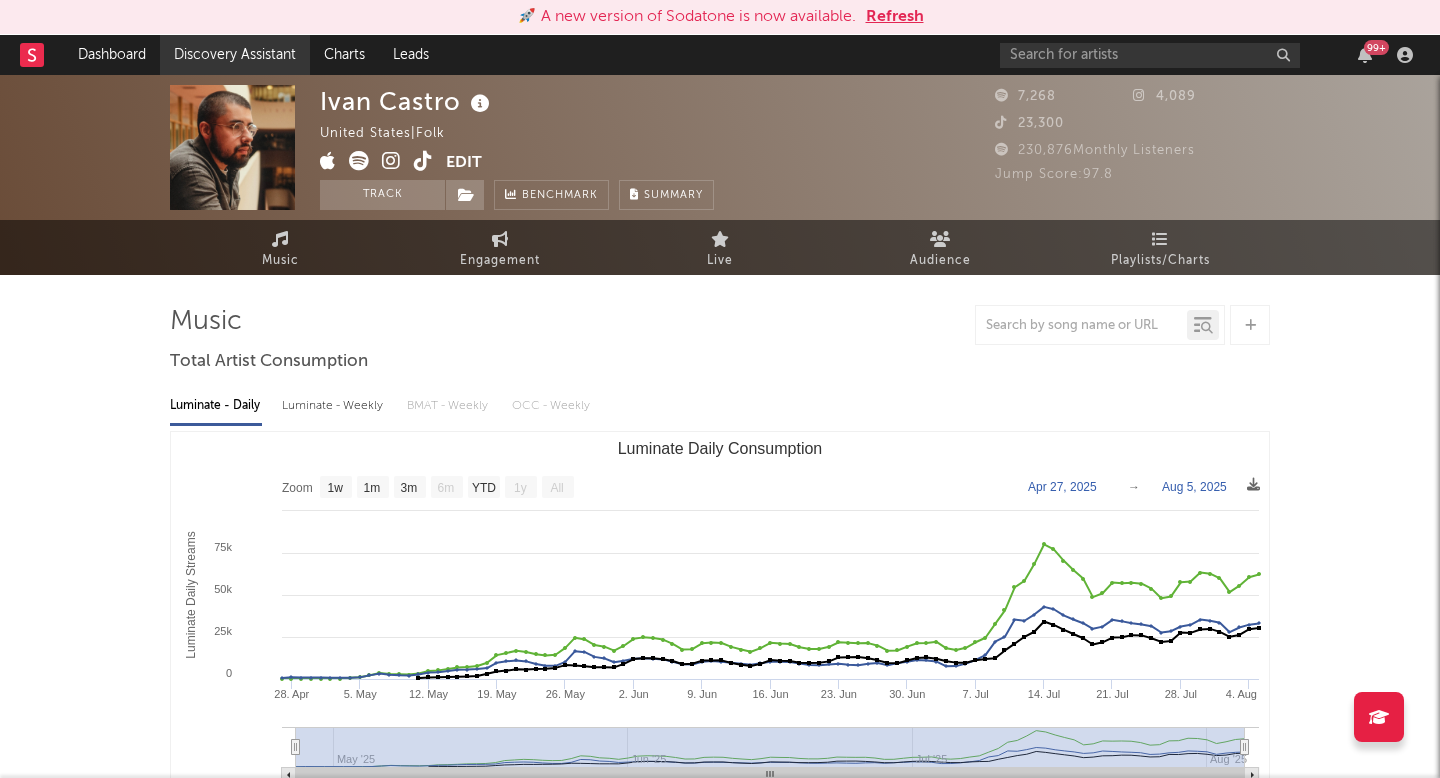 click on "Discovery Assistant" at bounding box center [235, 55] 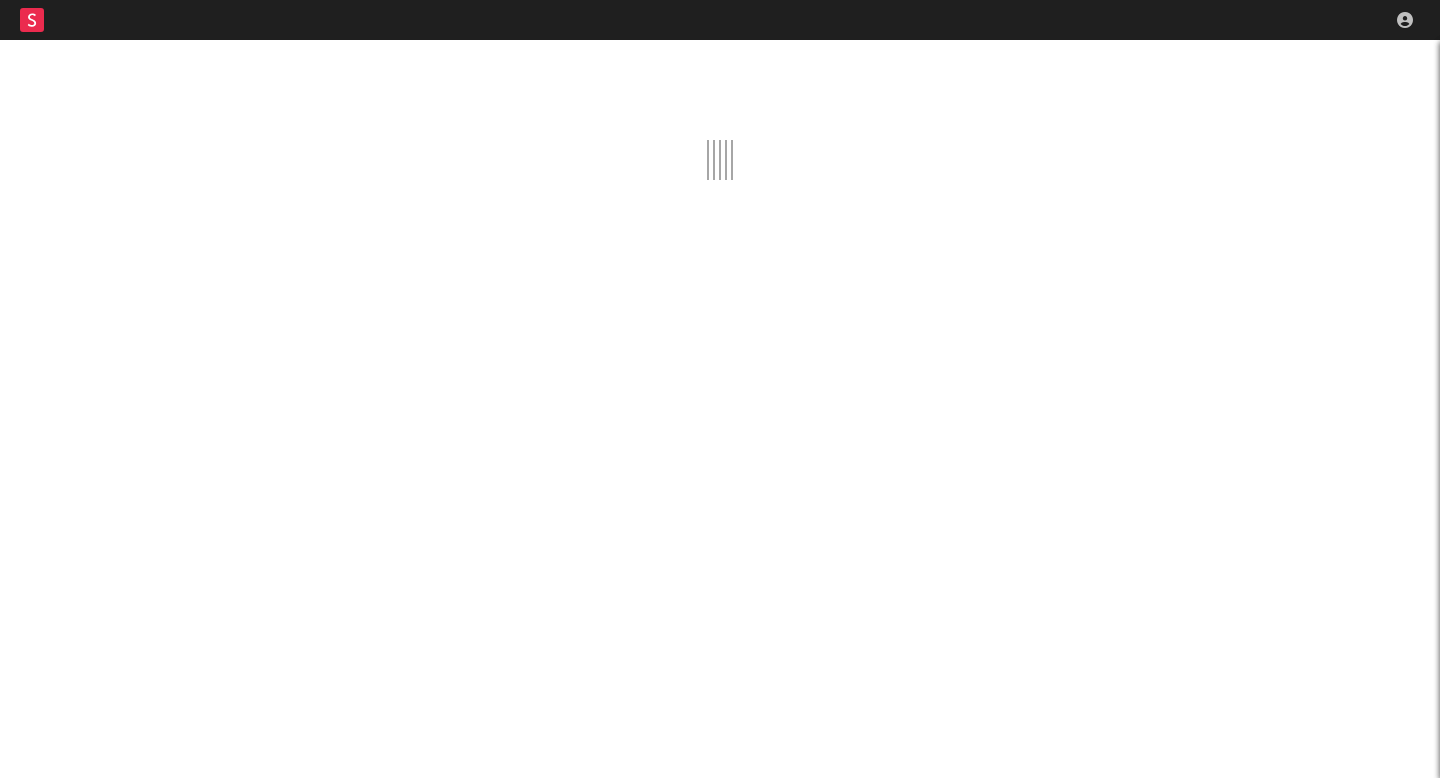 scroll, scrollTop: 0, scrollLeft: 0, axis: both 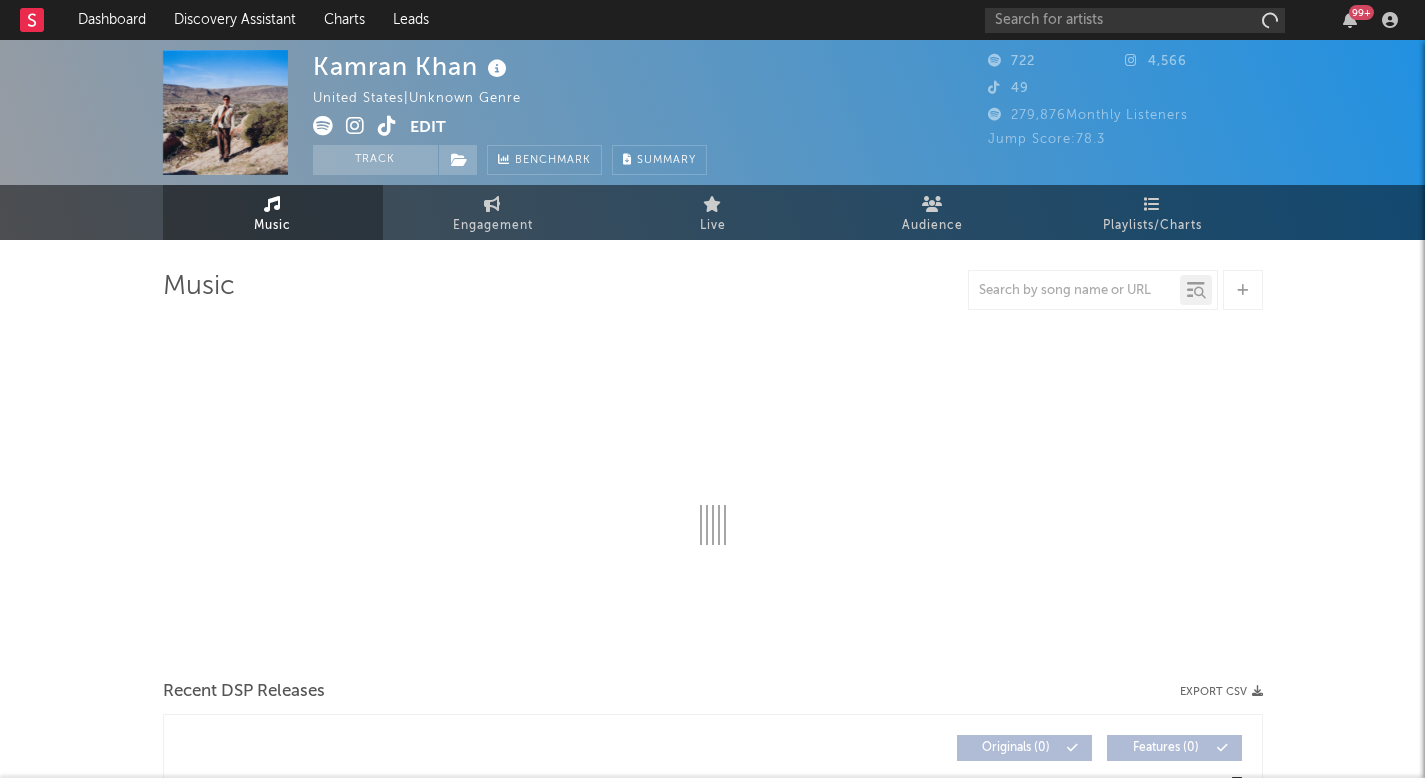 select on "1w" 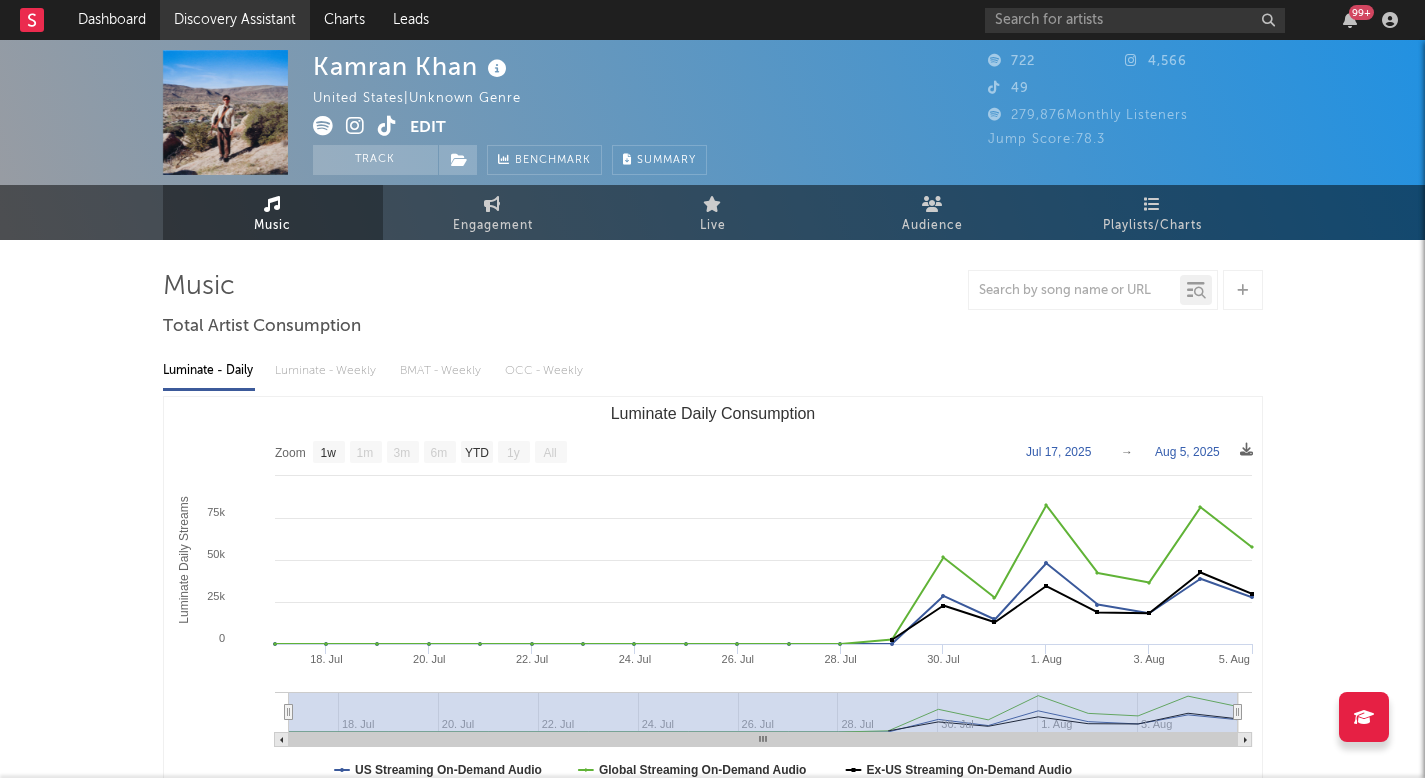 click on "Discovery Assistant" at bounding box center [235, 20] 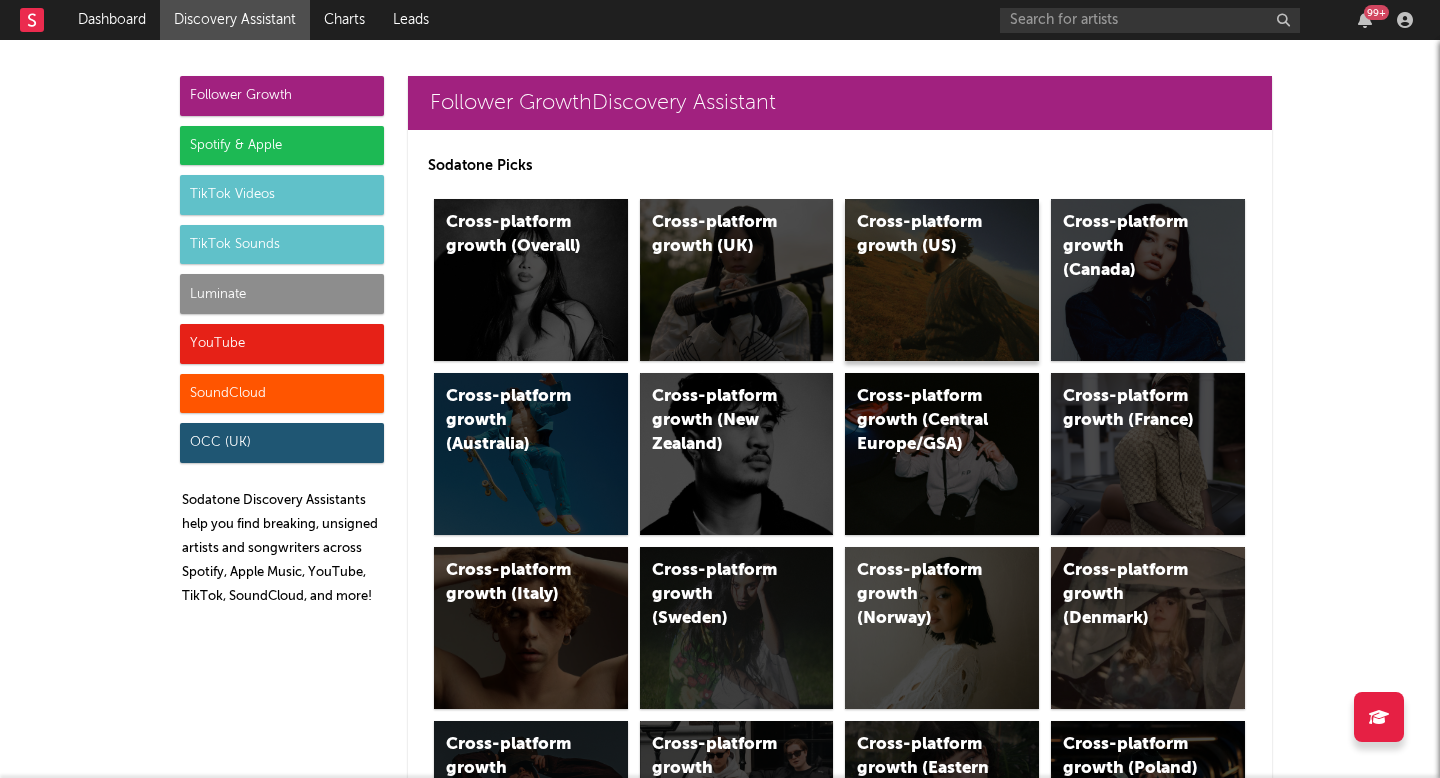 click on "Cross-platform growth (US)" at bounding box center (942, 280) 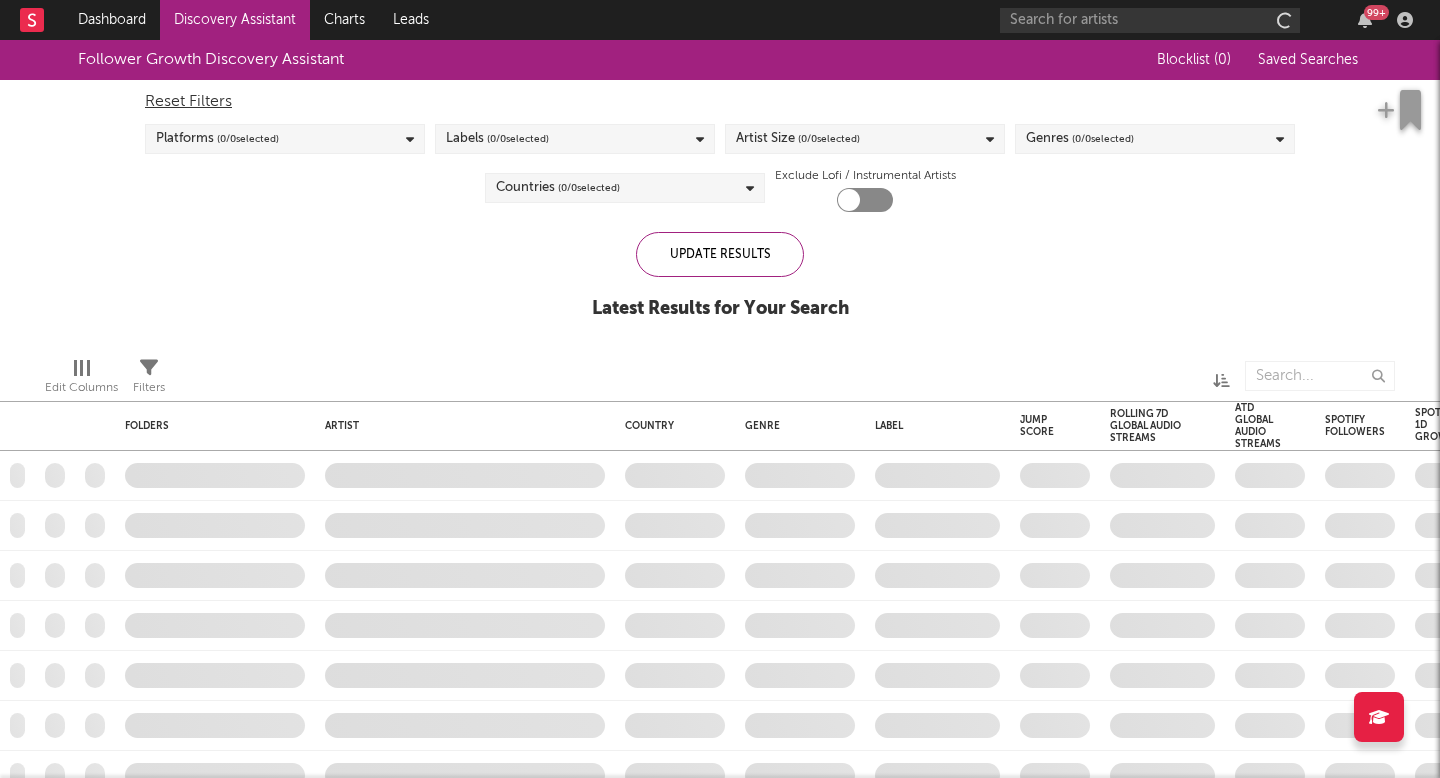 checkbox on "true" 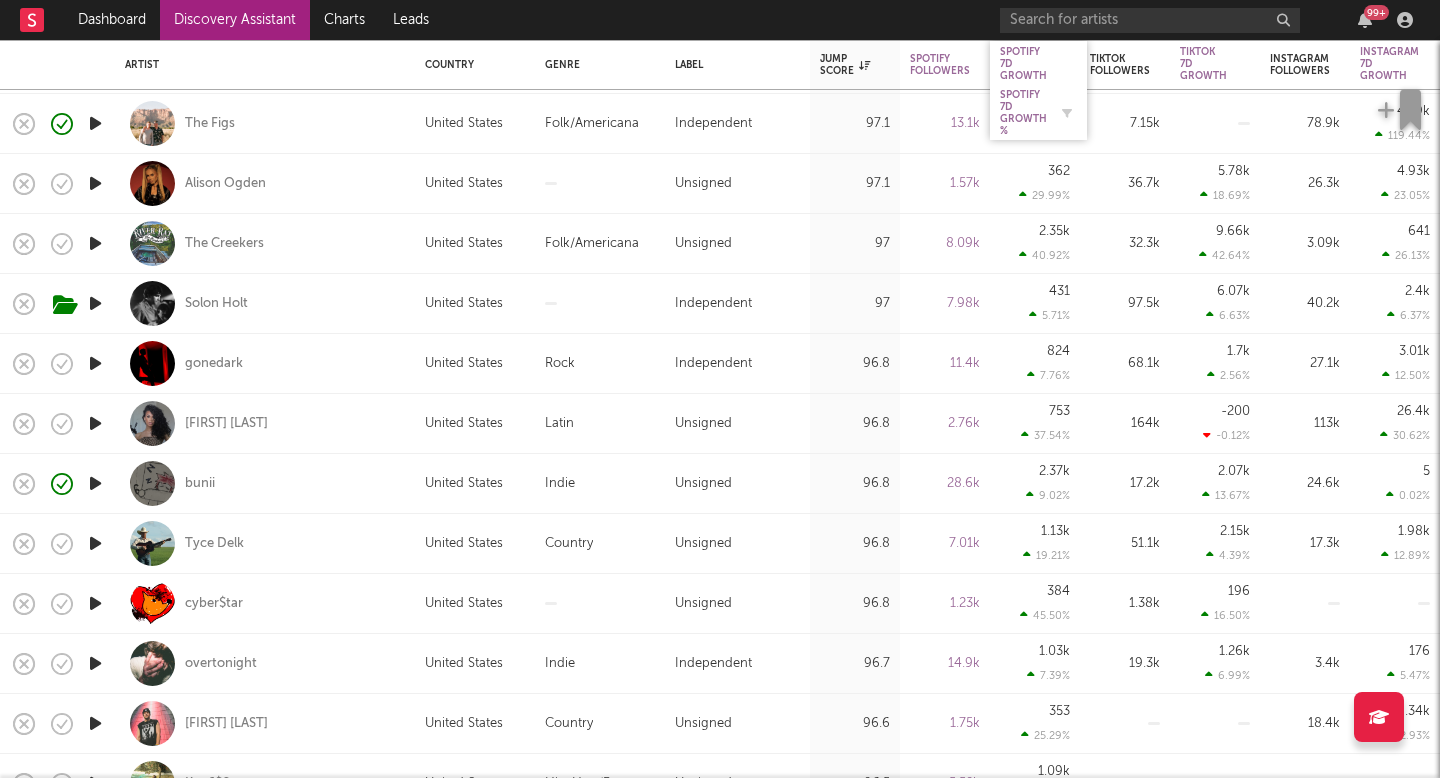 click on "Spotify 7D Growth %" at bounding box center [1023, 113] 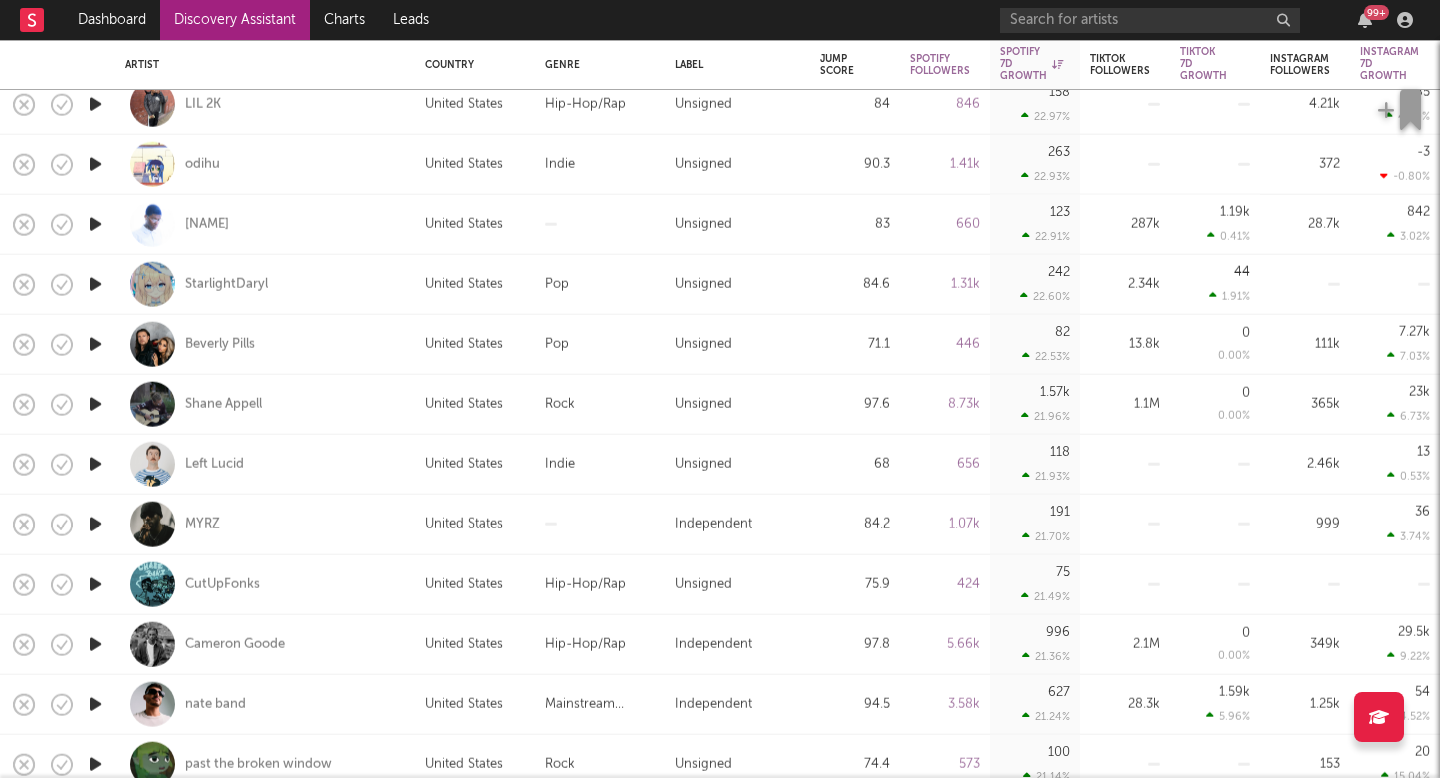 click on "United States" at bounding box center (464, 524) 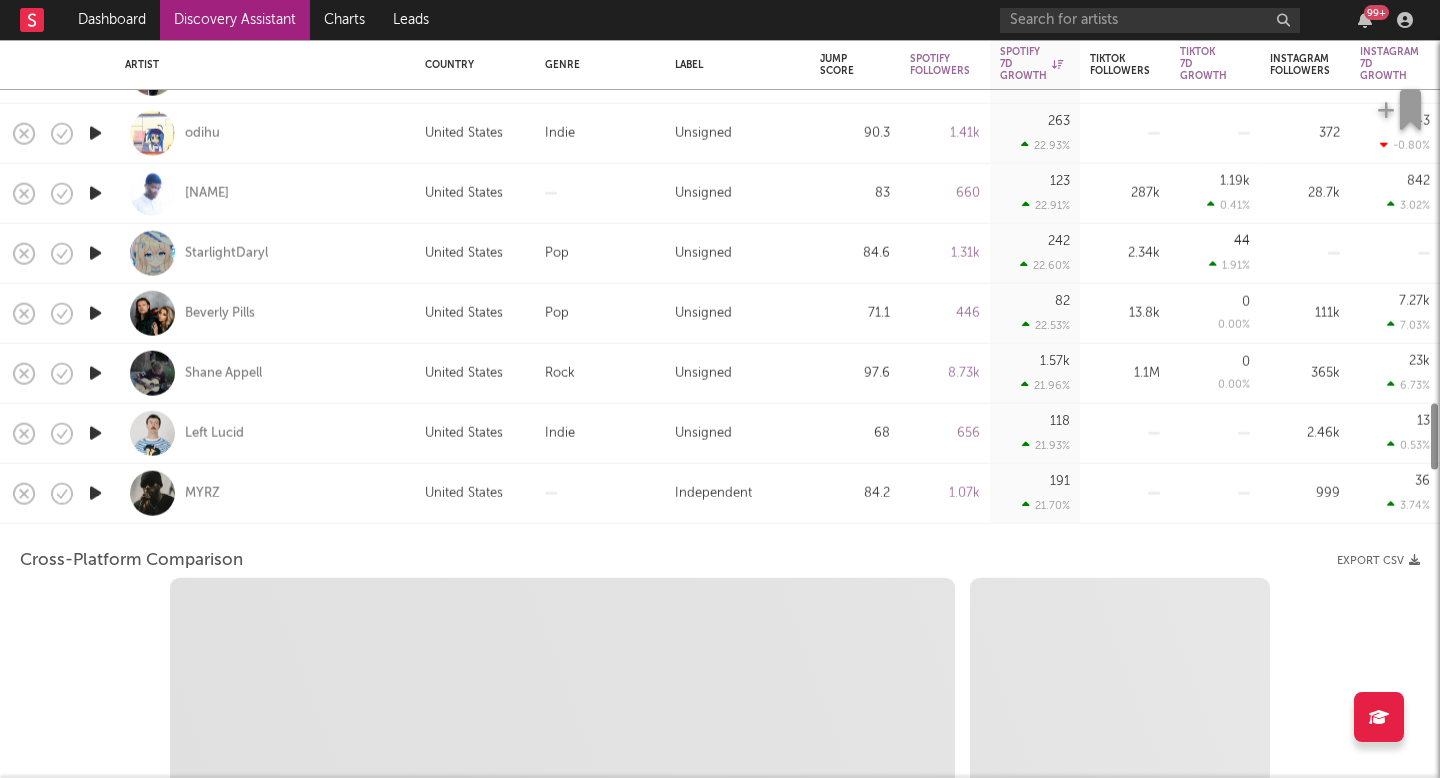 select on "1w" 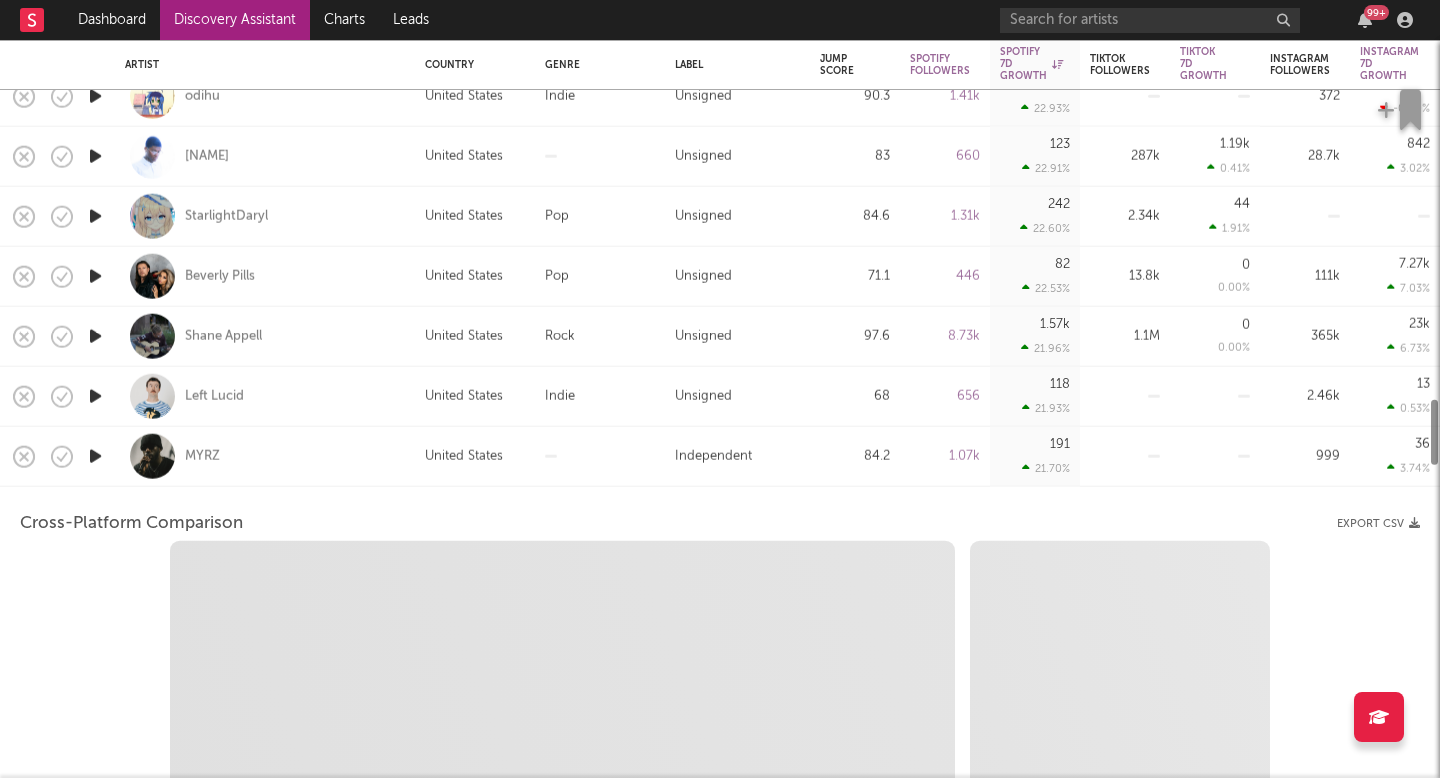click on "MYRZ" at bounding box center [265, 456] 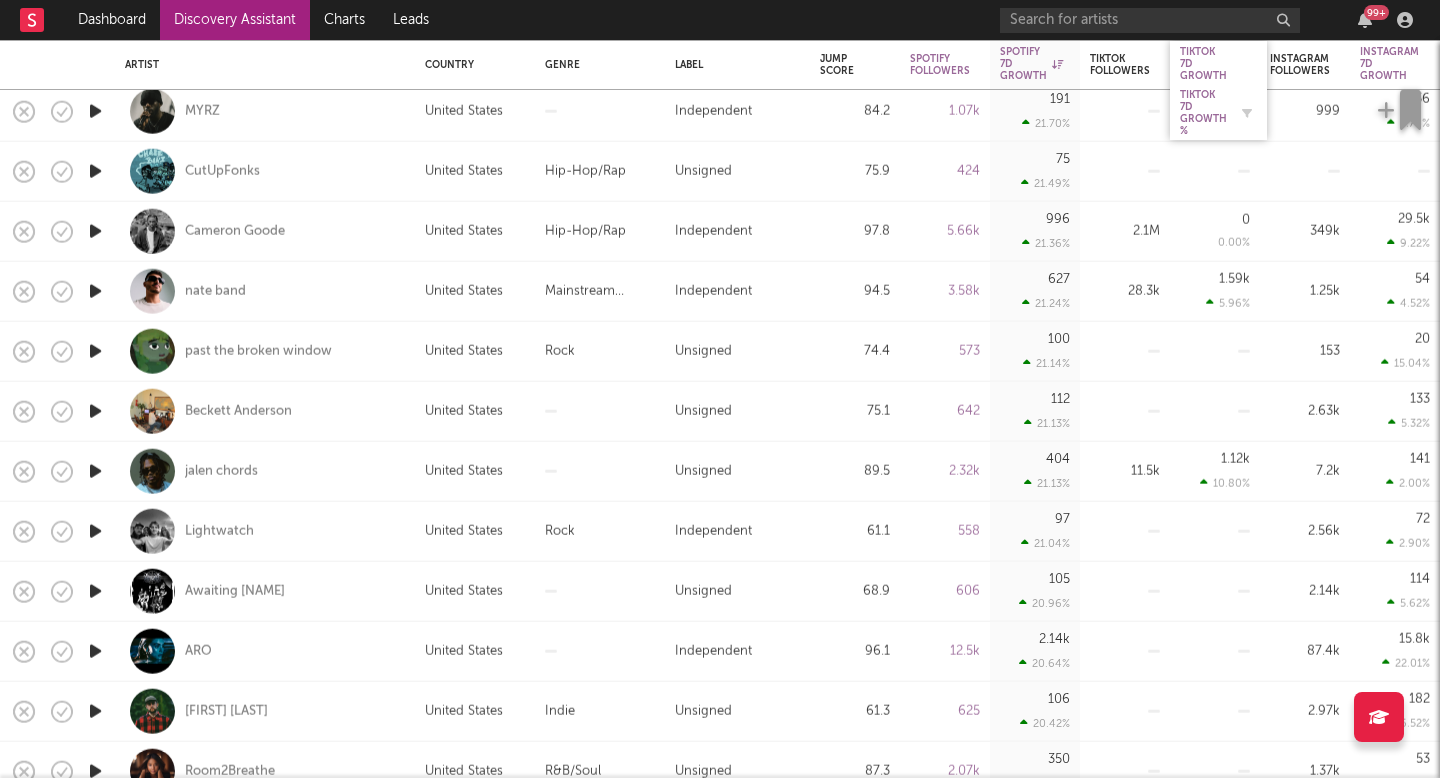 click on "Tiktok 7D Growth %" at bounding box center [1203, 113] 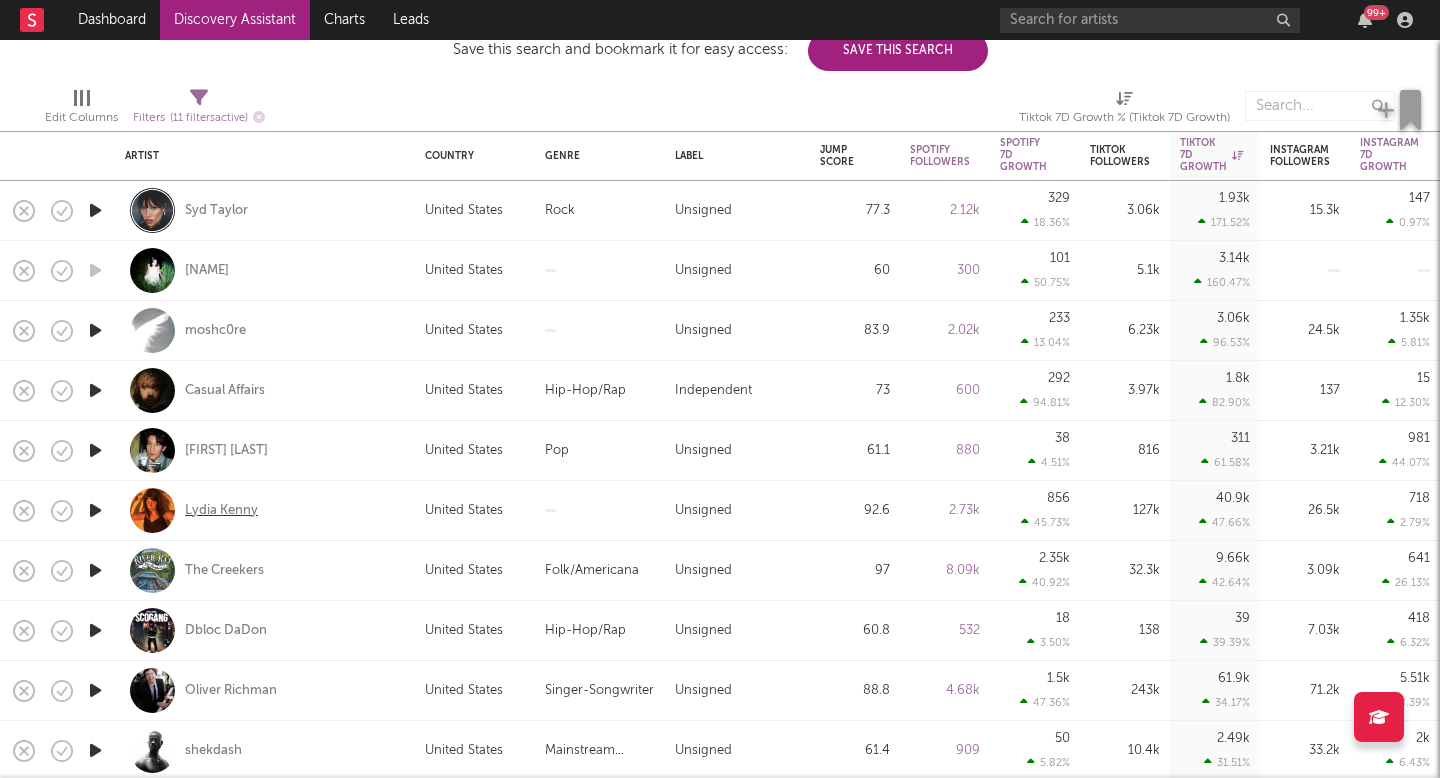 click on "Lydia Kenny" at bounding box center (221, 511) 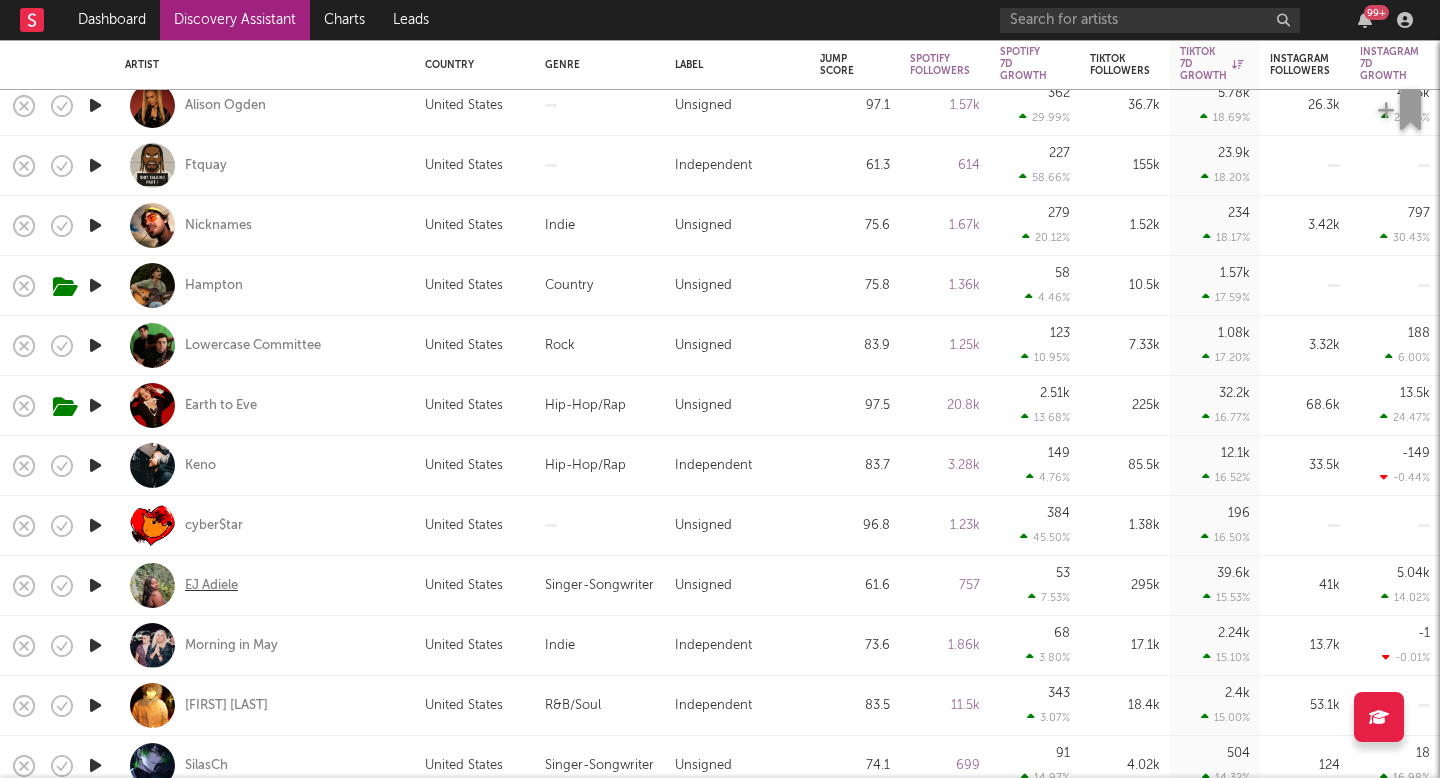 click on "EJ Adiele" at bounding box center (211, 586) 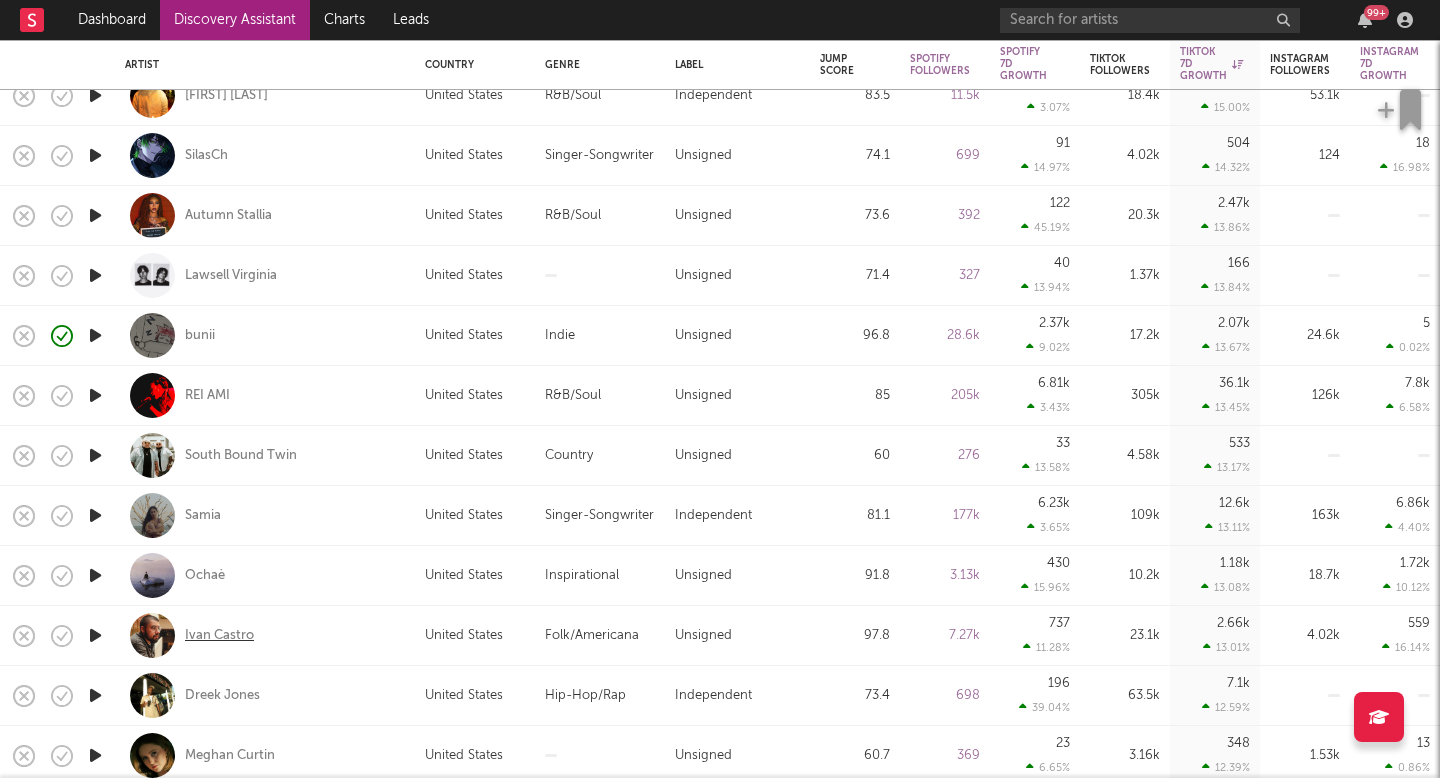 click on "Ivan Castro" at bounding box center [265, 635] 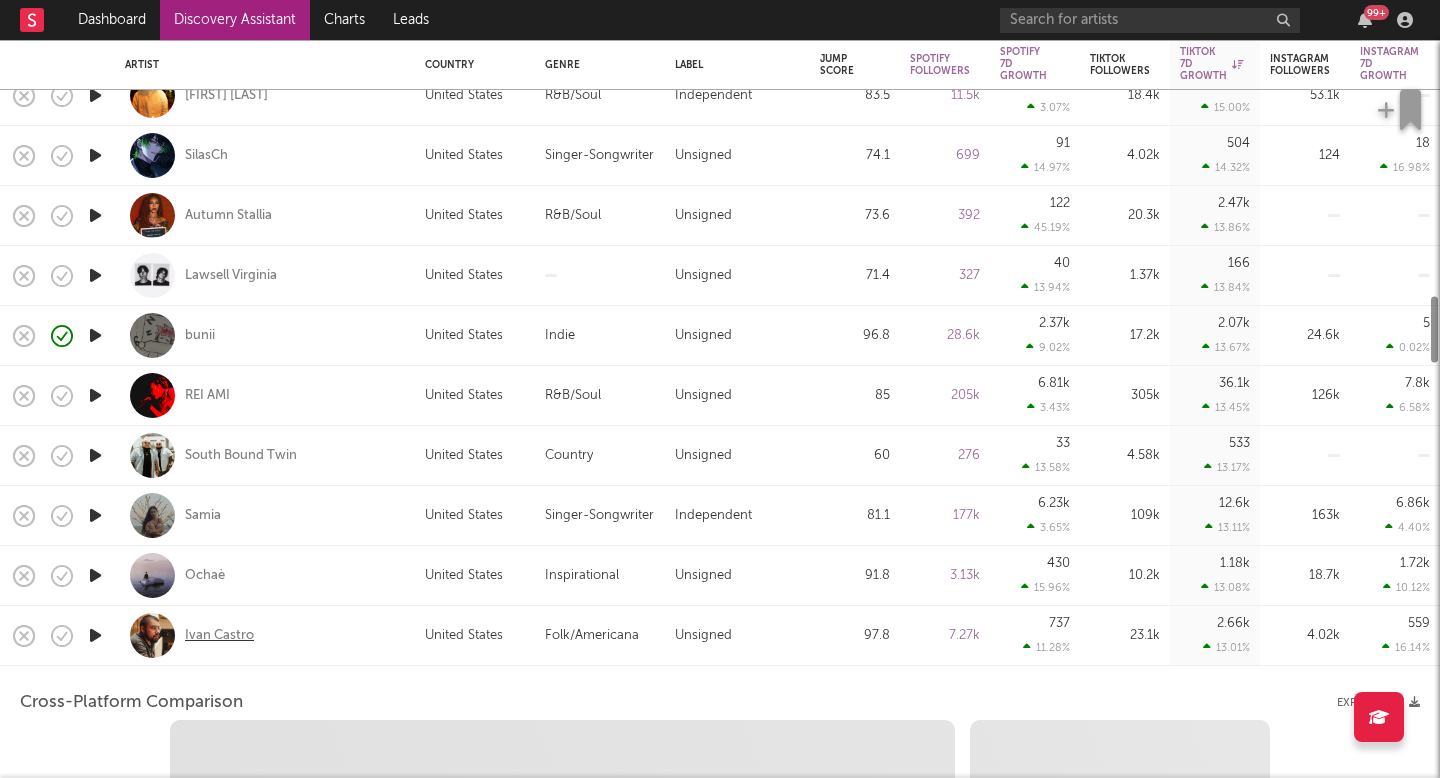 click on "Ivan Castro" at bounding box center (219, 635) 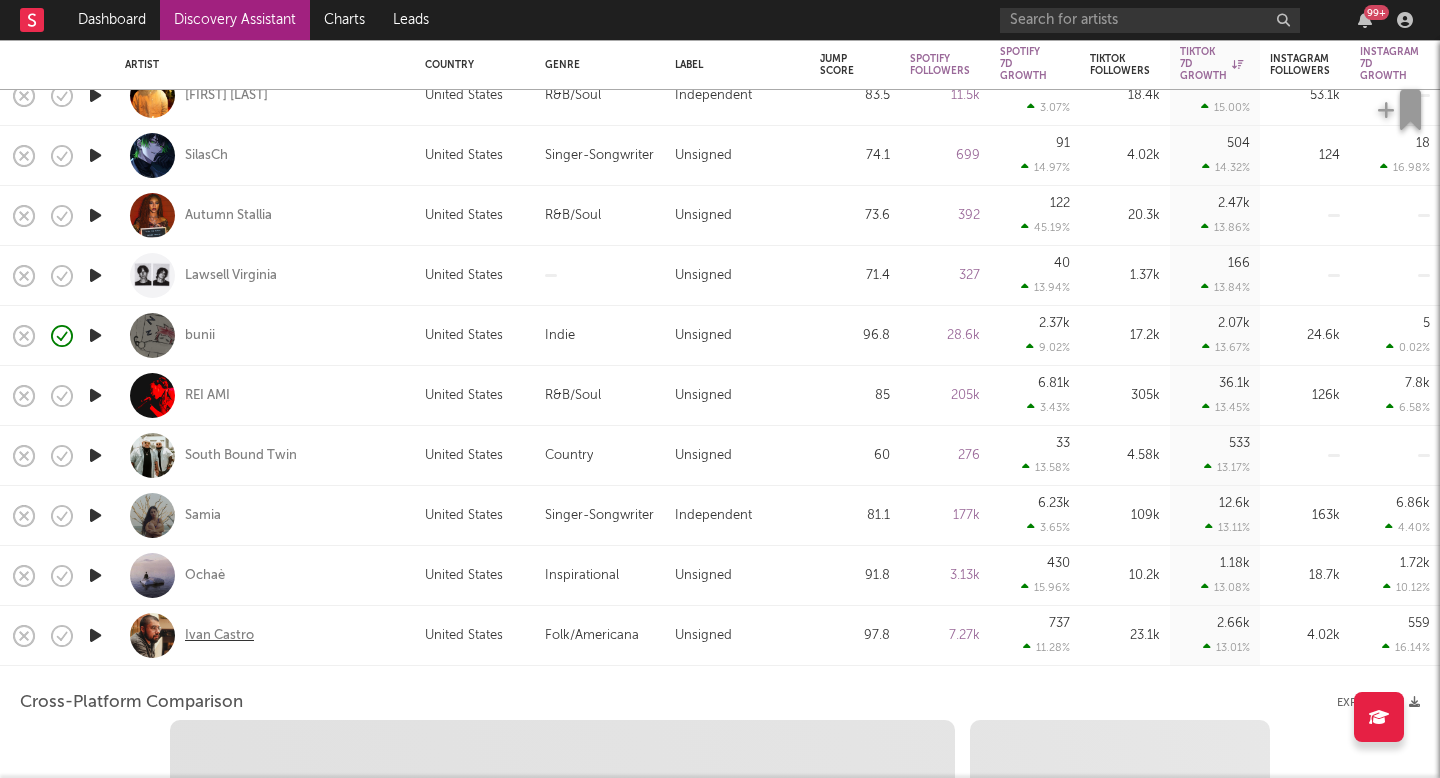 select on "1m" 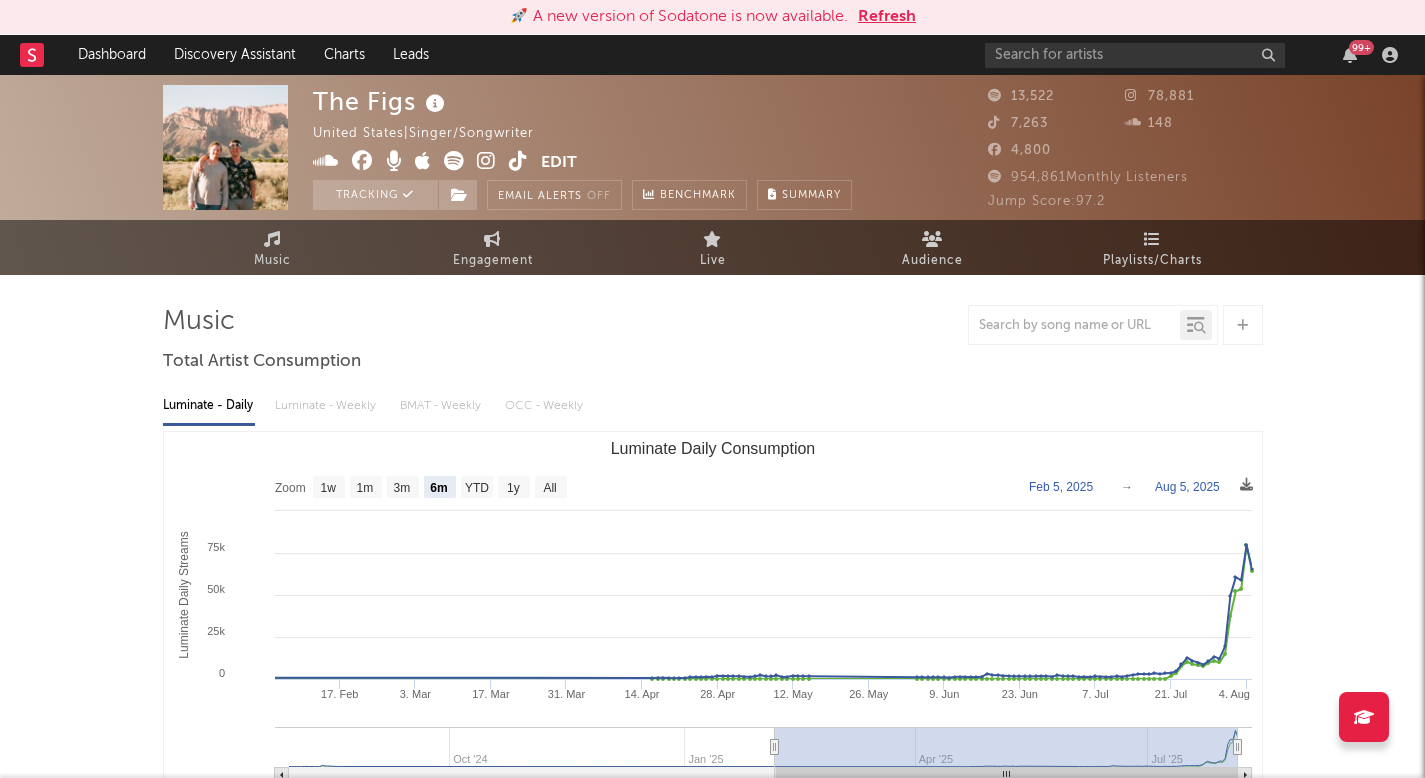 select on "6m" 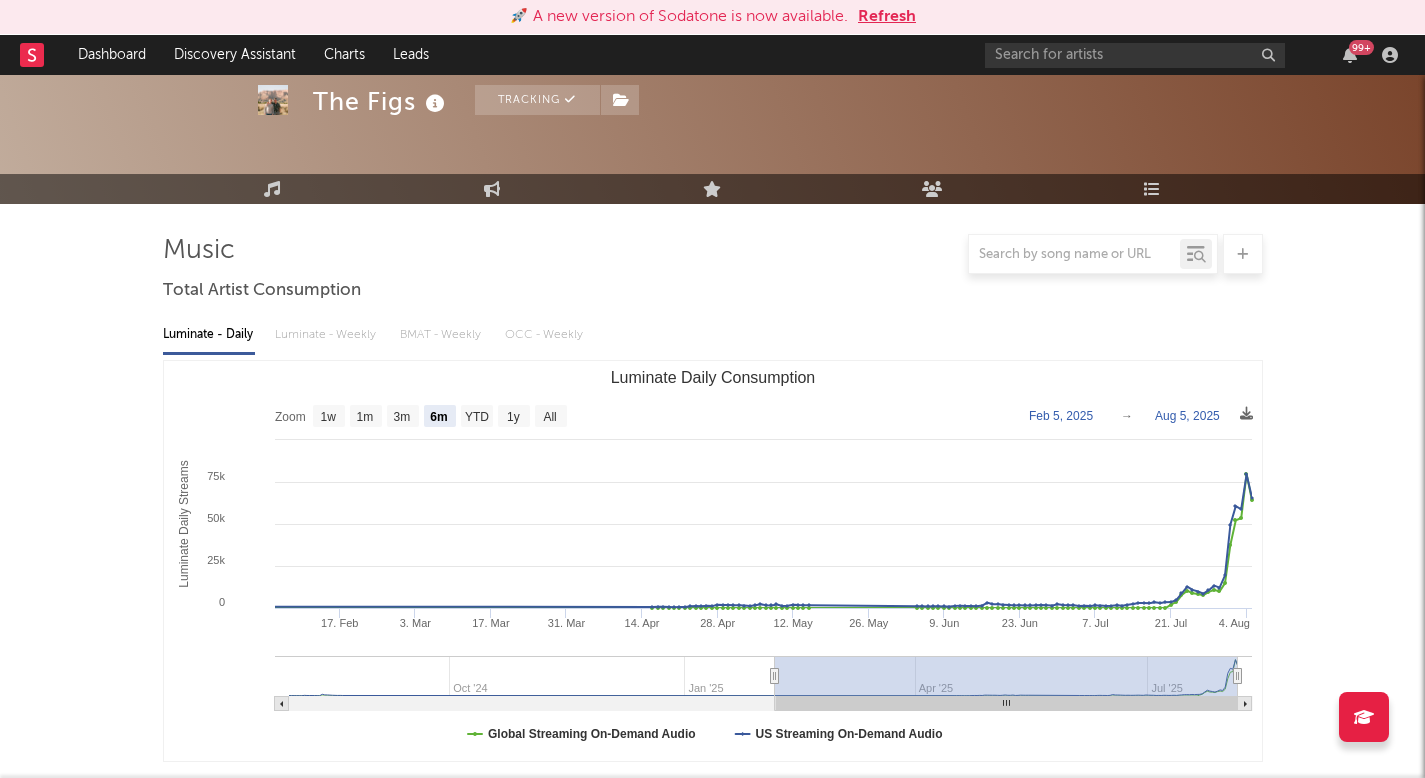 scroll, scrollTop: 194, scrollLeft: 0, axis: vertical 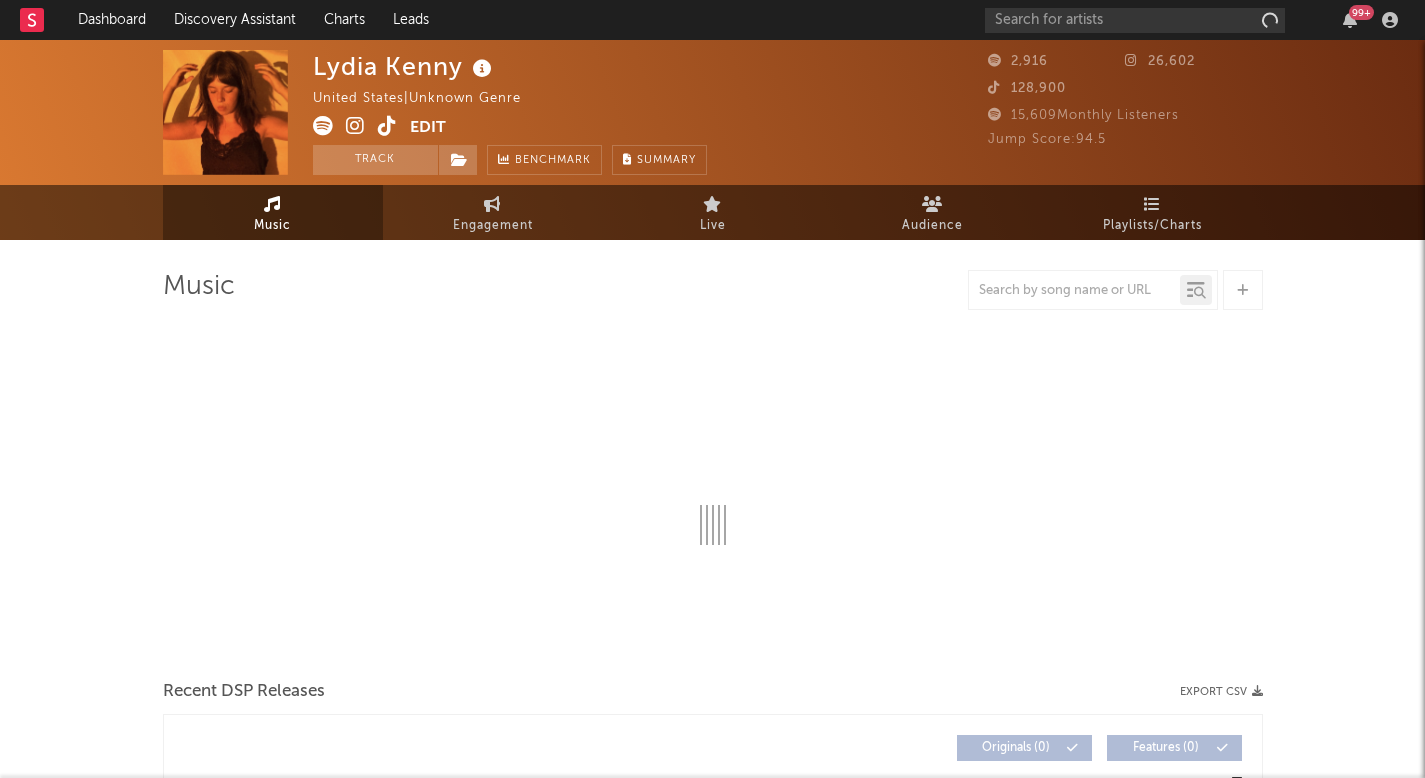 select on "1w" 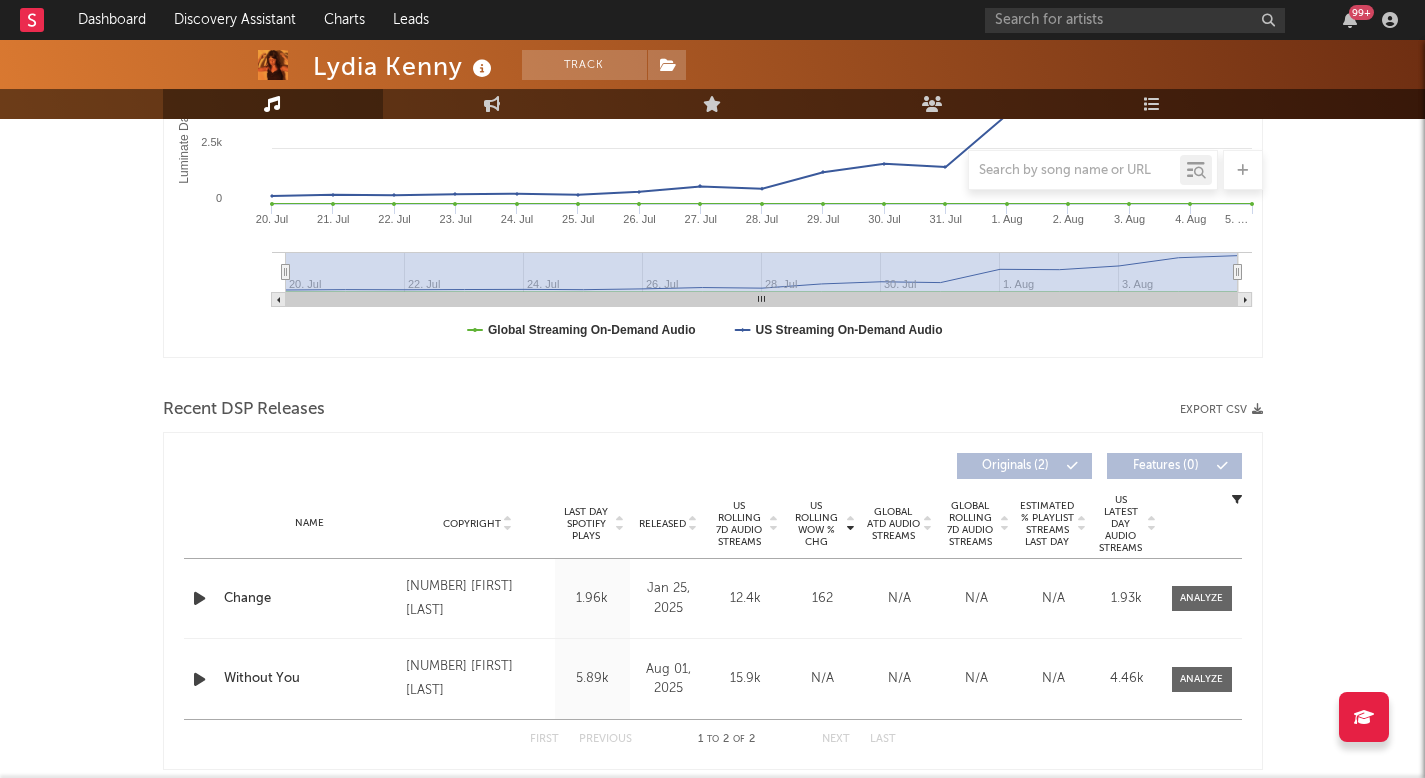 scroll, scrollTop: 452, scrollLeft: 0, axis: vertical 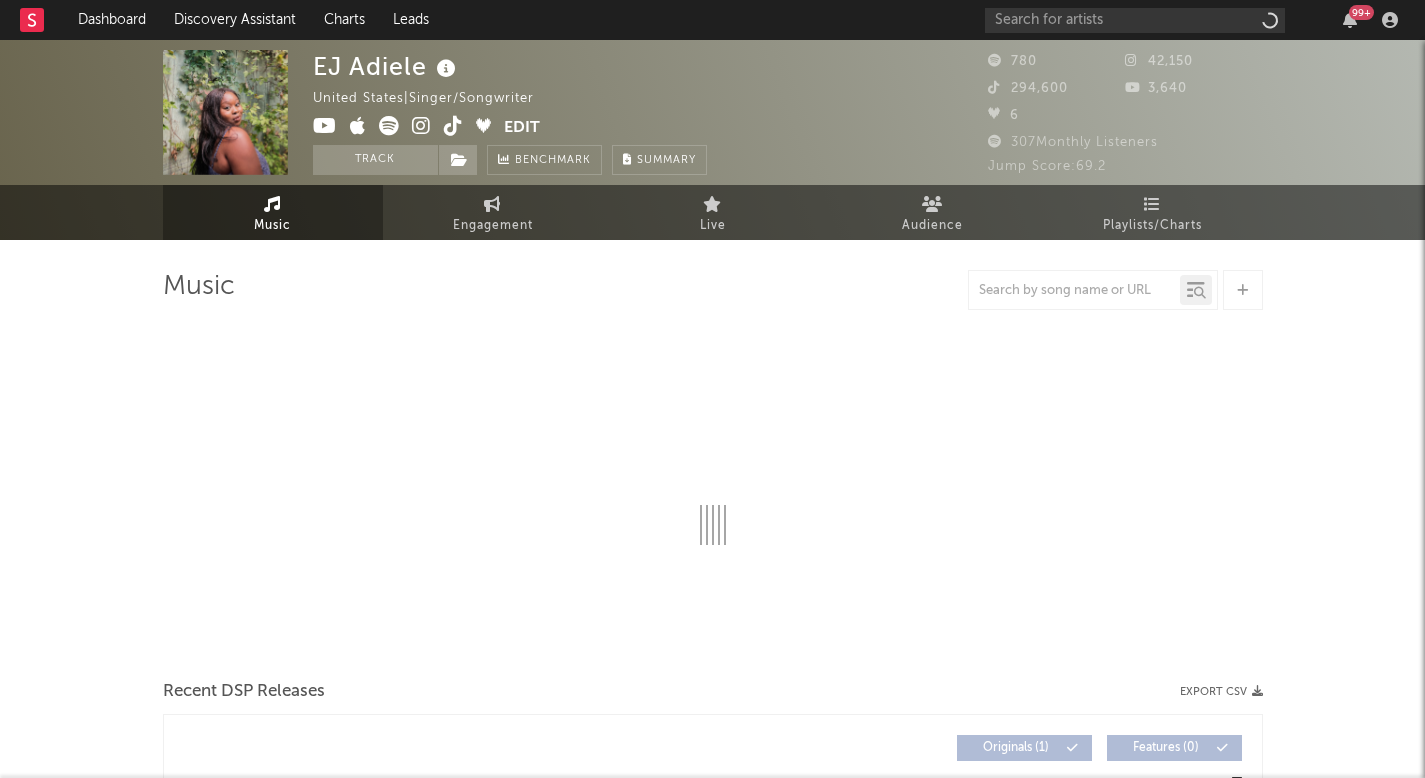 select on "6m" 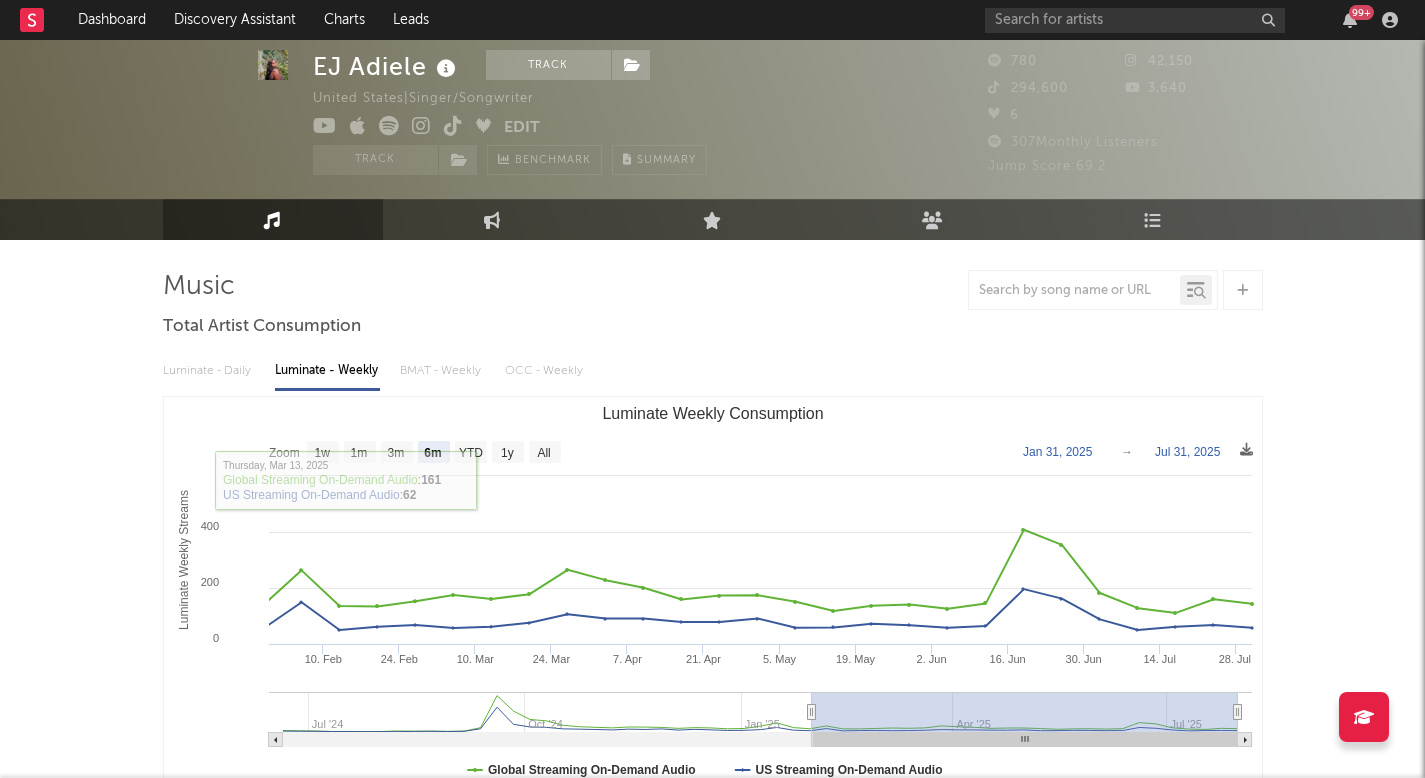 scroll, scrollTop: 78, scrollLeft: 0, axis: vertical 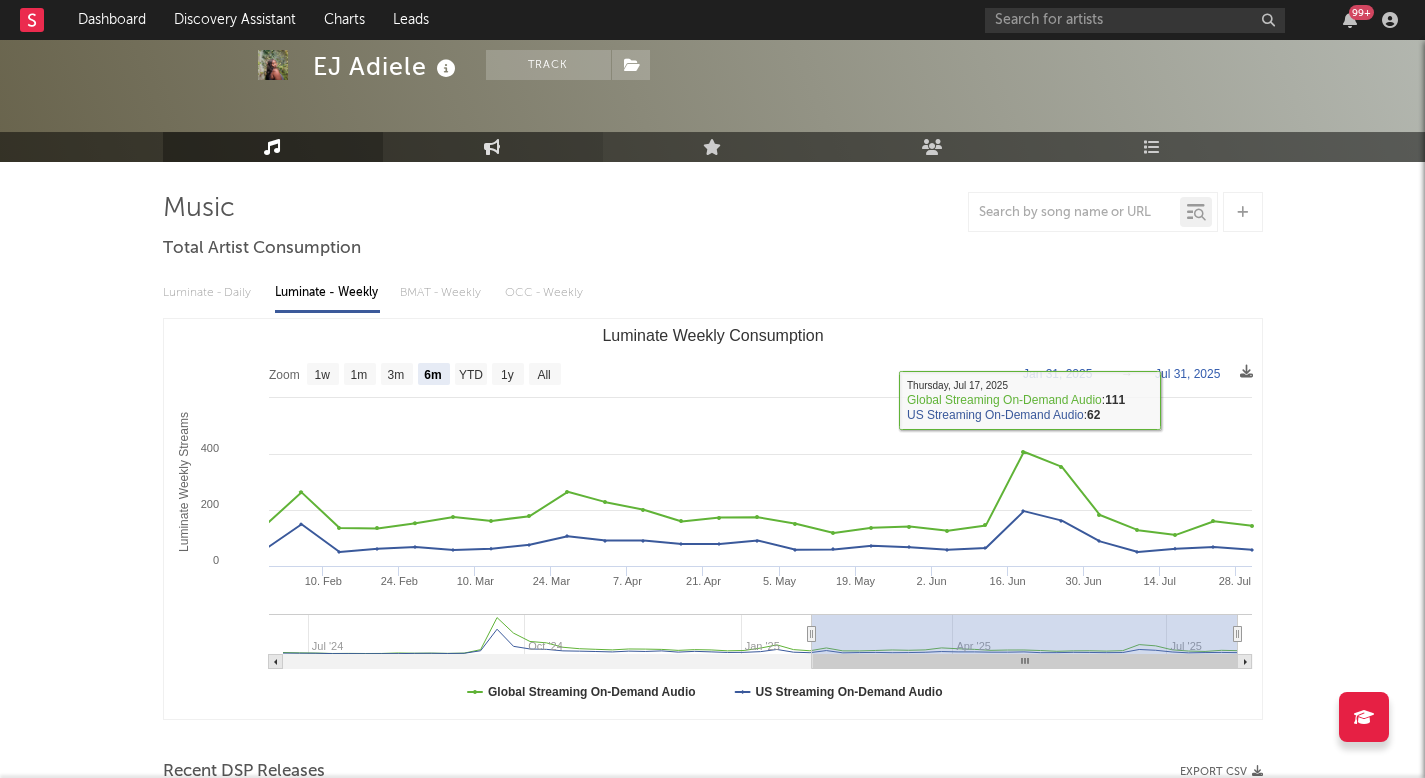 click on "Engagement" at bounding box center (493, 147) 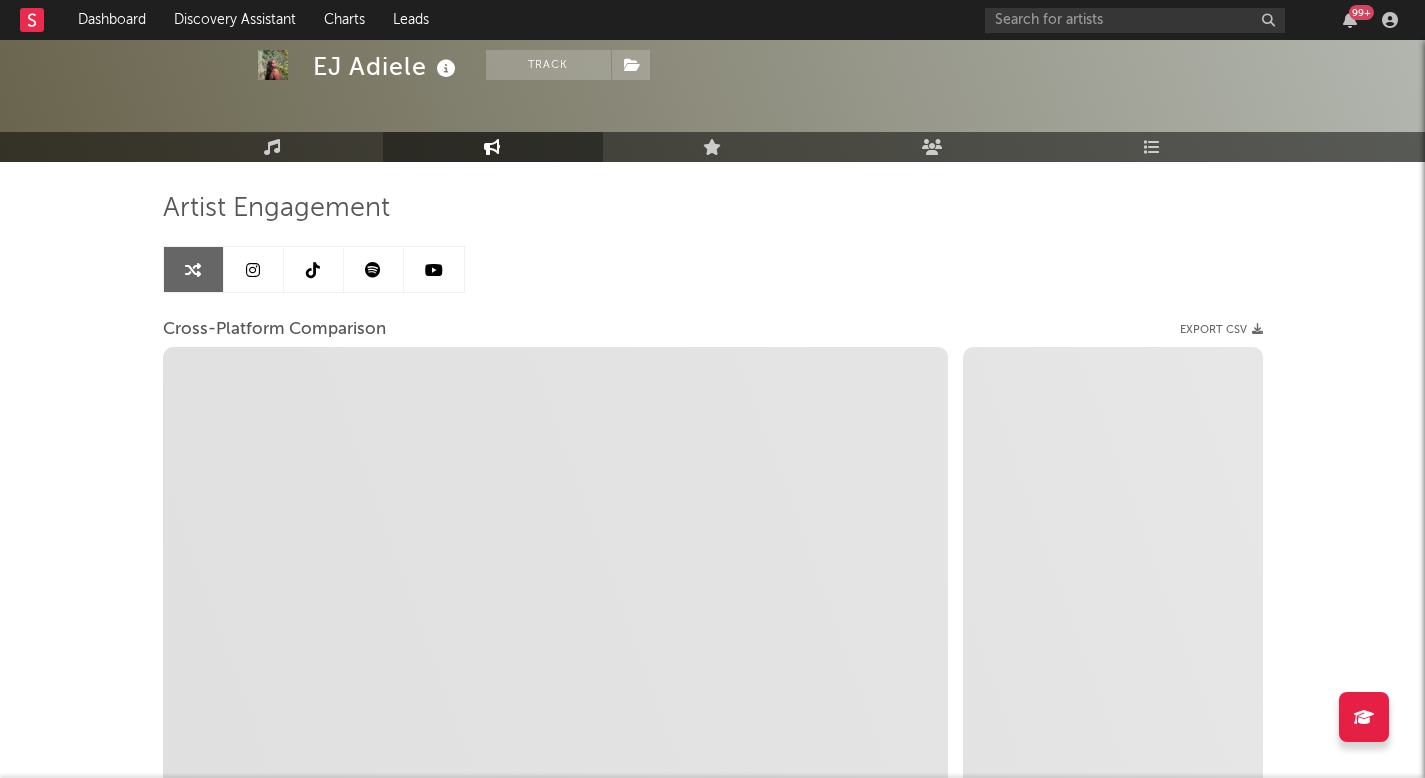 select on "1w" 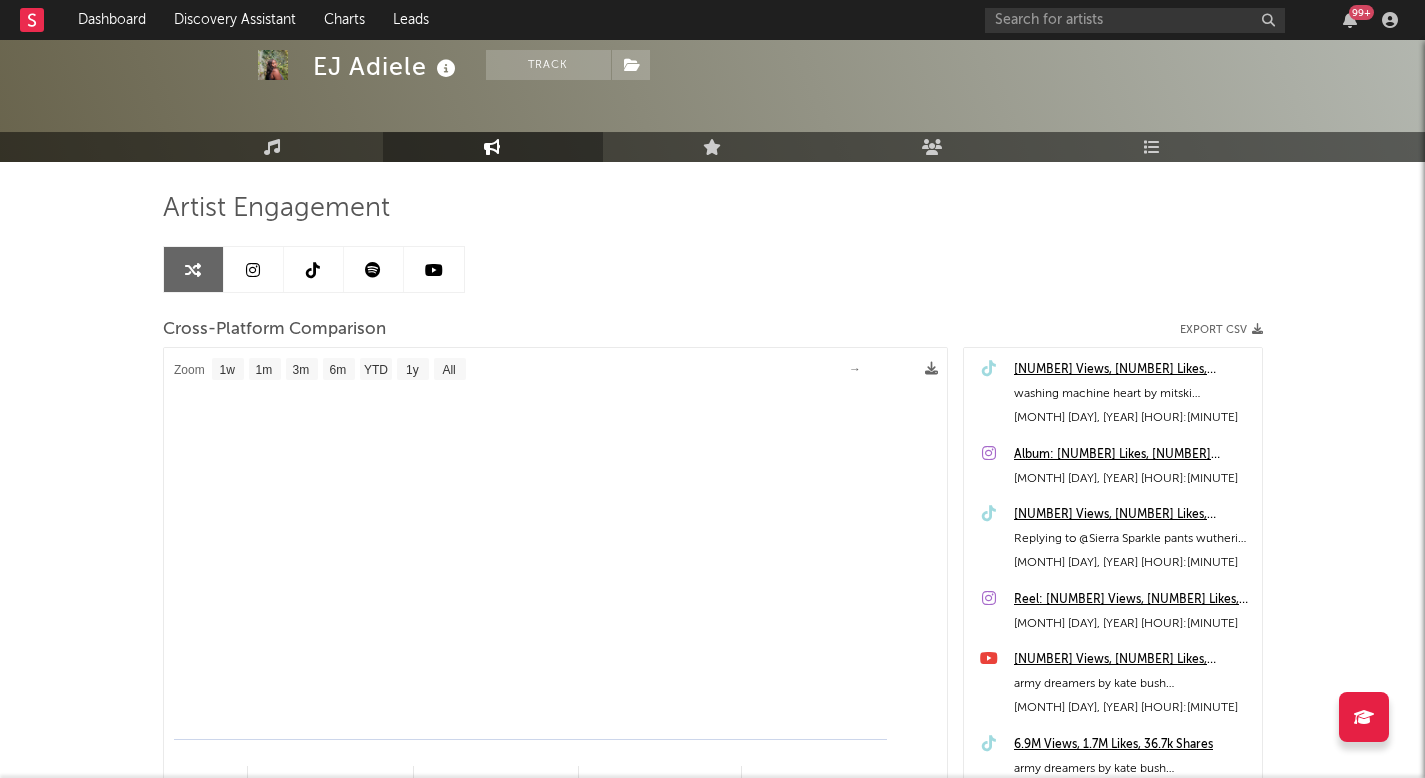 select on "1m" 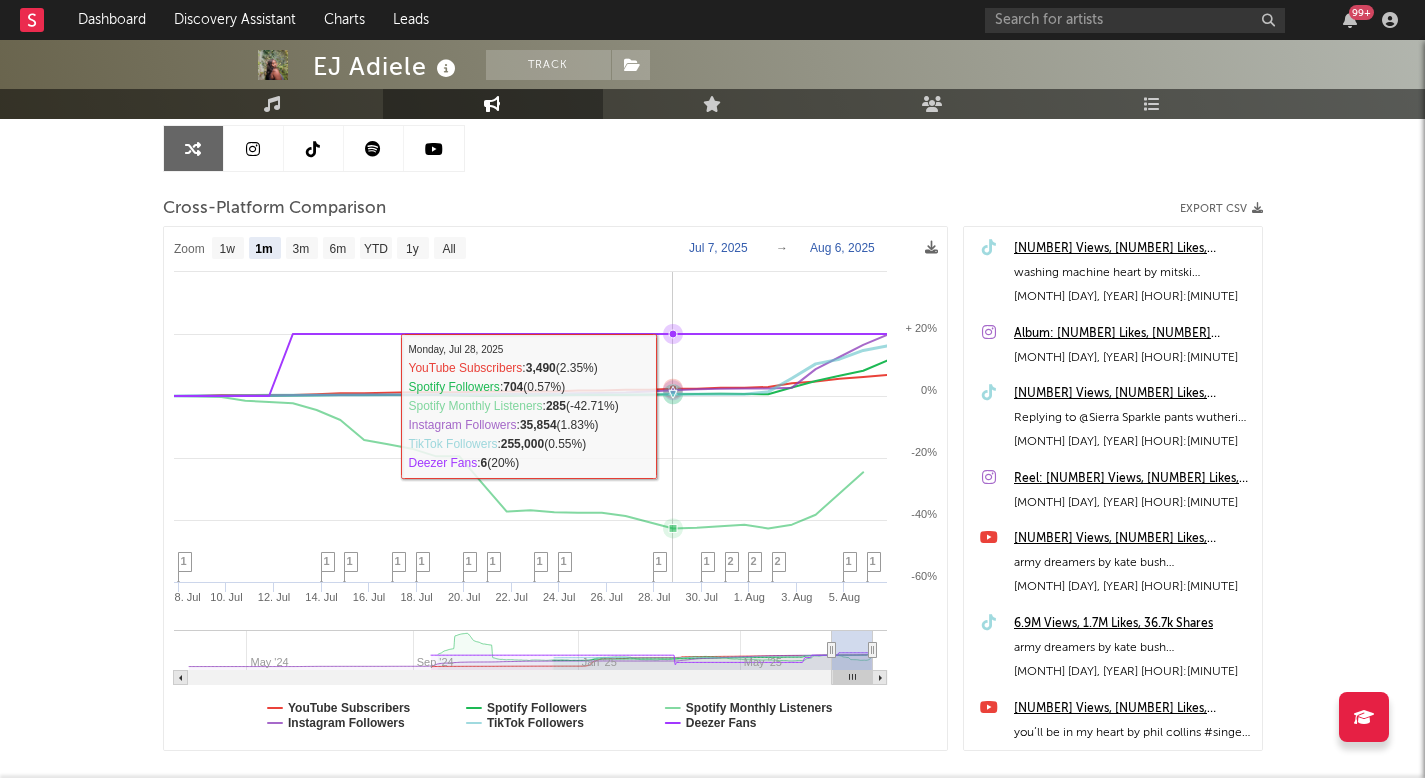 scroll, scrollTop: 180, scrollLeft: 0, axis: vertical 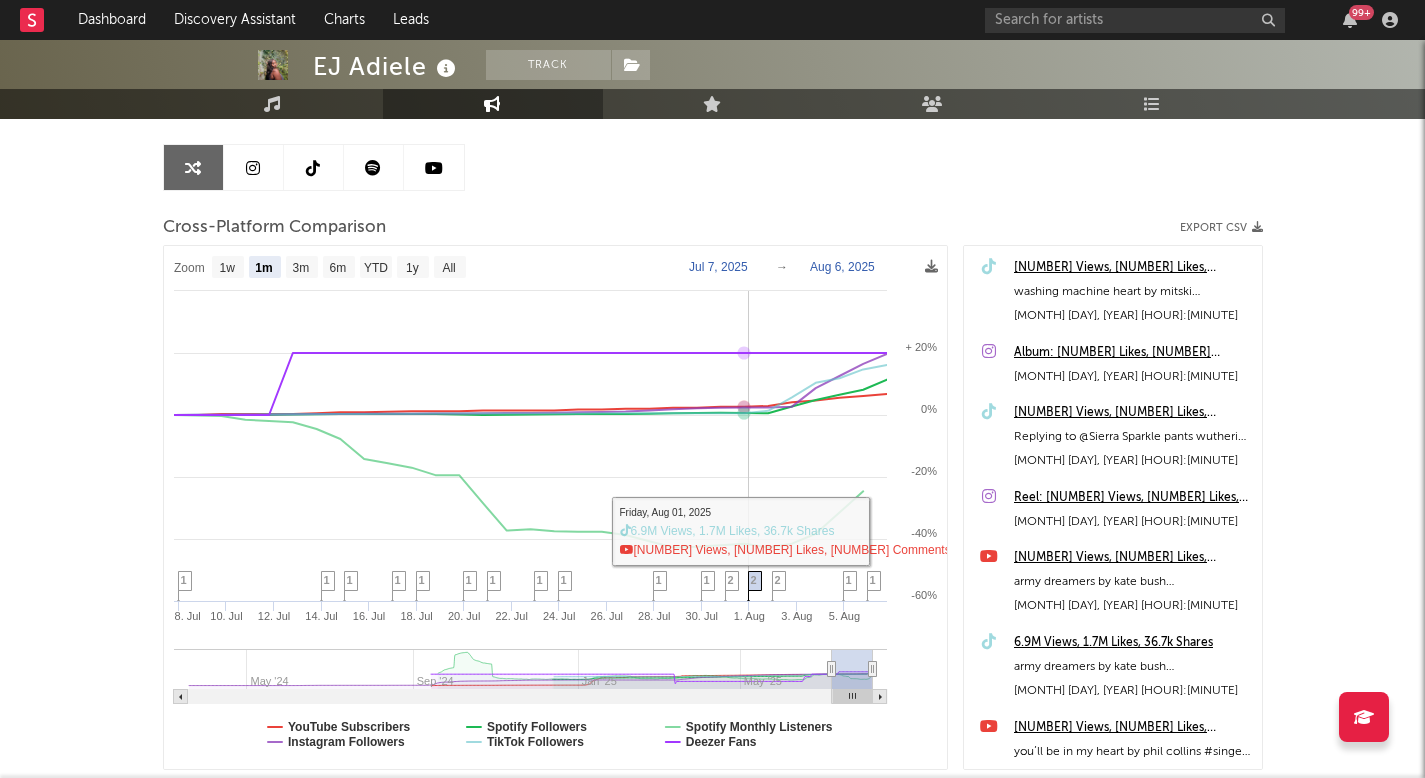 click 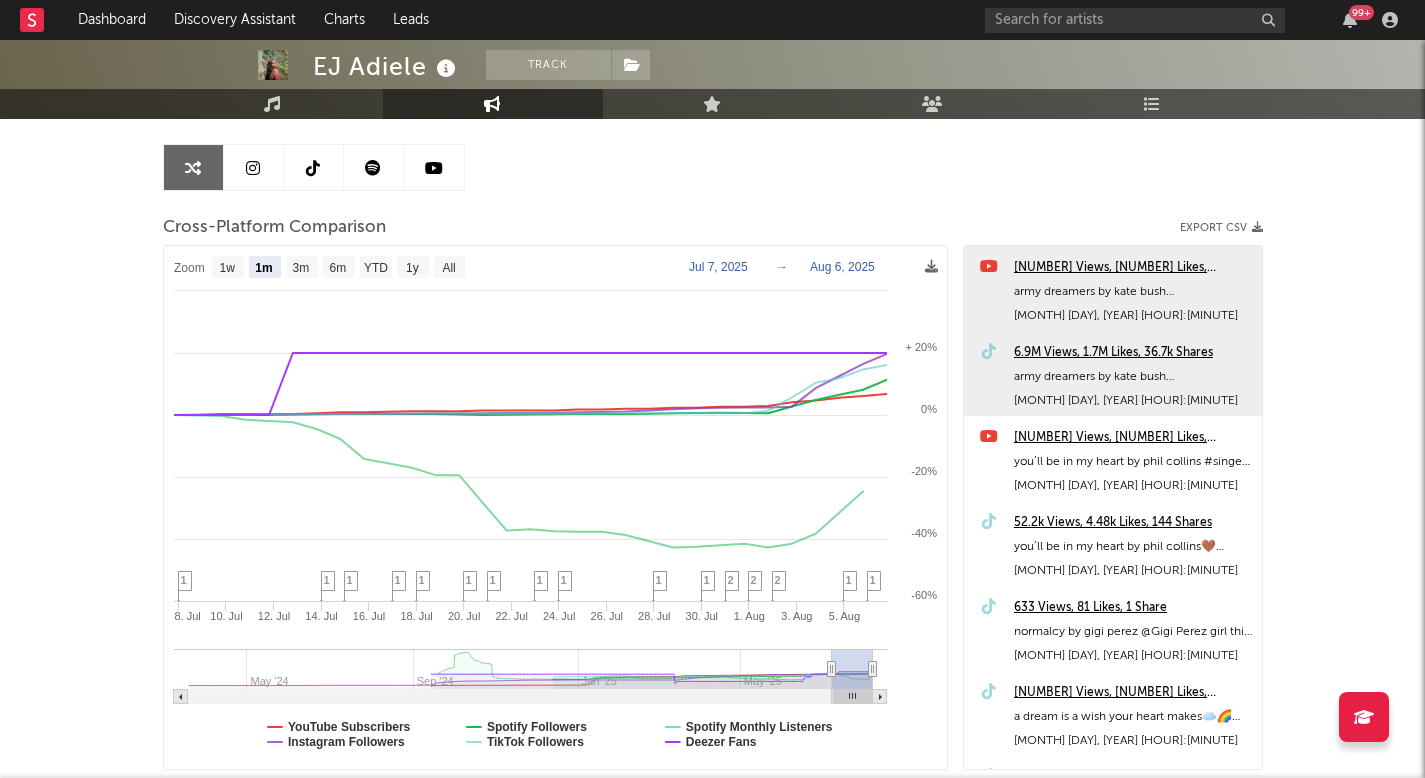 click on "6.9M Views, 1.7M Likes, 36.7k Shares" at bounding box center (1133, 353) 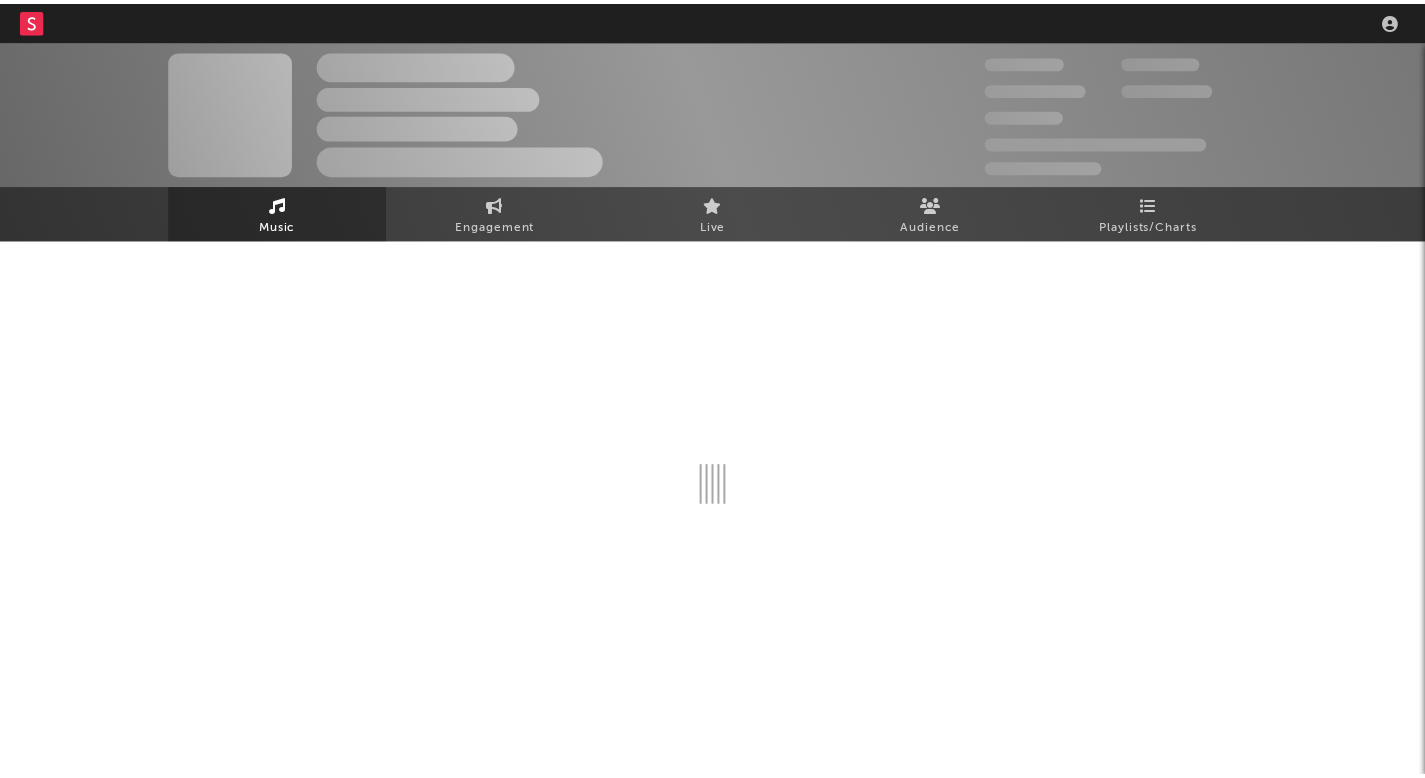 scroll, scrollTop: 0, scrollLeft: 0, axis: both 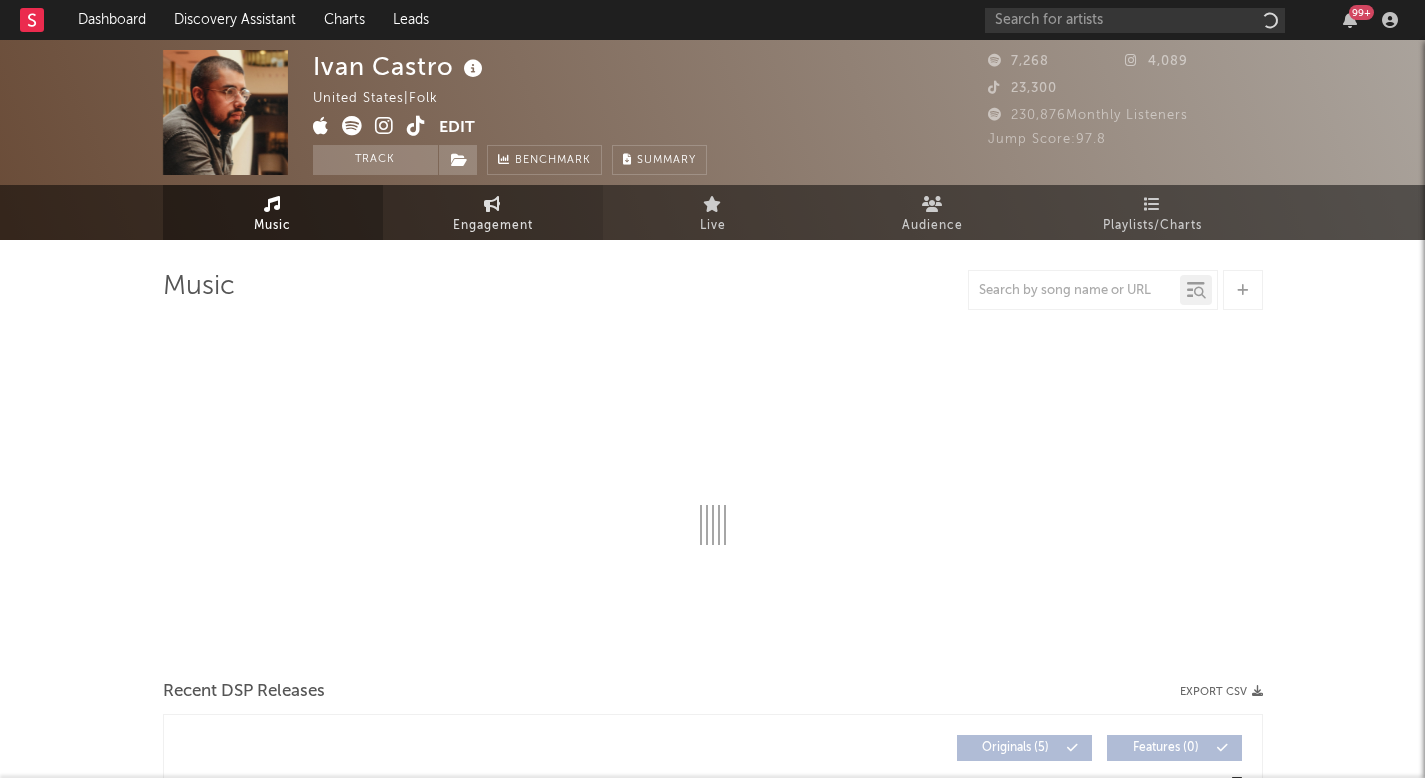 click on "Engagement" at bounding box center [493, 212] 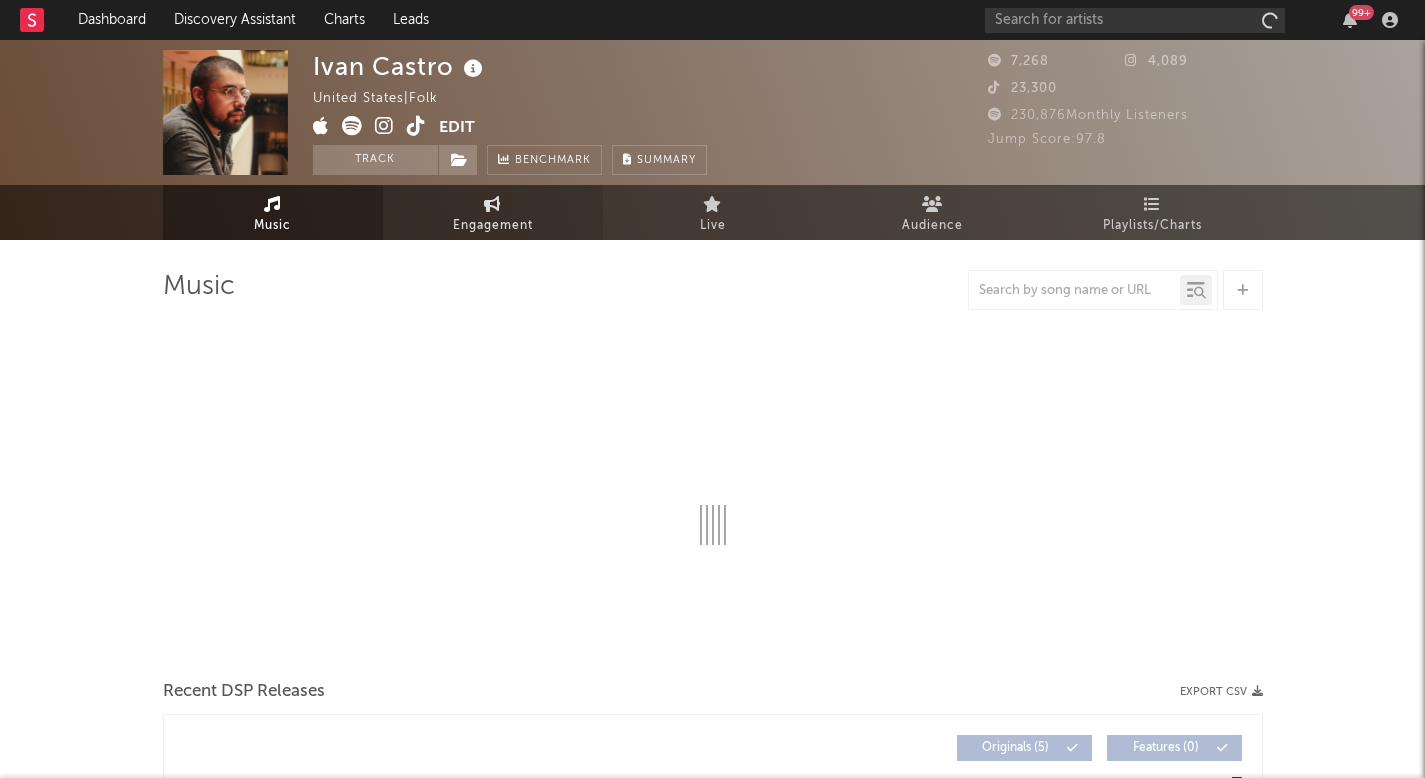 select on "1w" 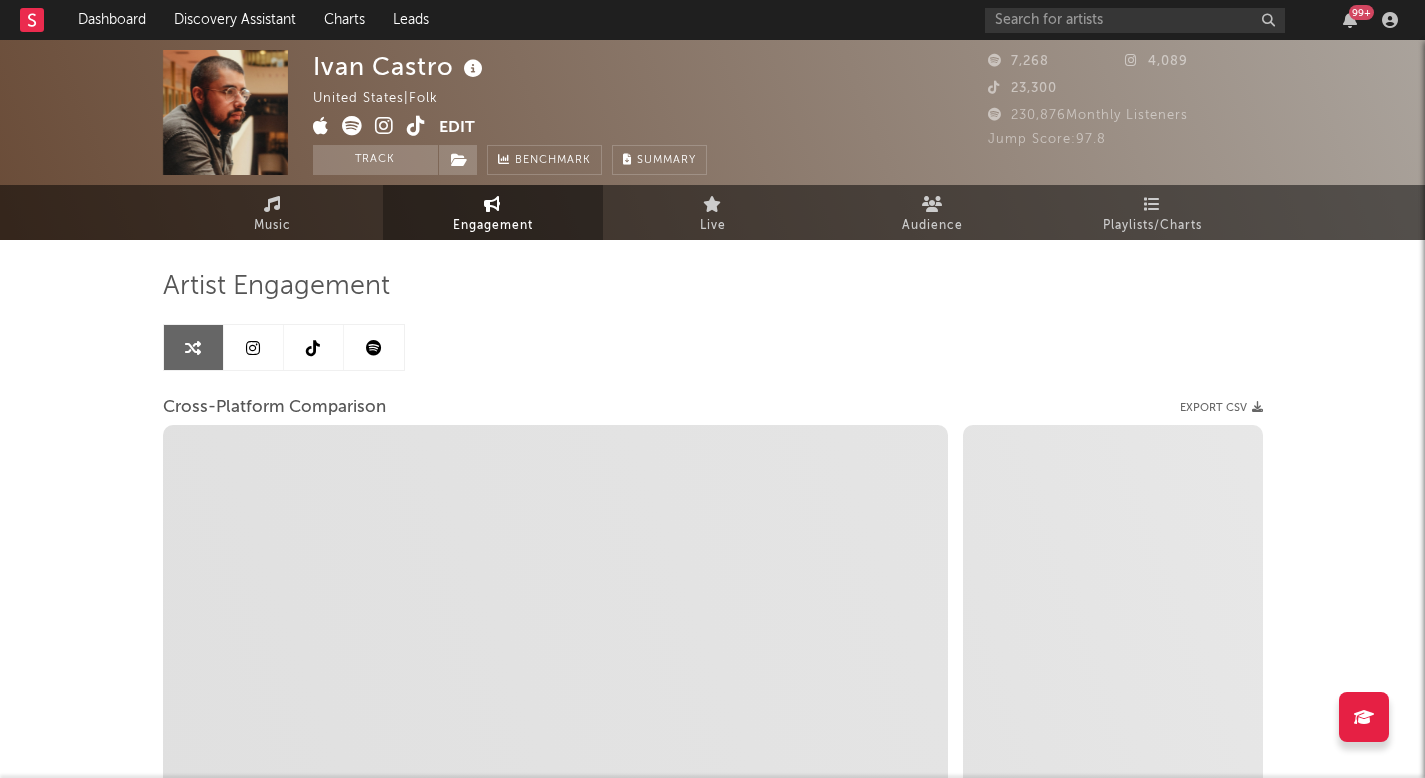 select on "1m" 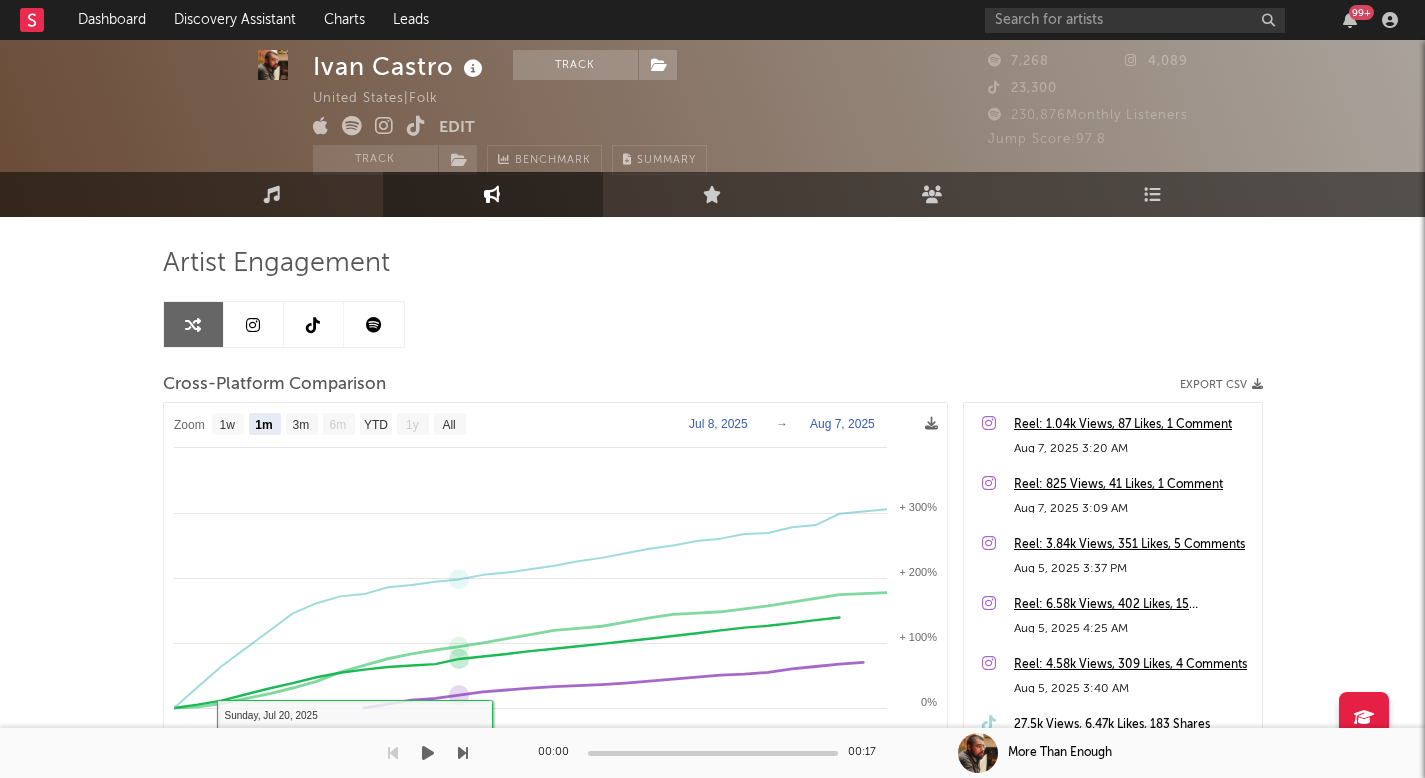 scroll, scrollTop: 23, scrollLeft: 0, axis: vertical 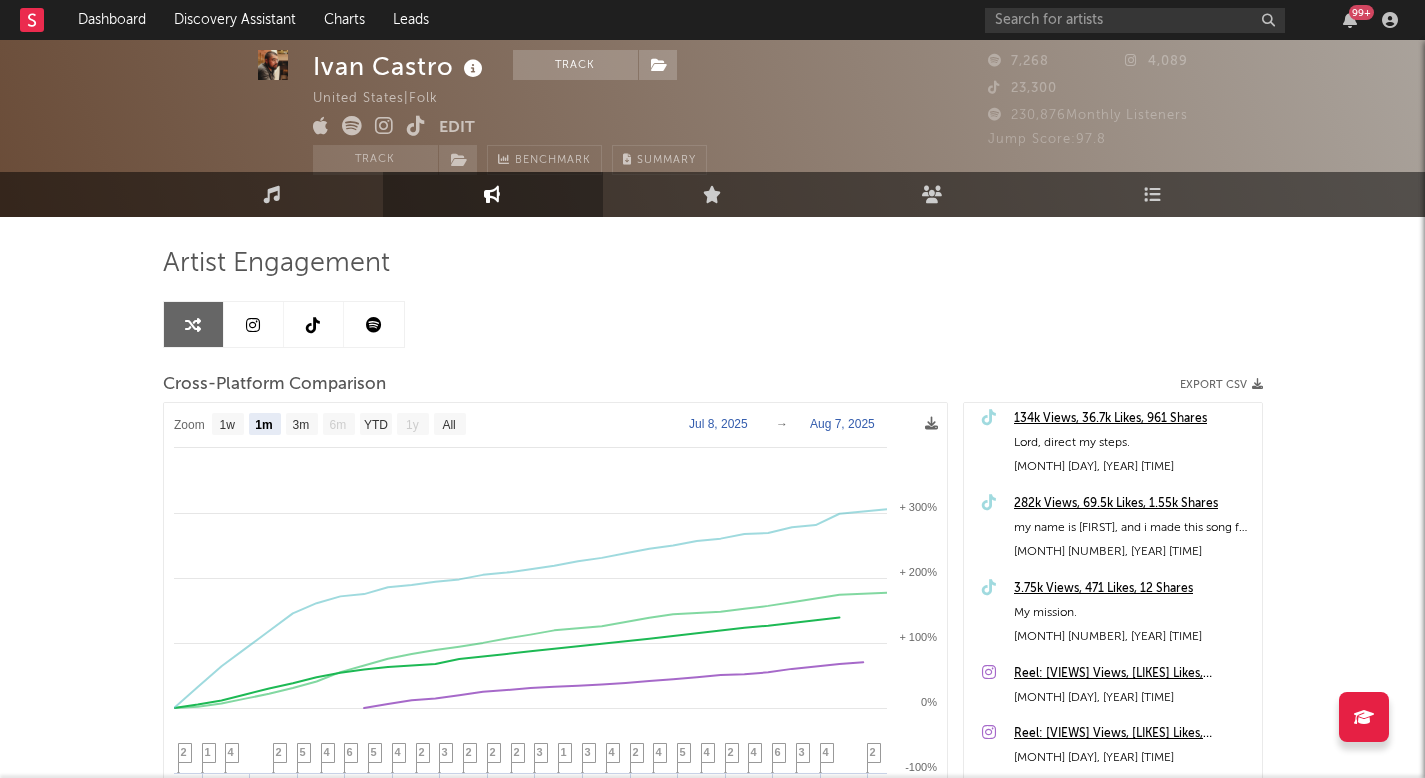 click on "134k Views, 36.7k Likes, 961 Shares" at bounding box center [1133, 419] 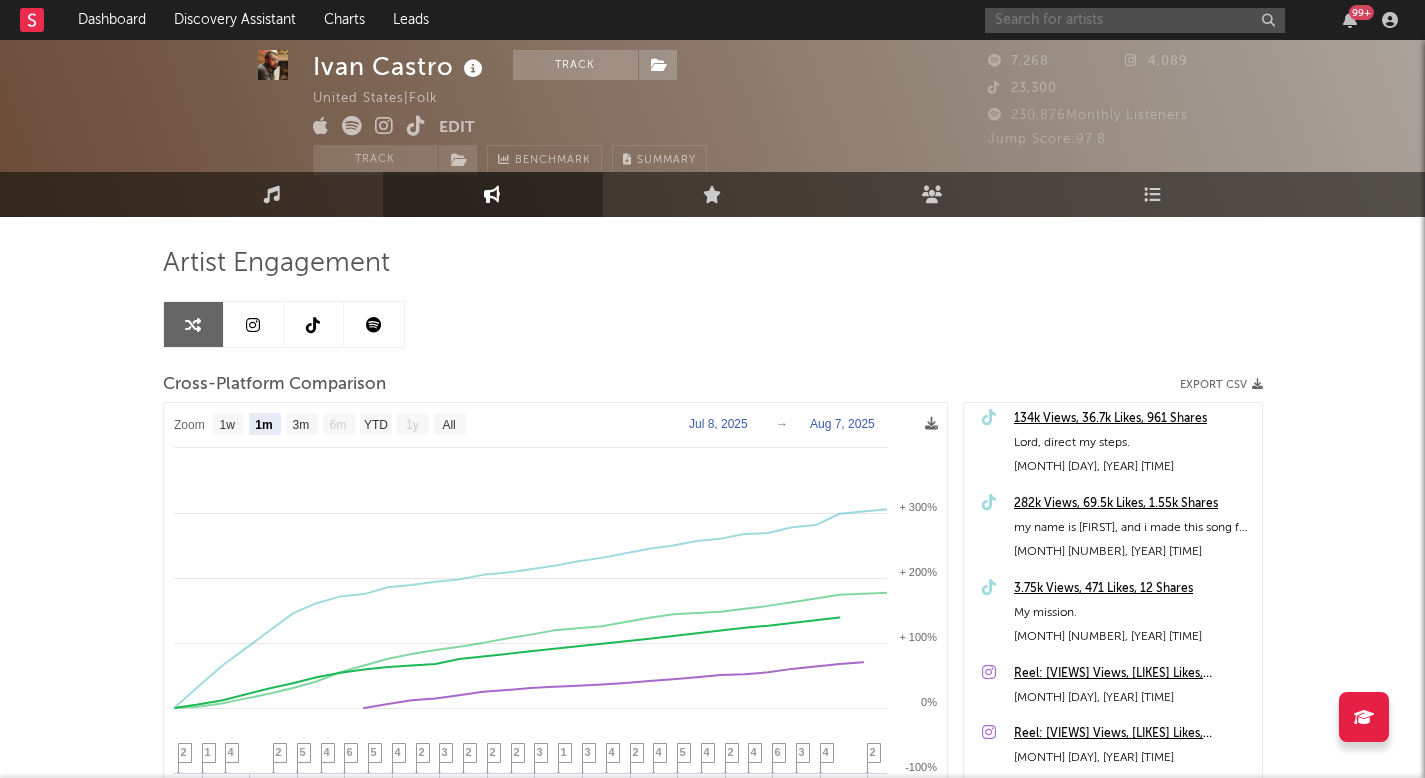 click at bounding box center (1135, 20) 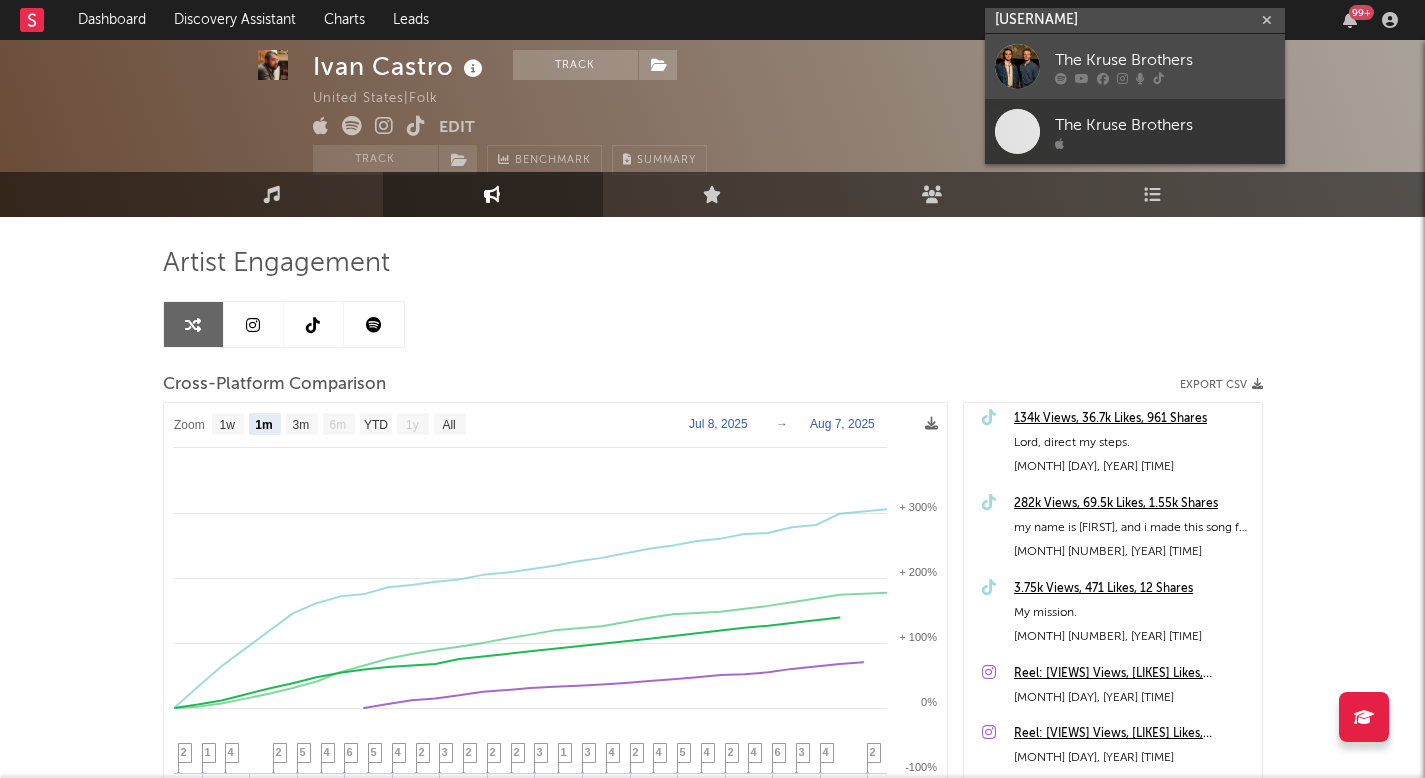 type on "[USERNAME]" 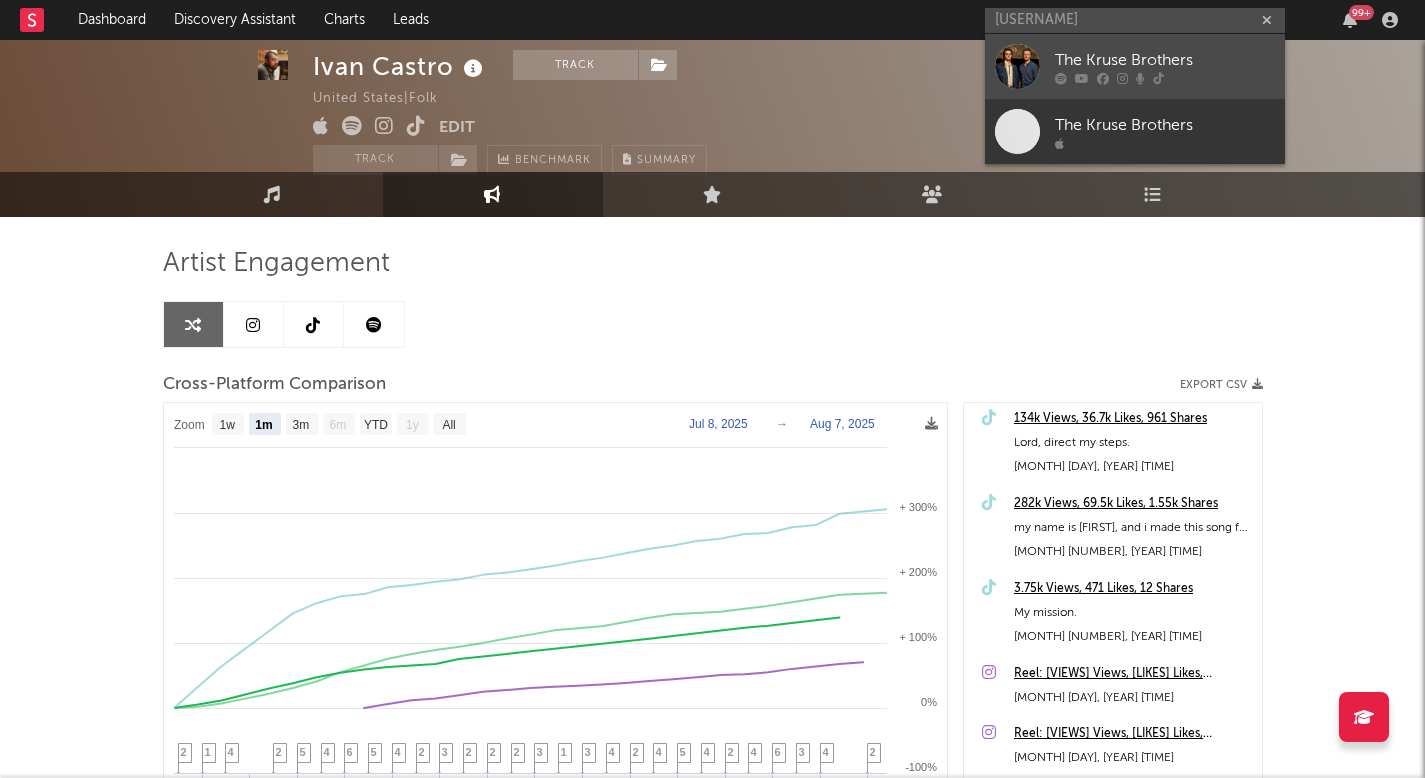 click at bounding box center (1165, 78) 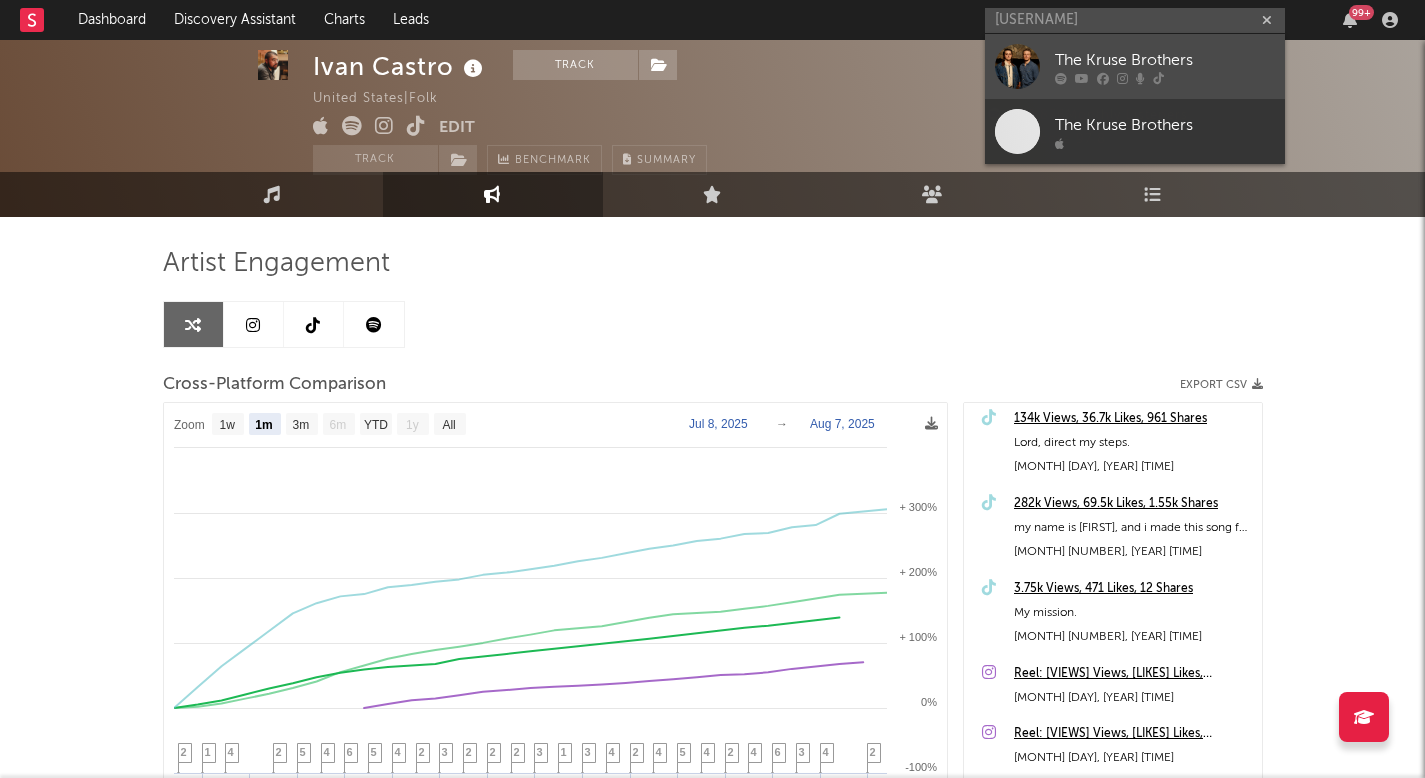 type 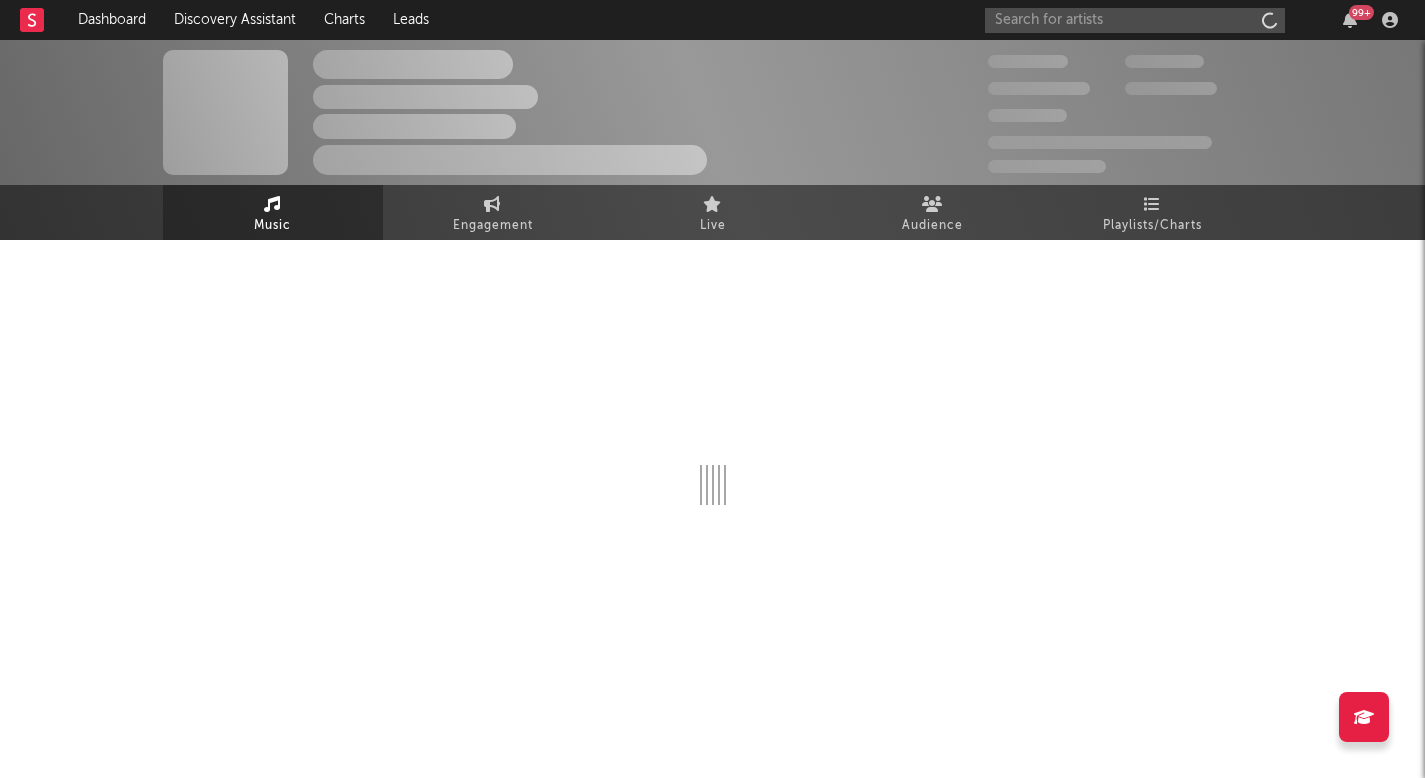 scroll, scrollTop: 0, scrollLeft: 0, axis: both 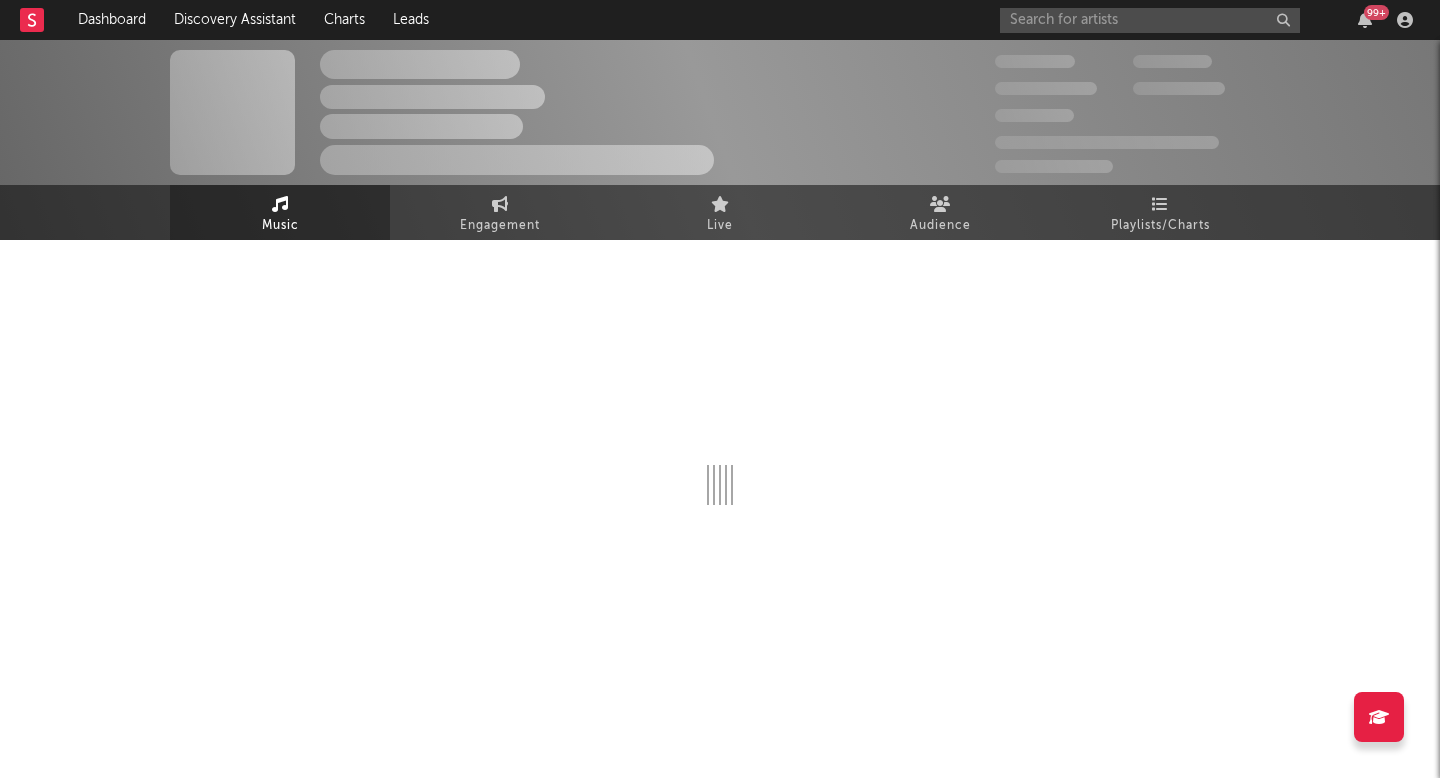 select on "6m" 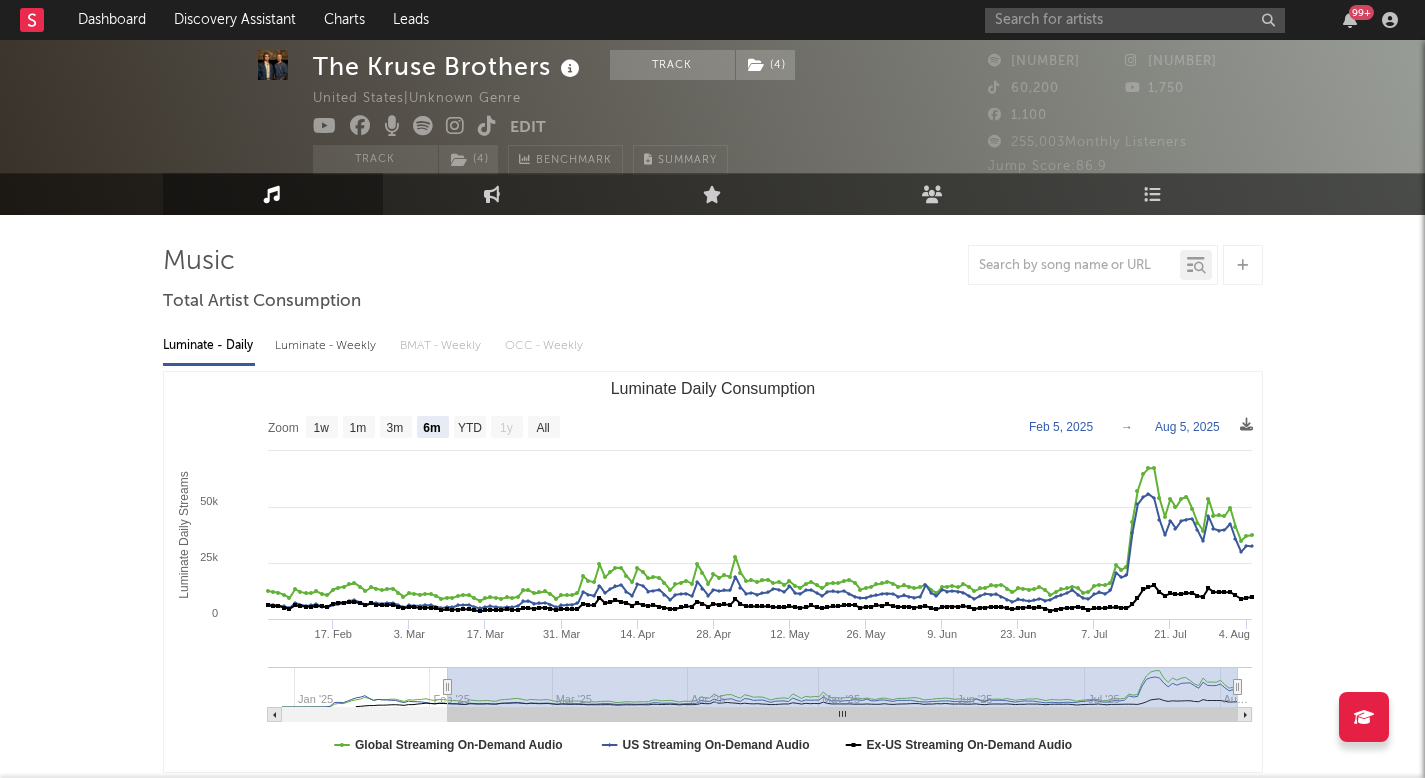 scroll, scrollTop: 32, scrollLeft: 0, axis: vertical 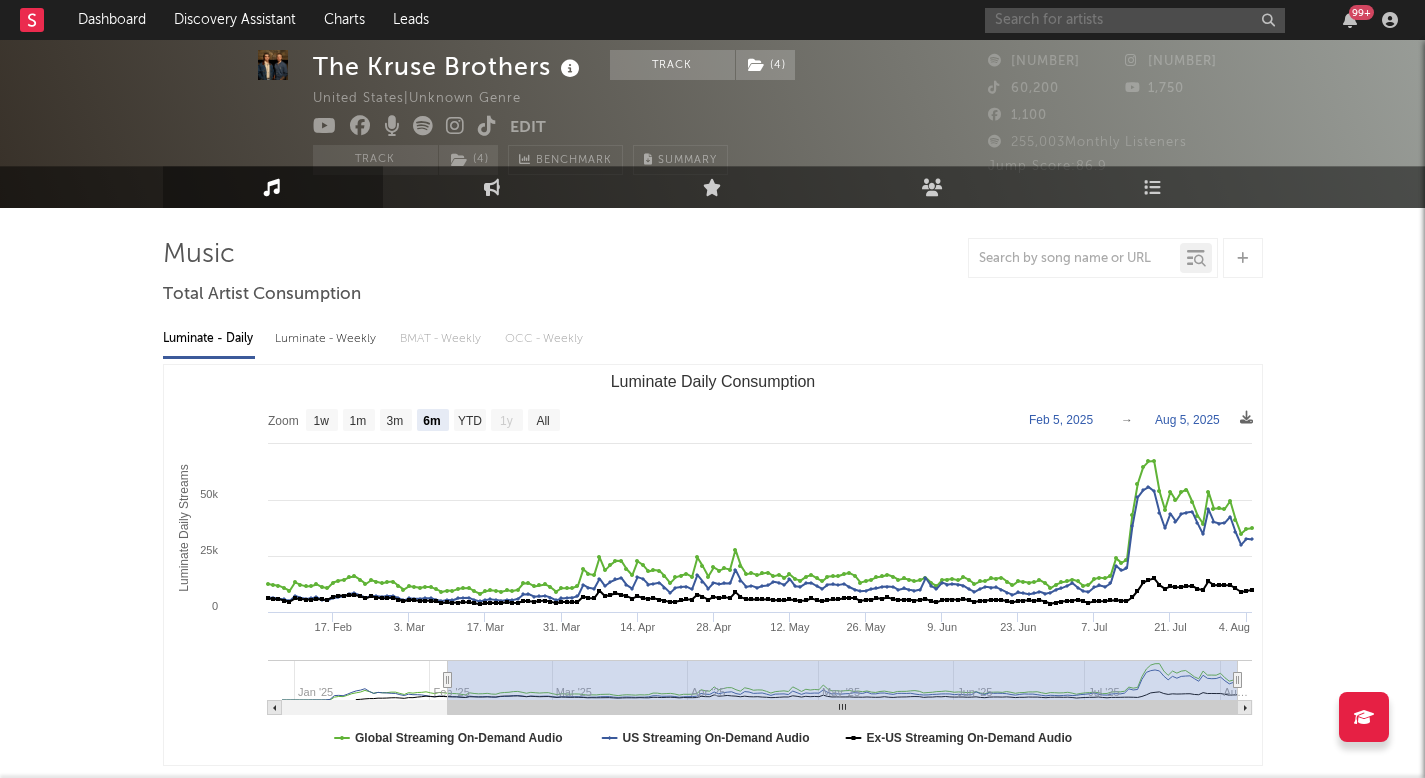 click at bounding box center [1135, 20] 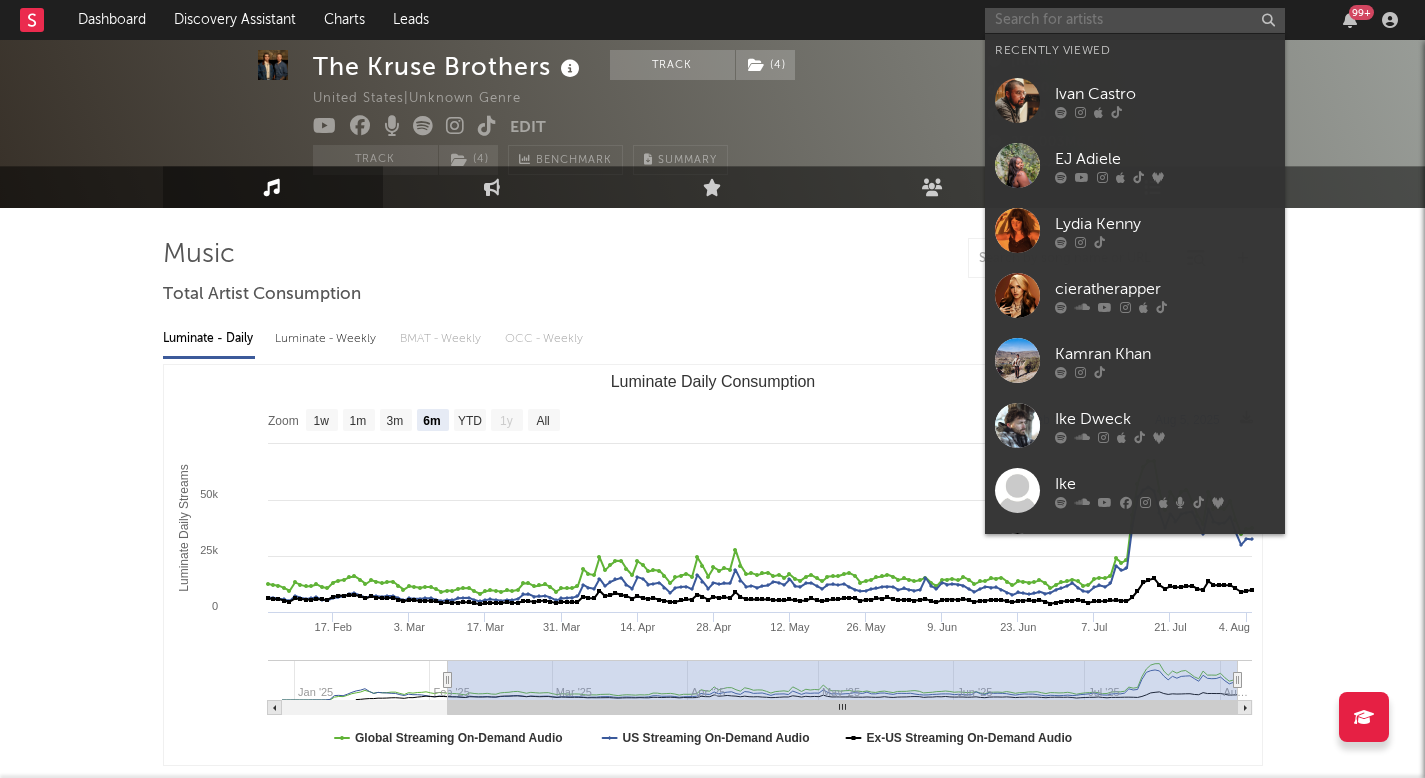 type on "t" 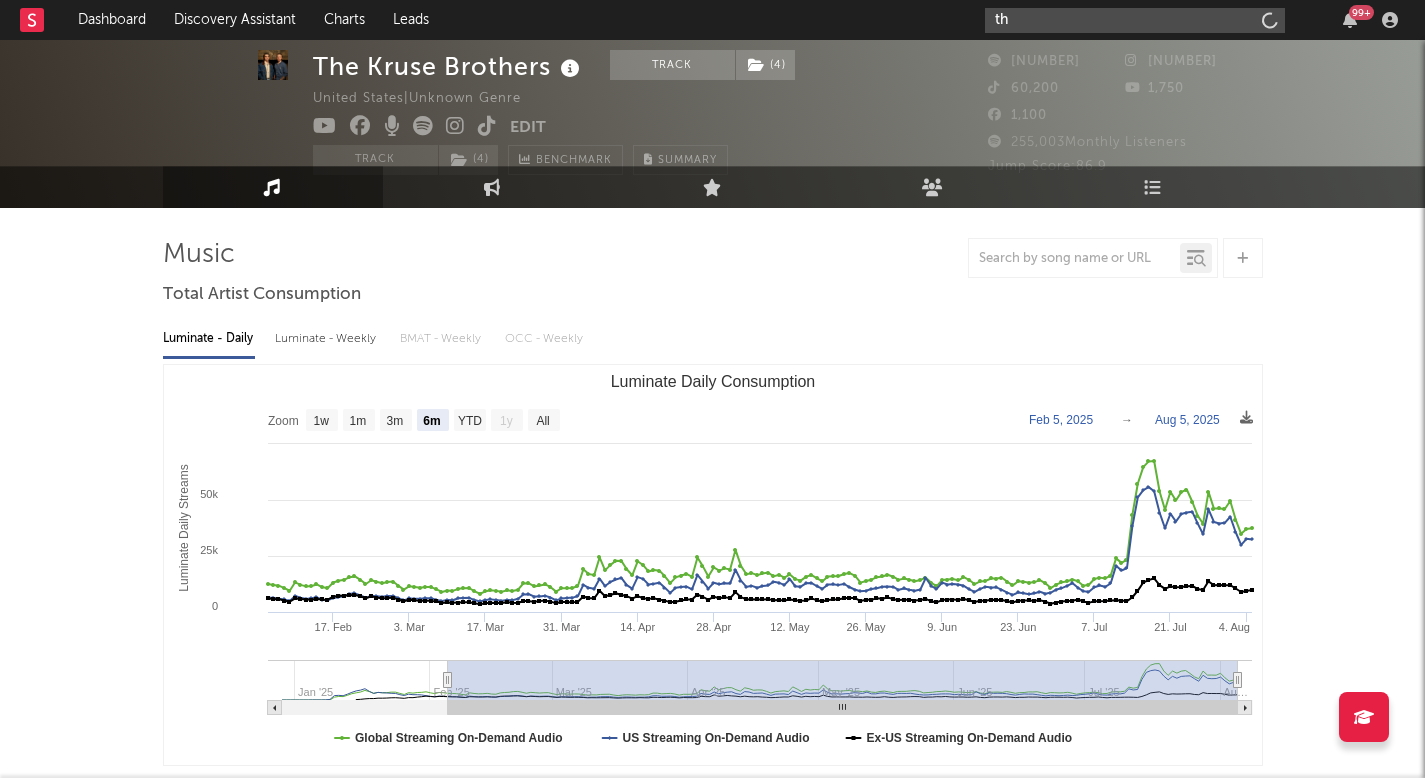 type on "t" 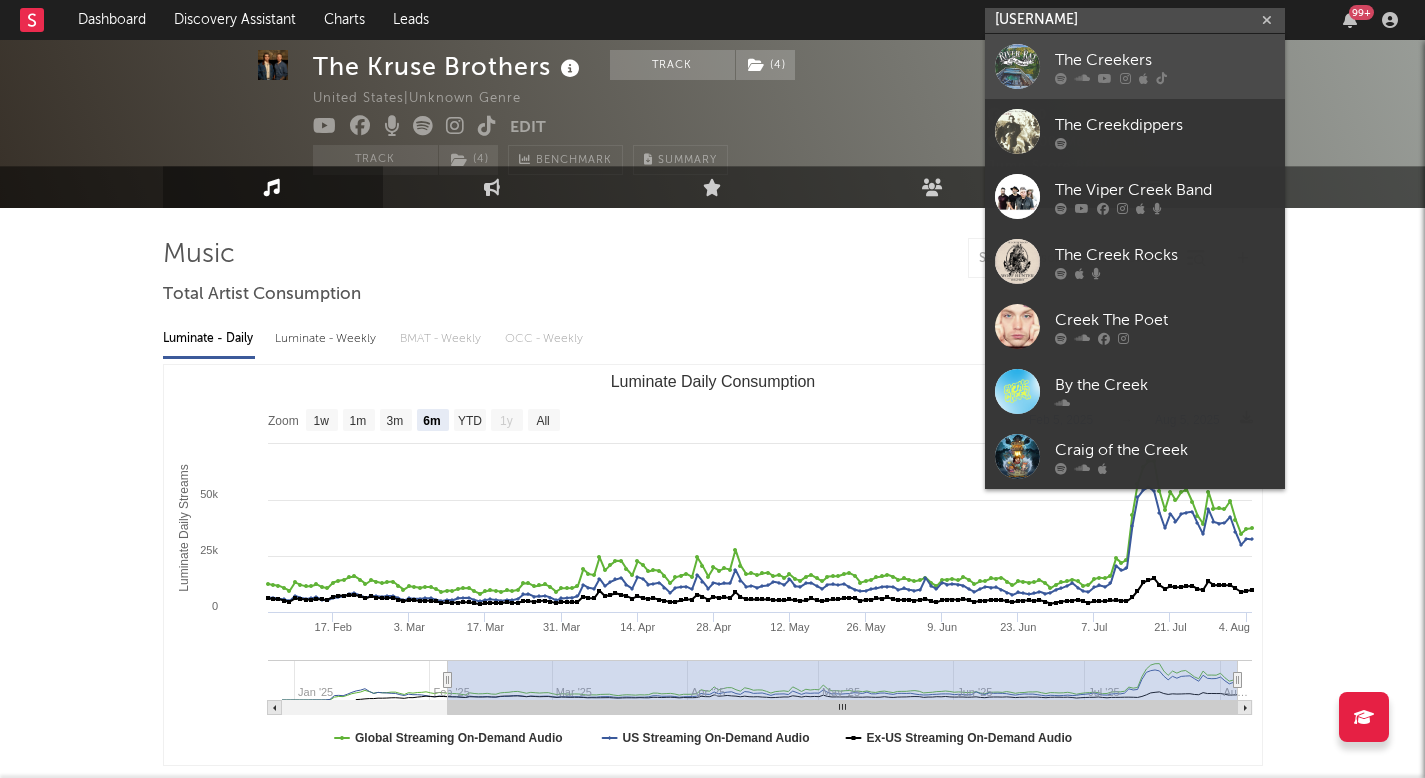 type on "[USERNAME]" 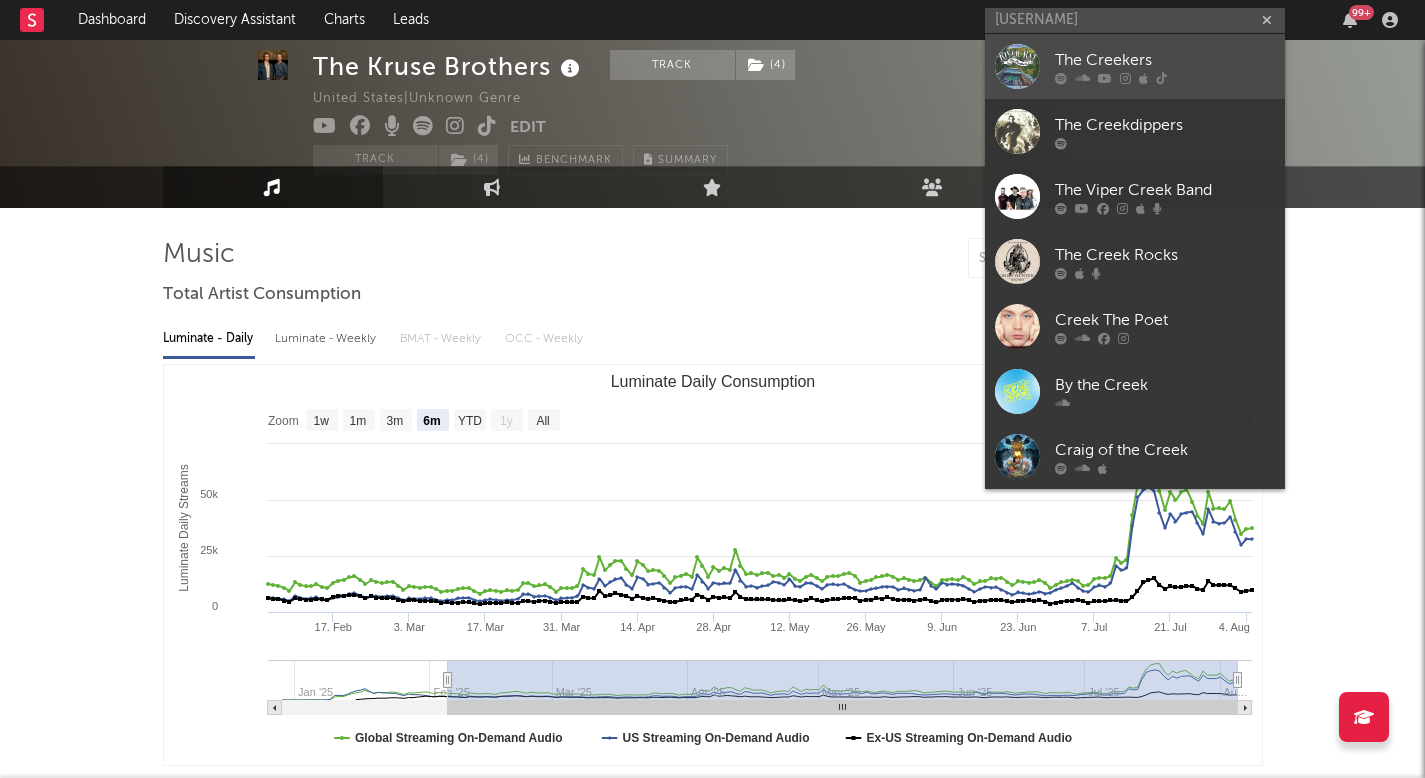 click on "The Creekers" at bounding box center [1165, 60] 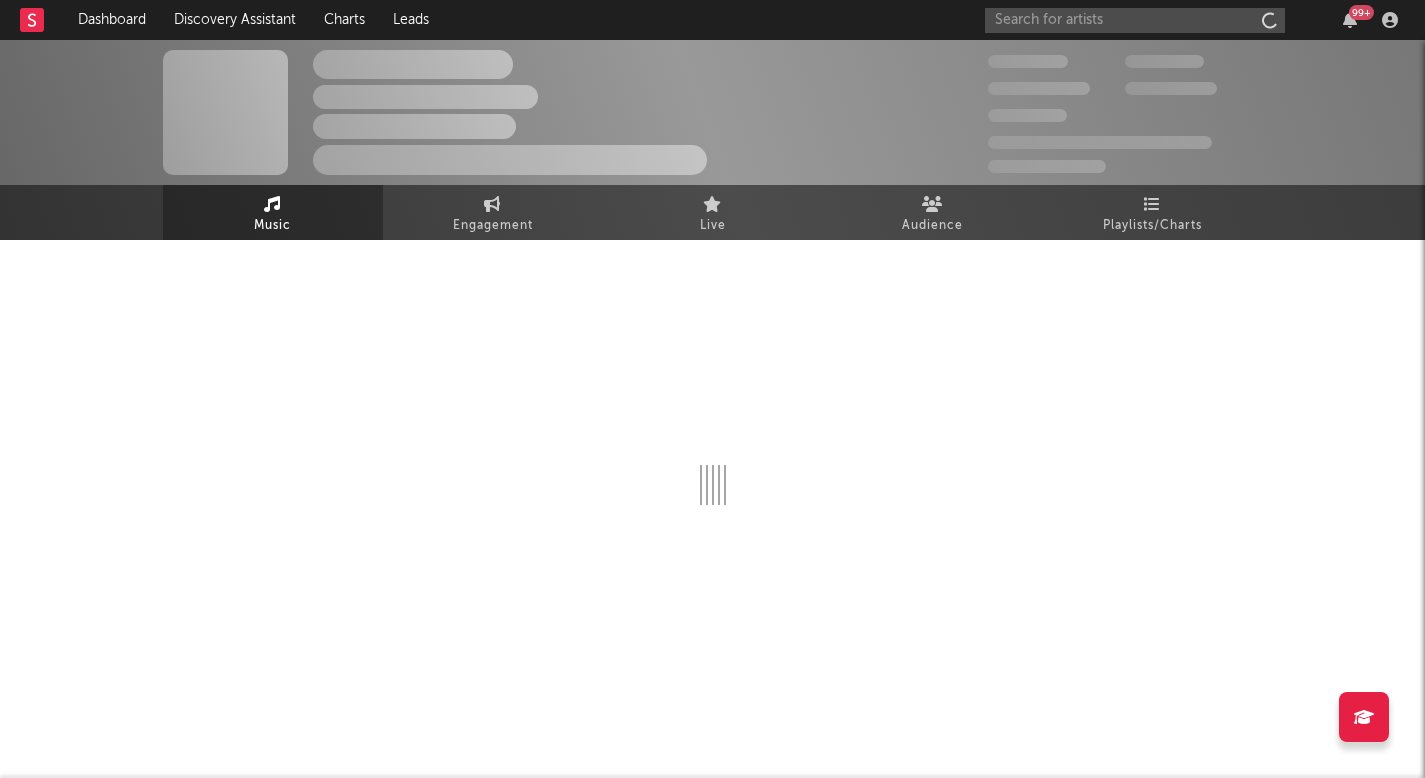 scroll, scrollTop: 0, scrollLeft: 0, axis: both 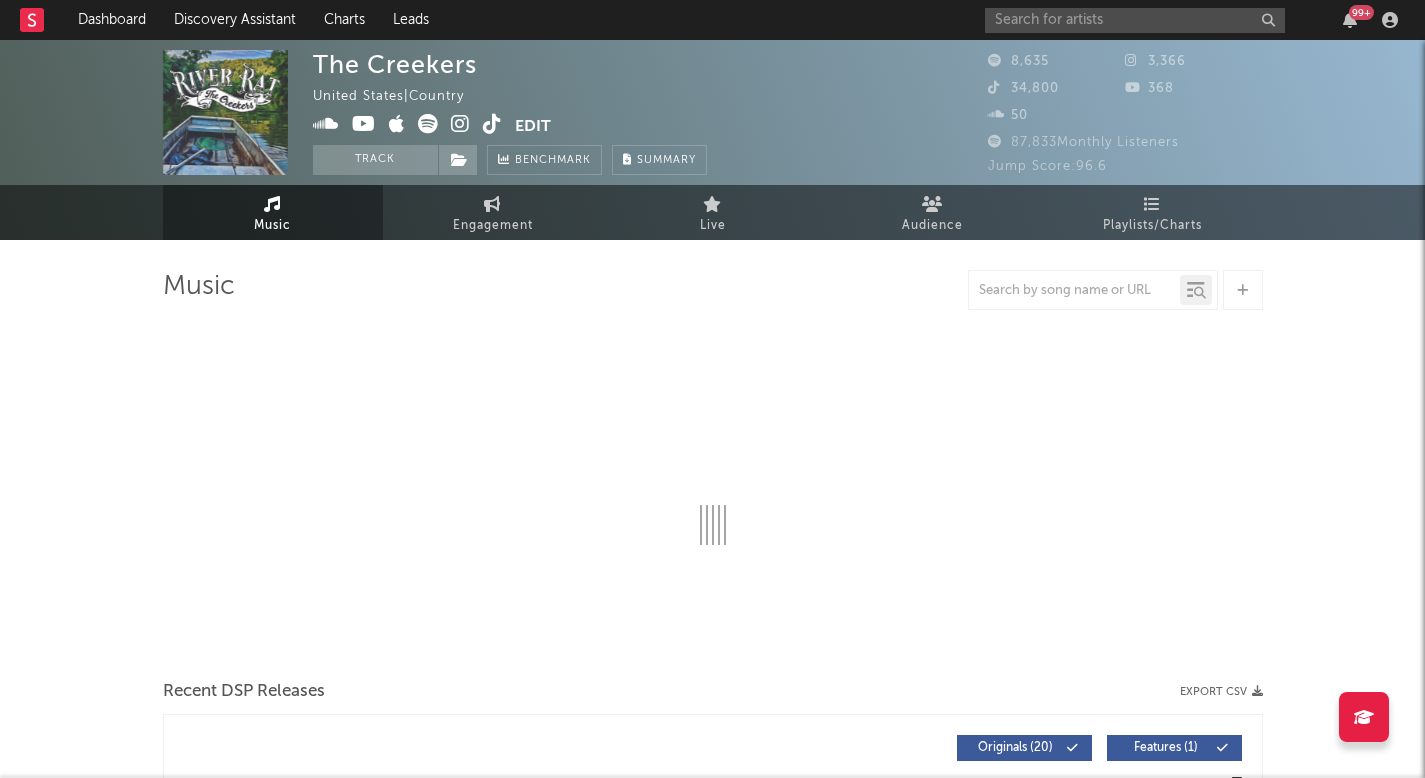 select on "6m" 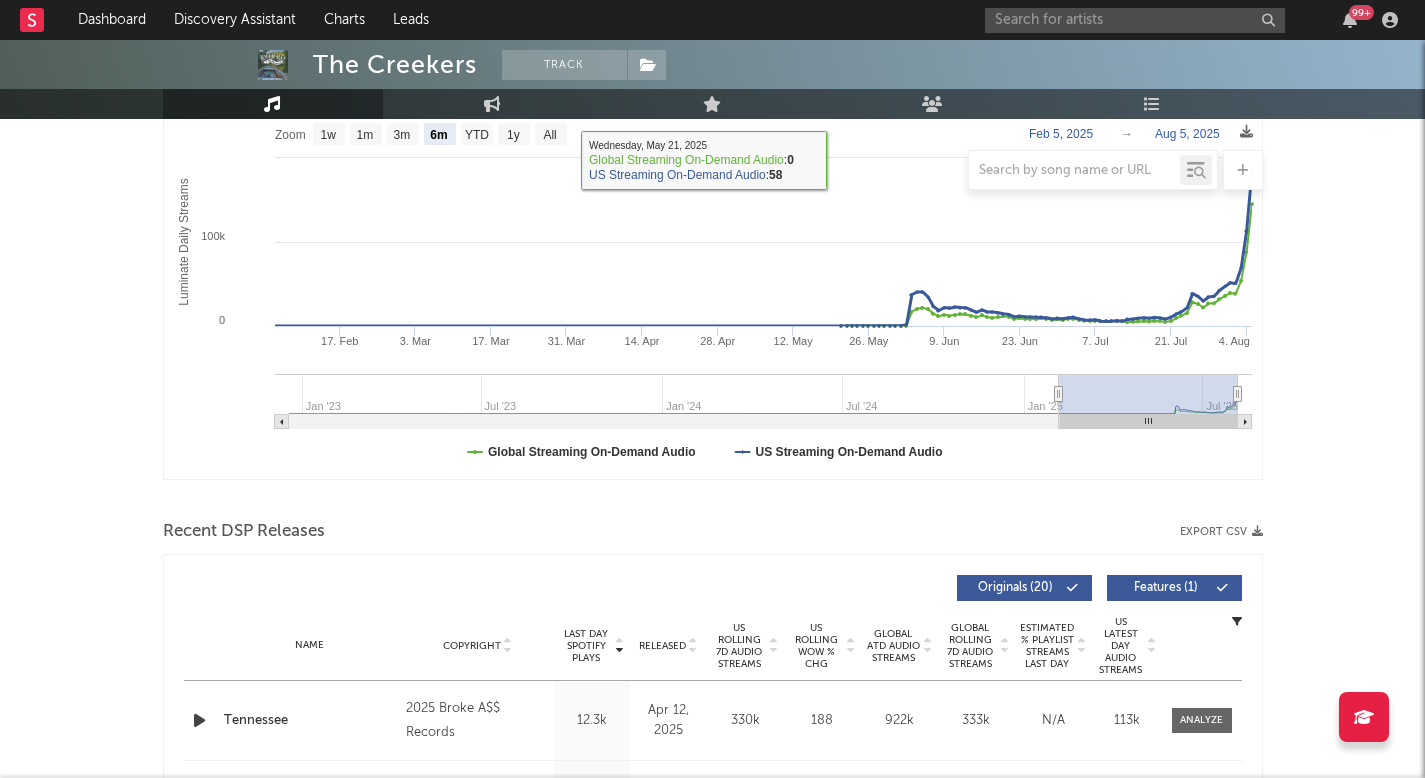 scroll, scrollTop: 489, scrollLeft: 0, axis: vertical 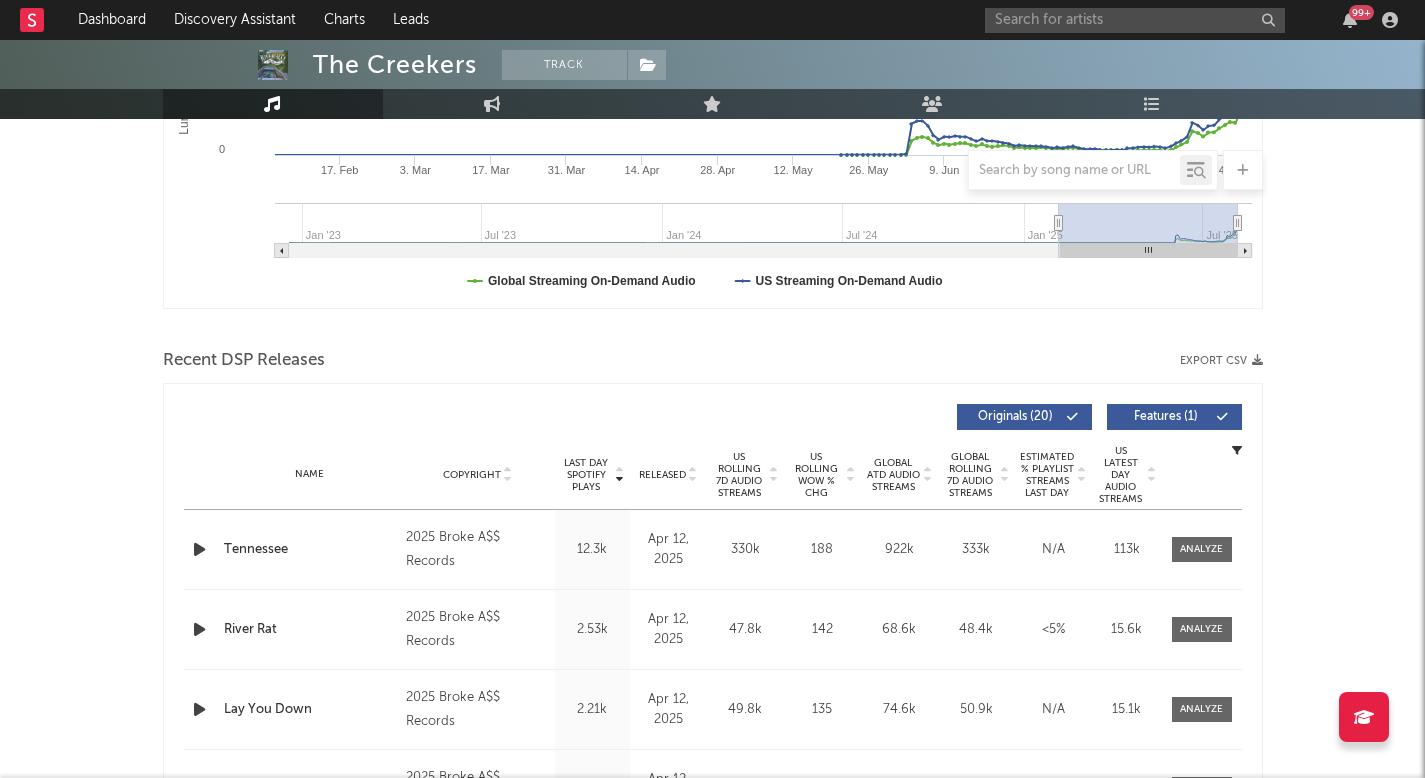 click on "US Rolling 7D Audio Streams" at bounding box center [739, 475] 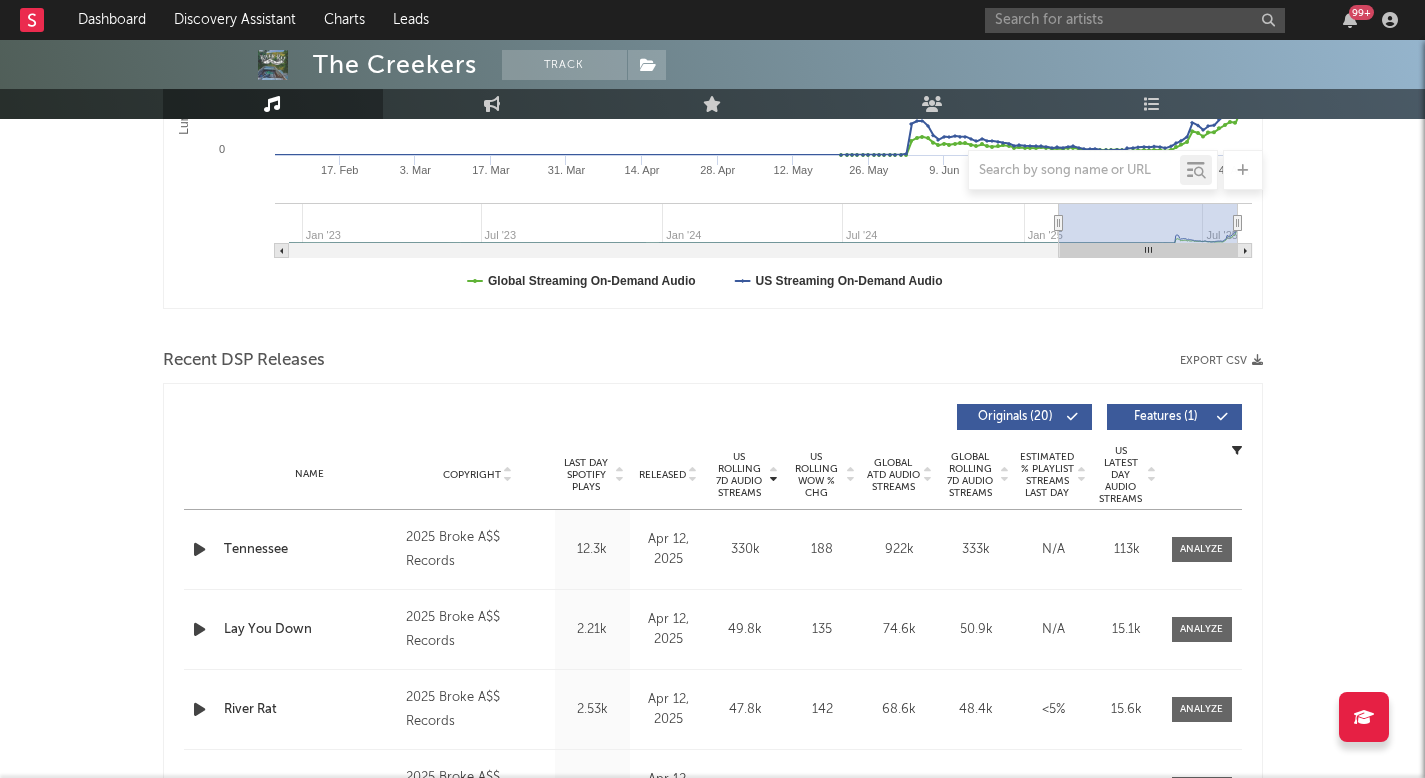 click on "US Rolling 7D Audio Streams" at bounding box center [739, 475] 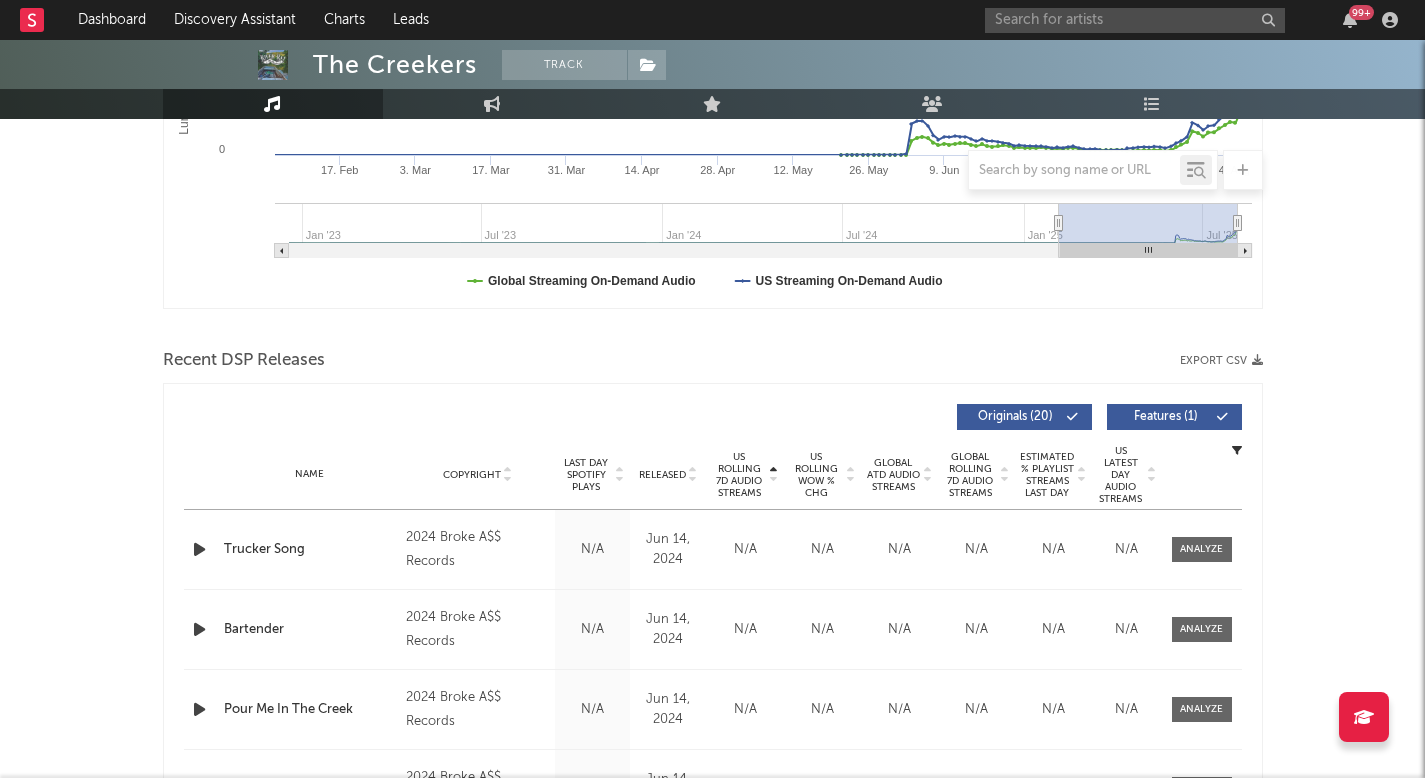click on "US Rolling 7D Audio Streams" at bounding box center [739, 475] 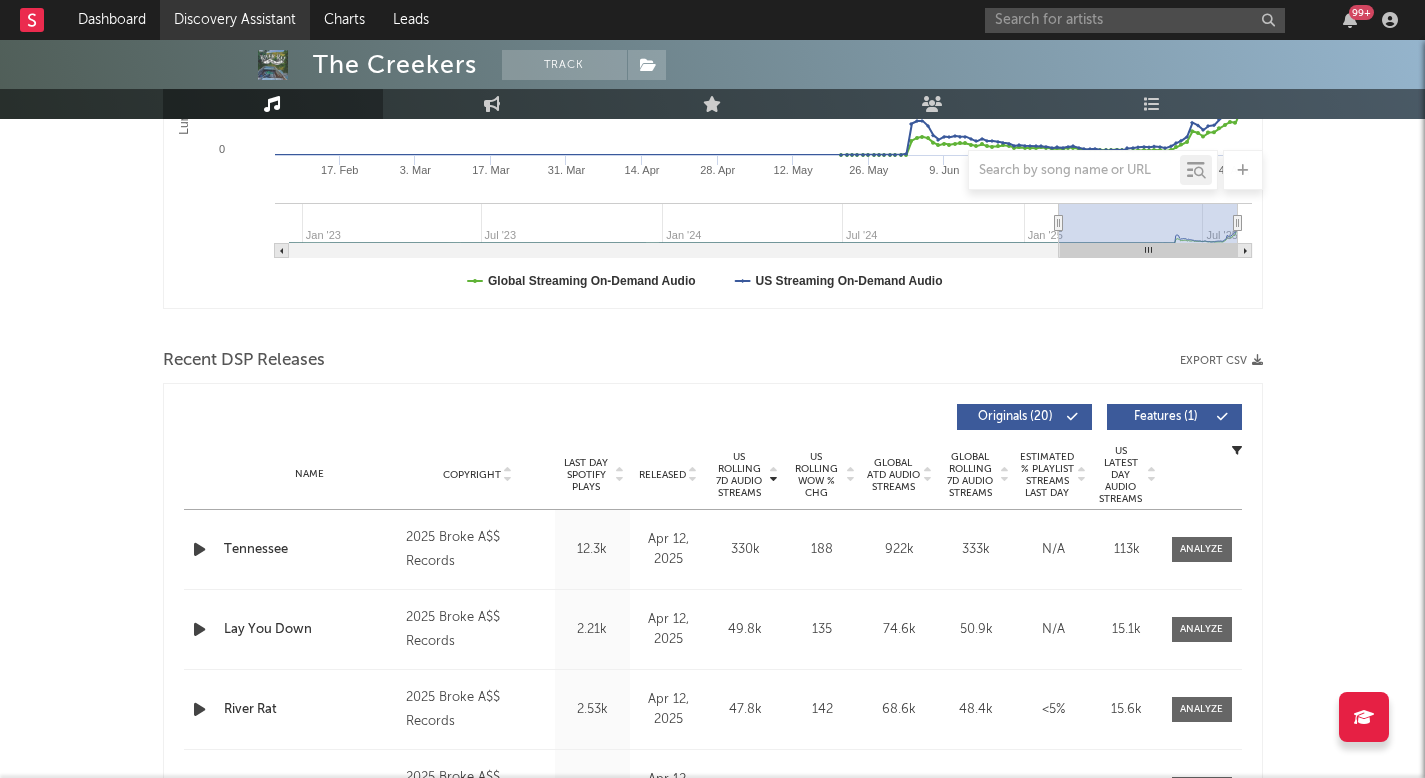 click on "Discovery Assistant" at bounding box center [235, 20] 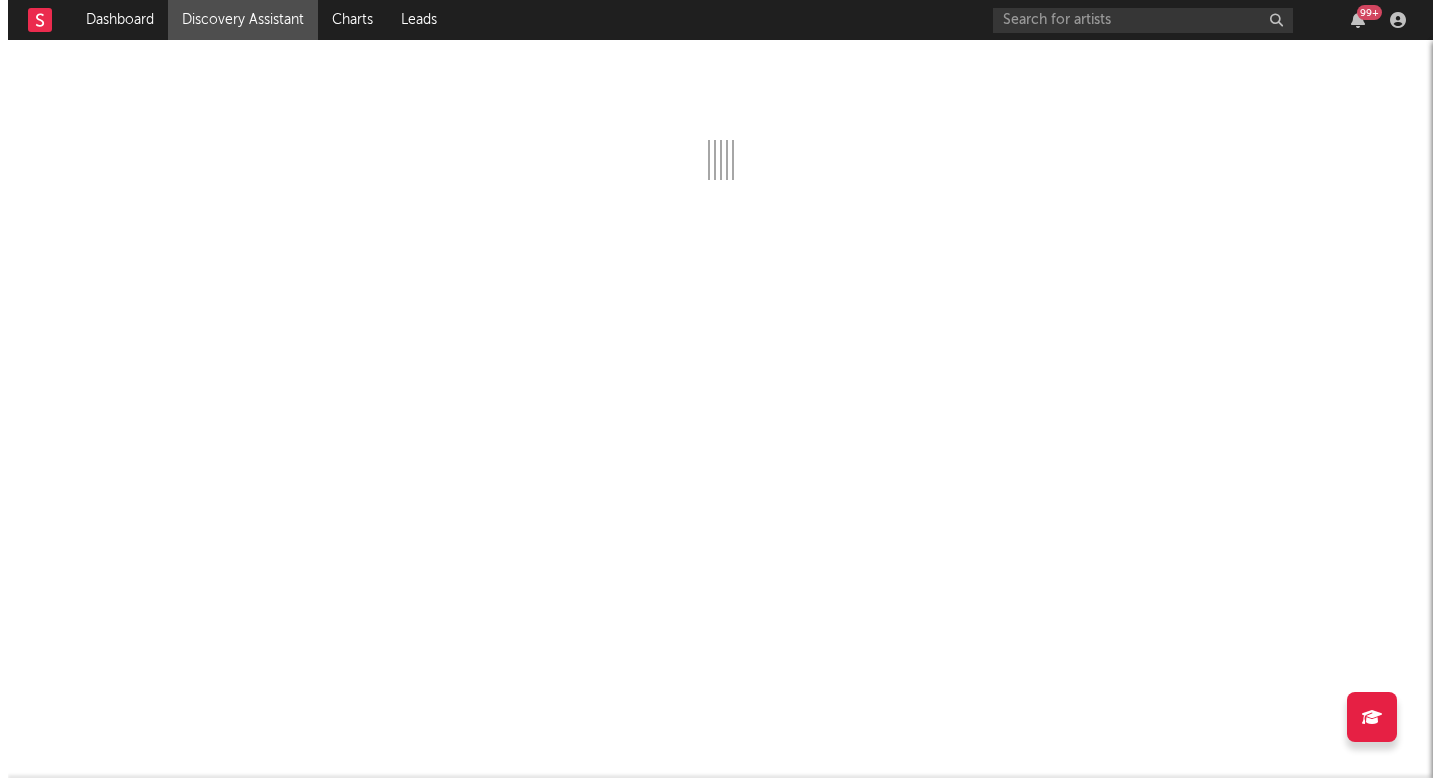 scroll, scrollTop: 0, scrollLeft: 0, axis: both 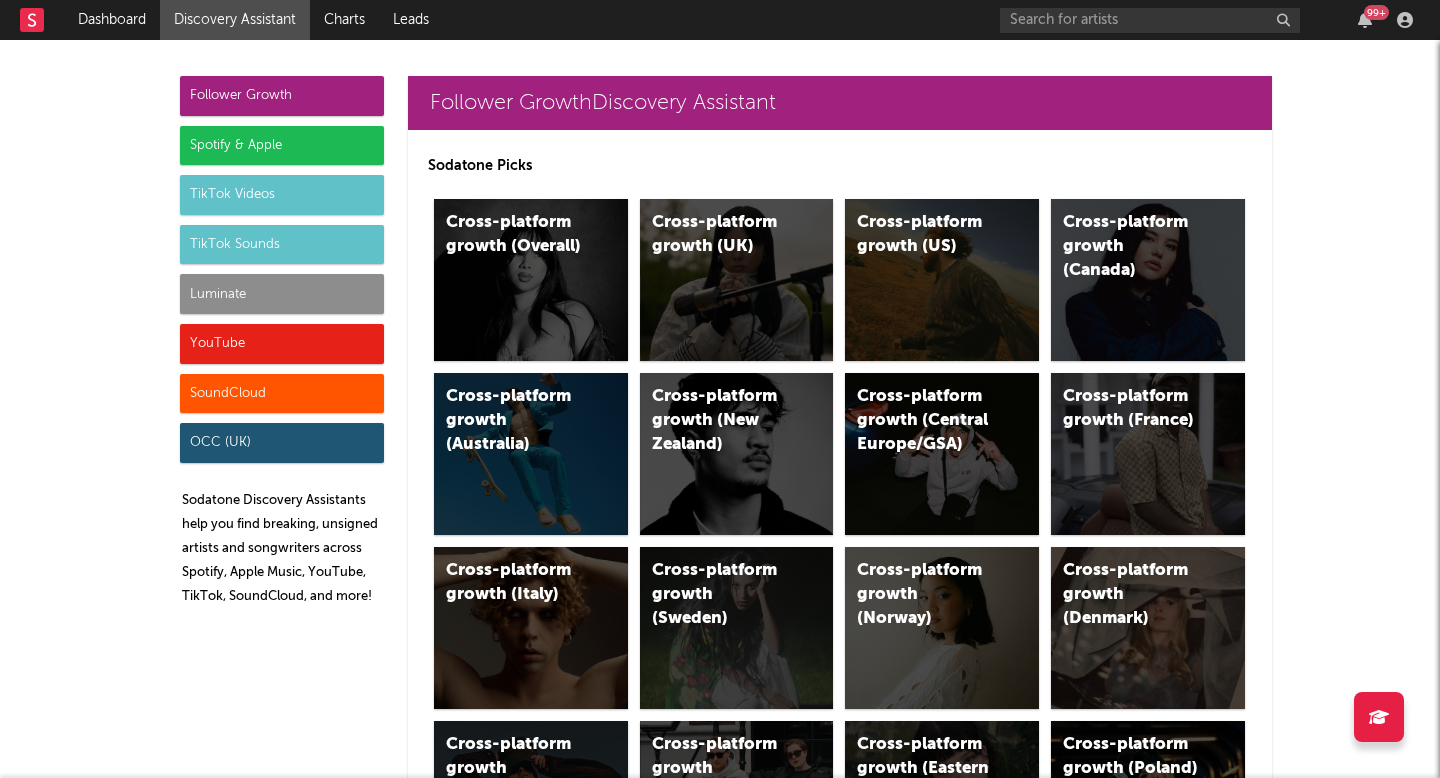 click on "Luminate" at bounding box center (282, 294) 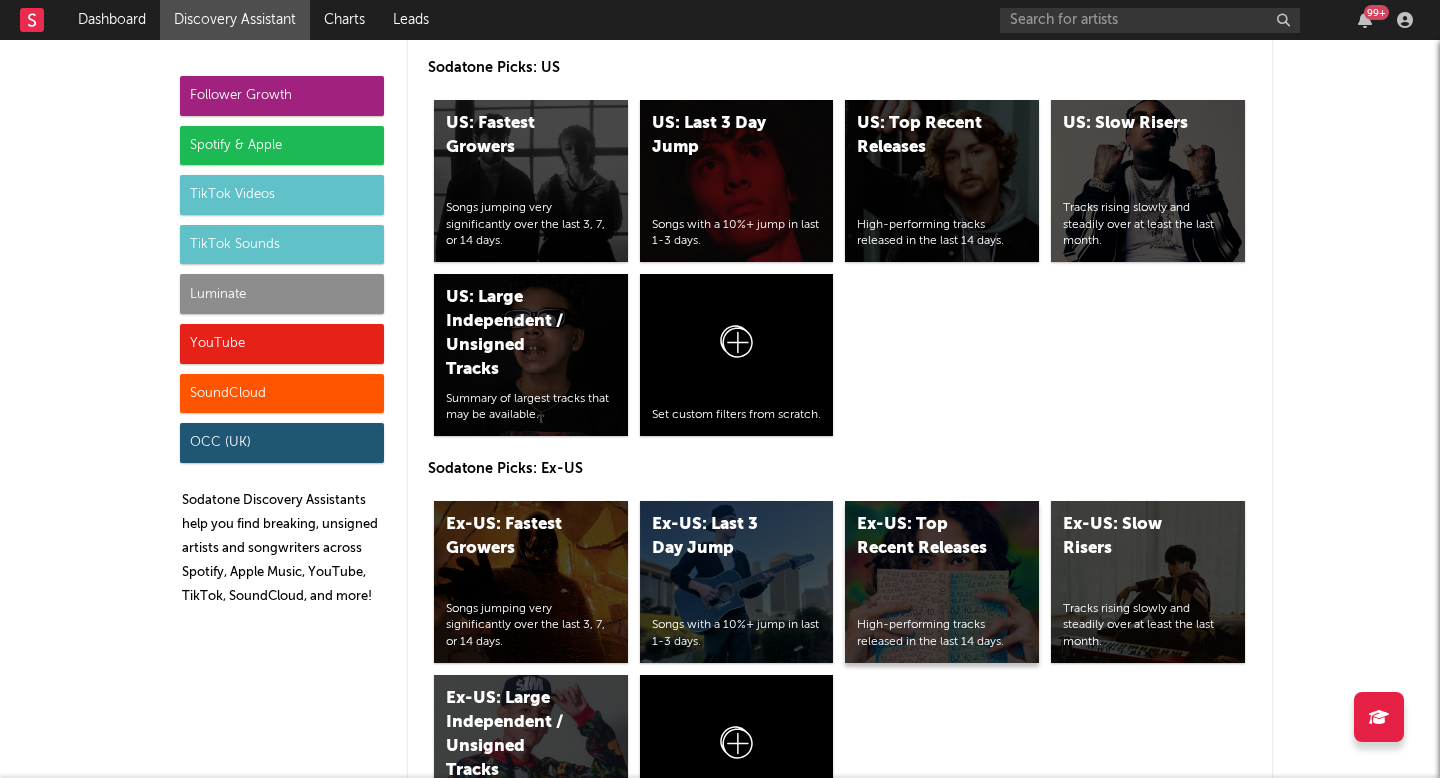 scroll, scrollTop: 10004, scrollLeft: 0, axis: vertical 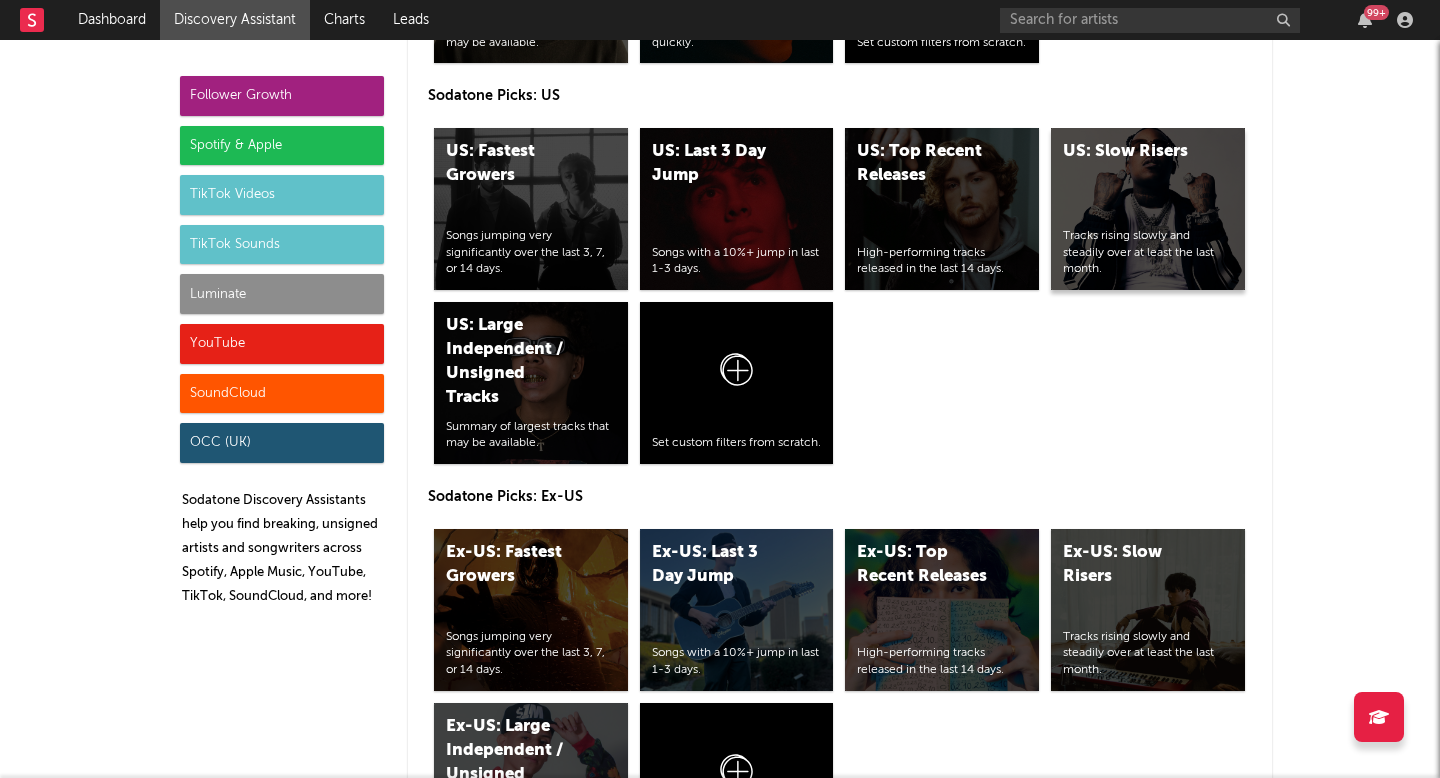 click on "US: Slow Risers" at bounding box center (1131, 152) 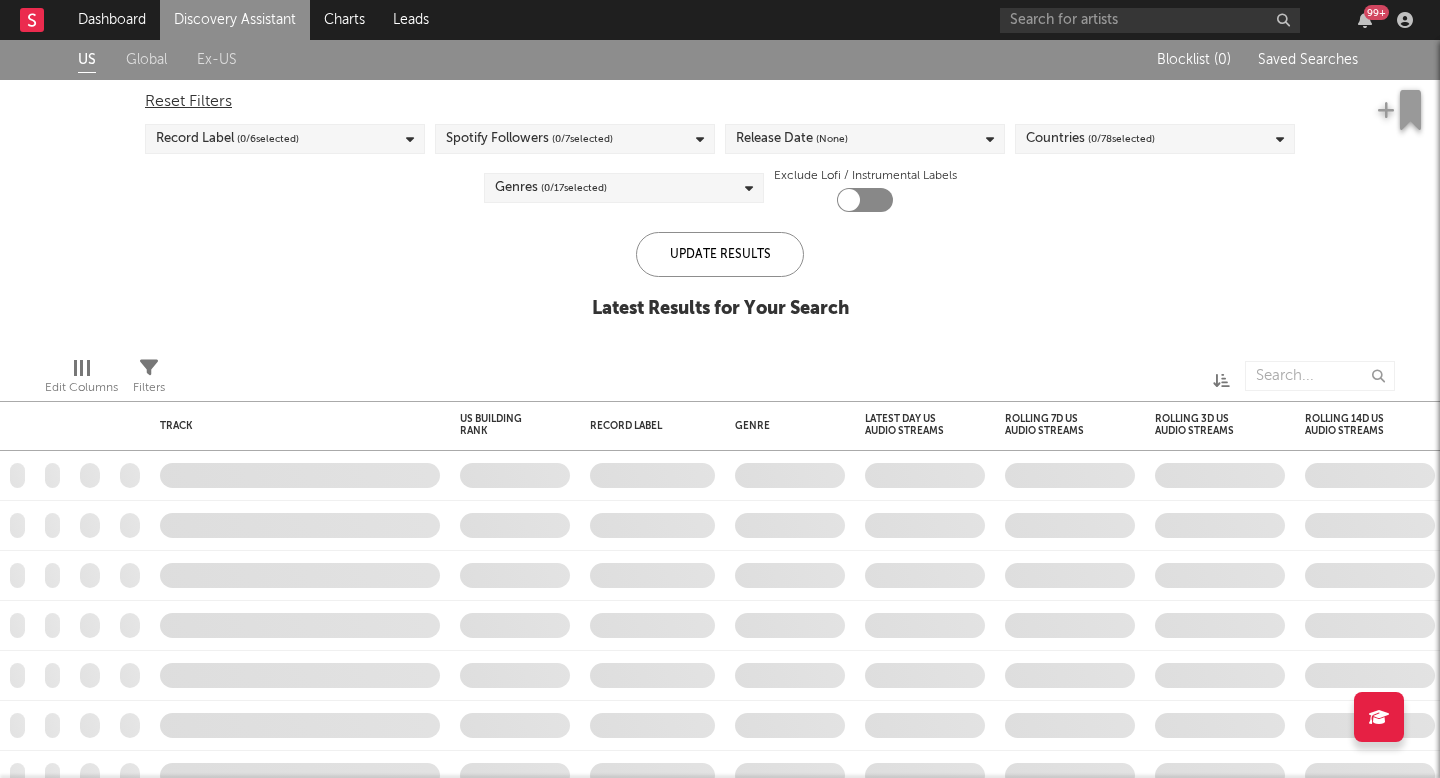 checkbox on "true" 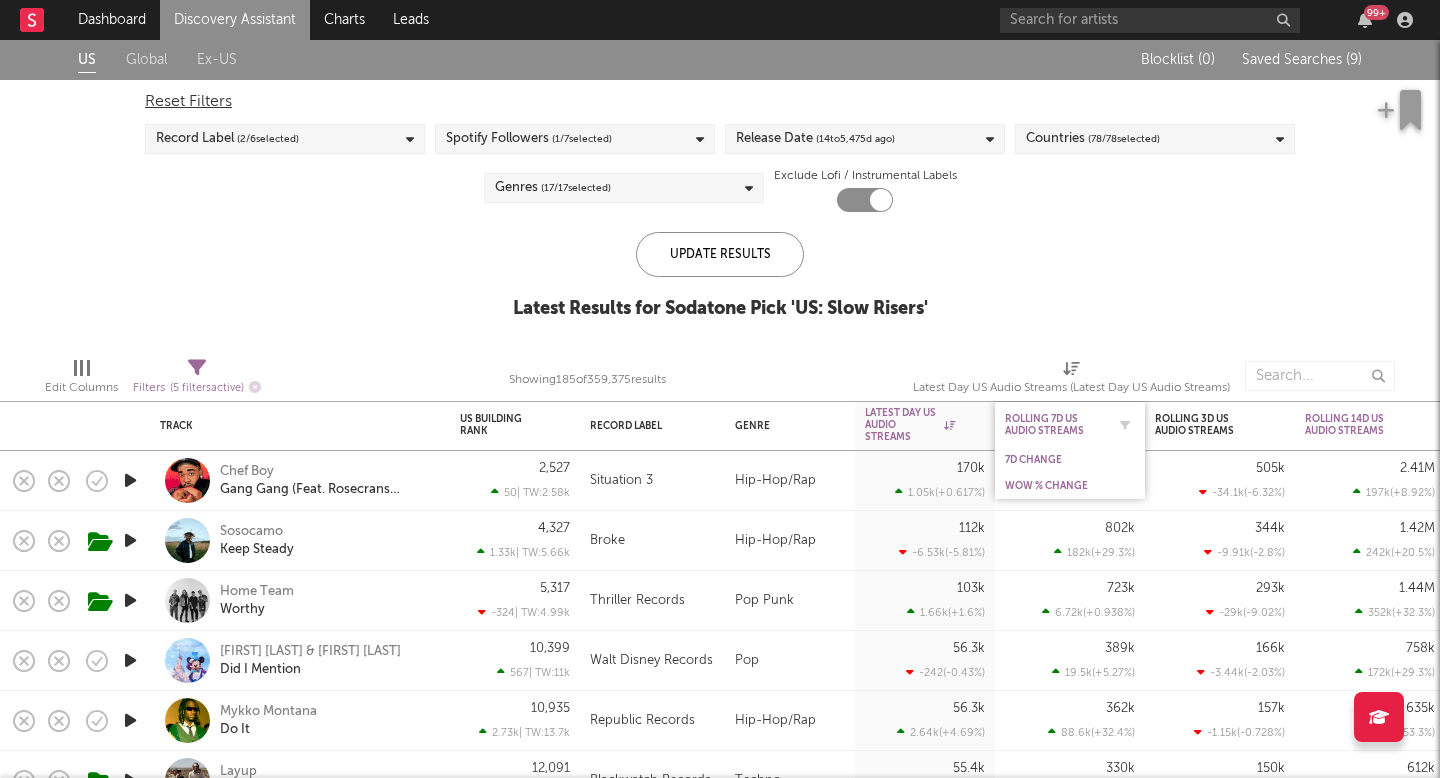 click on "Rolling 7D US Audio Streams" at bounding box center [1055, 425] 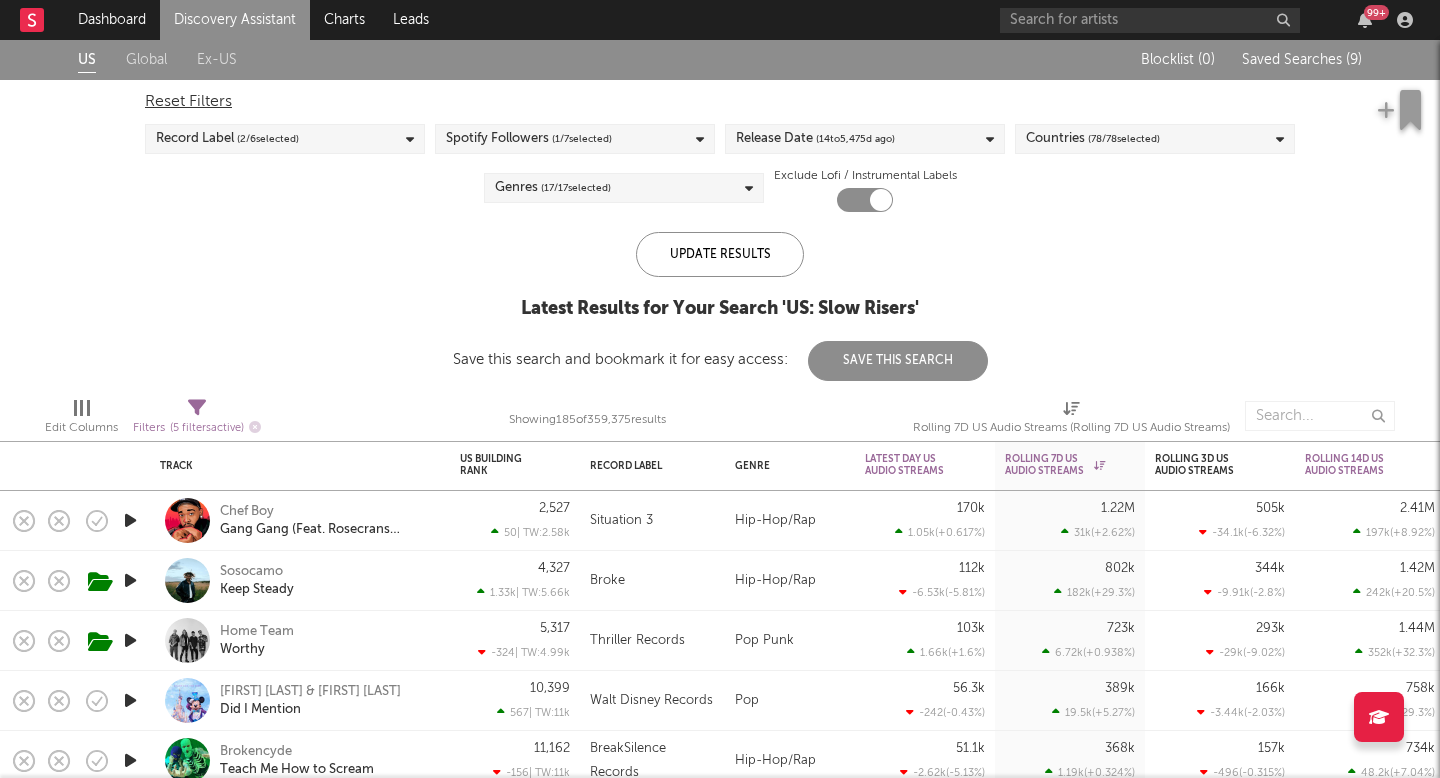 click on "Discovery Assistant" at bounding box center (235, 20) 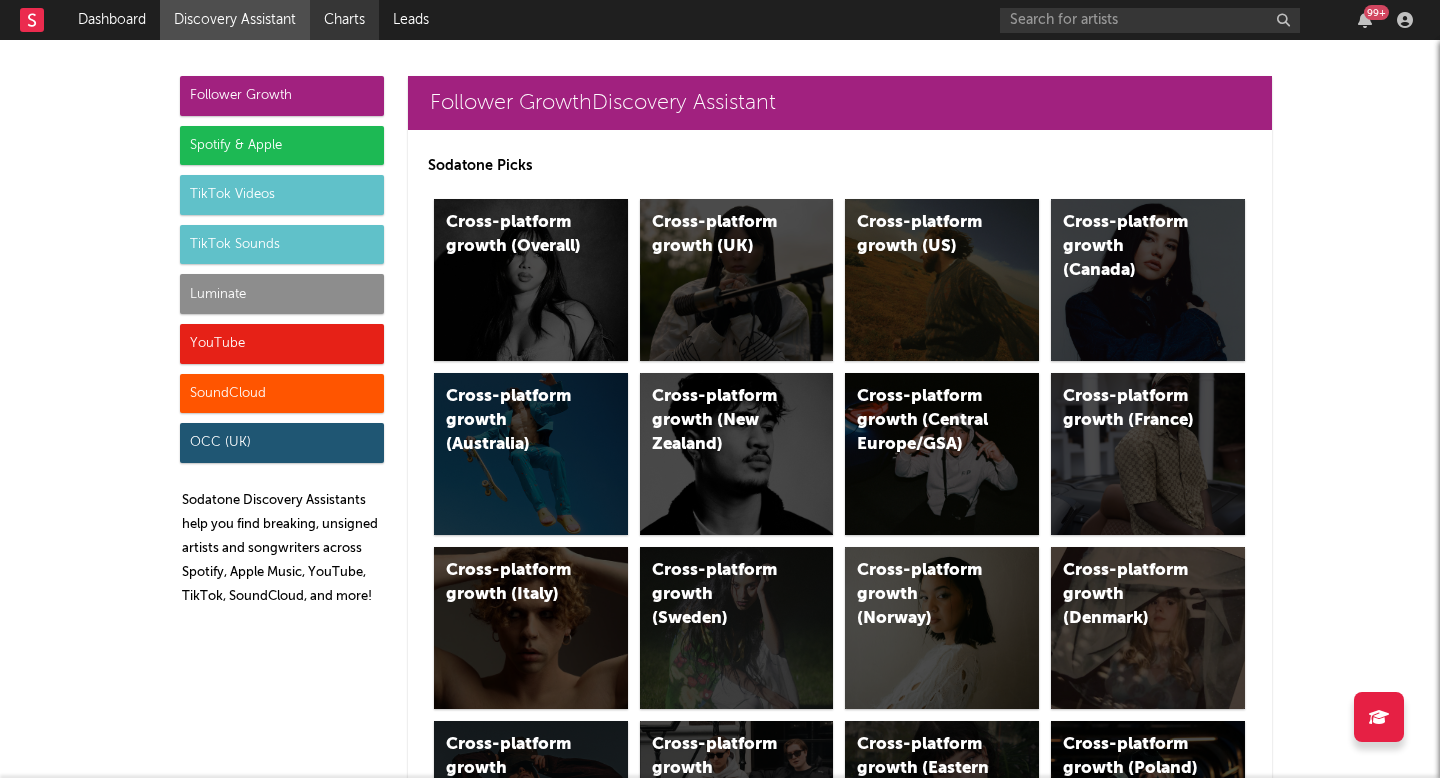 click on "Charts" at bounding box center [344, 20] 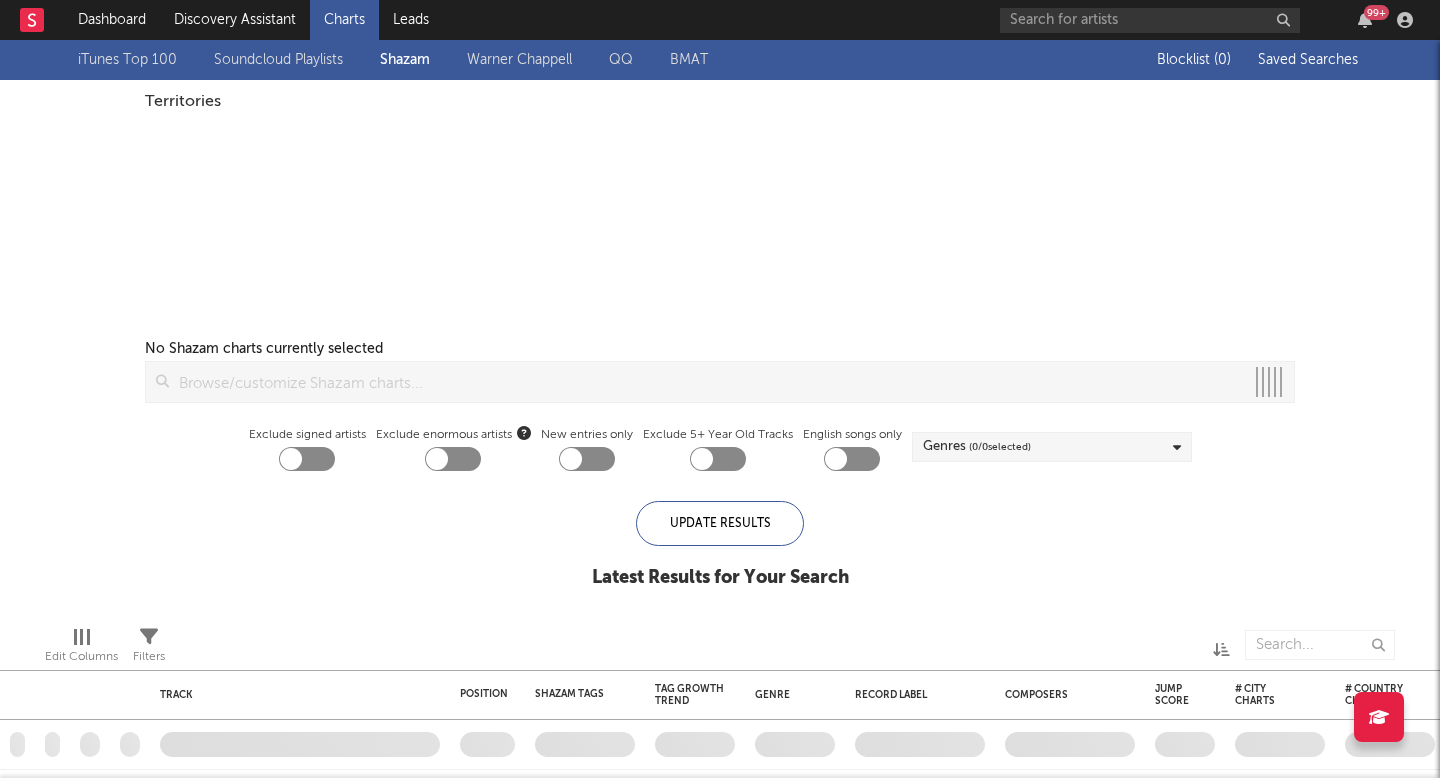 checkbox on "true" 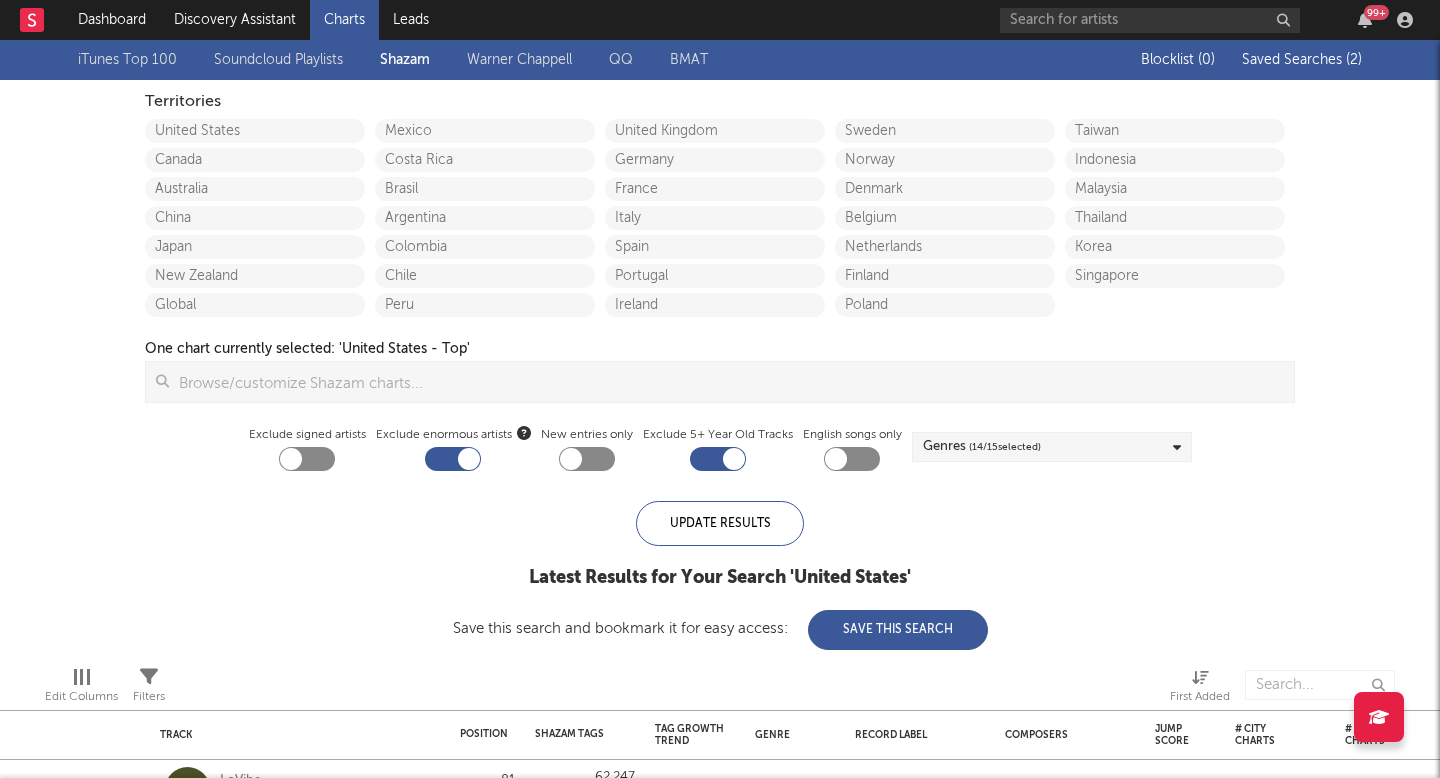 click on "Saved Searches   ( 2 )" at bounding box center (1302, 60) 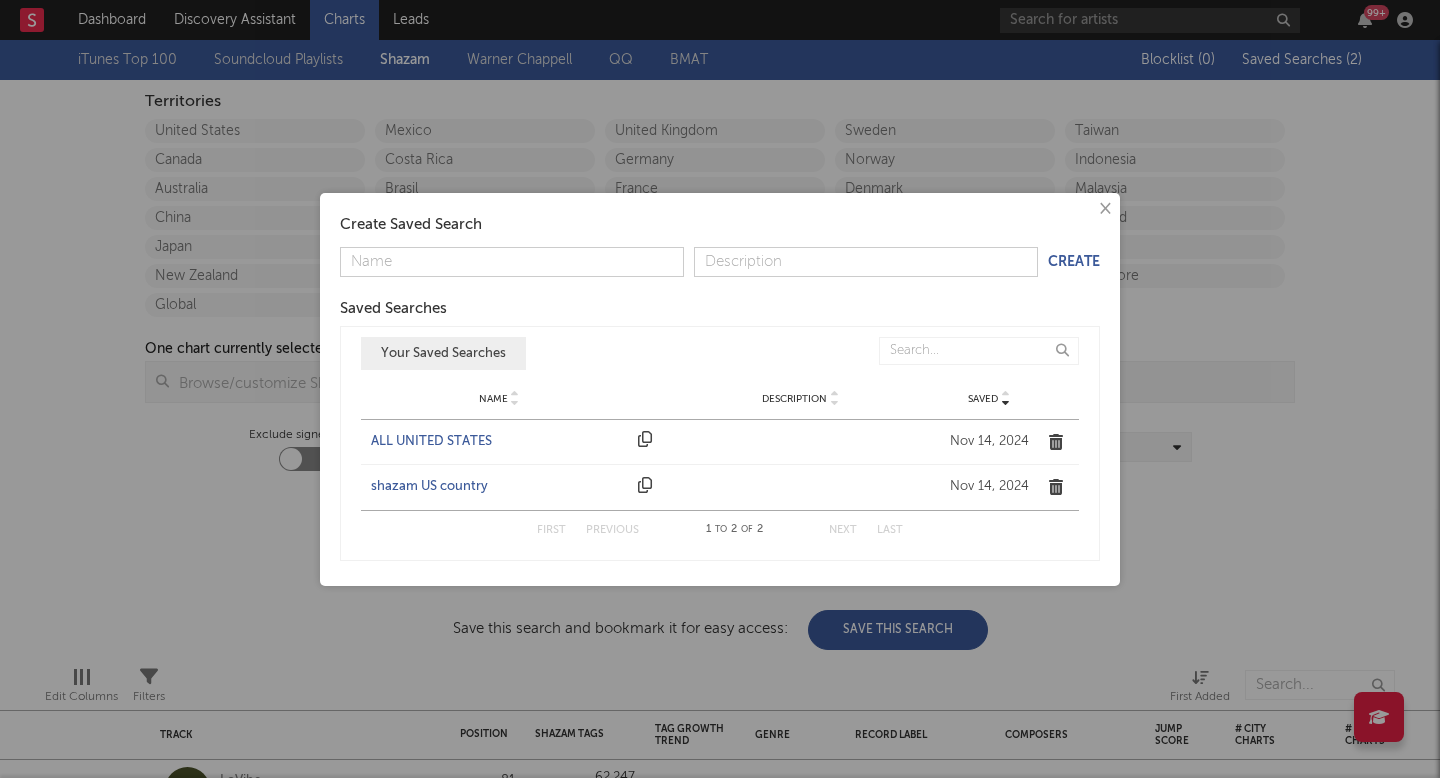 click on "ALL UNITED STATES" at bounding box center [499, 442] 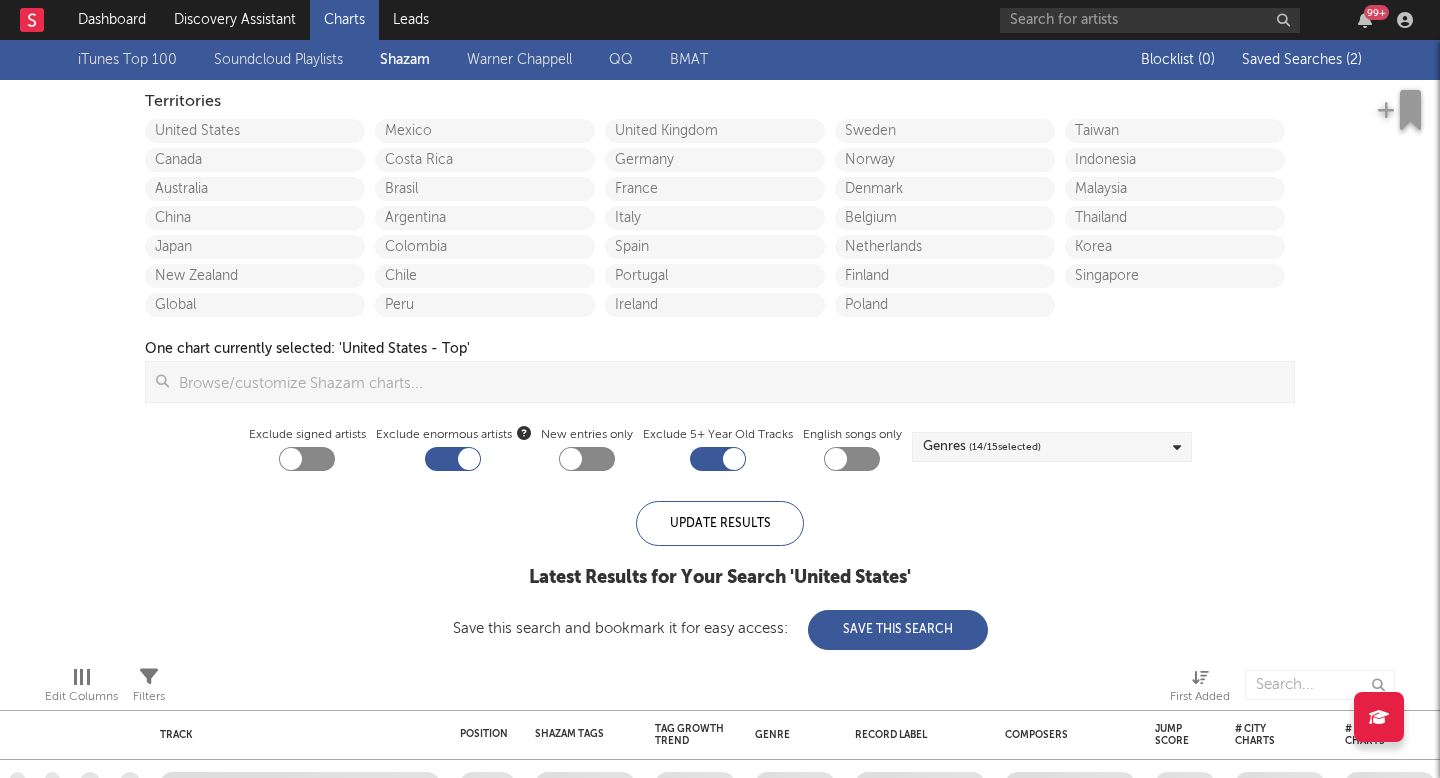 checkbox on "false" 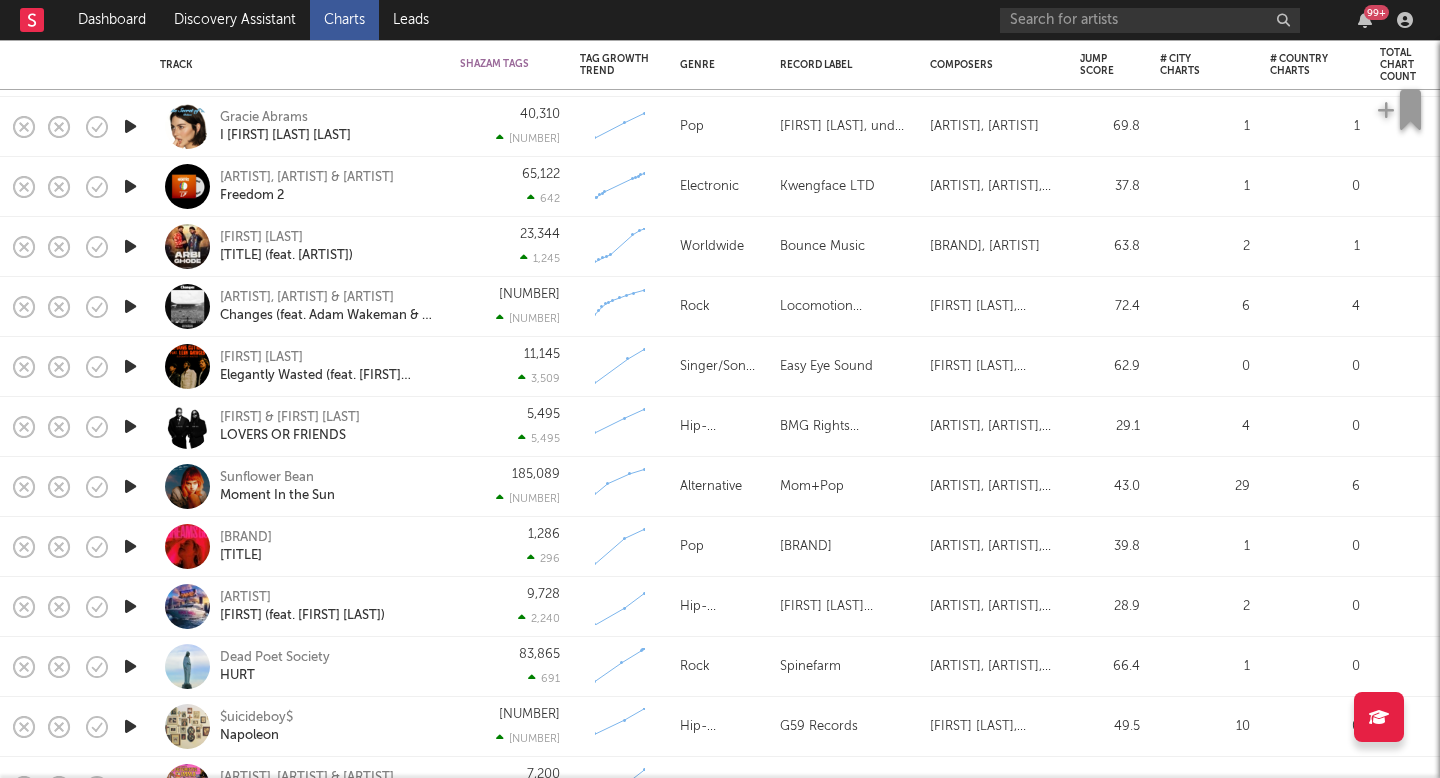 click at bounding box center [130, 366] 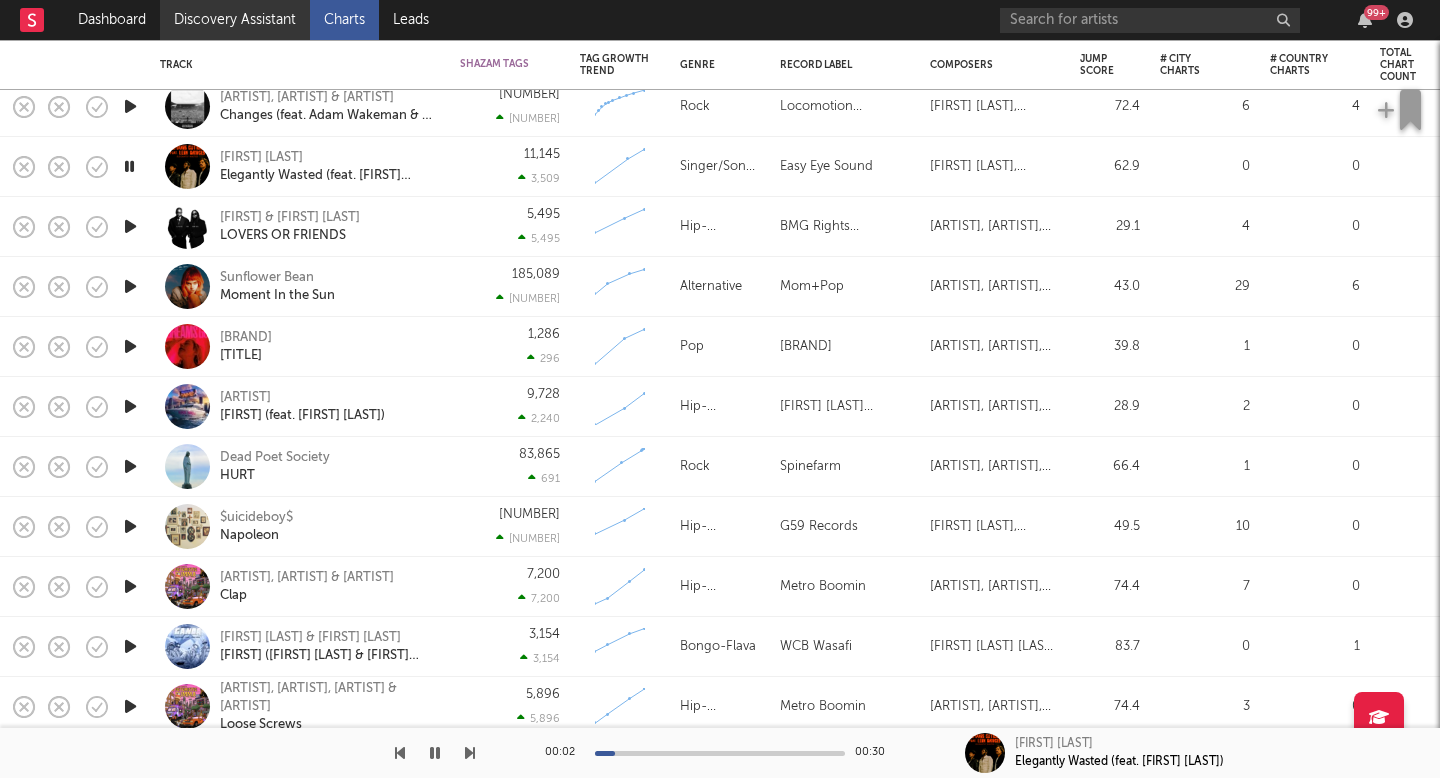 click on "Discovery Assistant" at bounding box center [235, 20] 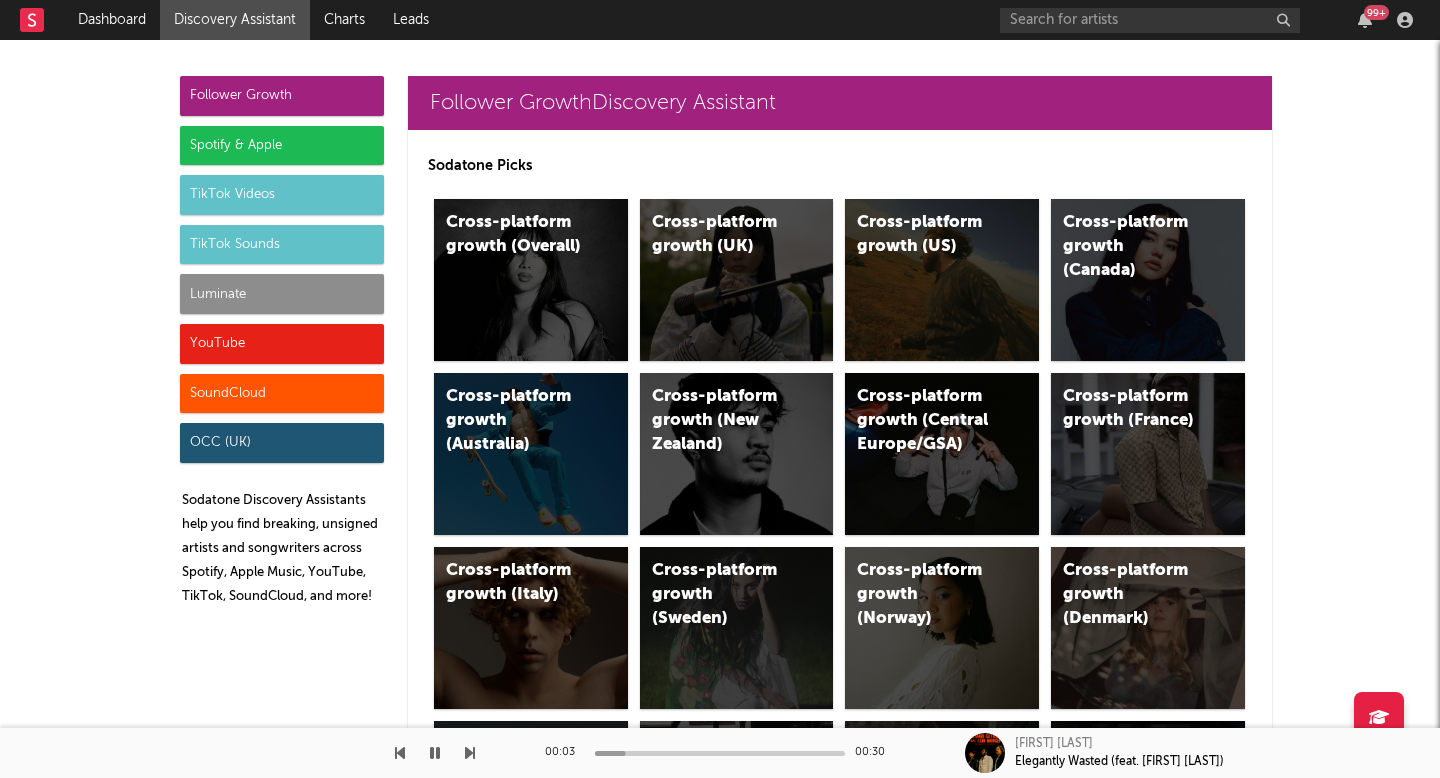 click at bounding box center [435, 753] 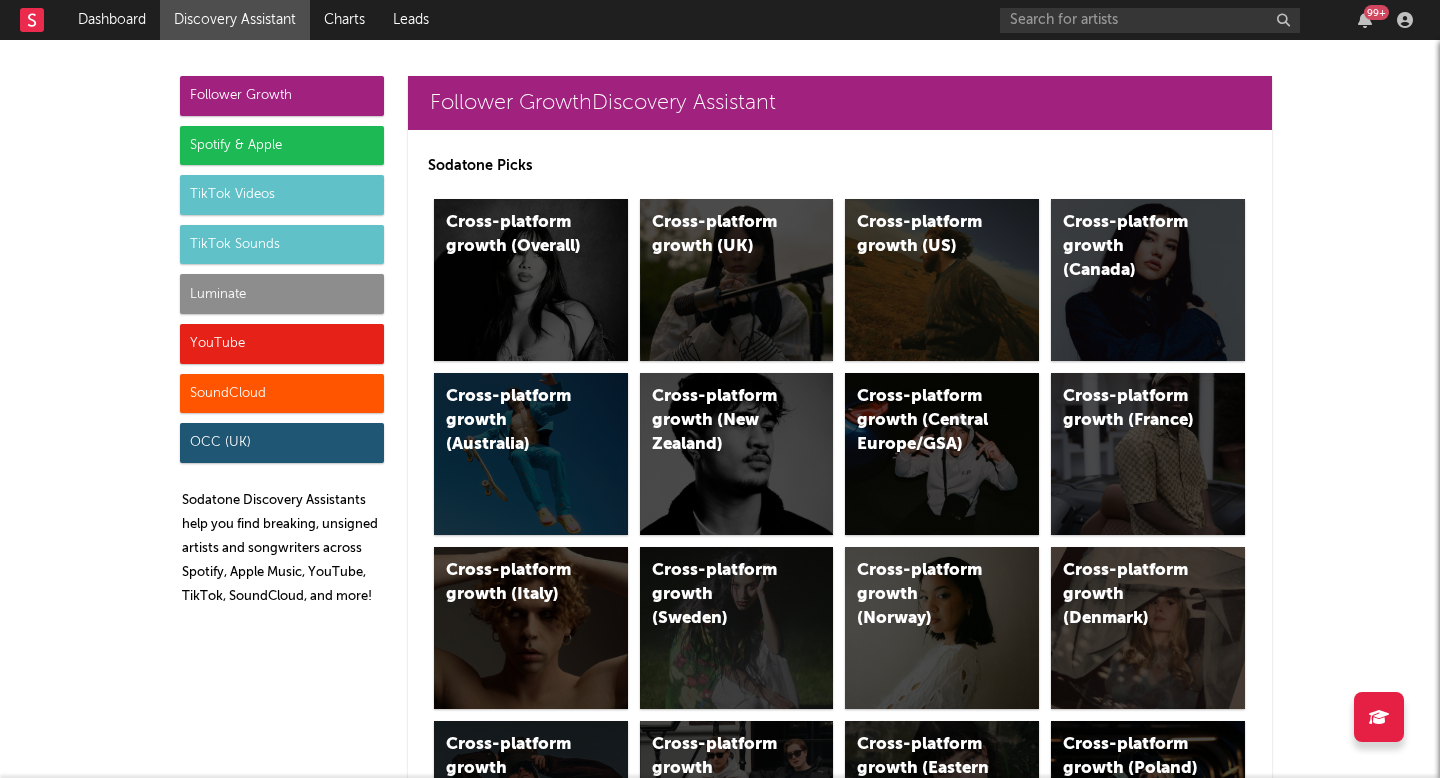click on "Follower Growth" at bounding box center (282, 96) 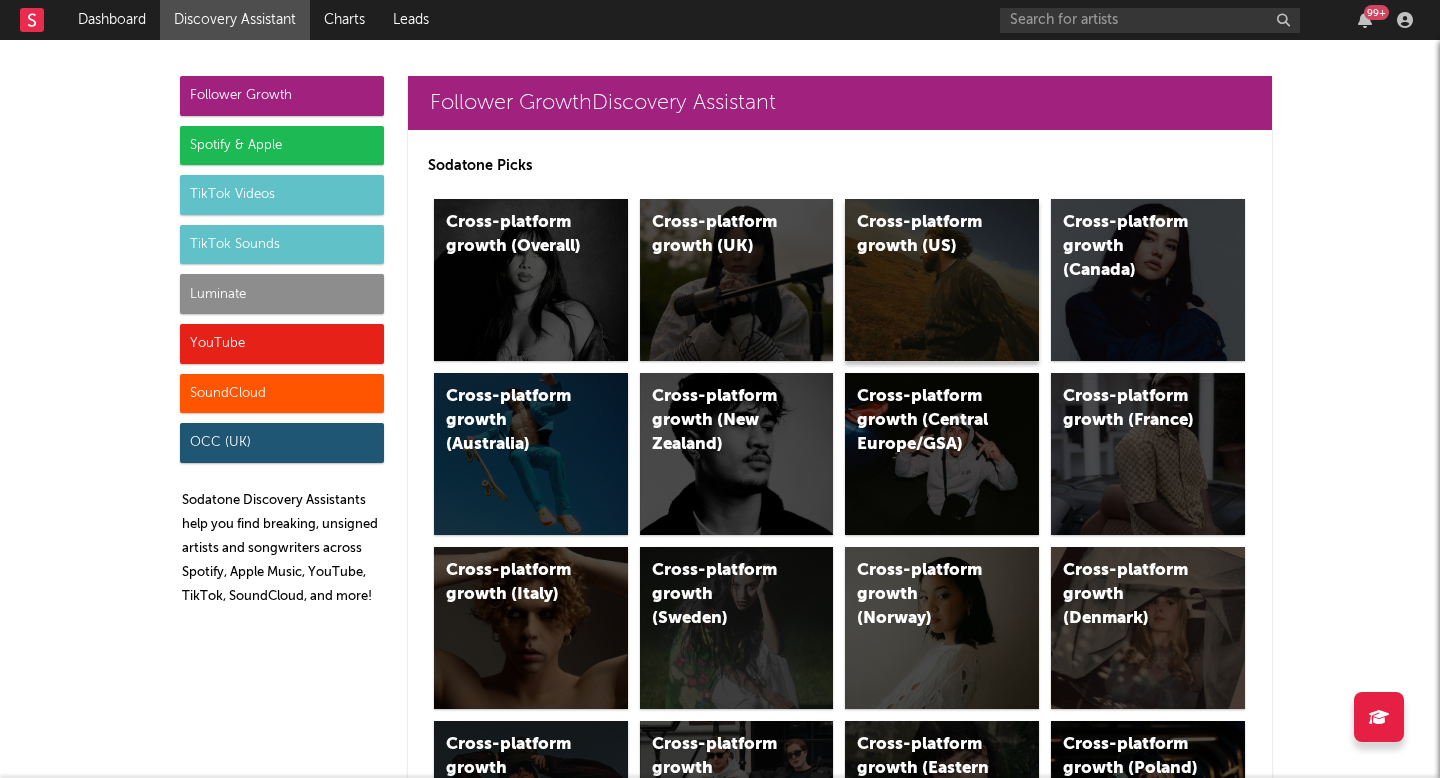 click on "Cross-platform growth (US)" at bounding box center (942, 280) 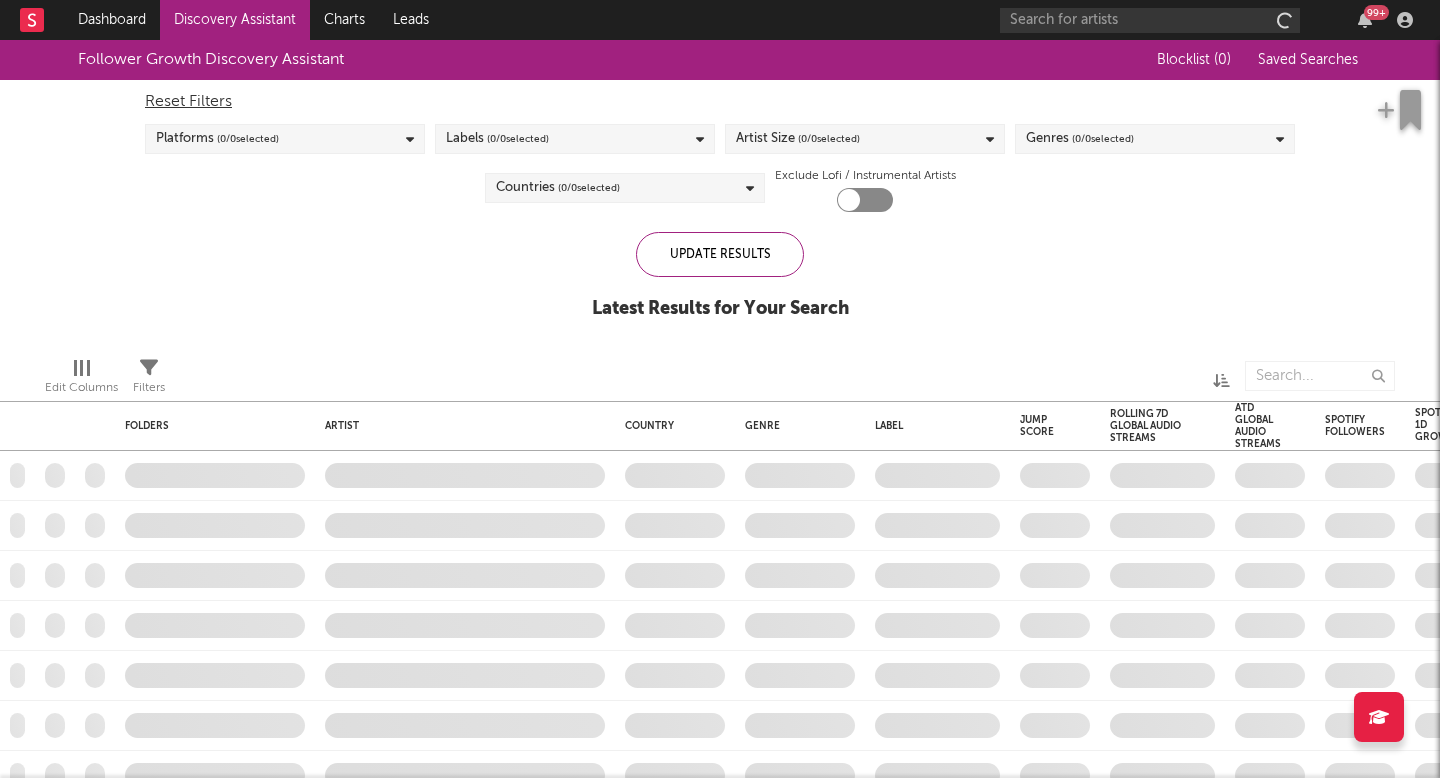 checkbox on "true" 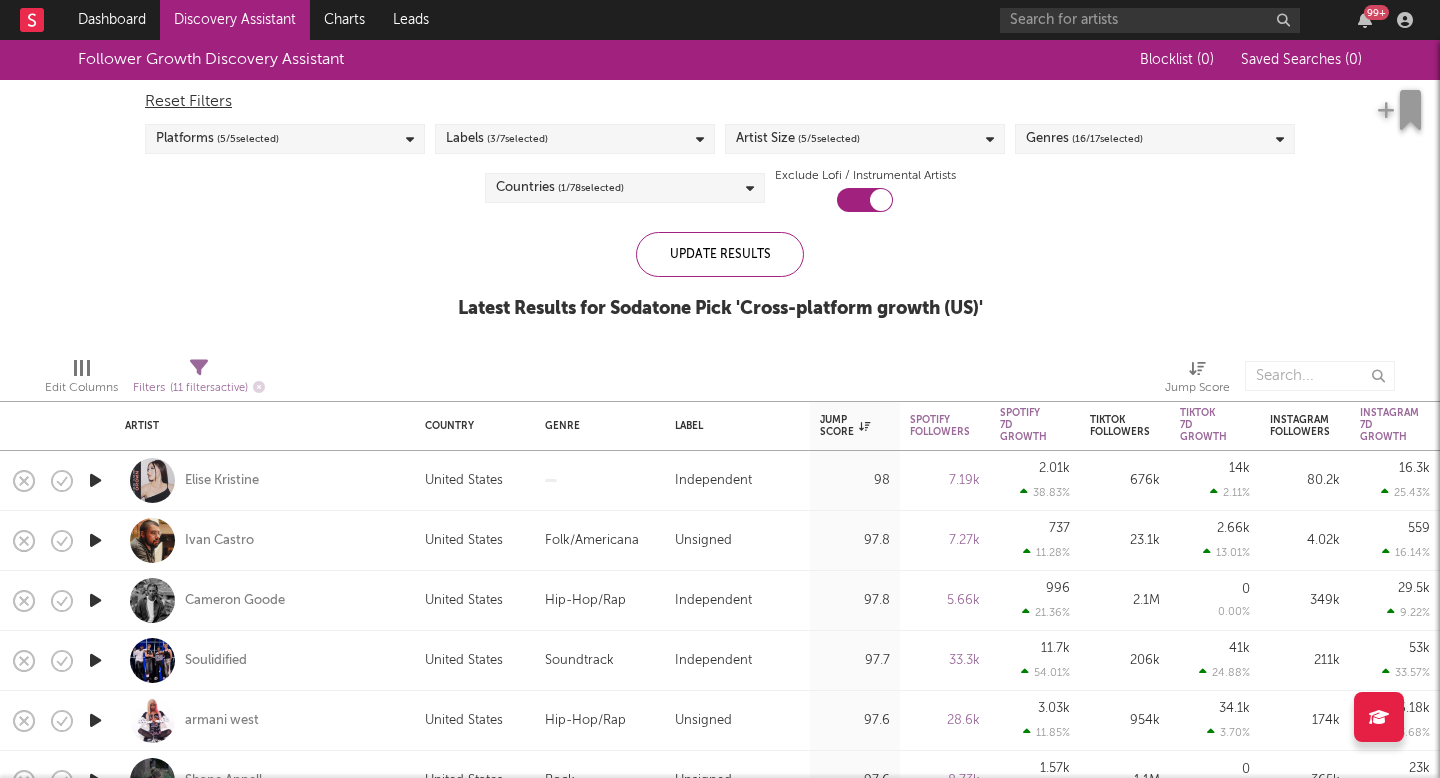 click on "Discovery Assistant" at bounding box center [235, 20] 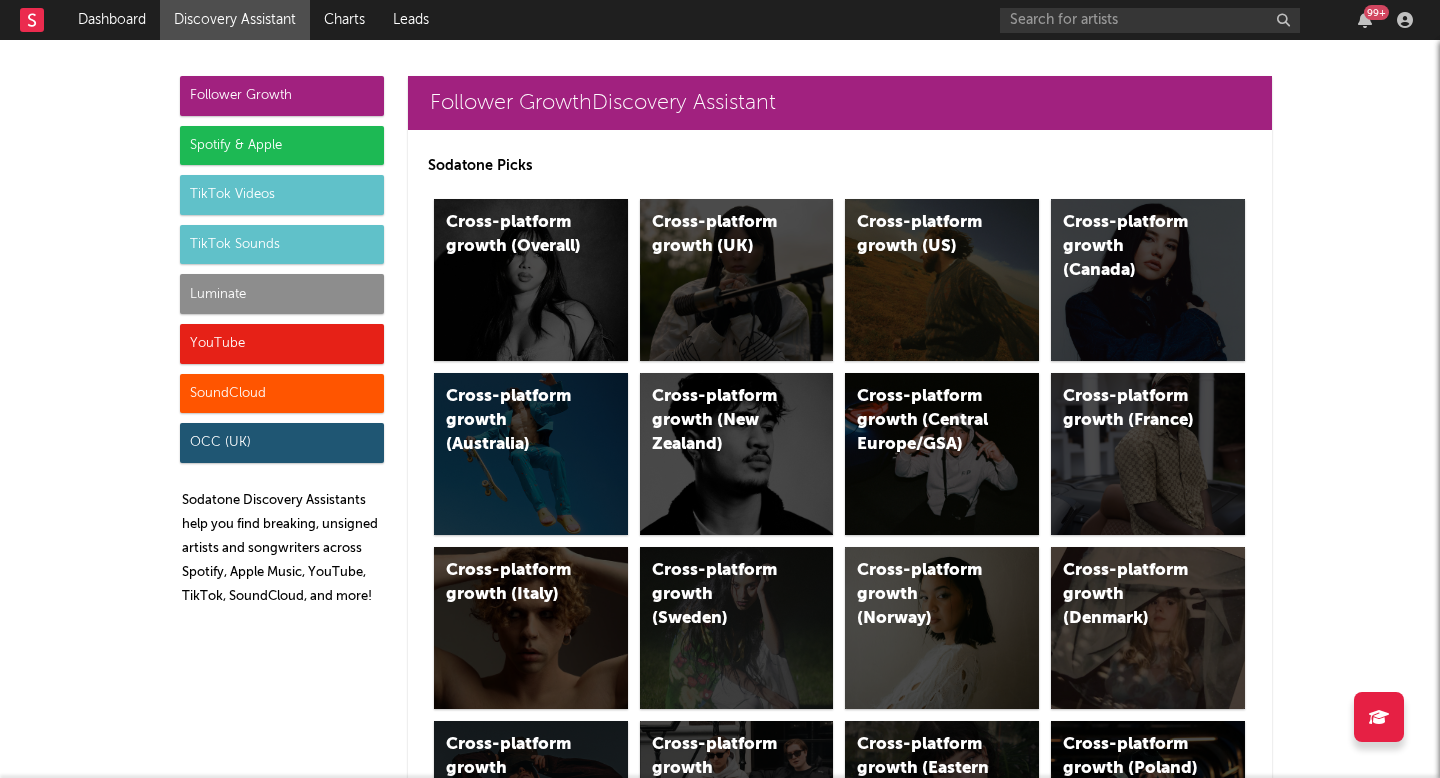 click on "Luminate" at bounding box center [282, 294] 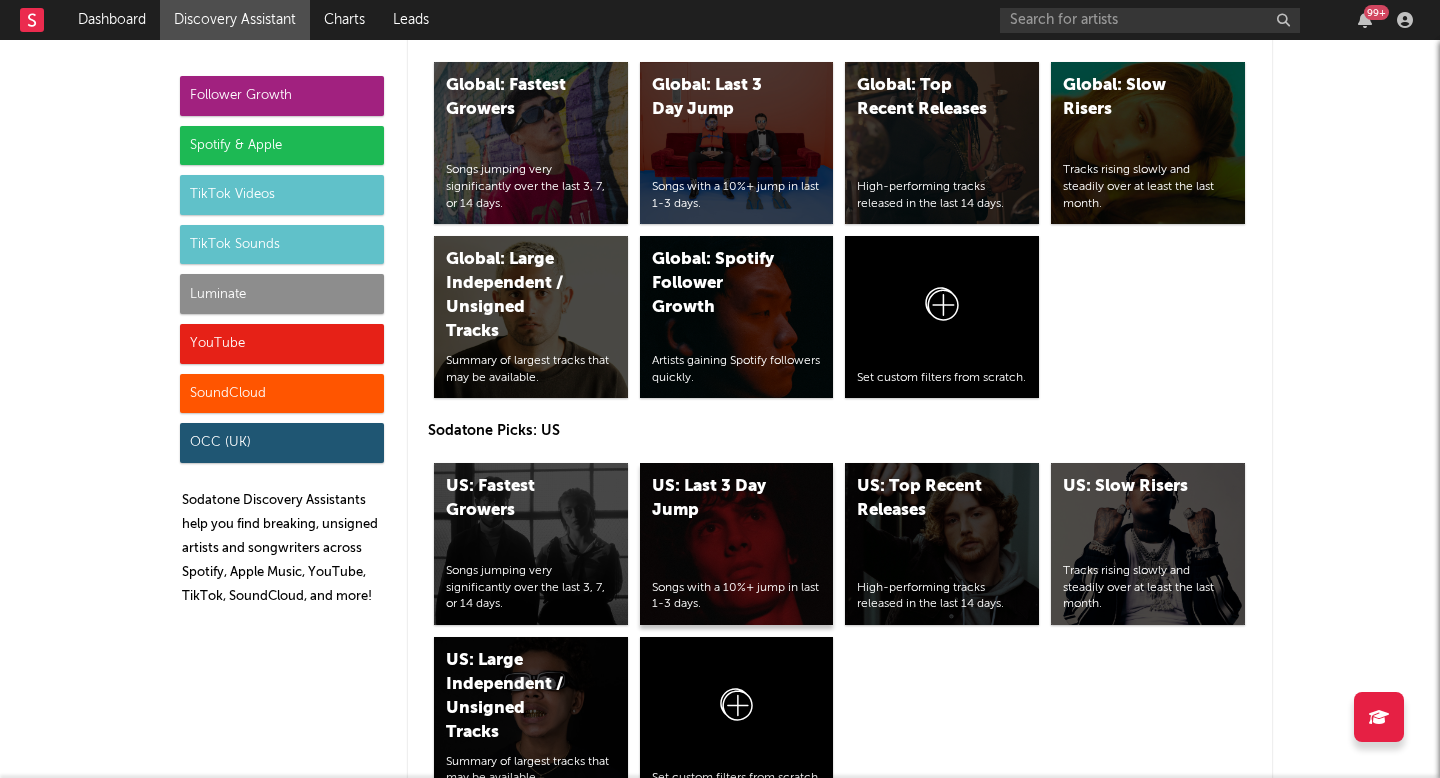 scroll, scrollTop: 9710, scrollLeft: 0, axis: vertical 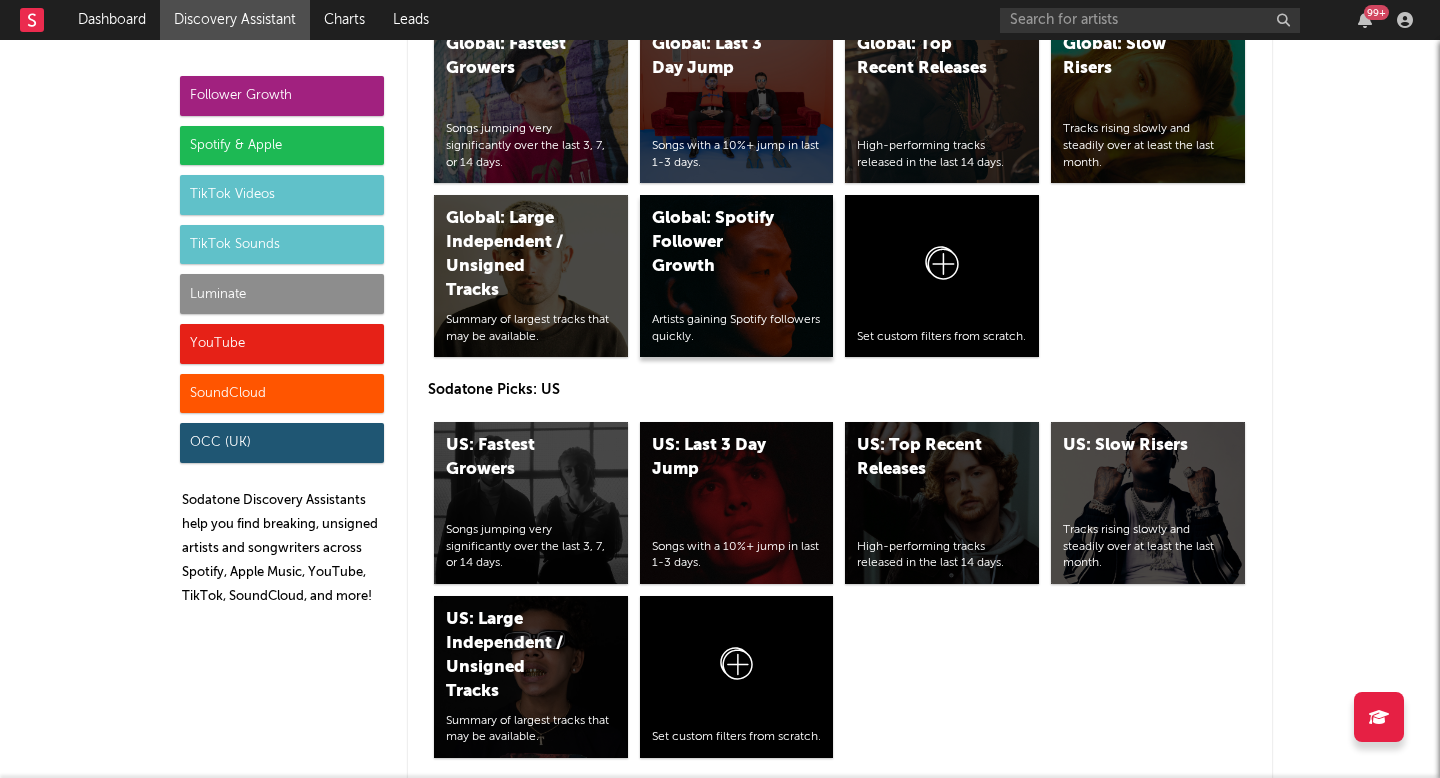 click on "Global: Spotify Follower Growth Artists gaining Spotify followers quickly." at bounding box center [737, 276] 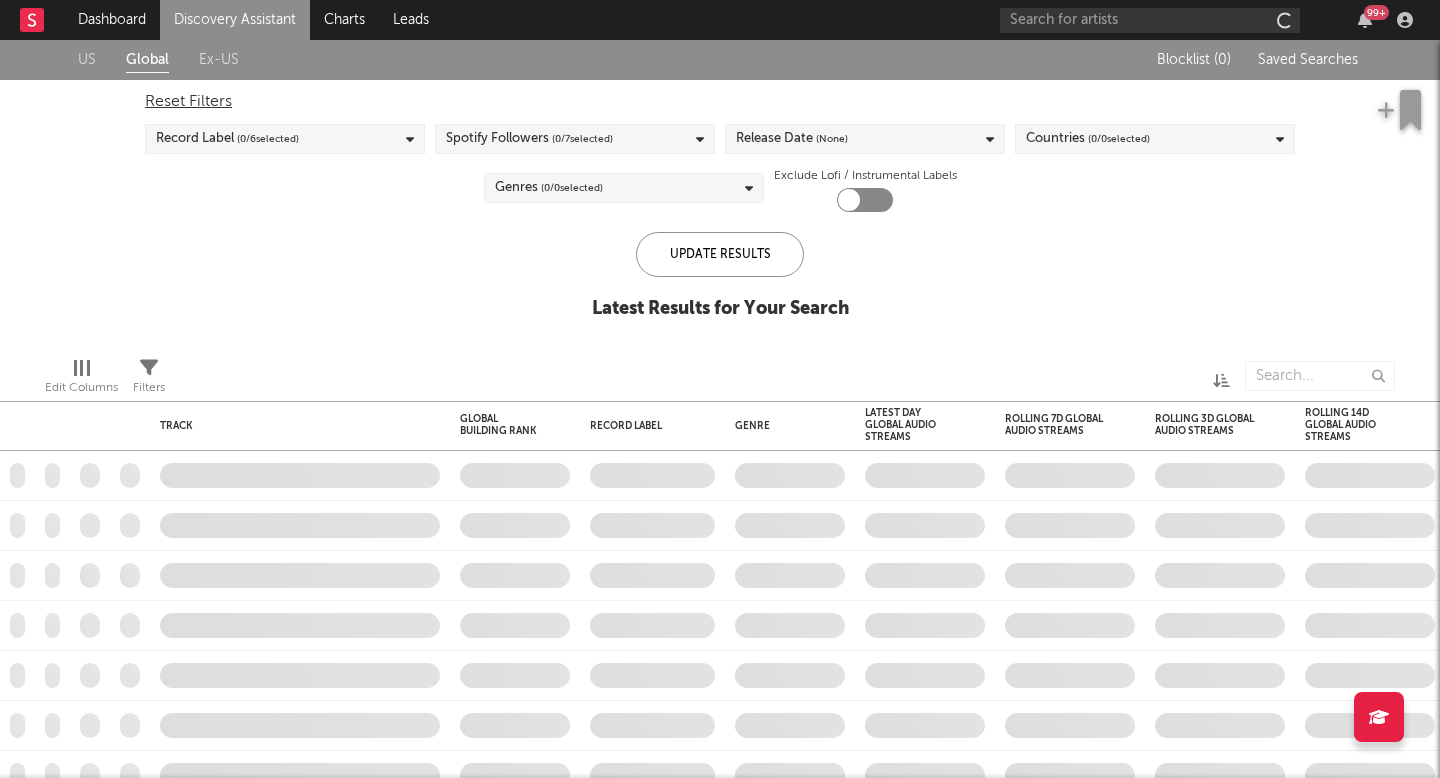 checkbox on "true" 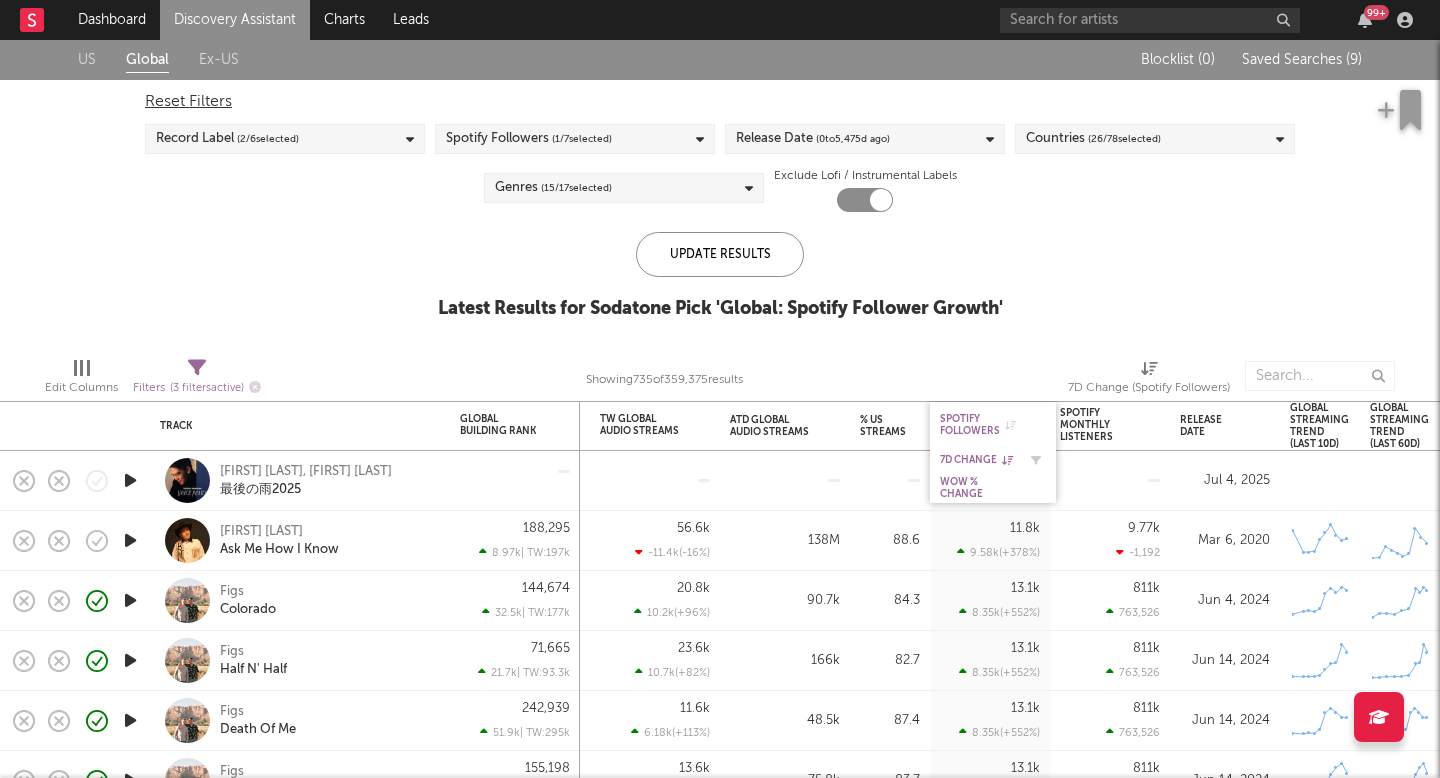 click on "7D Change" at bounding box center (978, 460) 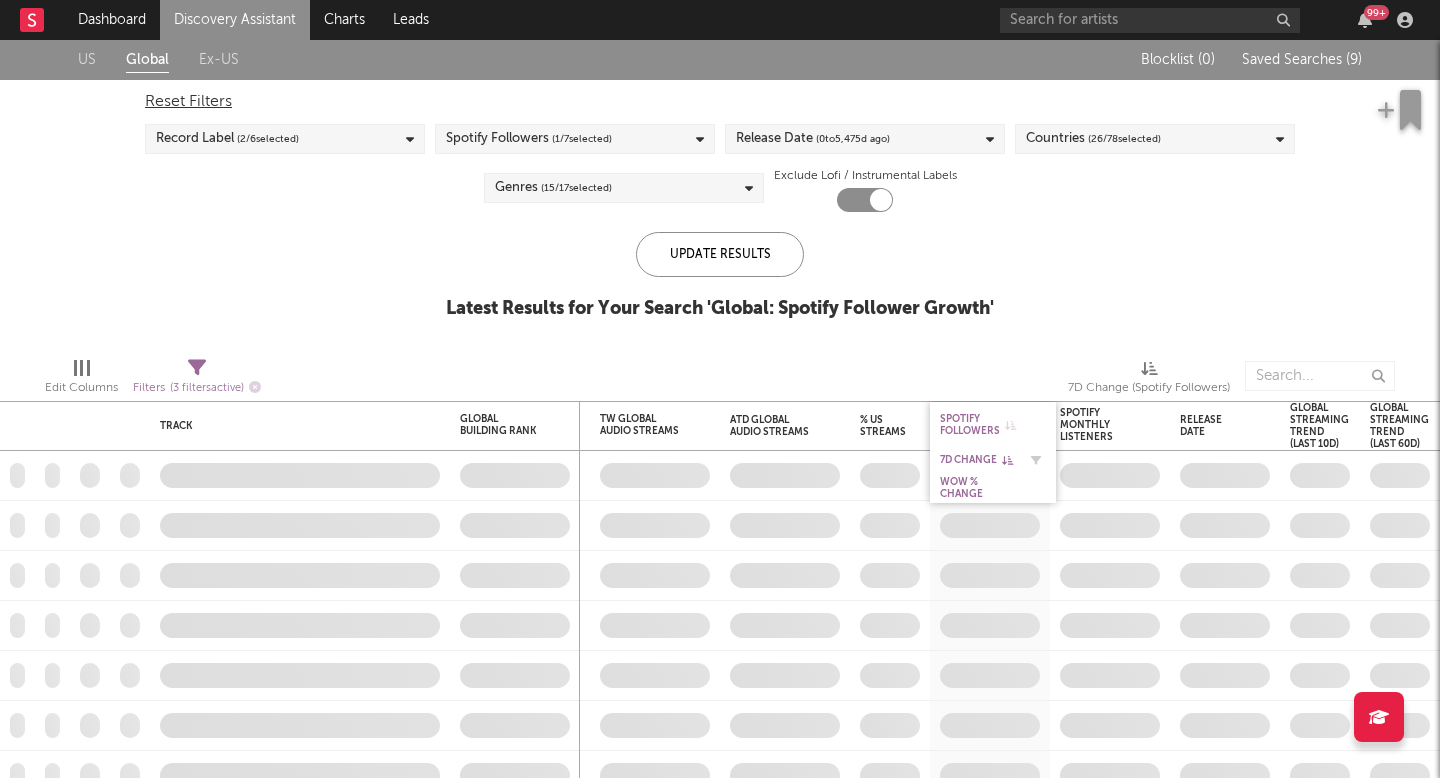 click on "7D Change" at bounding box center (978, 460) 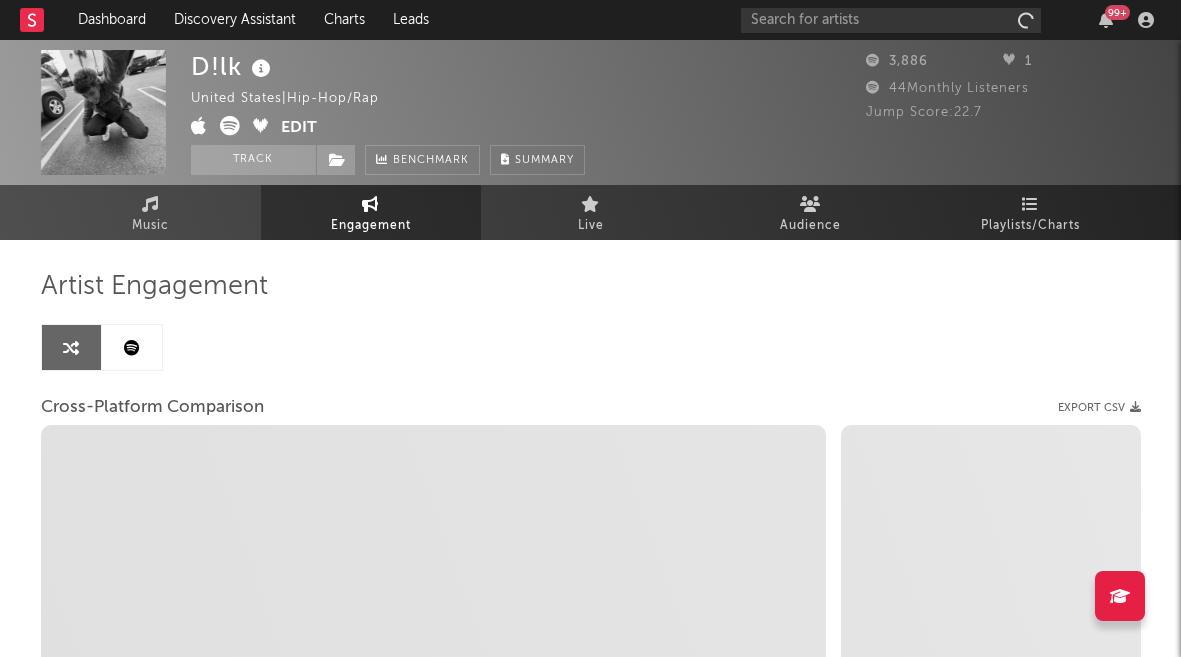 select on "1m" 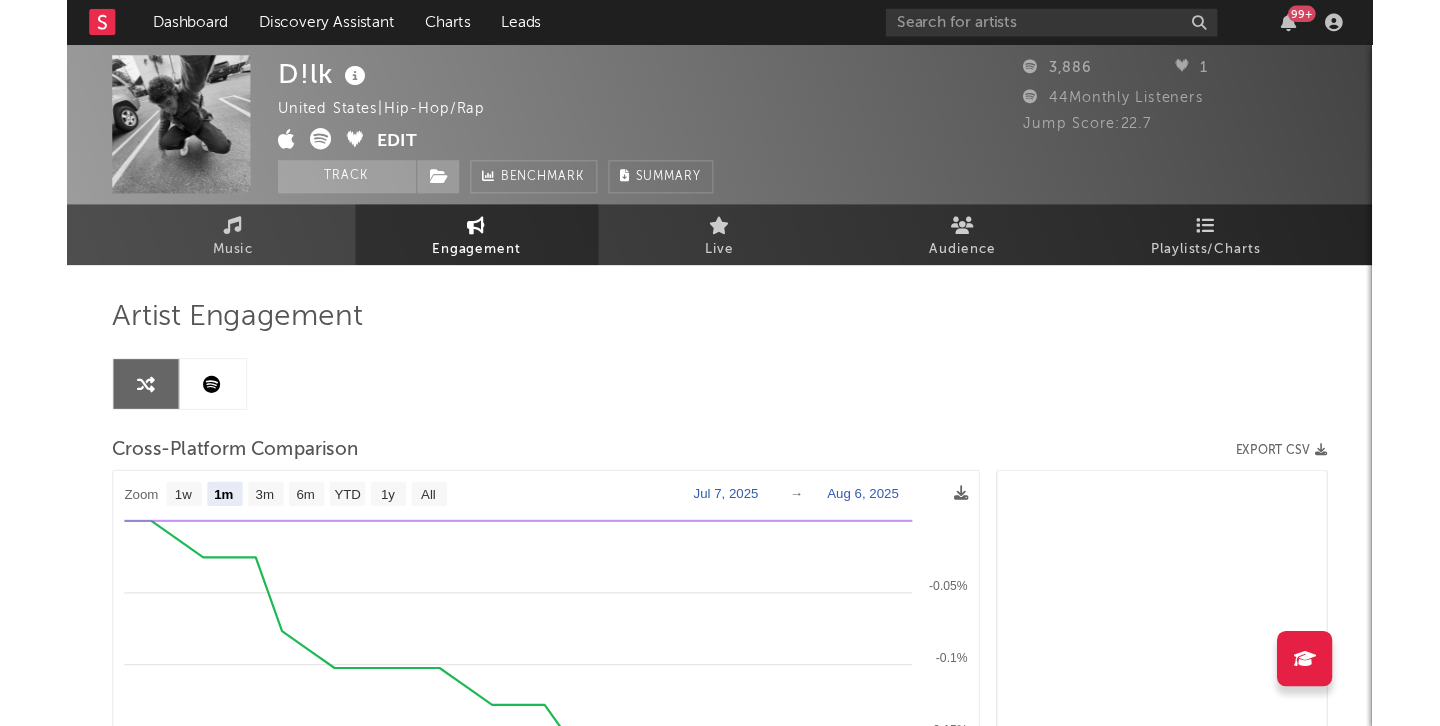 scroll, scrollTop: 0, scrollLeft: 0, axis: both 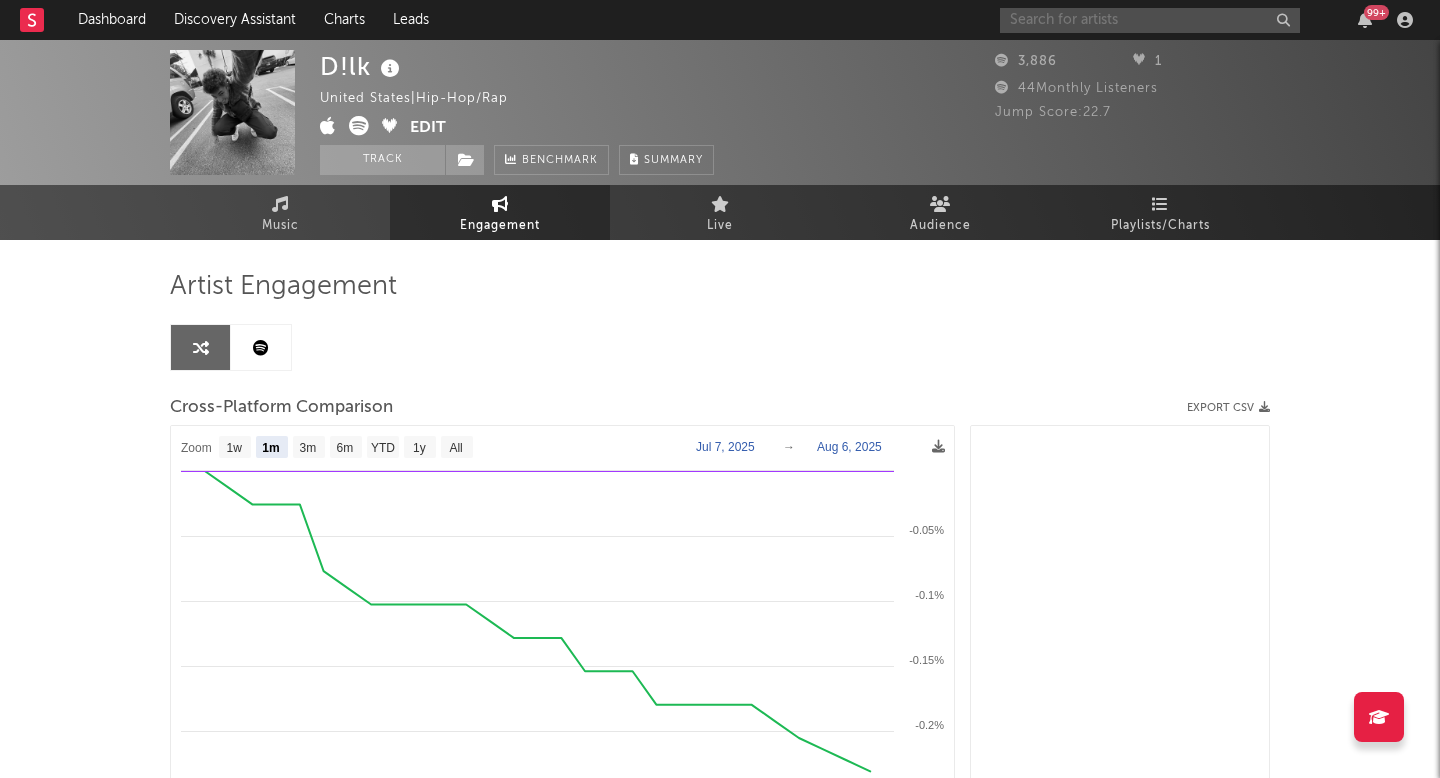 click at bounding box center (1150, 20) 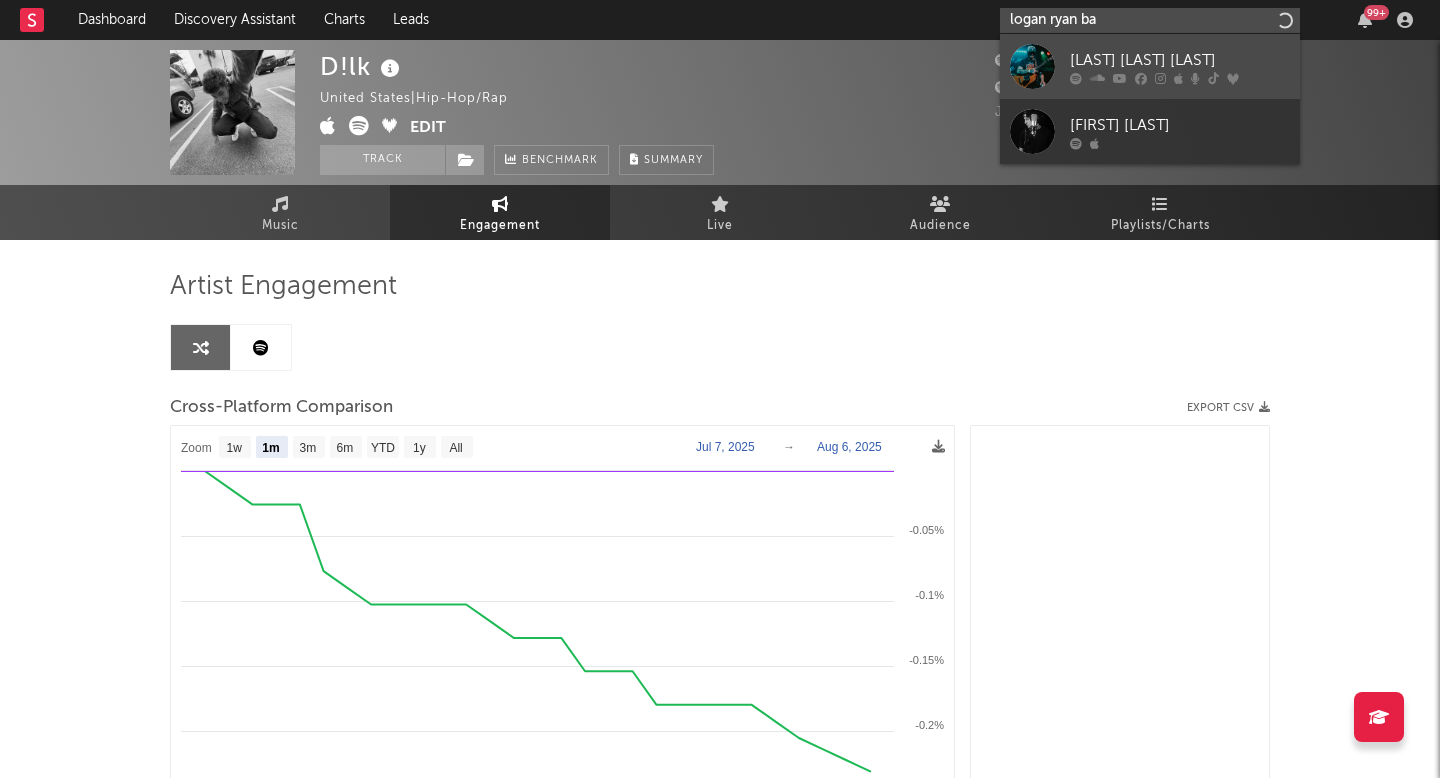 type on "logan ryan ba" 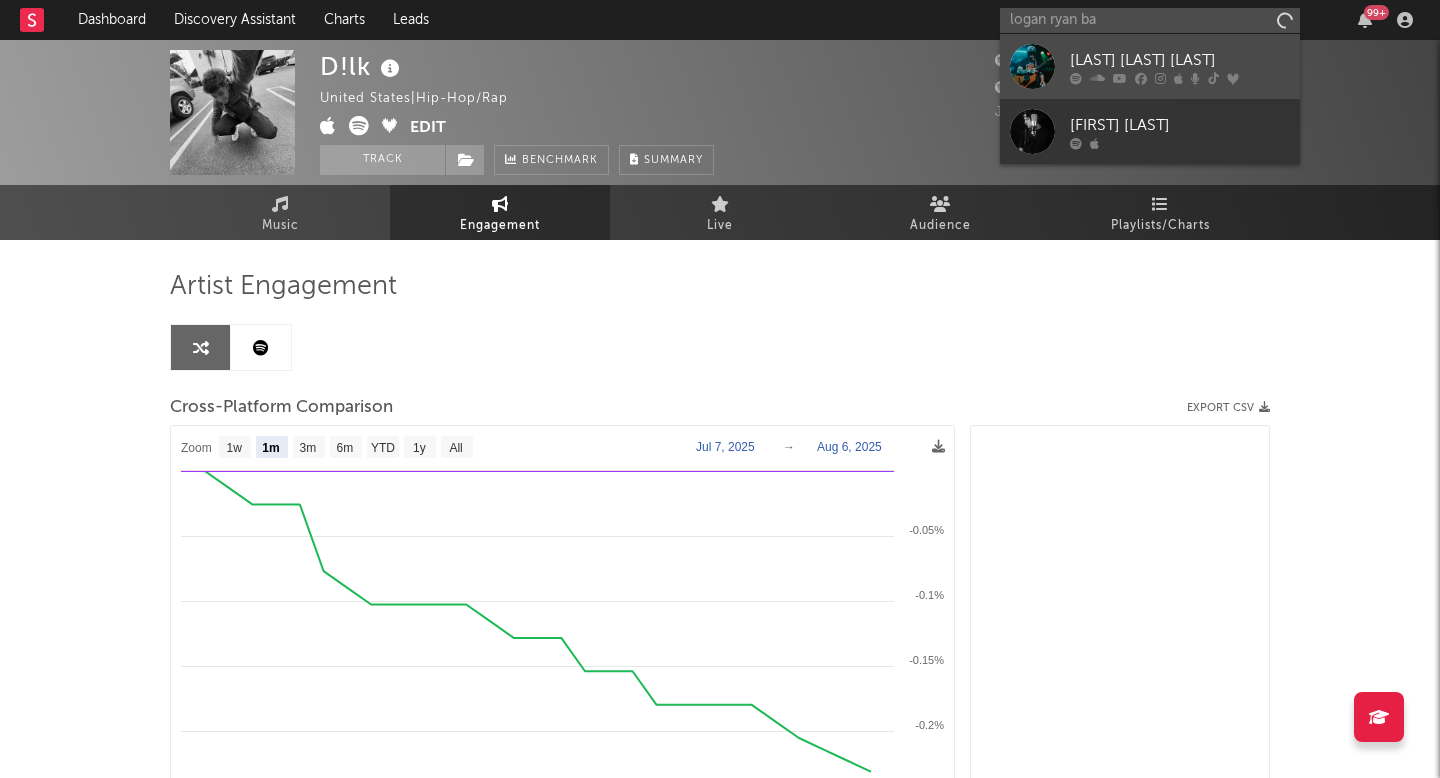 click on "[LAST] [LAST] [LAST]" at bounding box center [1180, 60] 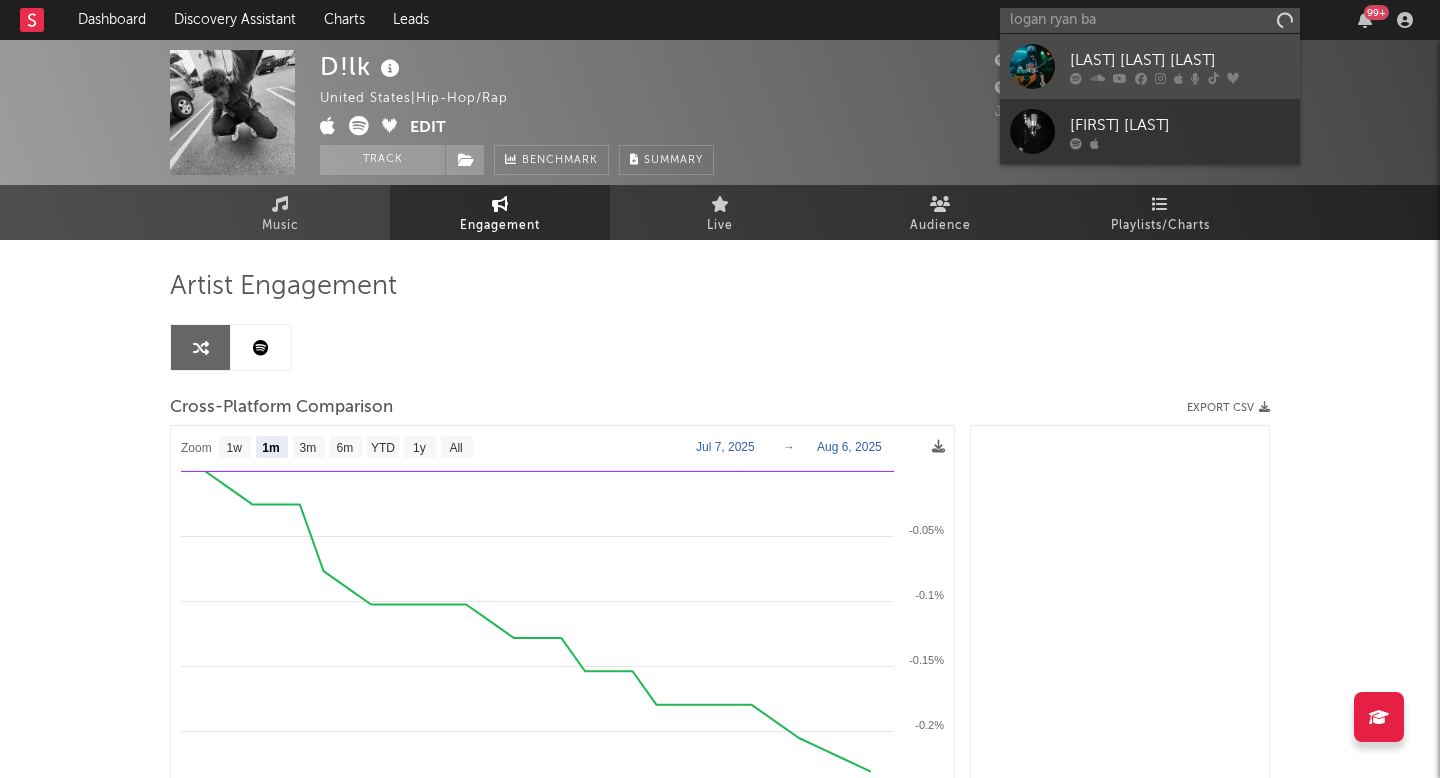 type 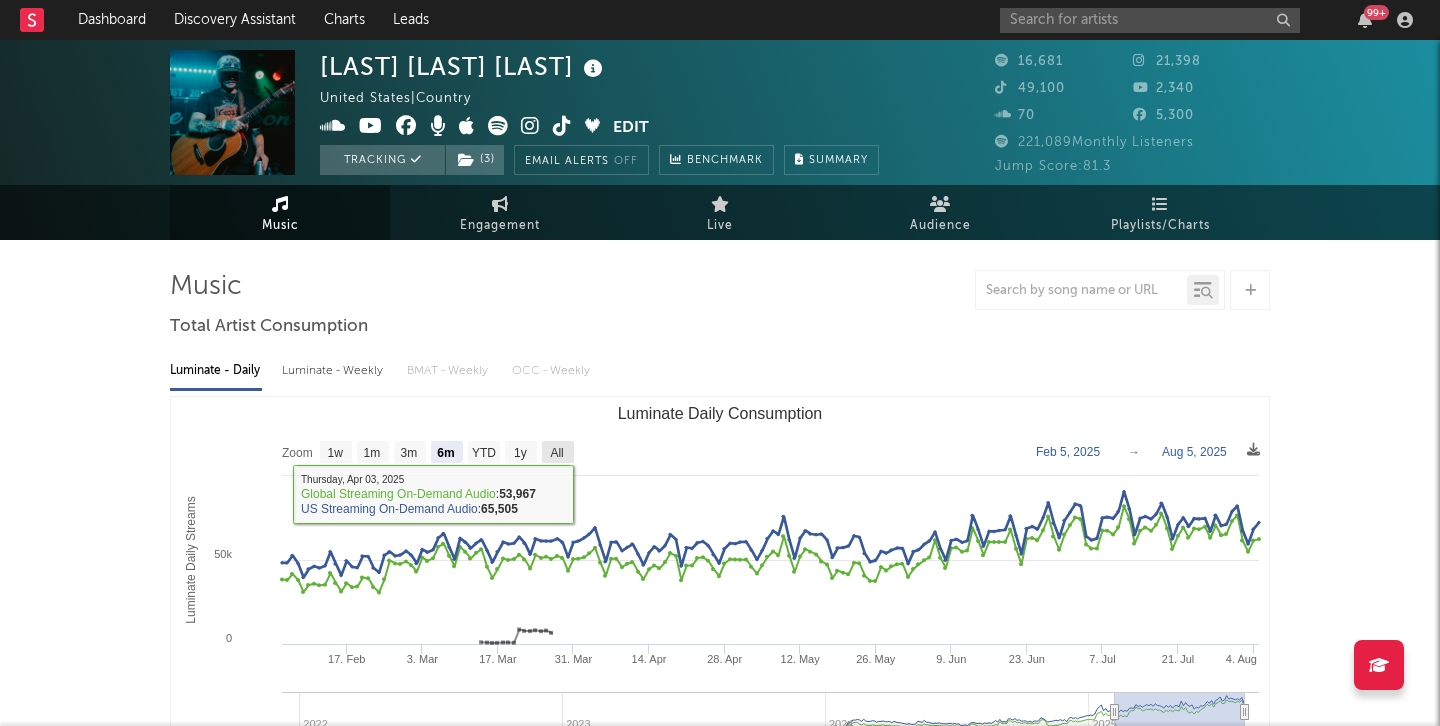 click 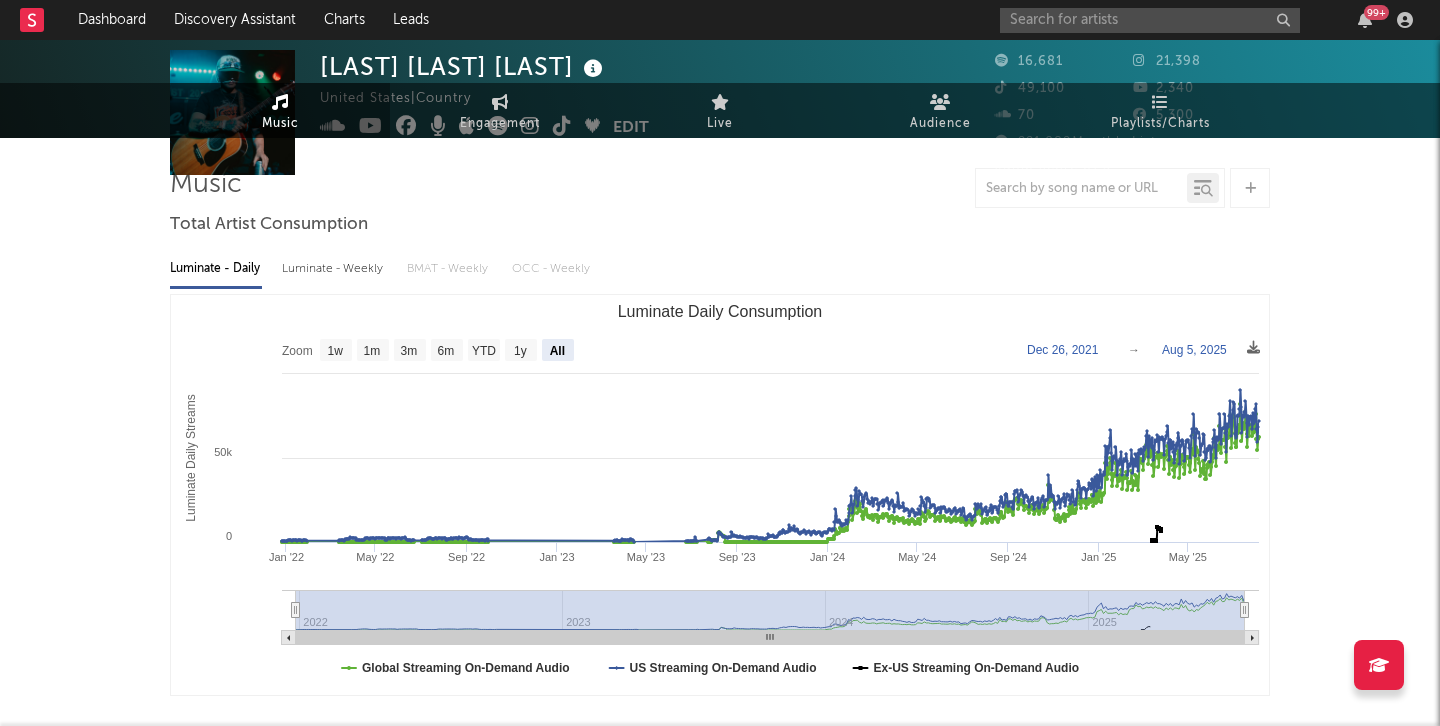 scroll, scrollTop: 127, scrollLeft: 0, axis: vertical 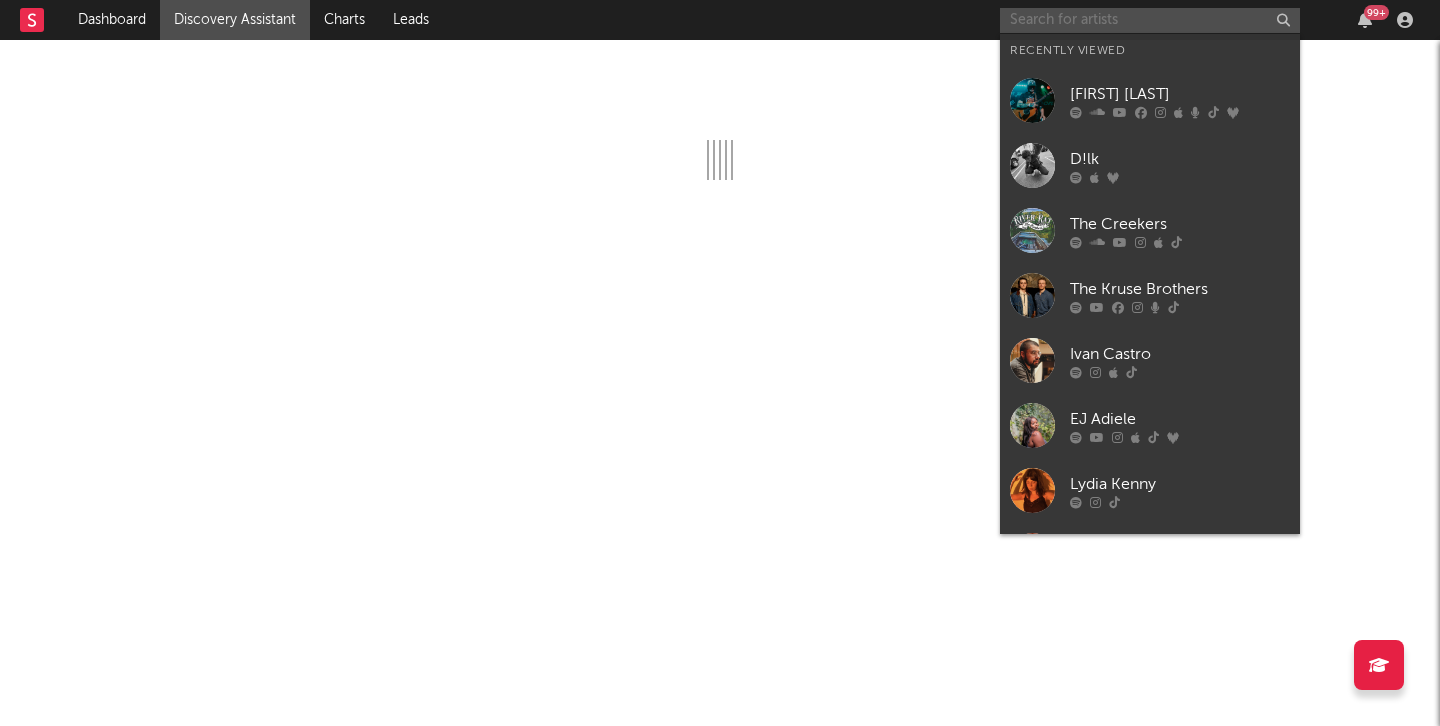 click at bounding box center (1150, 20) 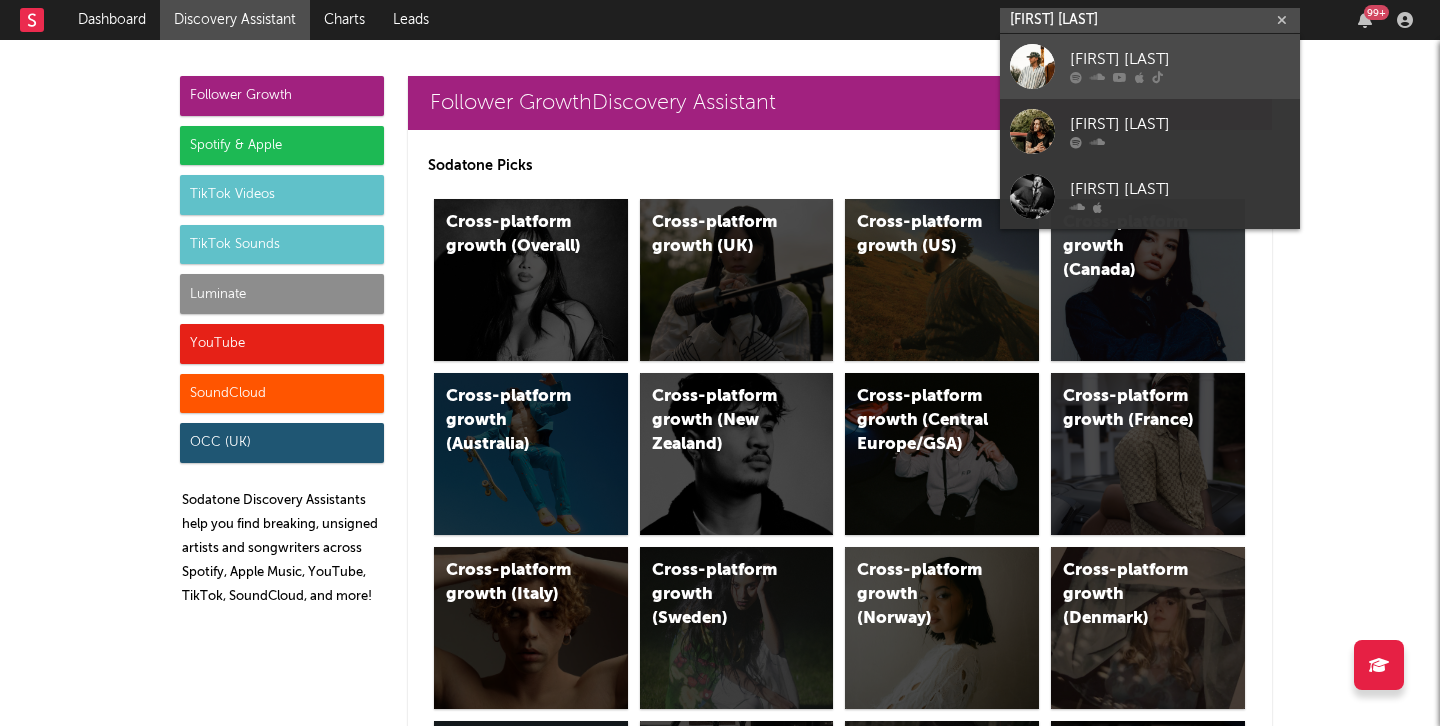 type on "[FIRST] [LAST]" 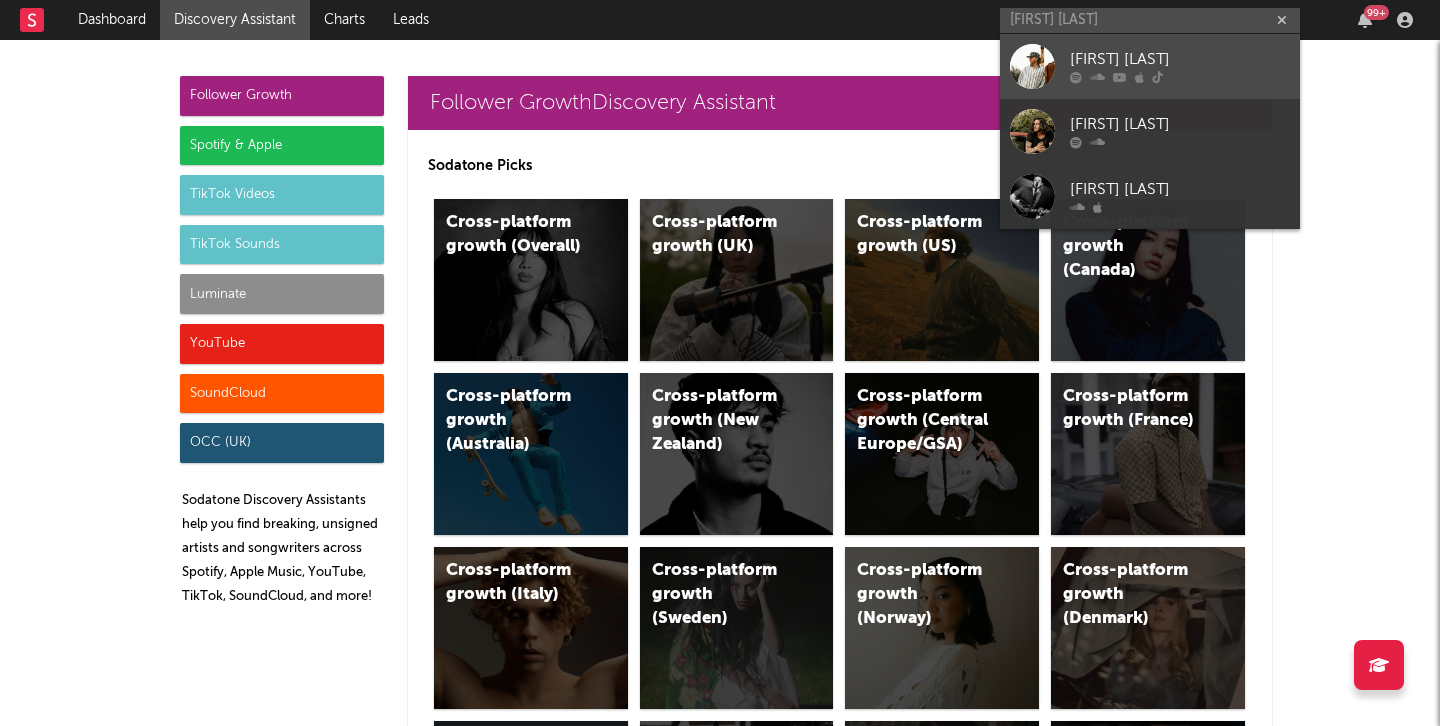 click on "[FIRST] [LAST]" at bounding box center [1180, 60] 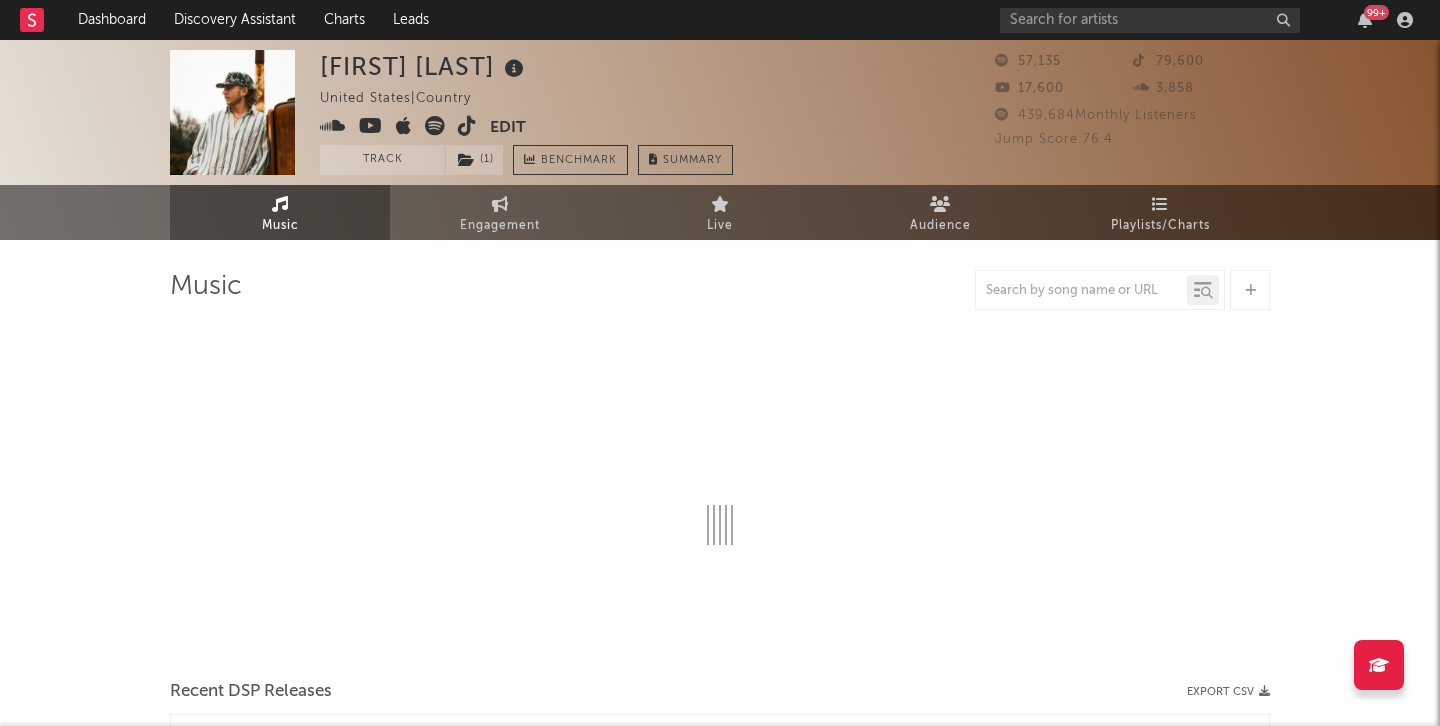 select on "6m" 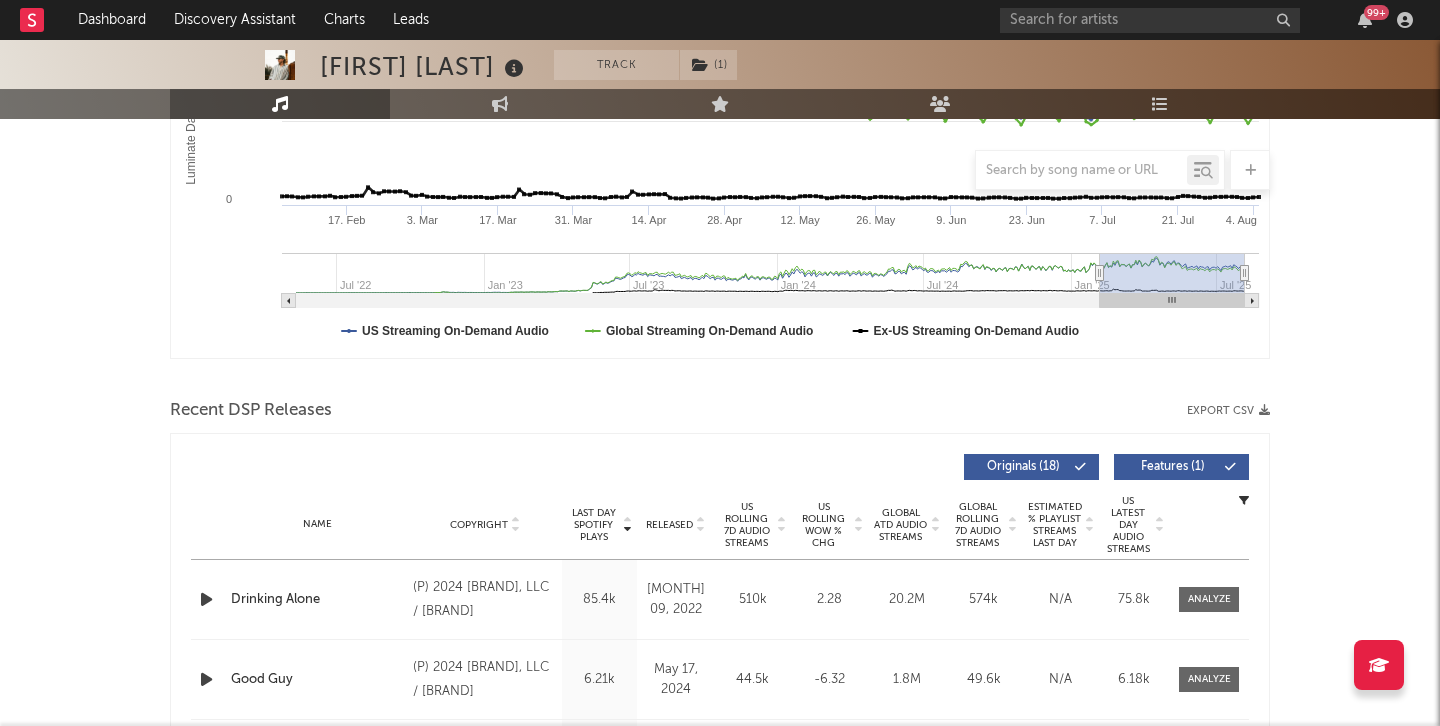 scroll, scrollTop: 445, scrollLeft: 0, axis: vertical 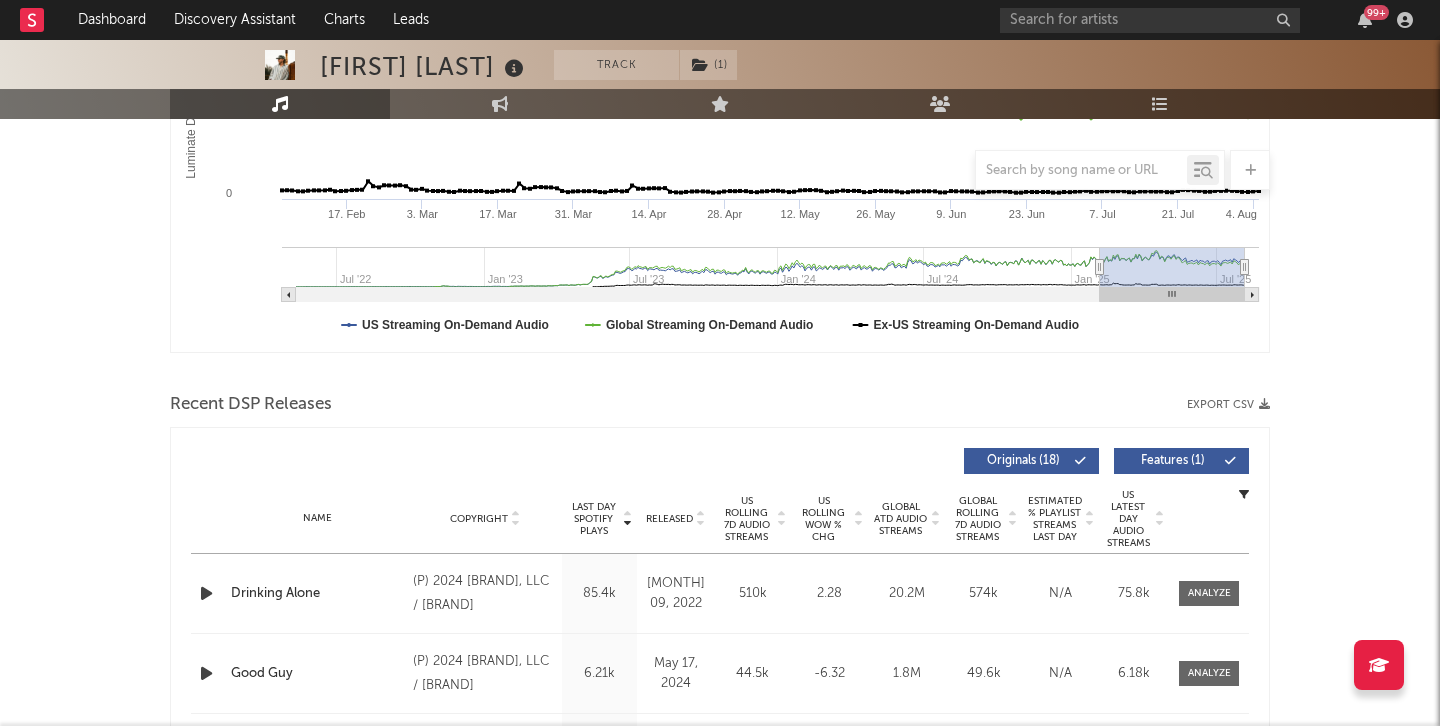 click on "Released" at bounding box center [669, 519] 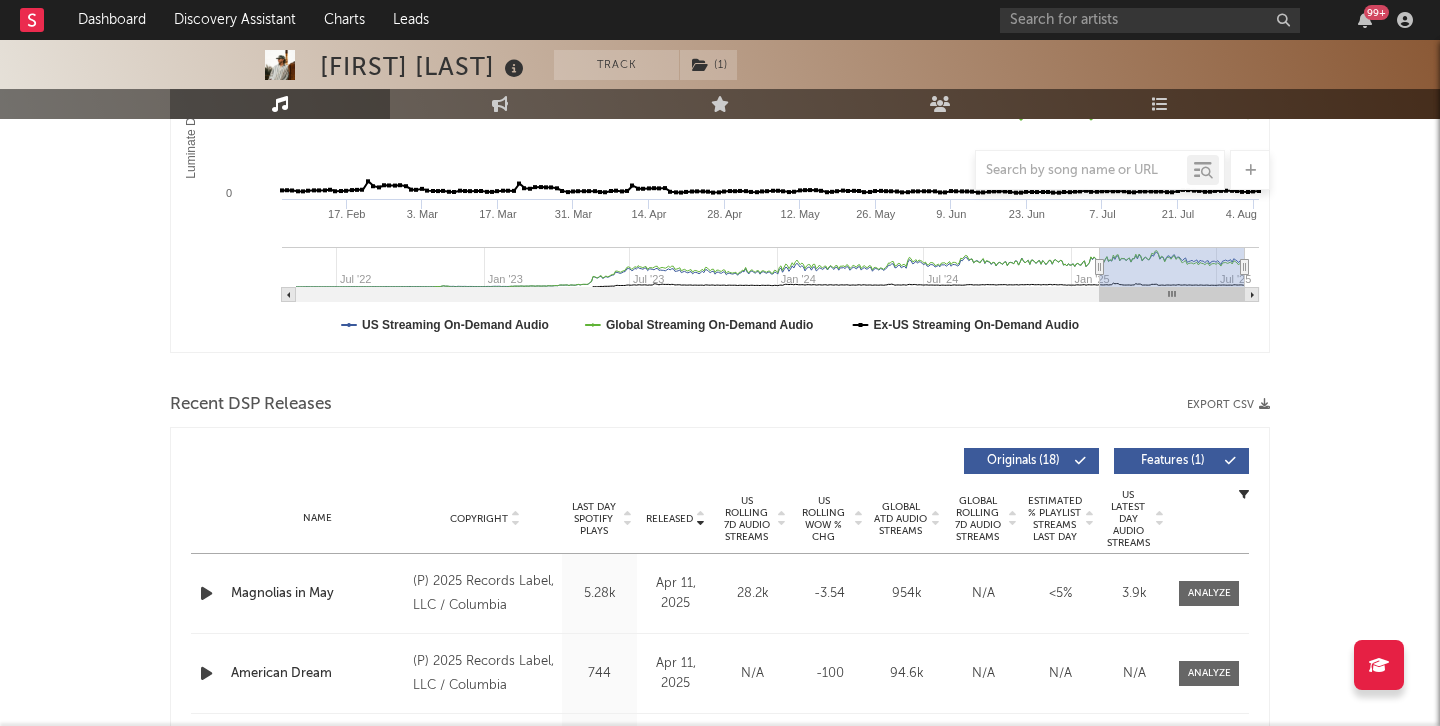 click on "Last Day Spotify Plays" at bounding box center (593, 519) 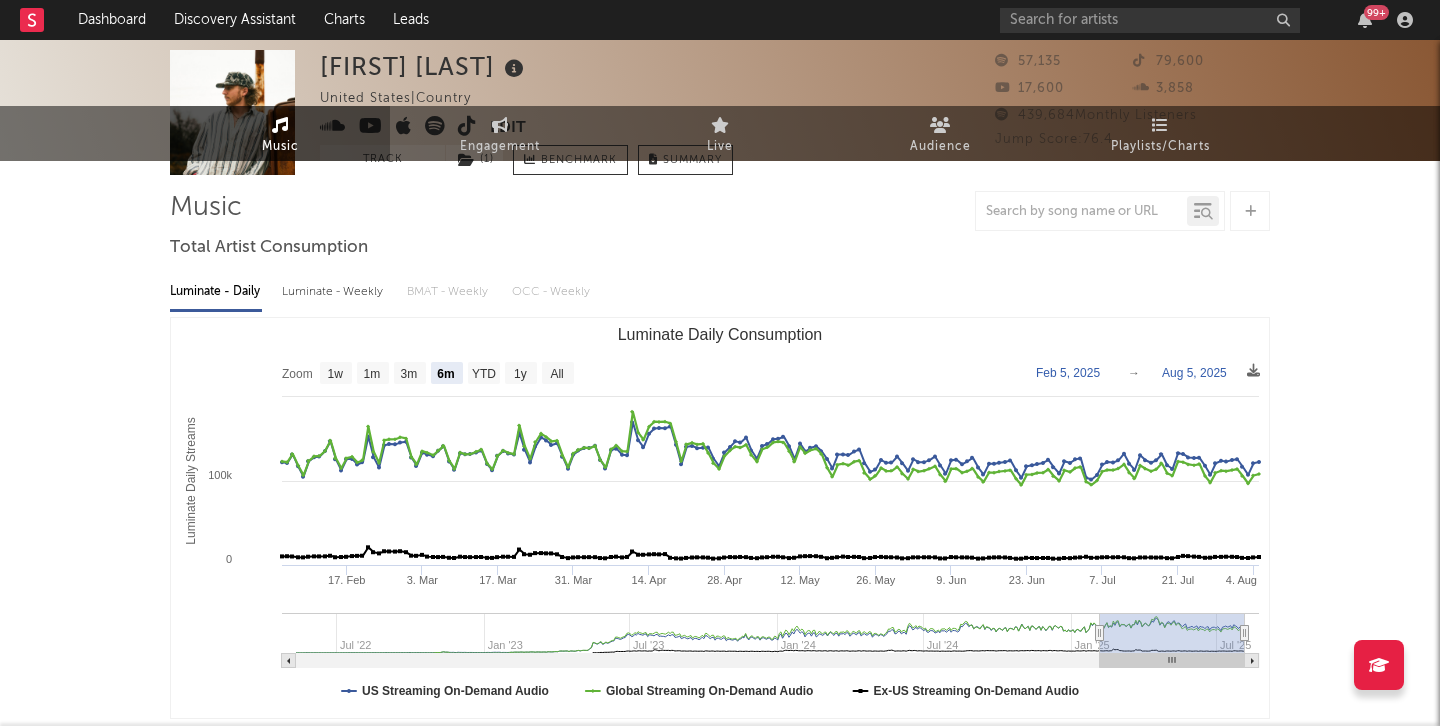 scroll, scrollTop: 0, scrollLeft: 0, axis: both 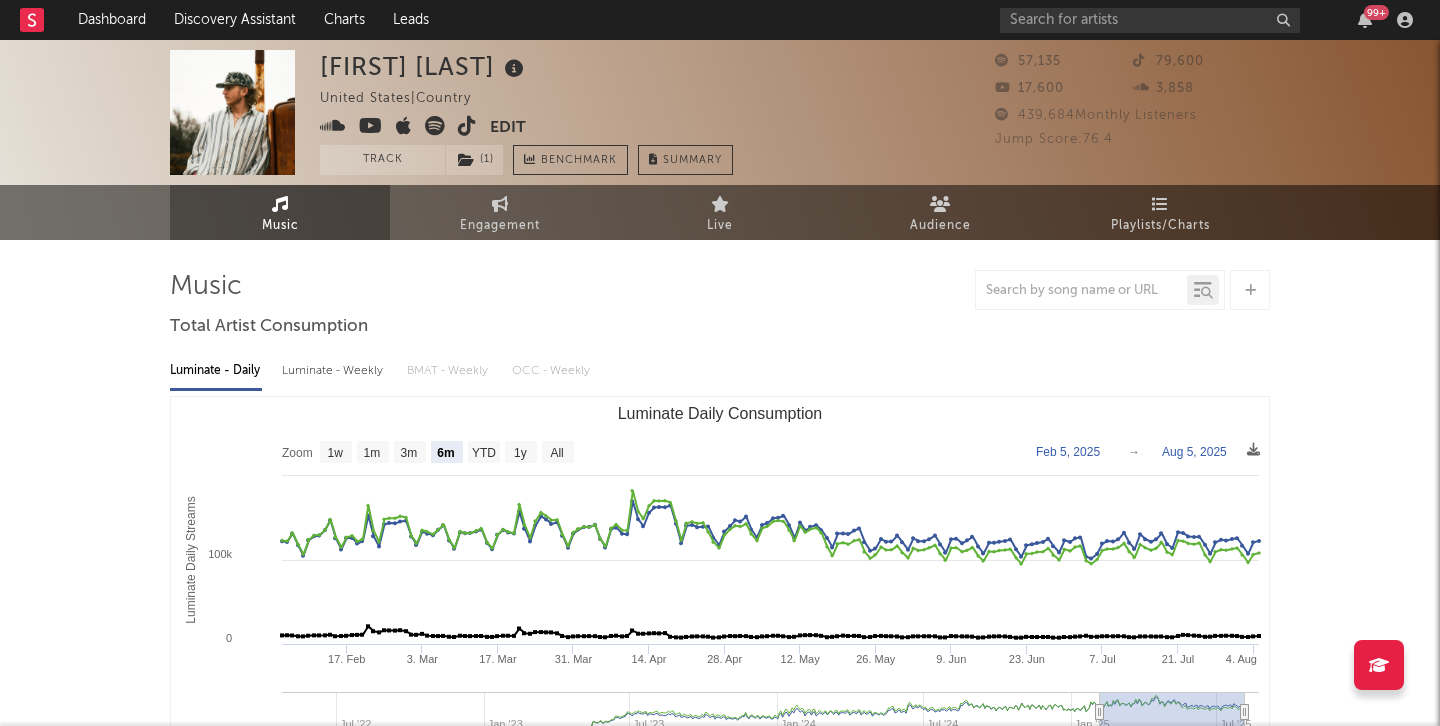 click at bounding box center (467, 126) 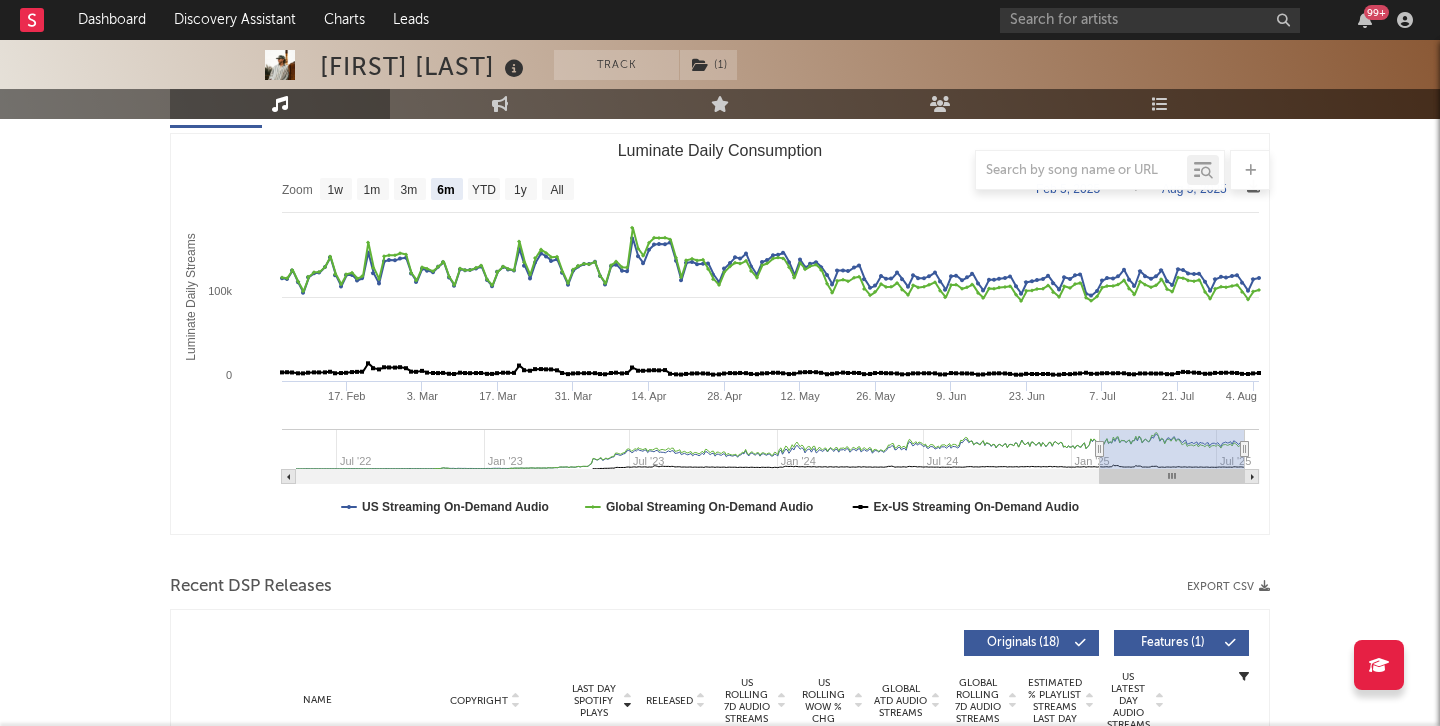 scroll, scrollTop: 664, scrollLeft: 0, axis: vertical 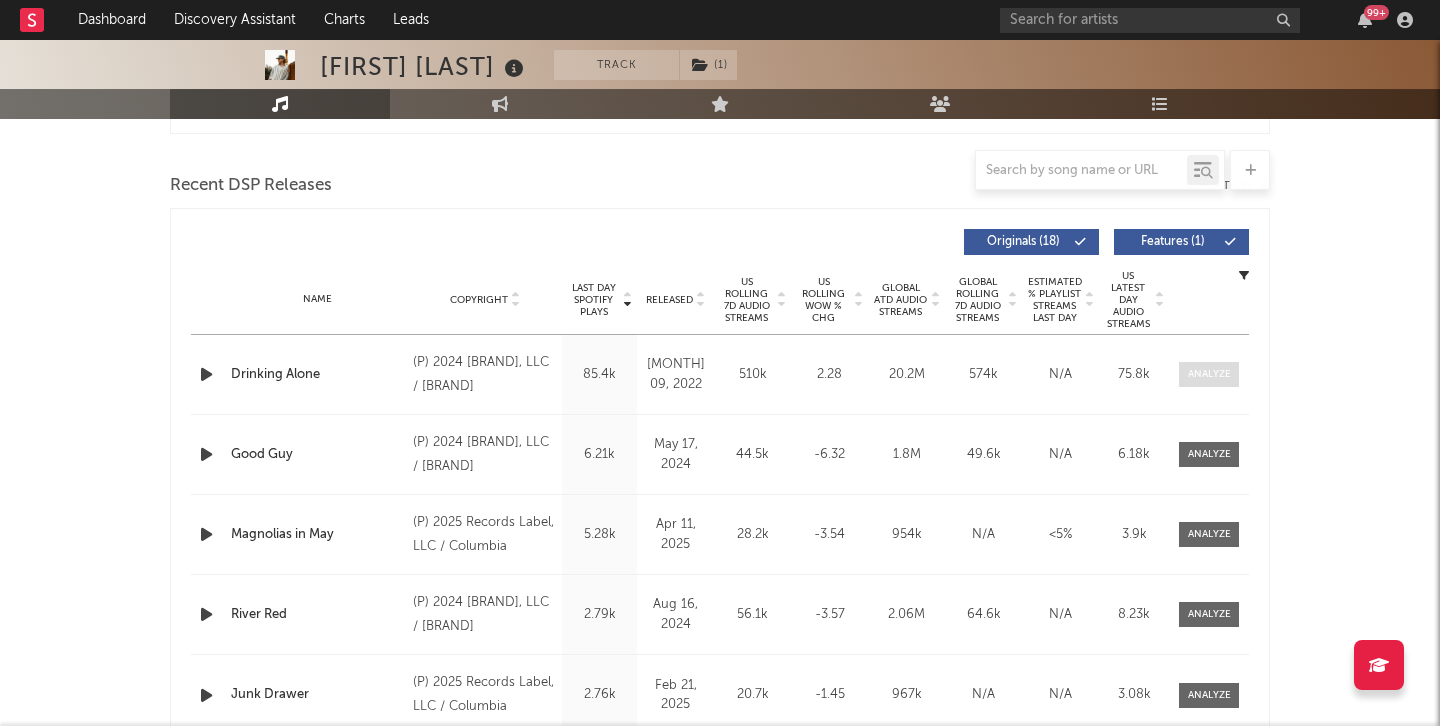 click at bounding box center [1209, 374] 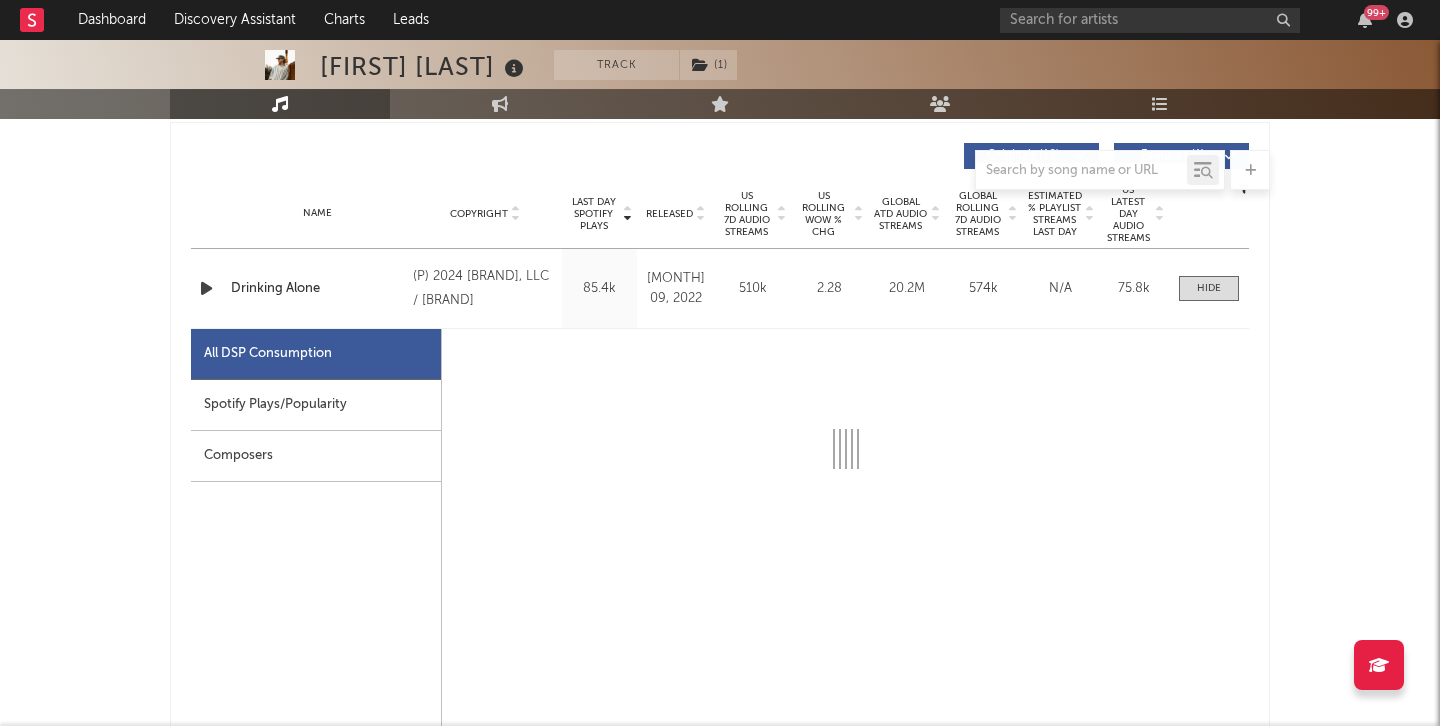 scroll, scrollTop: 754, scrollLeft: 0, axis: vertical 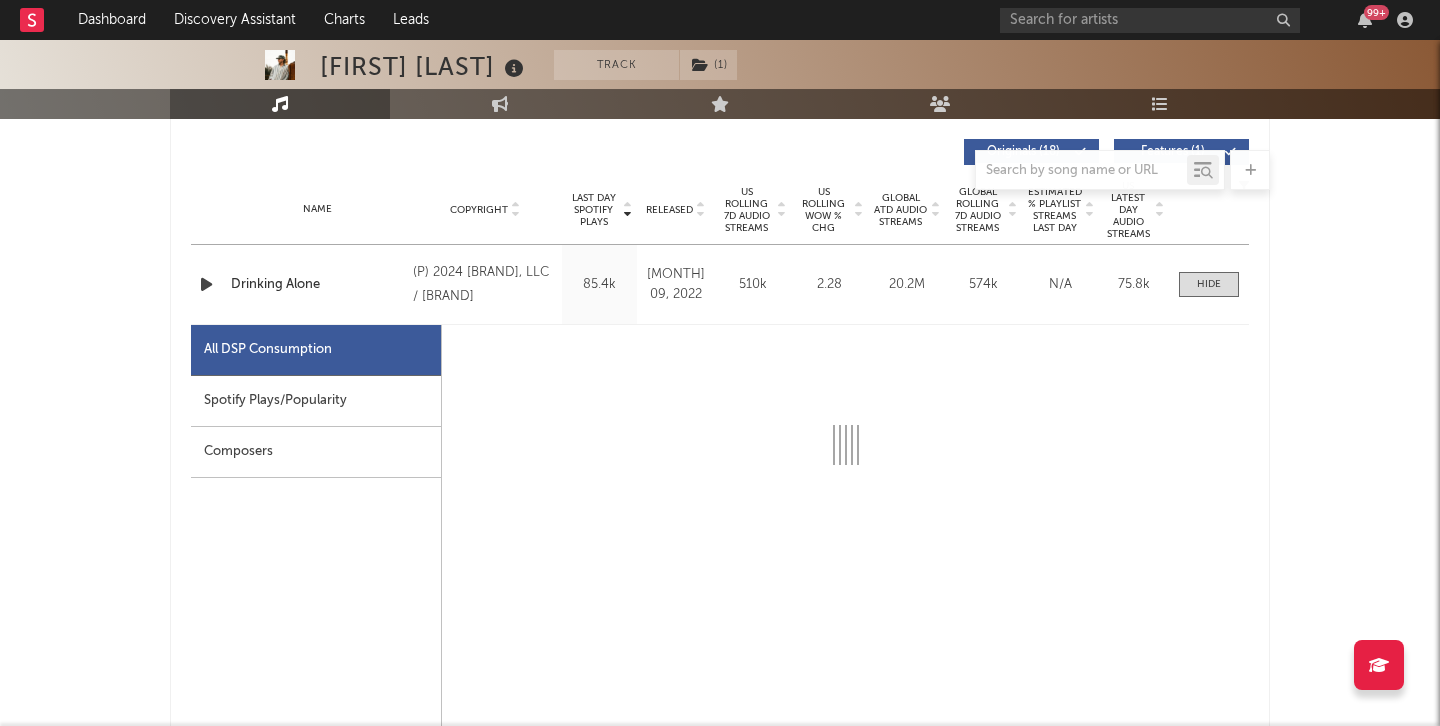 select on "6m" 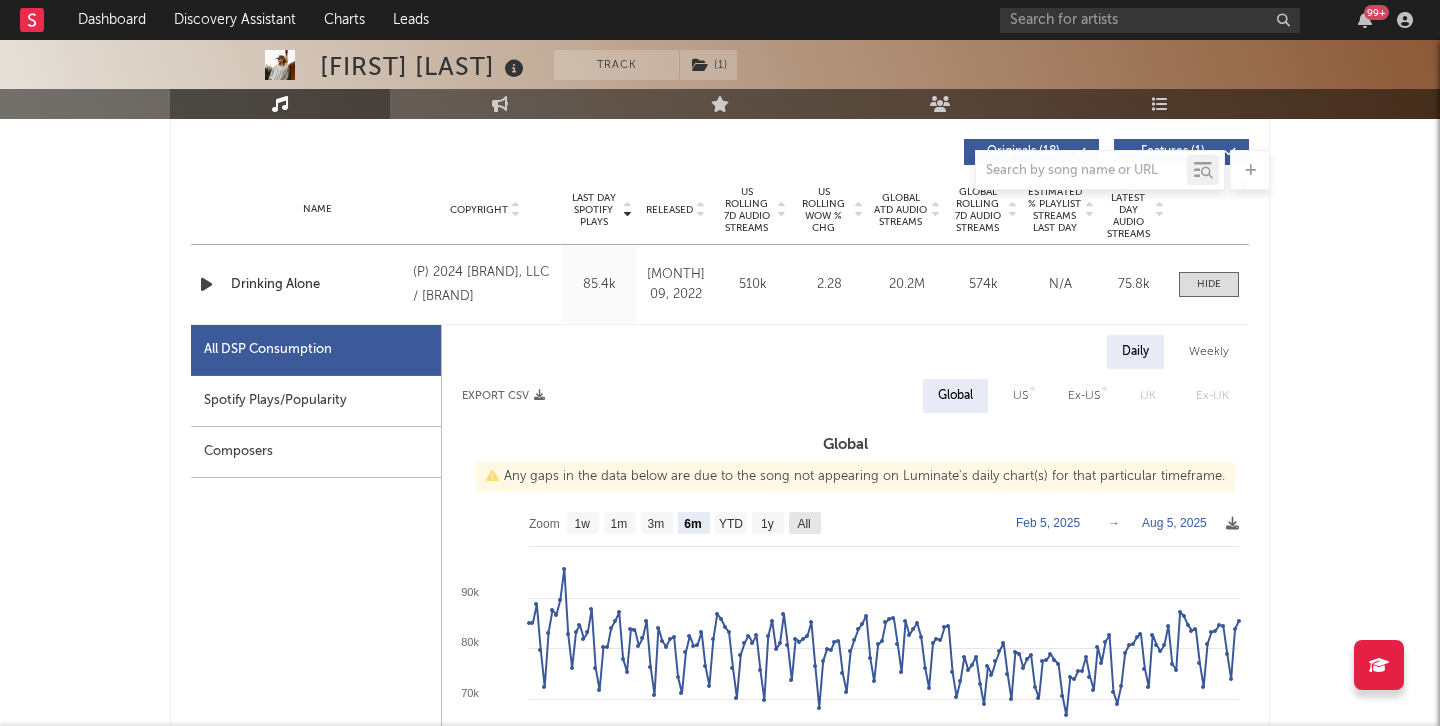 click 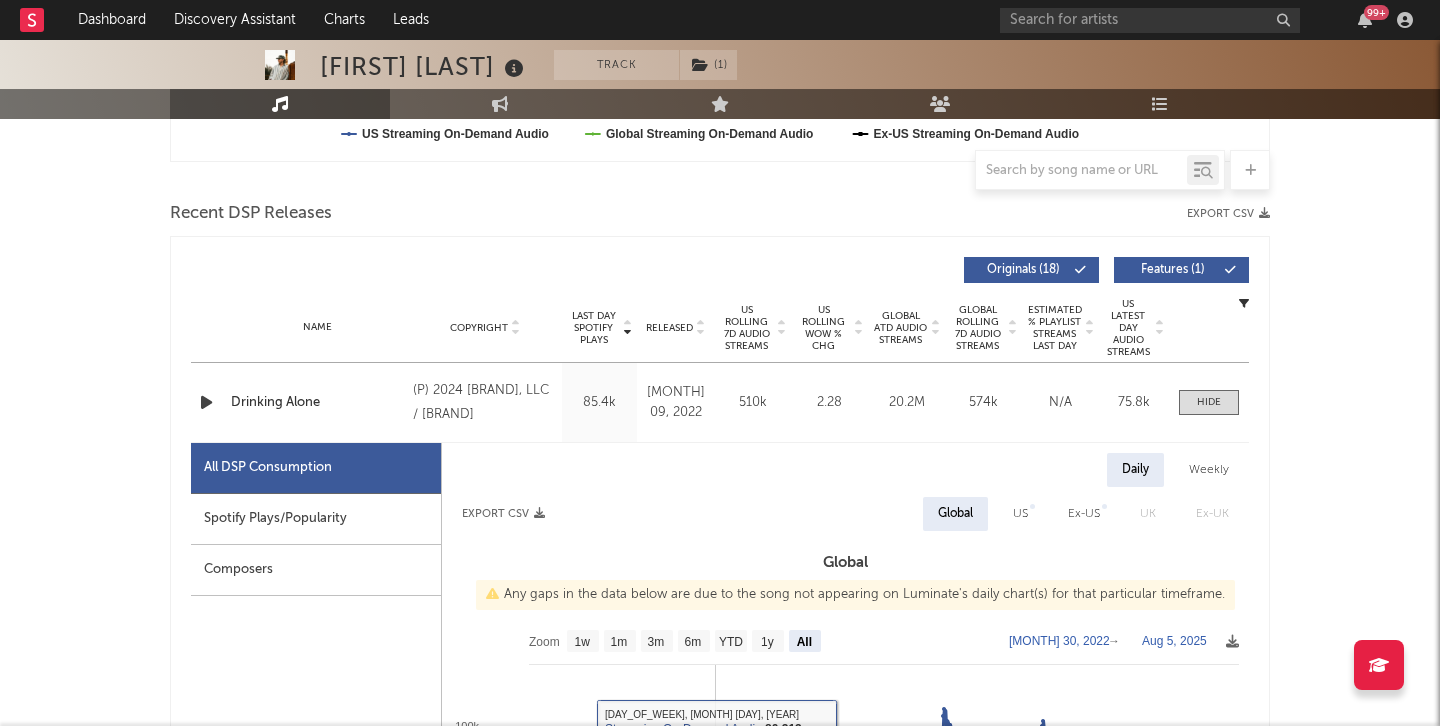 scroll, scrollTop: 635, scrollLeft: 0, axis: vertical 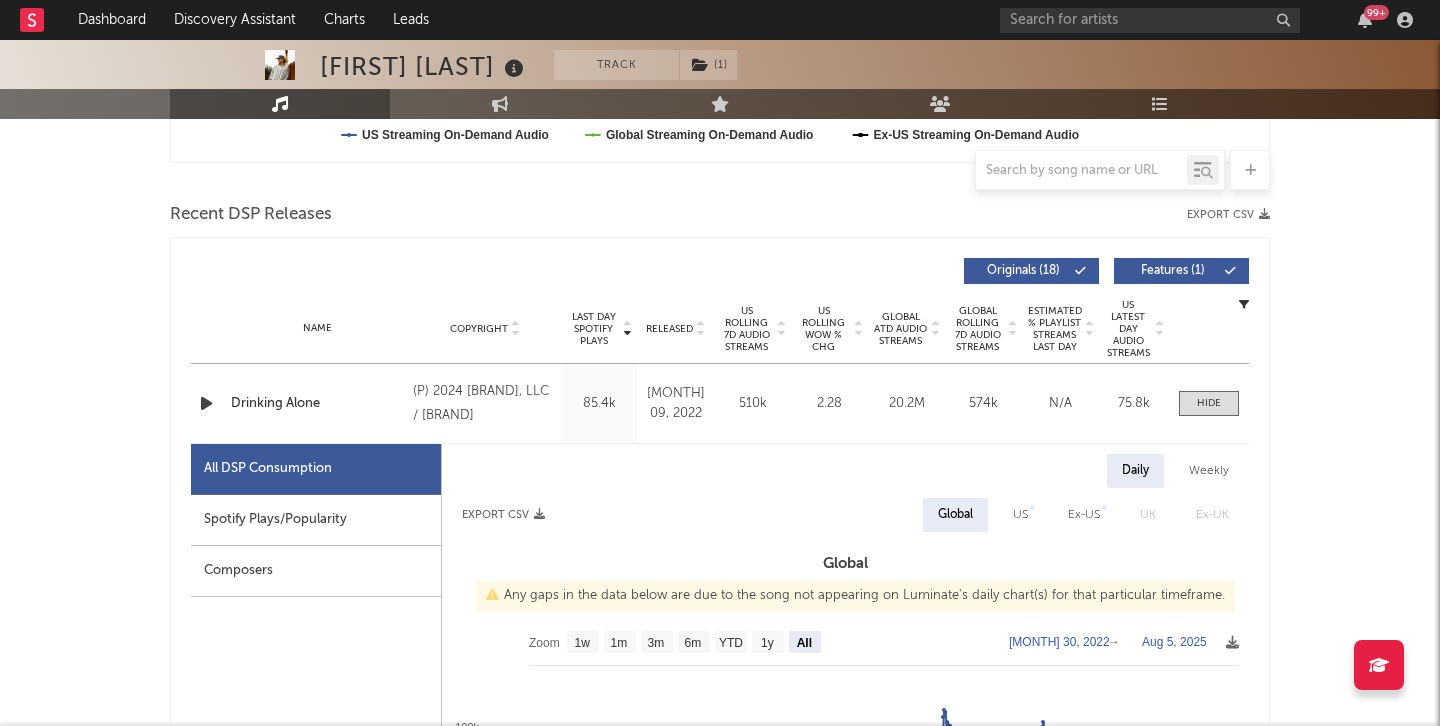 click at bounding box center [206, 403] 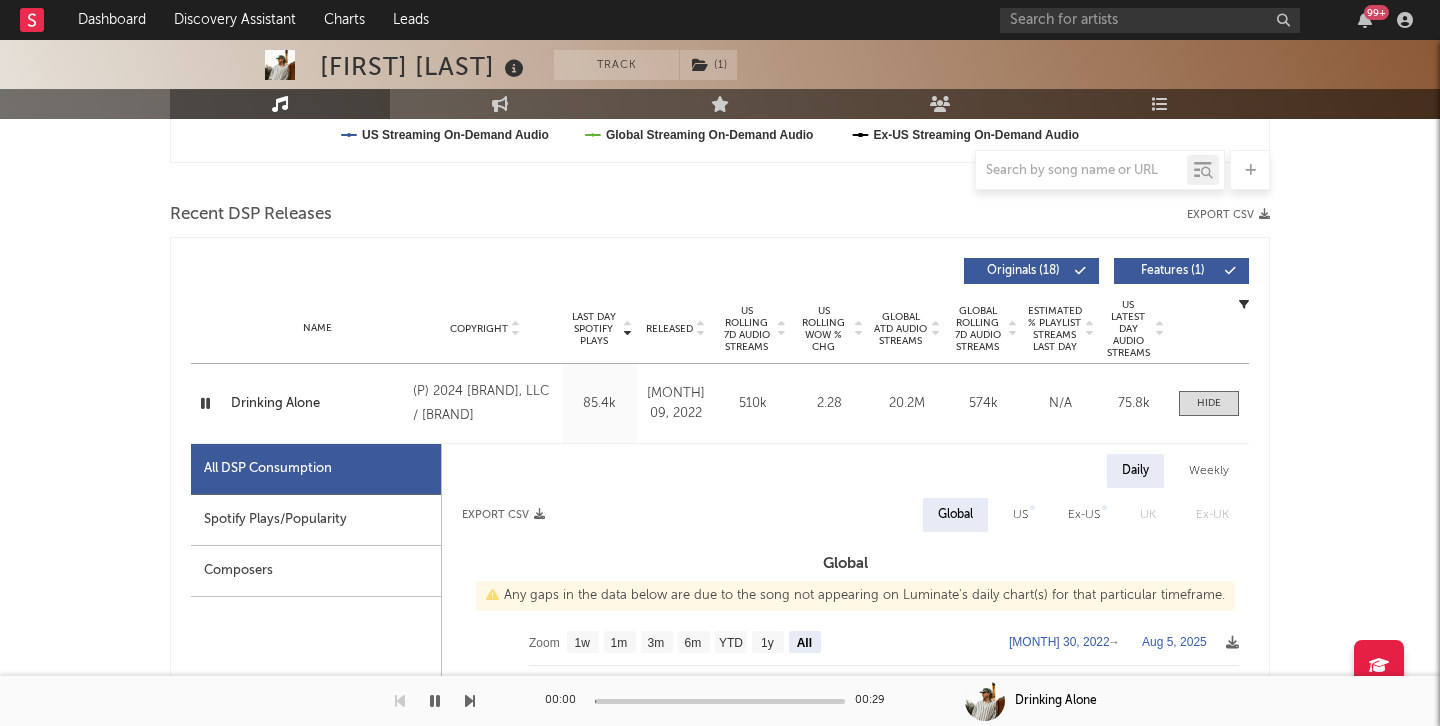 click at bounding box center [205, 403] 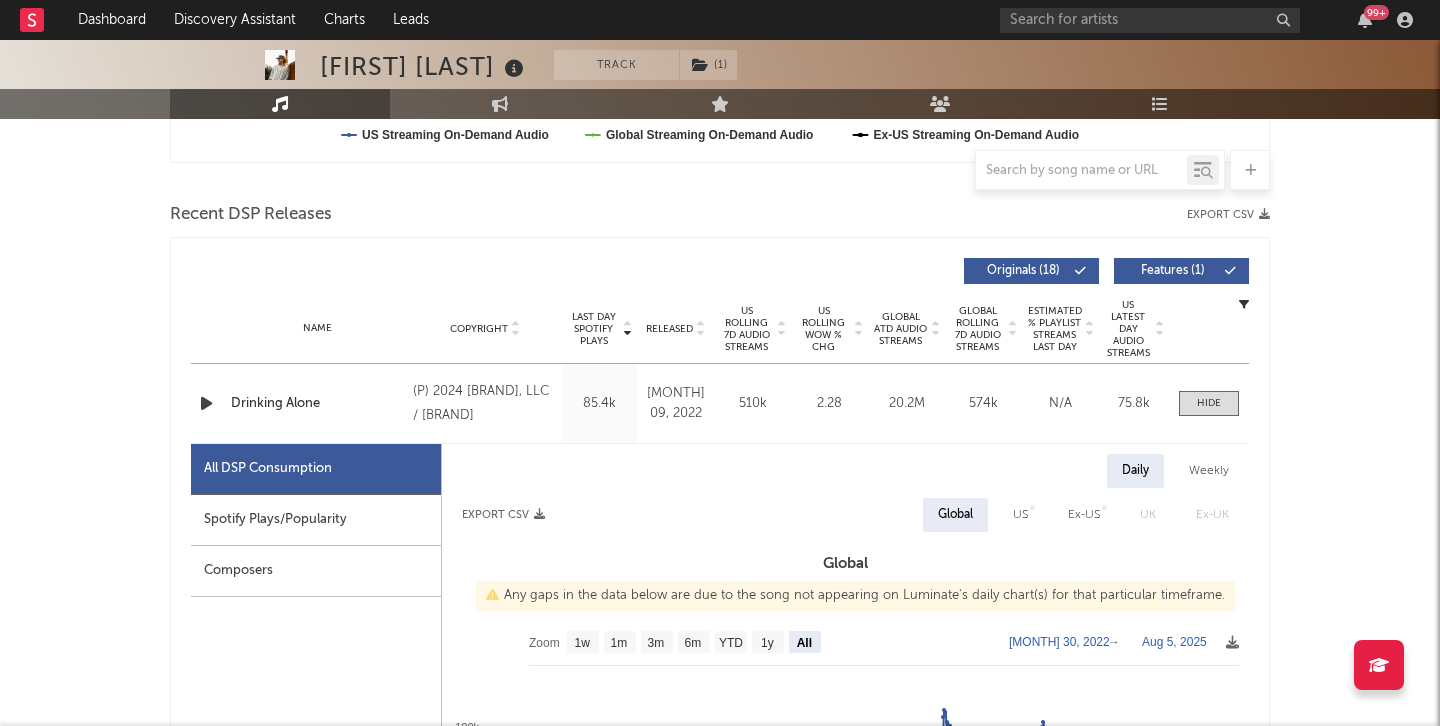 click at bounding box center (206, 403) 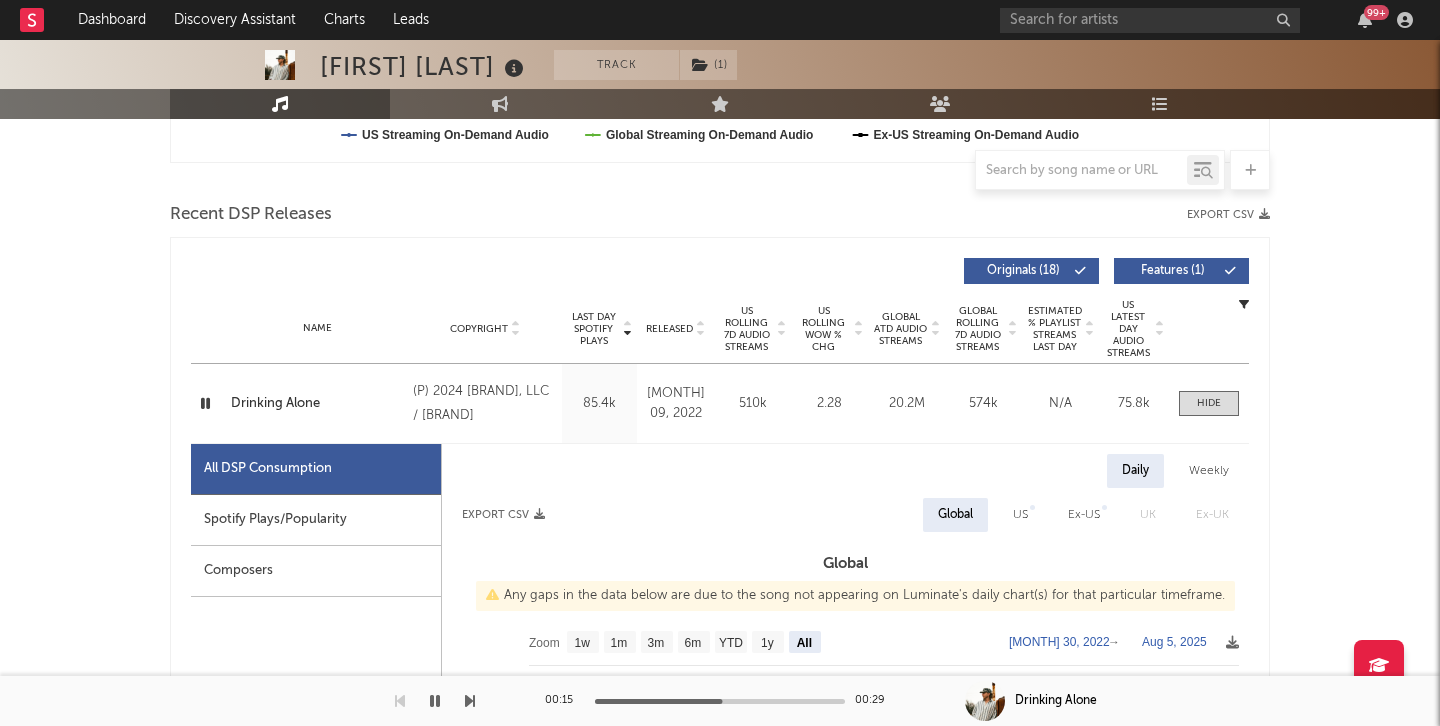 click at bounding box center (205, 403) 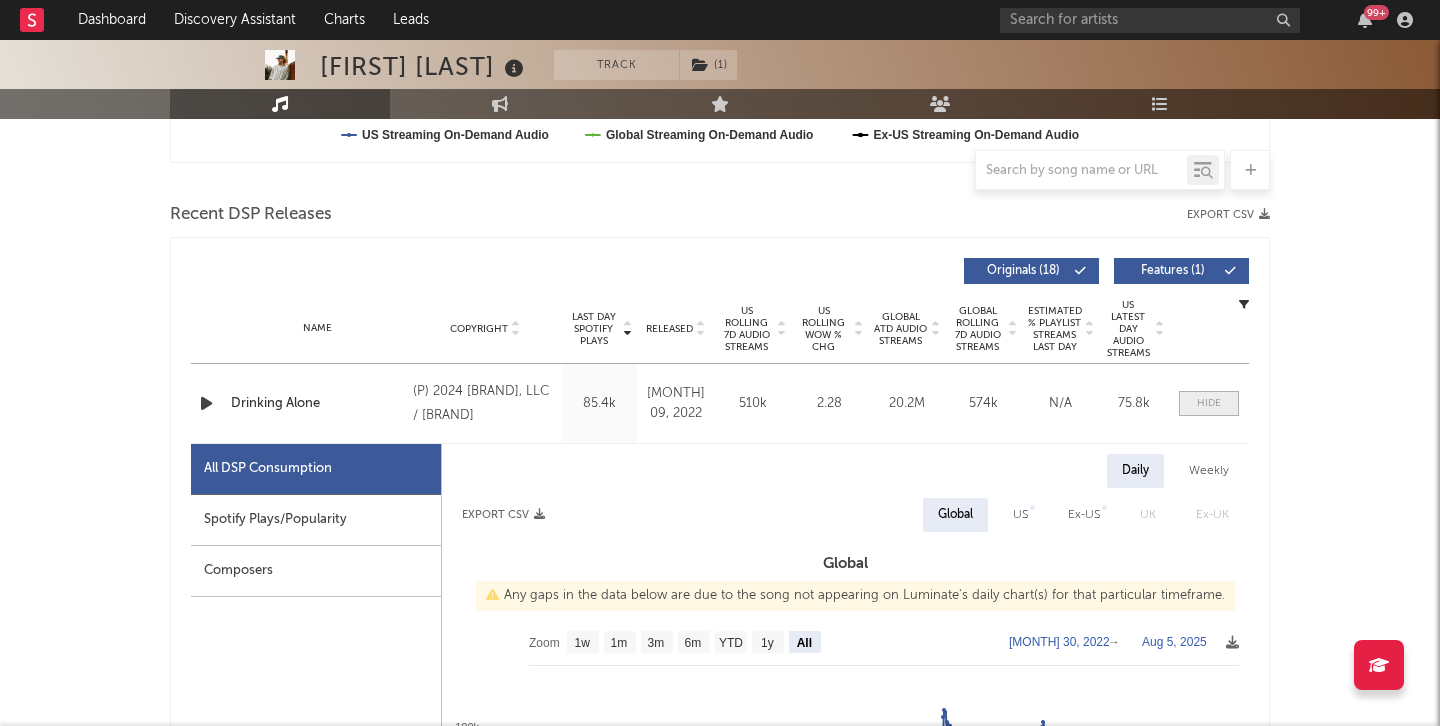 click at bounding box center [1209, 403] 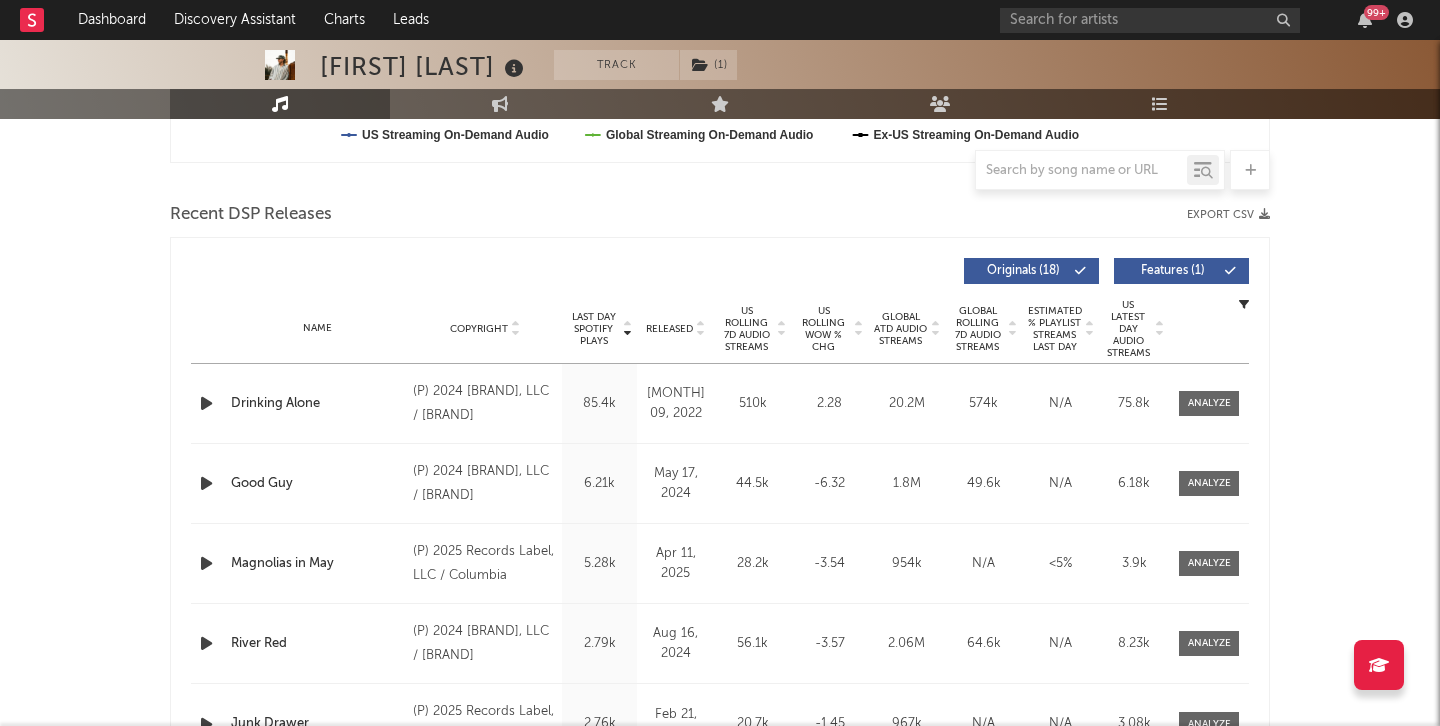 click on "US Rolling 7D Audio Streams" at bounding box center (746, 329) 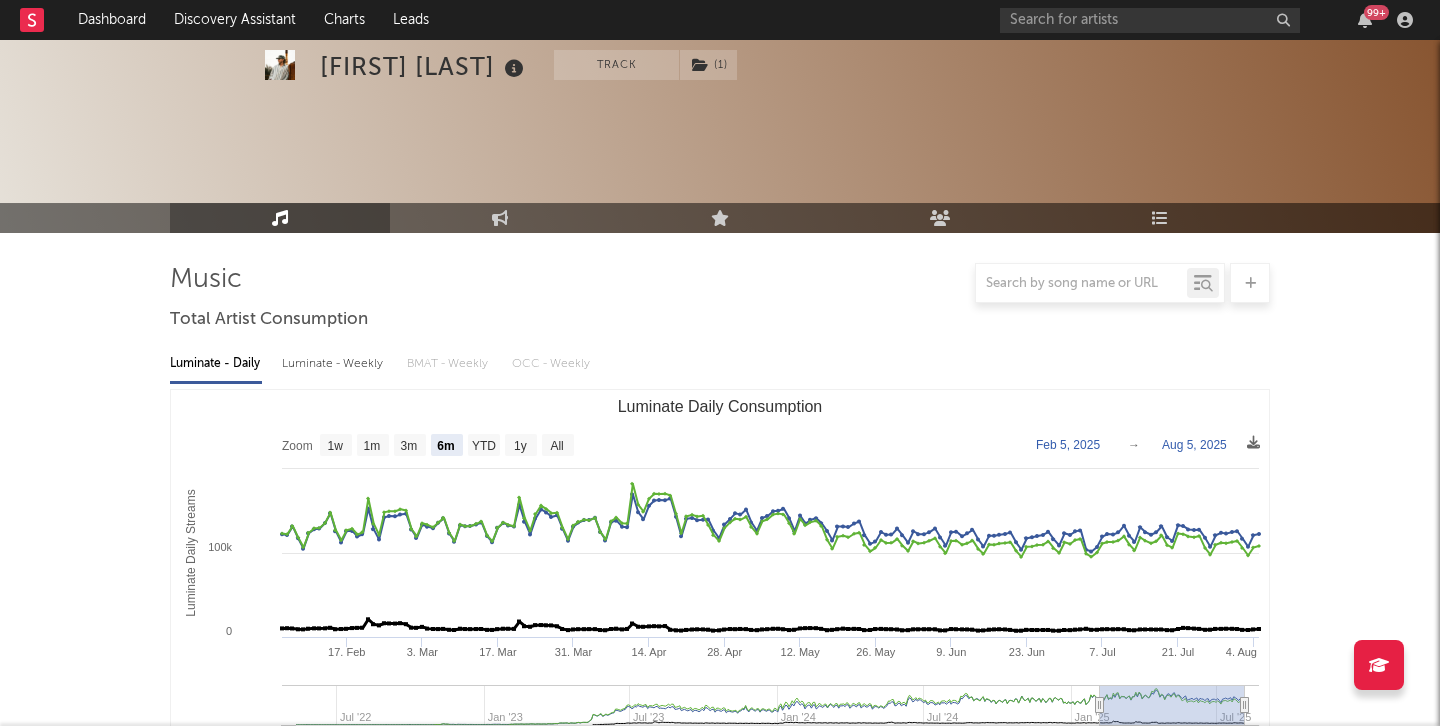 scroll, scrollTop: 0, scrollLeft: 0, axis: both 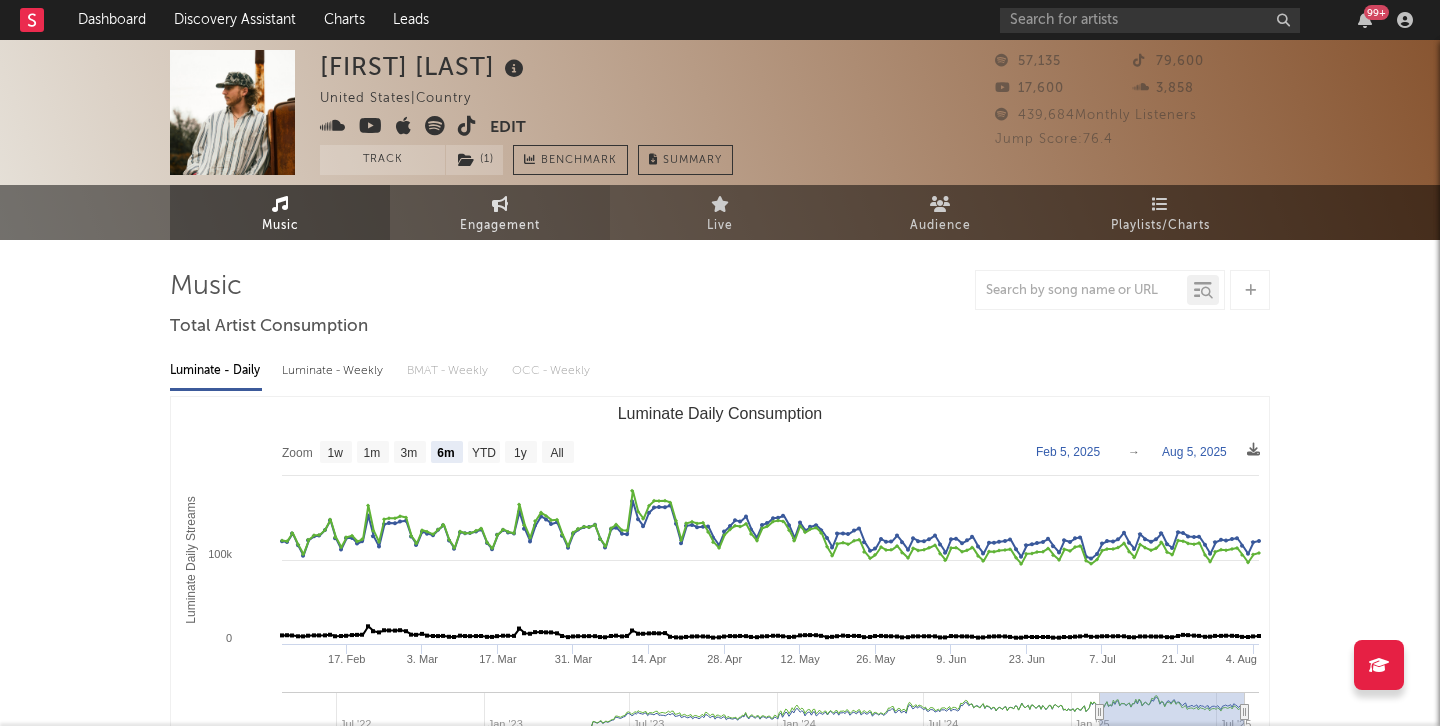 click on "Engagement" at bounding box center (500, 212) 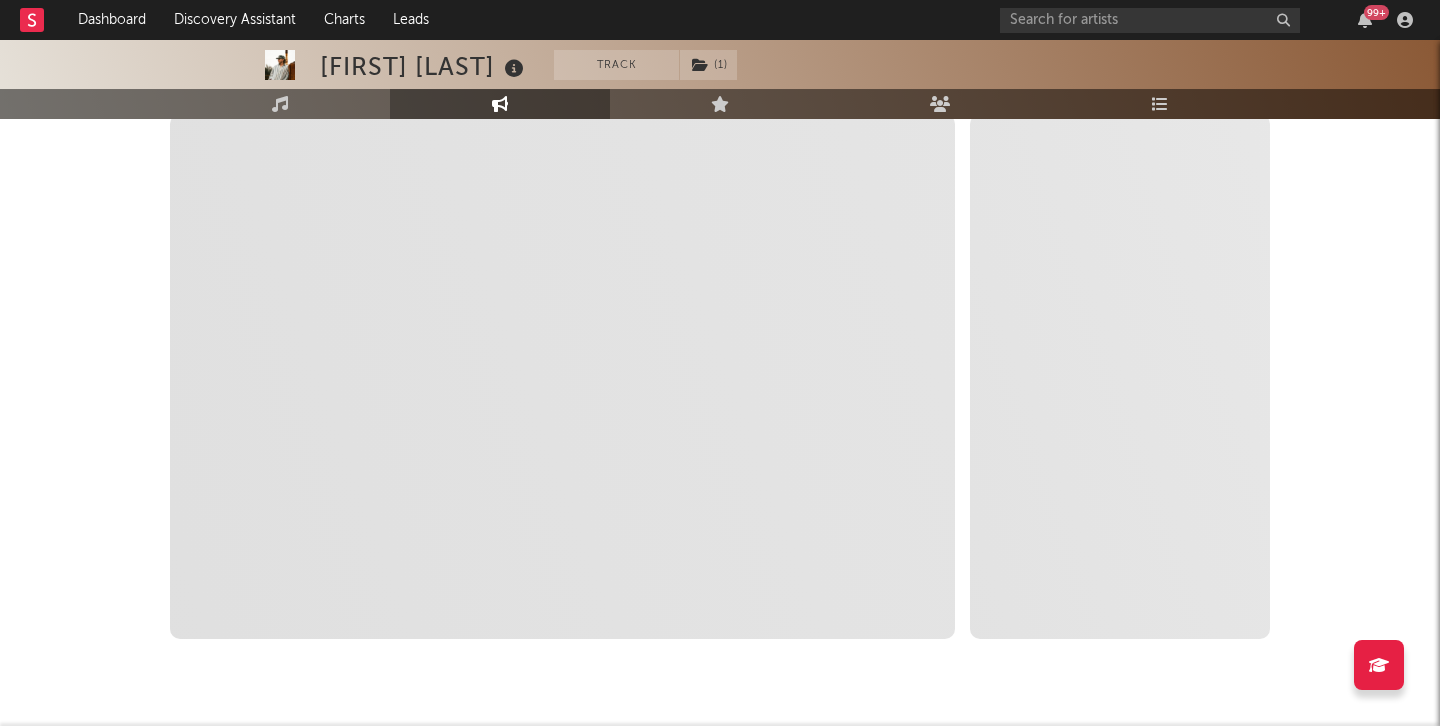 scroll, scrollTop: 0, scrollLeft: 0, axis: both 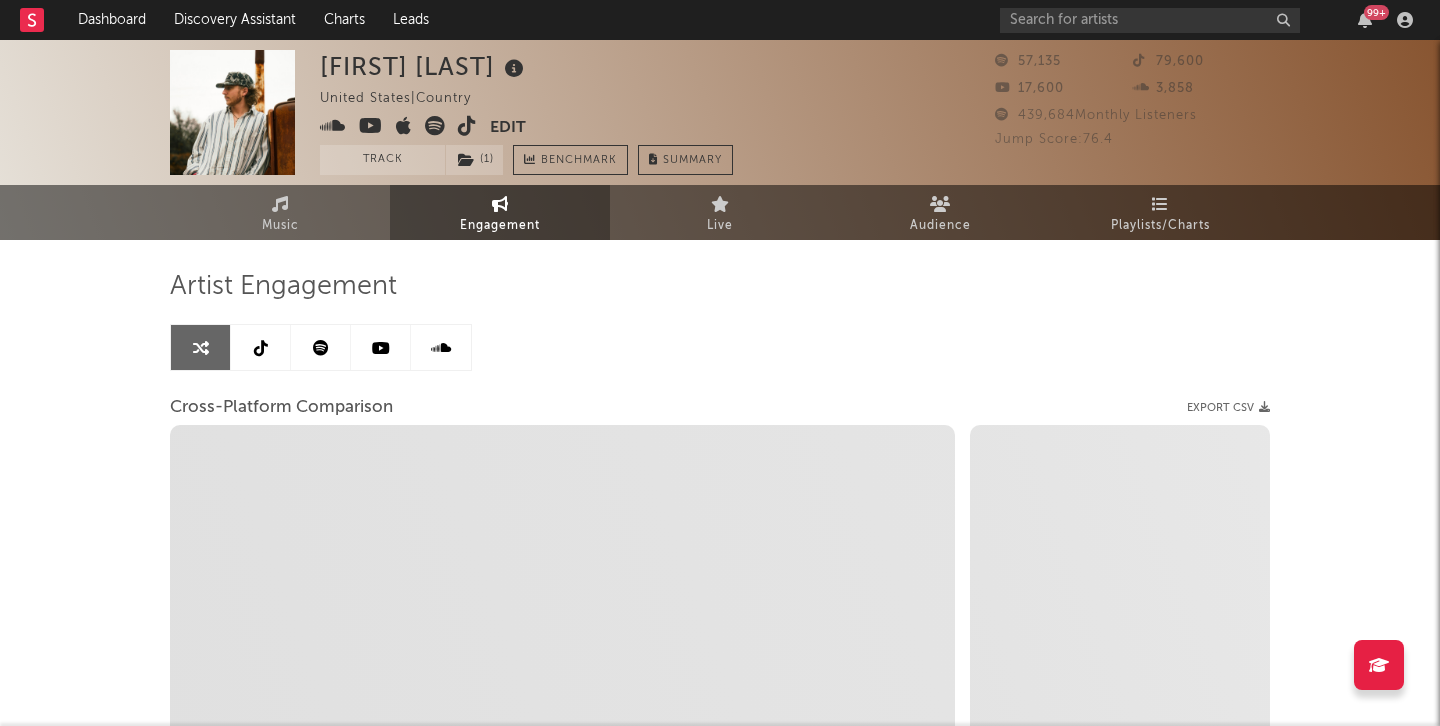 select on "1m" 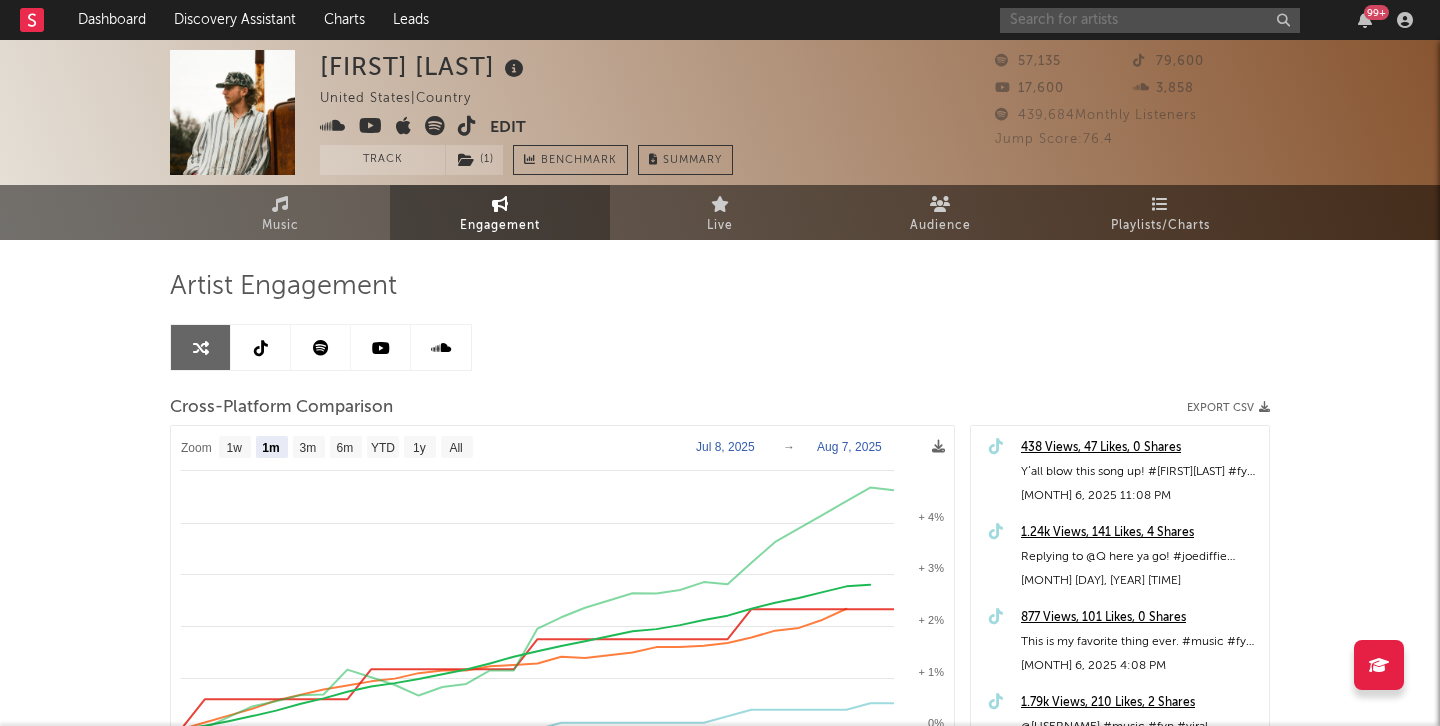 click at bounding box center (1150, 20) 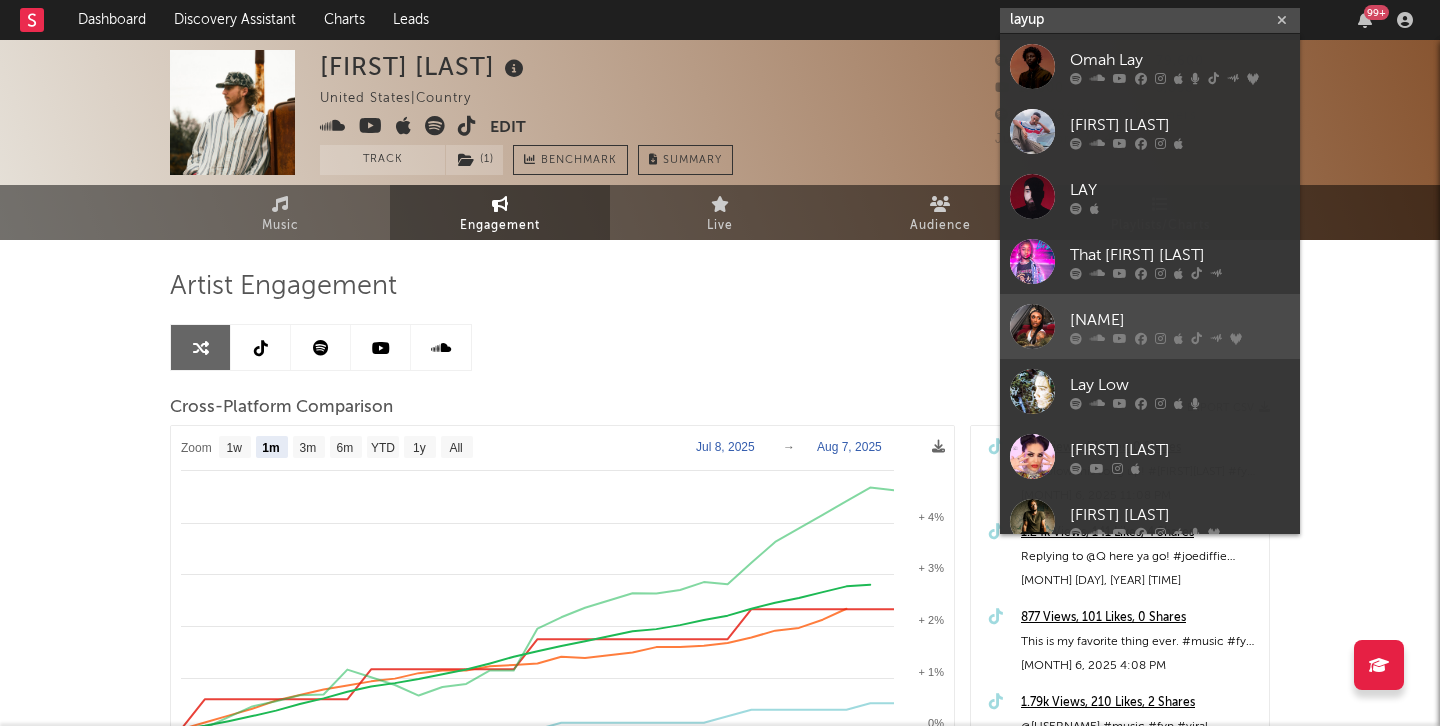 scroll, scrollTop: 0, scrollLeft: 0, axis: both 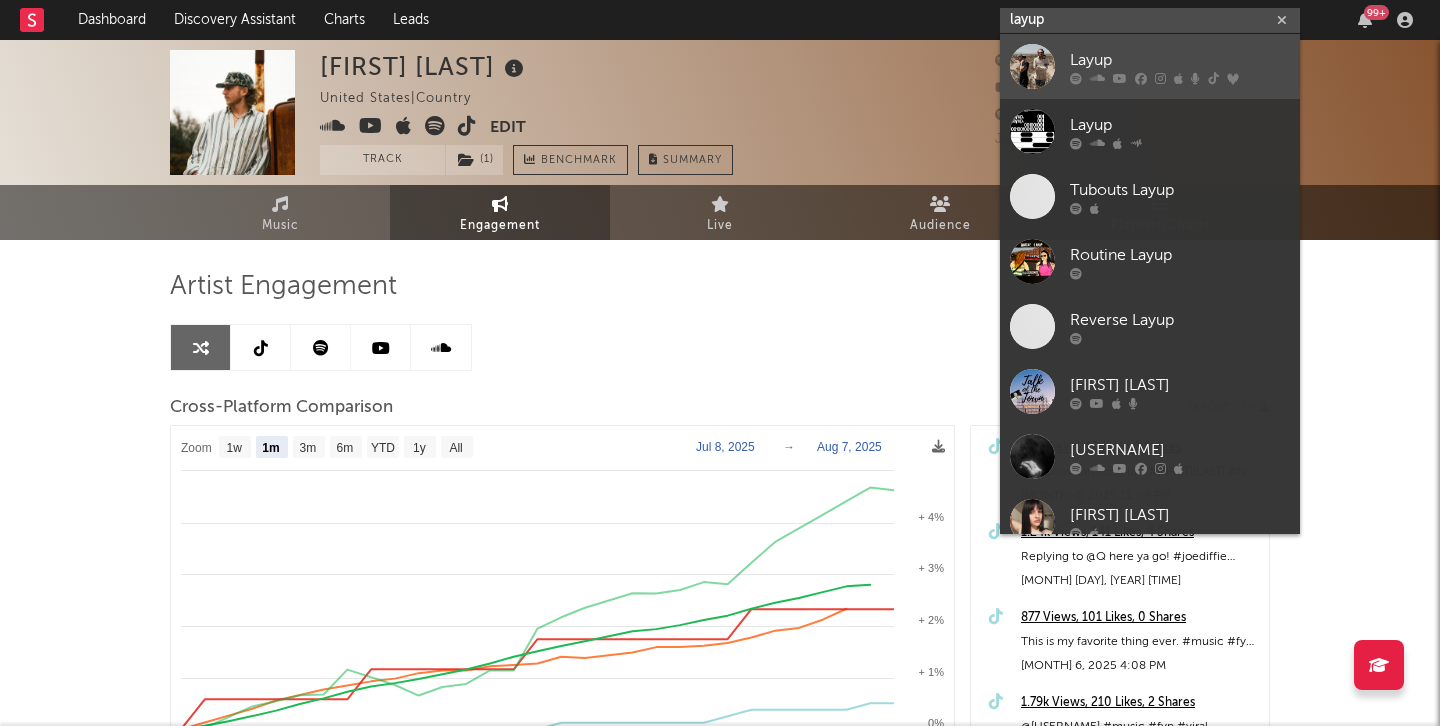 type on "layup" 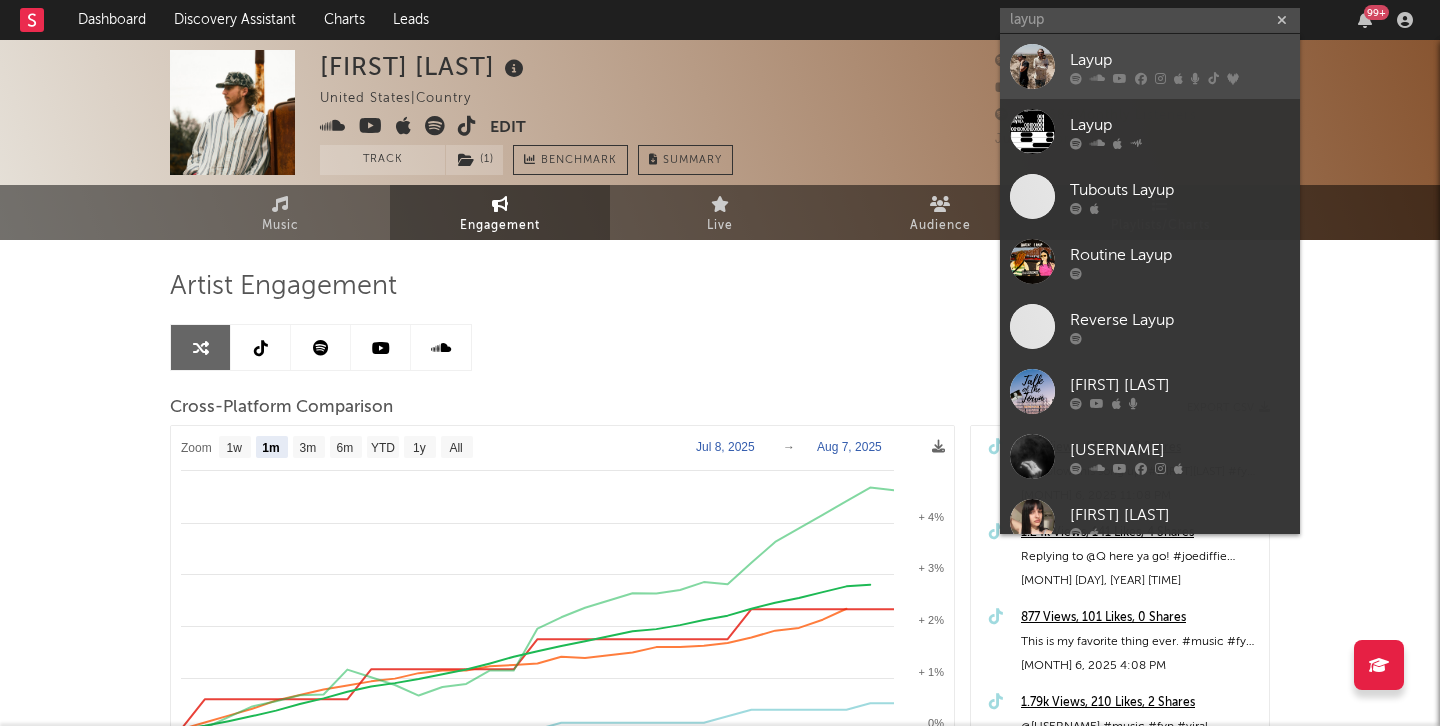 click on "Layup" at bounding box center [1150, 66] 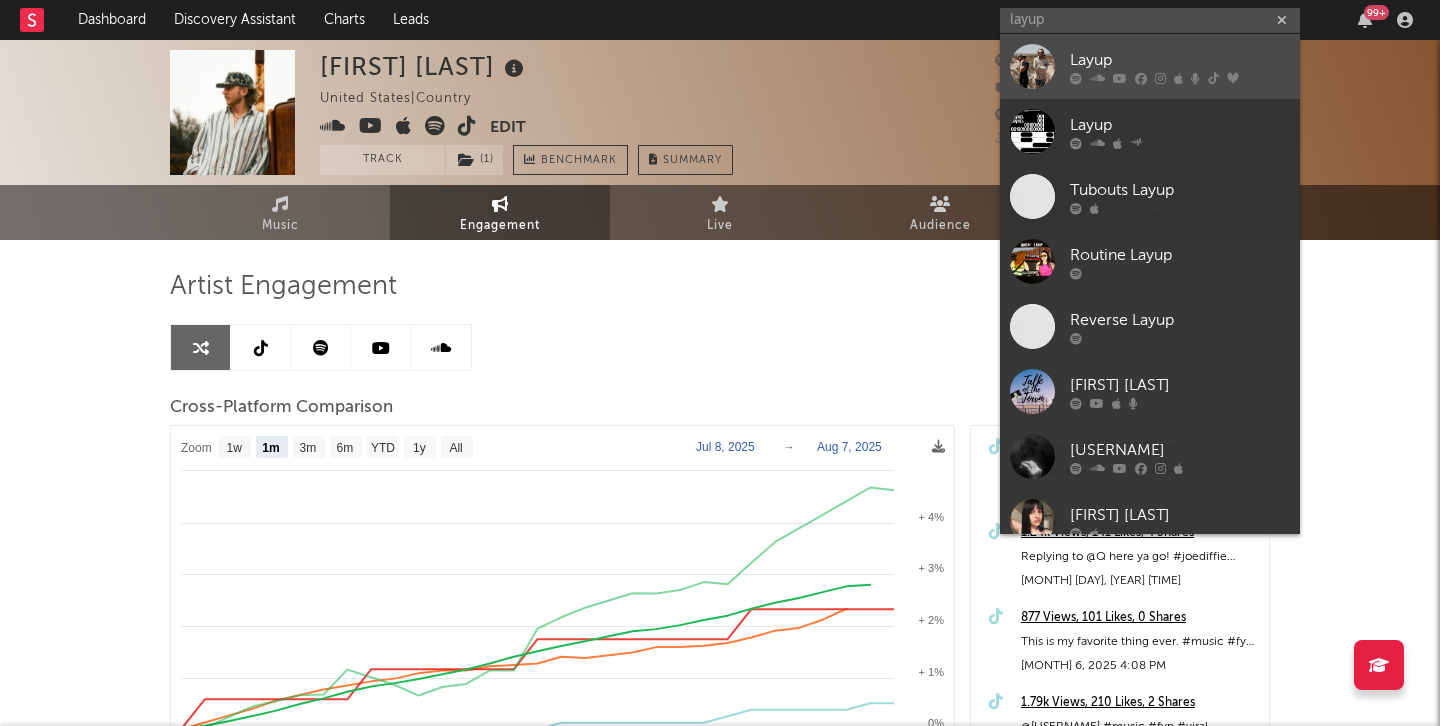 type 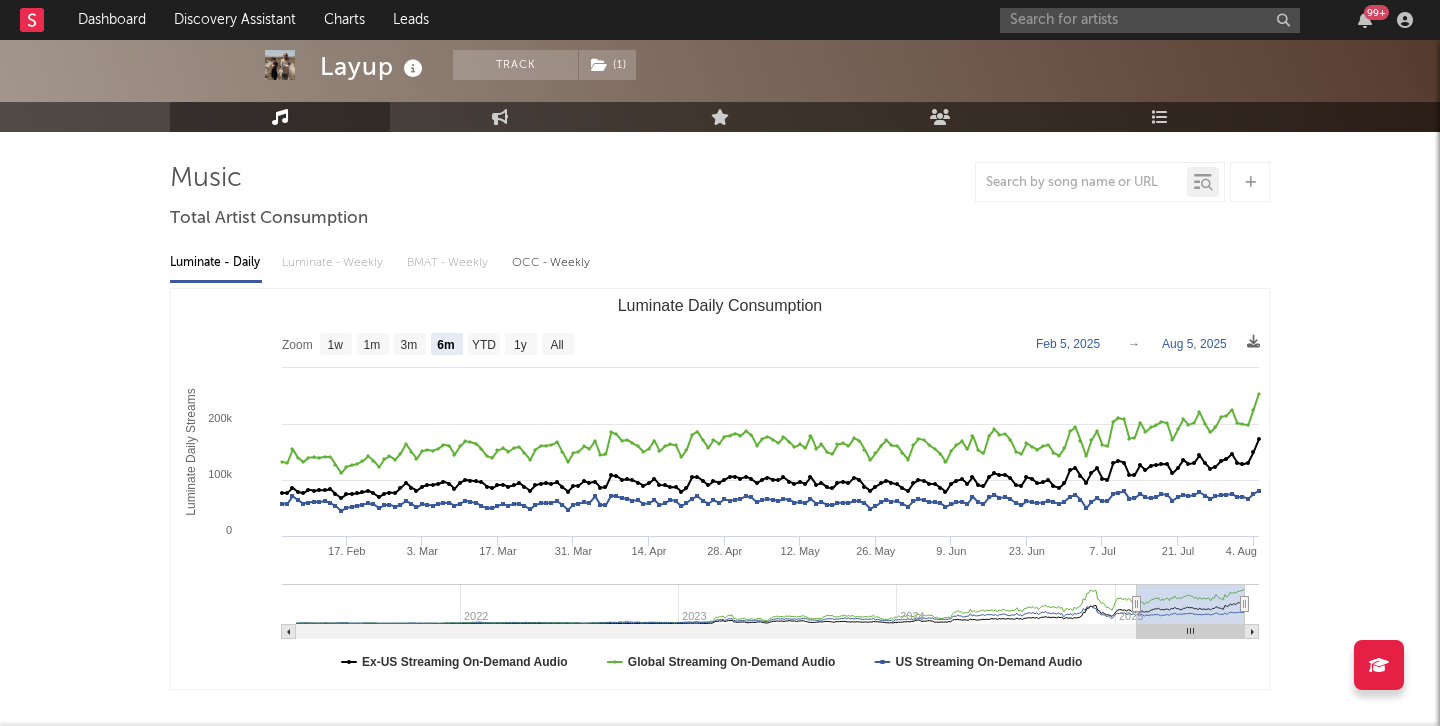 scroll, scrollTop: 111, scrollLeft: 0, axis: vertical 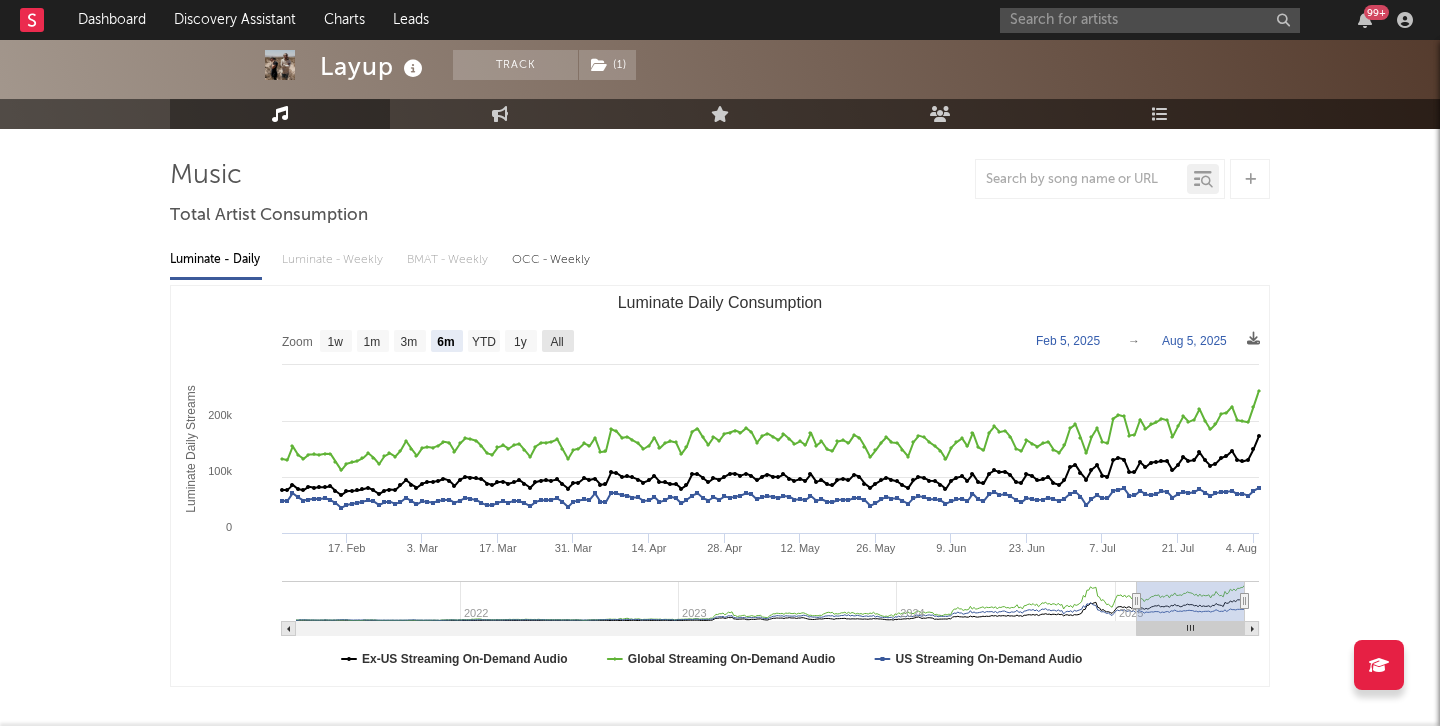 click on "All" 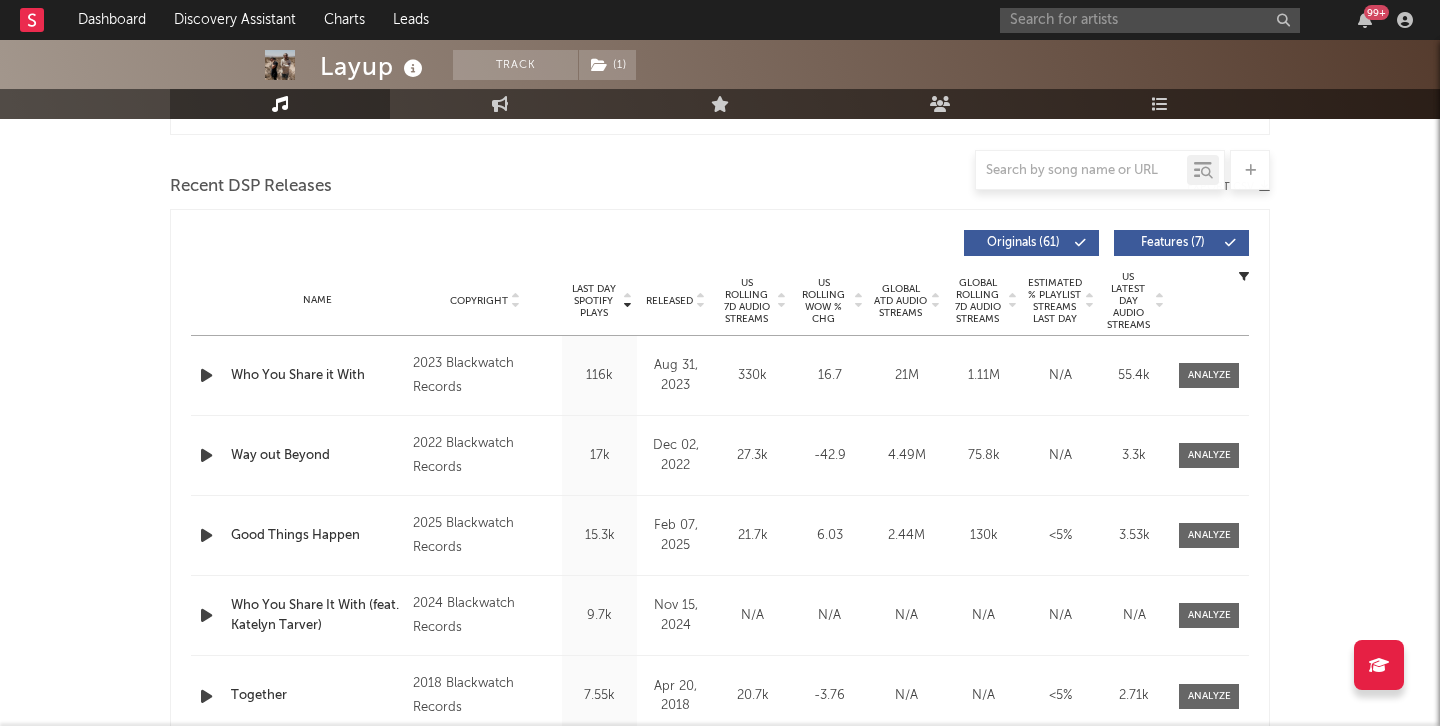 scroll, scrollTop: 685, scrollLeft: 0, axis: vertical 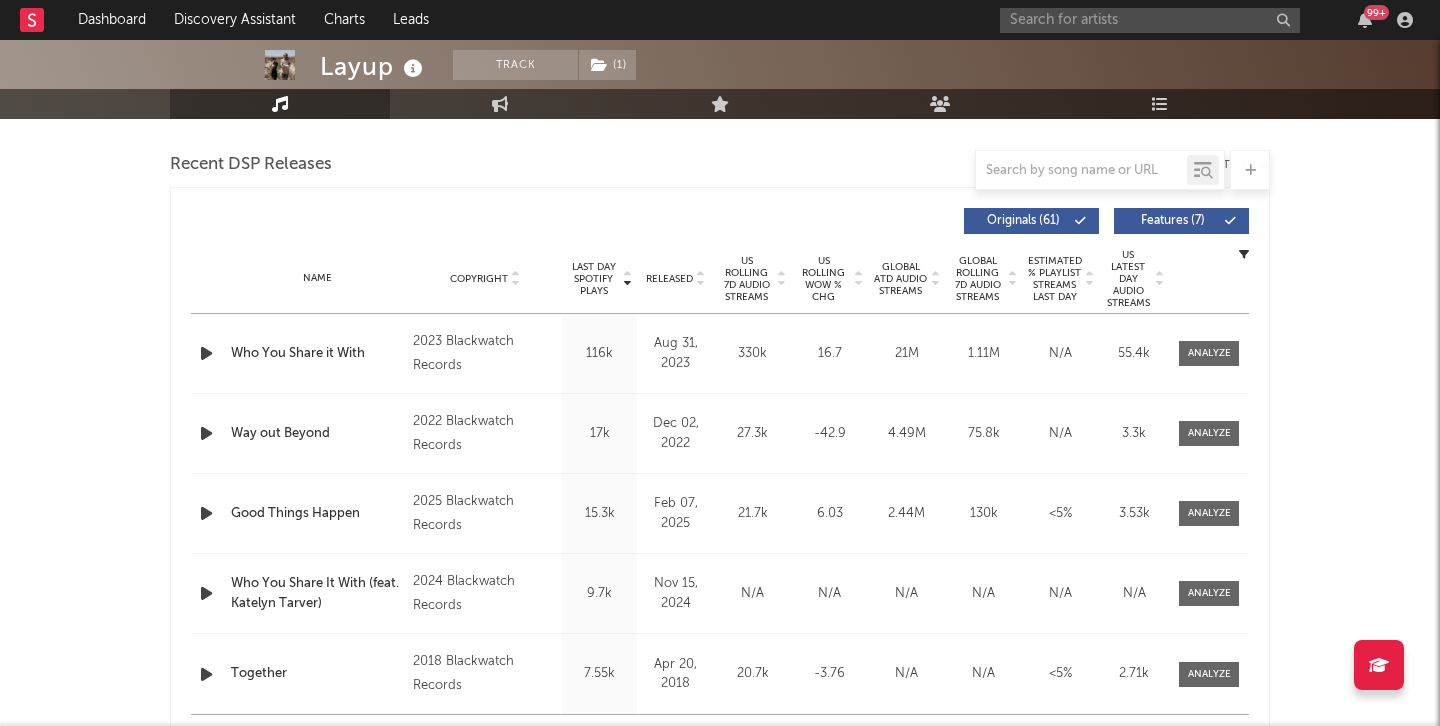 click on "US Rolling 7D Audio Streams" at bounding box center [746, 279] 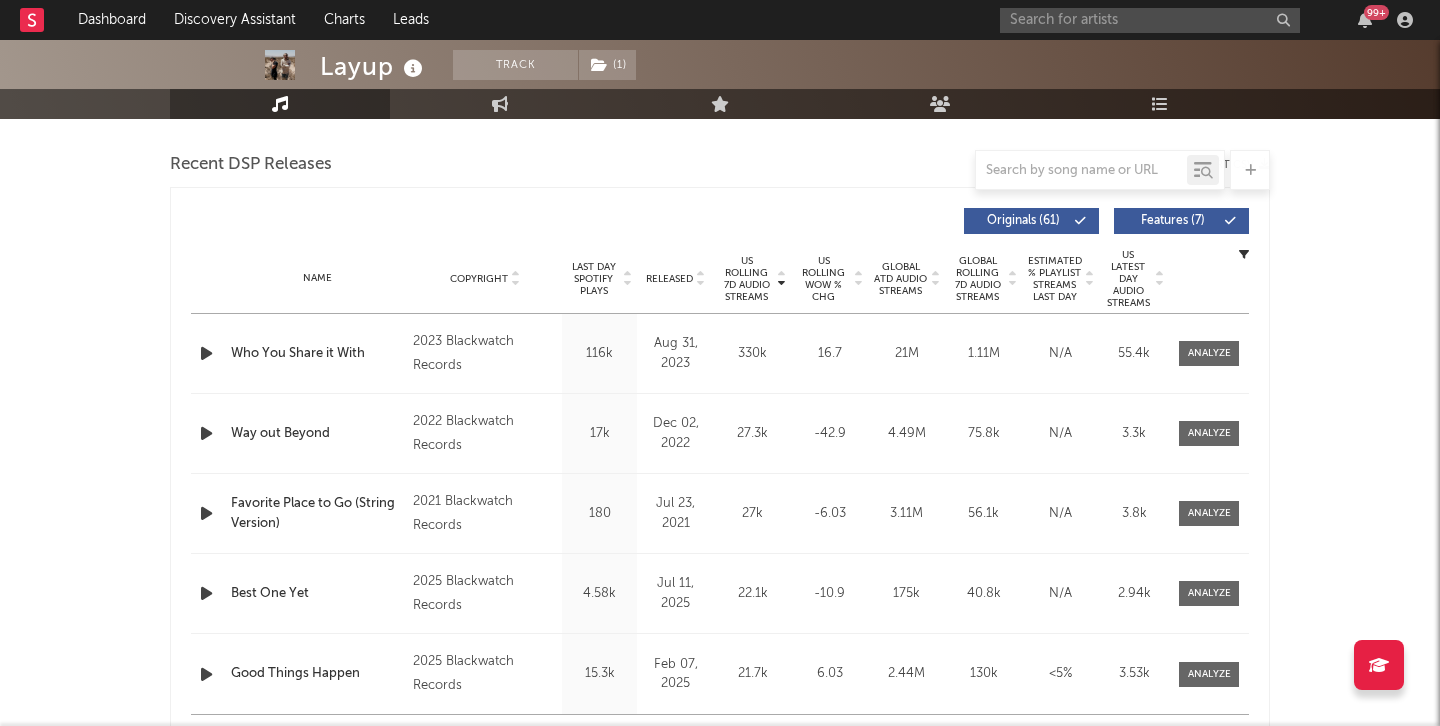 click at bounding box center [206, 353] 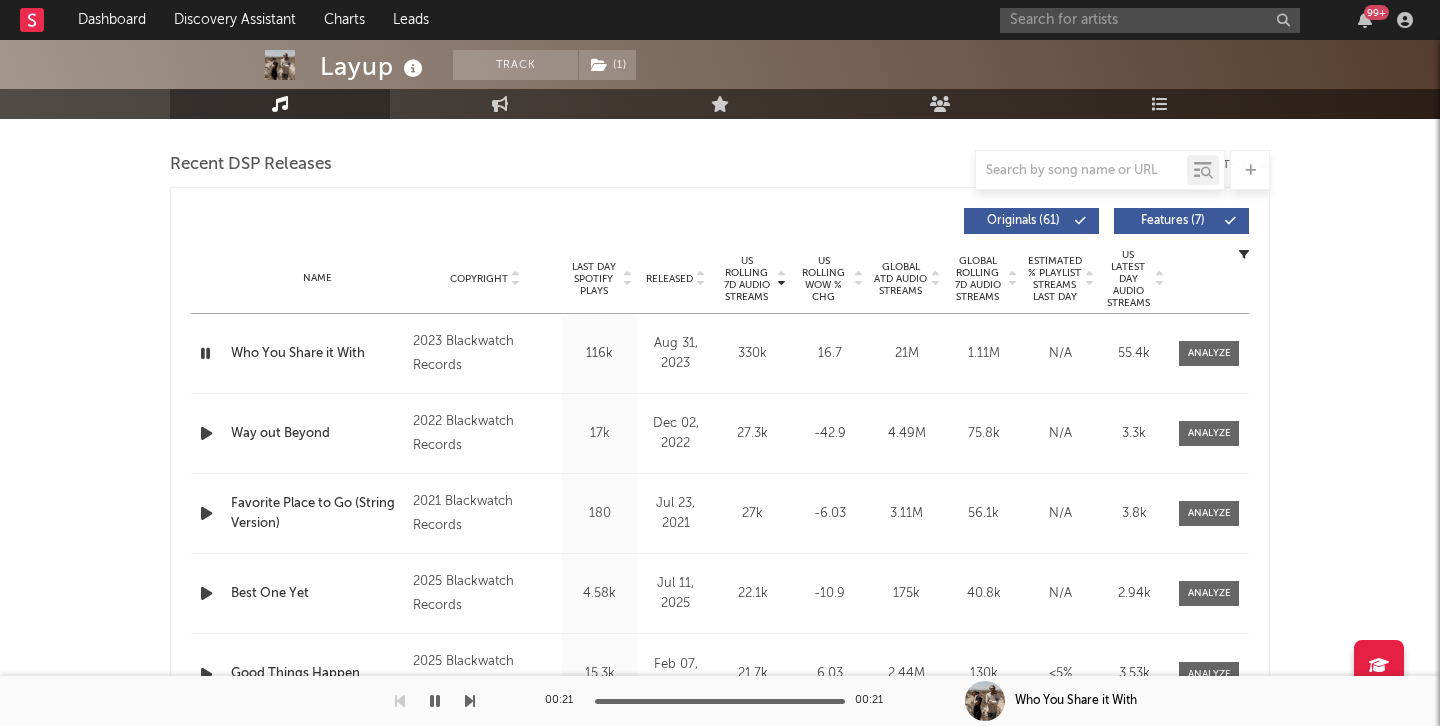 click at bounding box center (205, 353) 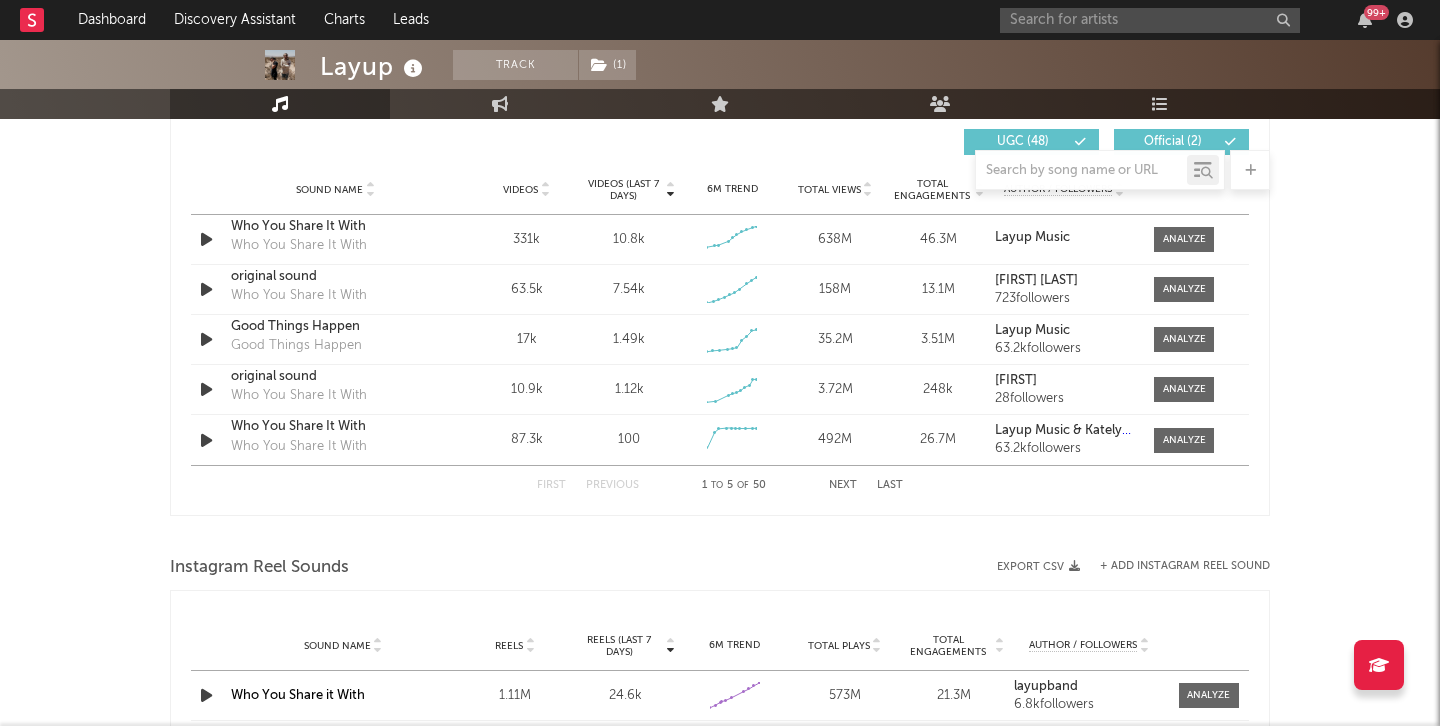 scroll, scrollTop: 1412, scrollLeft: 0, axis: vertical 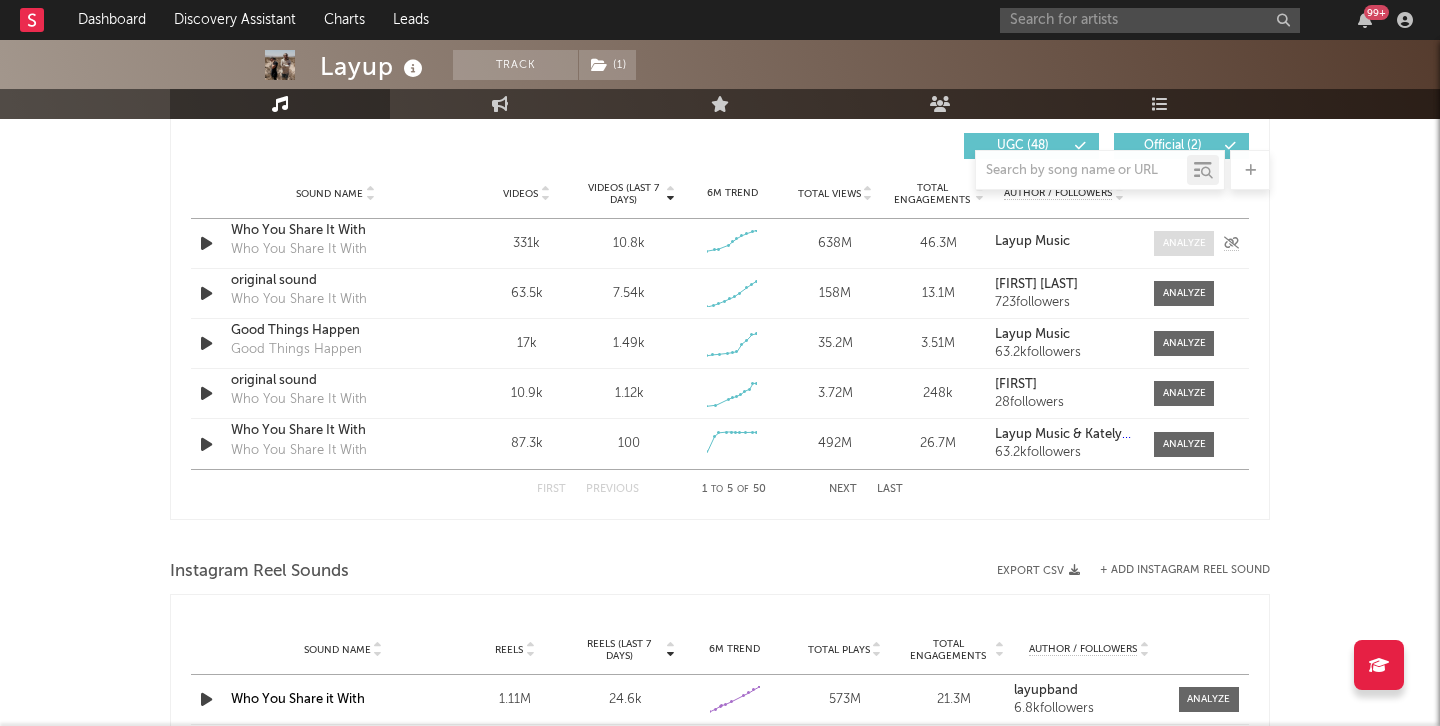 click at bounding box center [1184, 243] 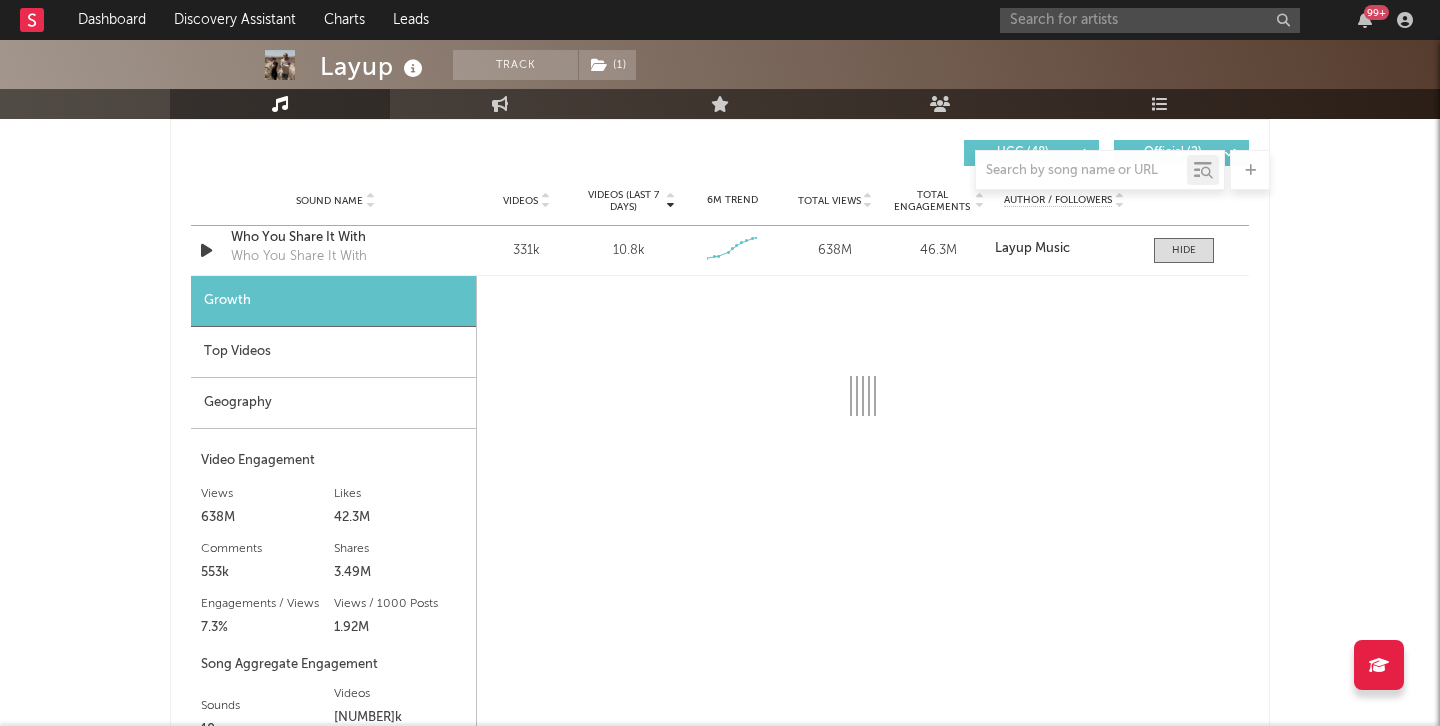 scroll, scrollTop: 1426, scrollLeft: 0, axis: vertical 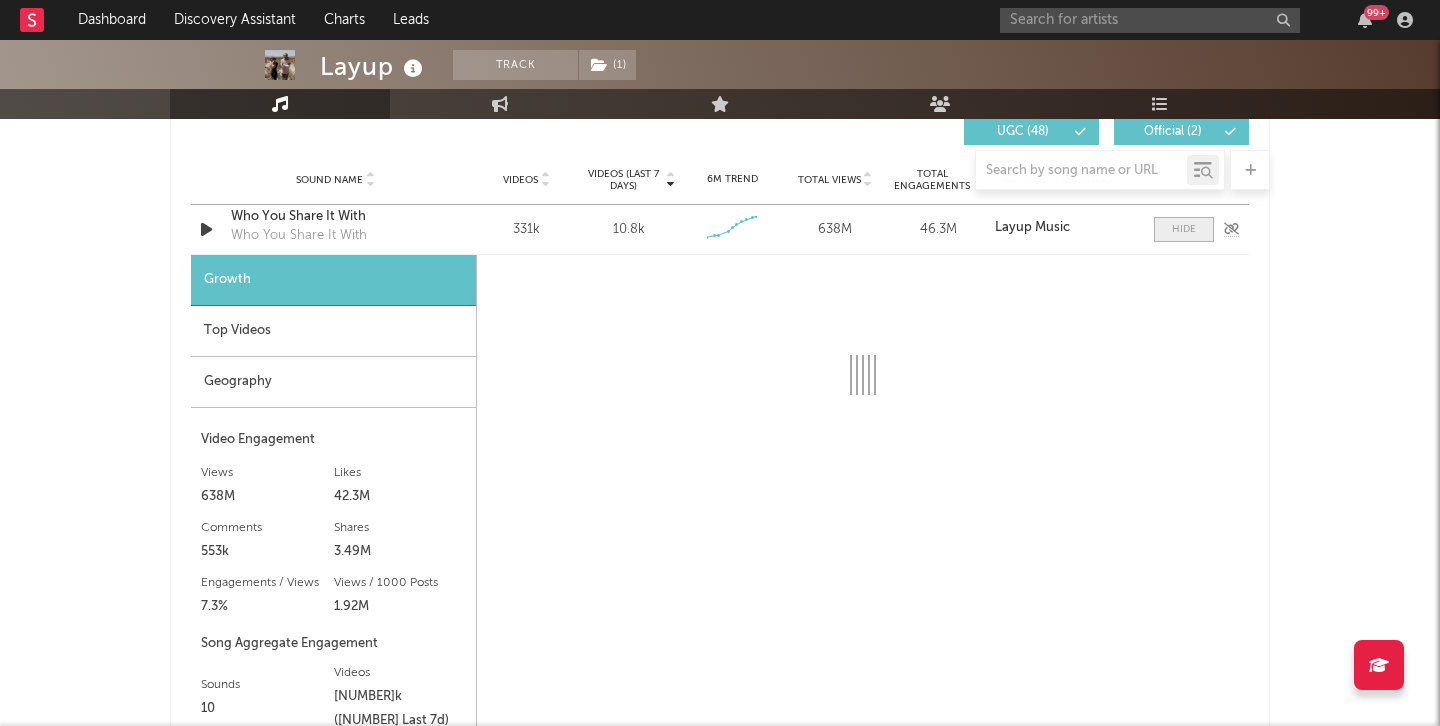 click at bounding box center [1184, 229] 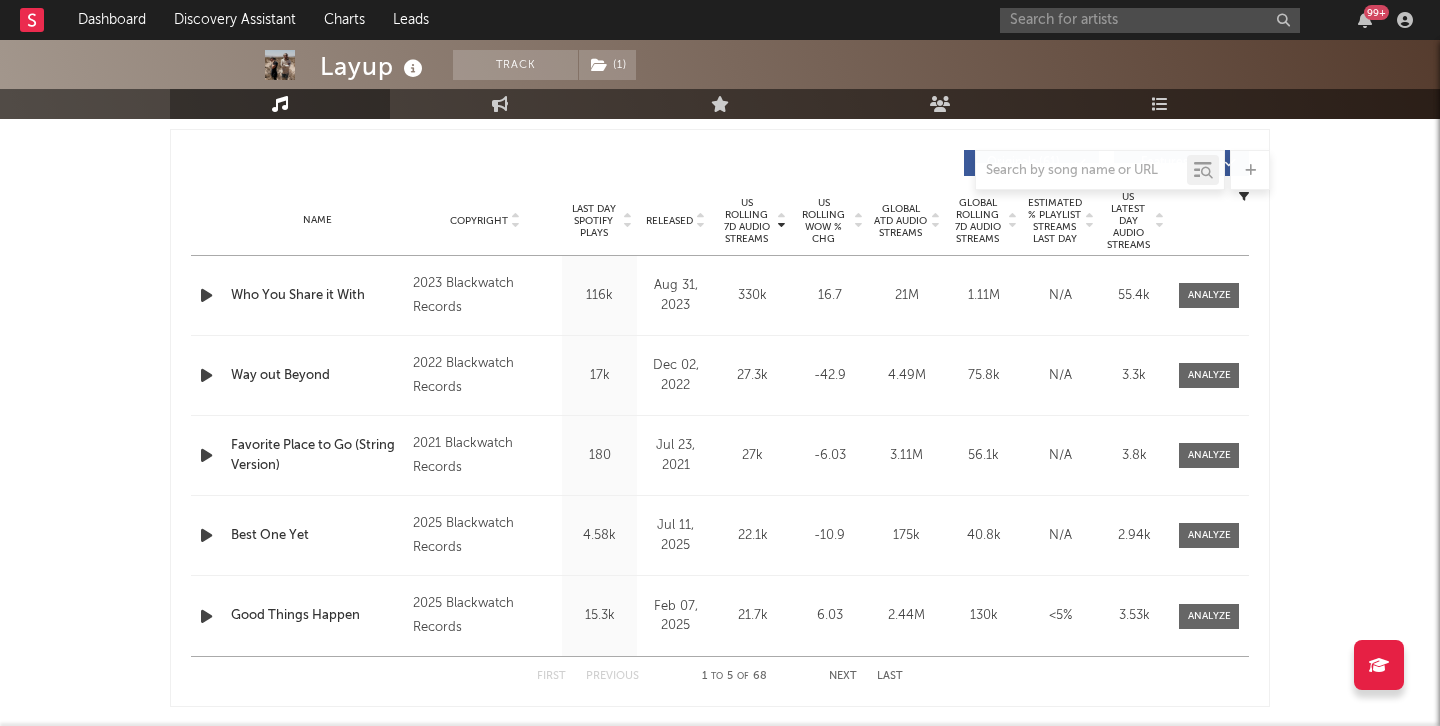 scroll, scrollTop: 667, scrollLeft: 0, axis: vertical 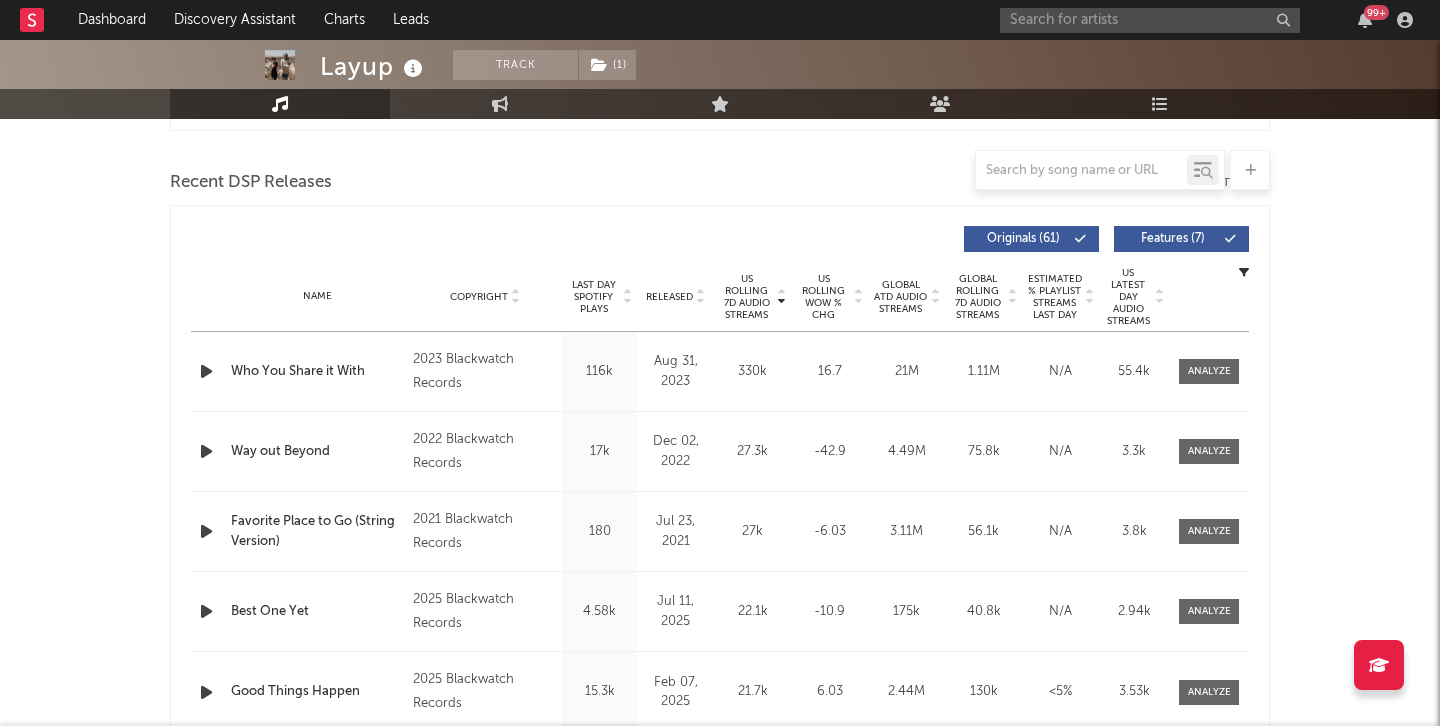 click on "Name Copyright Label Album Names Composer Names 7 Day Spotify Plays Last Day Spotify Plays ATD Spotify Plays Spotify Popularity Total US Streams Total US SES Total UK Streams Total UK Audio Streams UK Weekly Streams UK Weekly Audio Streams Released US ATD Audio Streams US Rolling 7D Audio Streams US Rolling WoW % Chg Global ATD Audio Streams Global Rolling 7D Audio Streams Global Rolling WoW % Chg Estimated % Playlist Streams Last Day Global Streaming Trend (Last 60D) Ex-US Streaming Trend (Last 60D) US Streaming Trend (Last 60D) Global Latest Day Audio Streams US Latest Day Audio Streams" at bounding box center [720, 297] 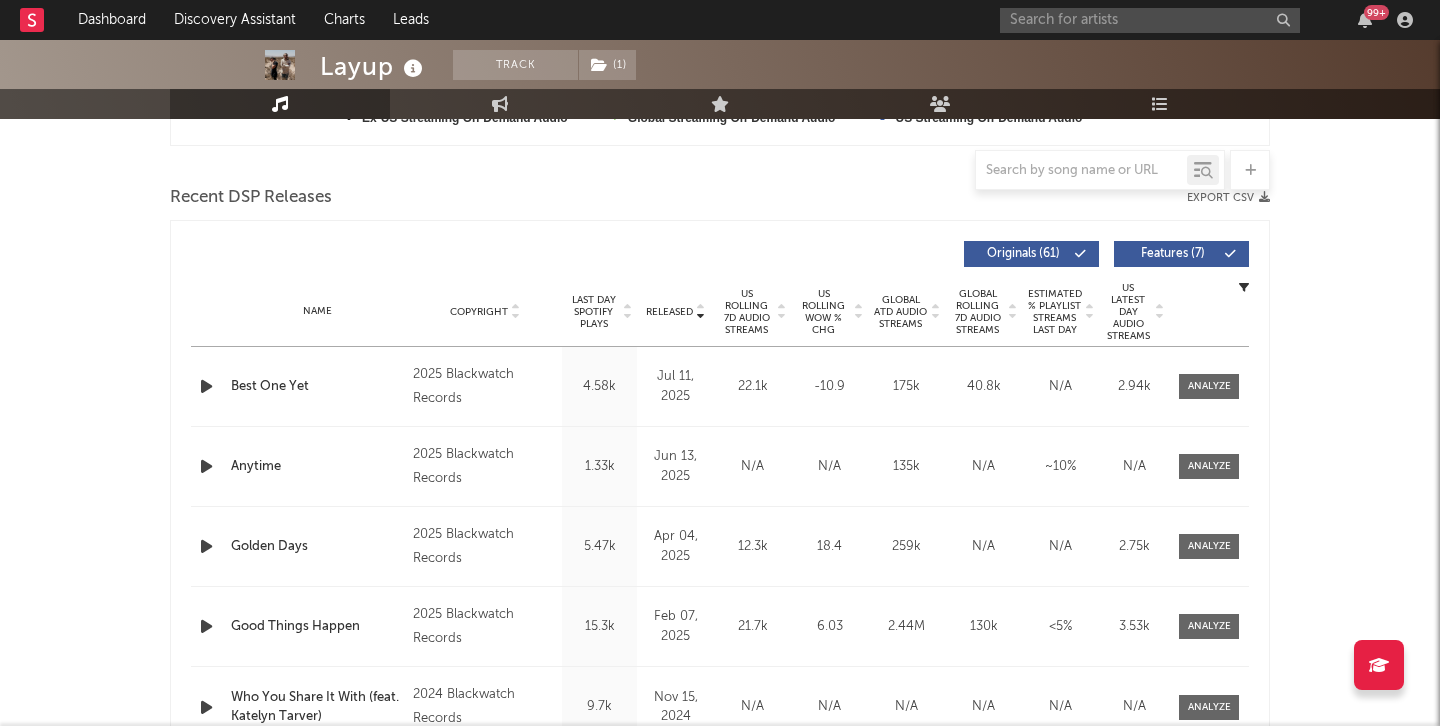 scroll, scrollTop: 651, scrollLeft: 0, axis: vertical 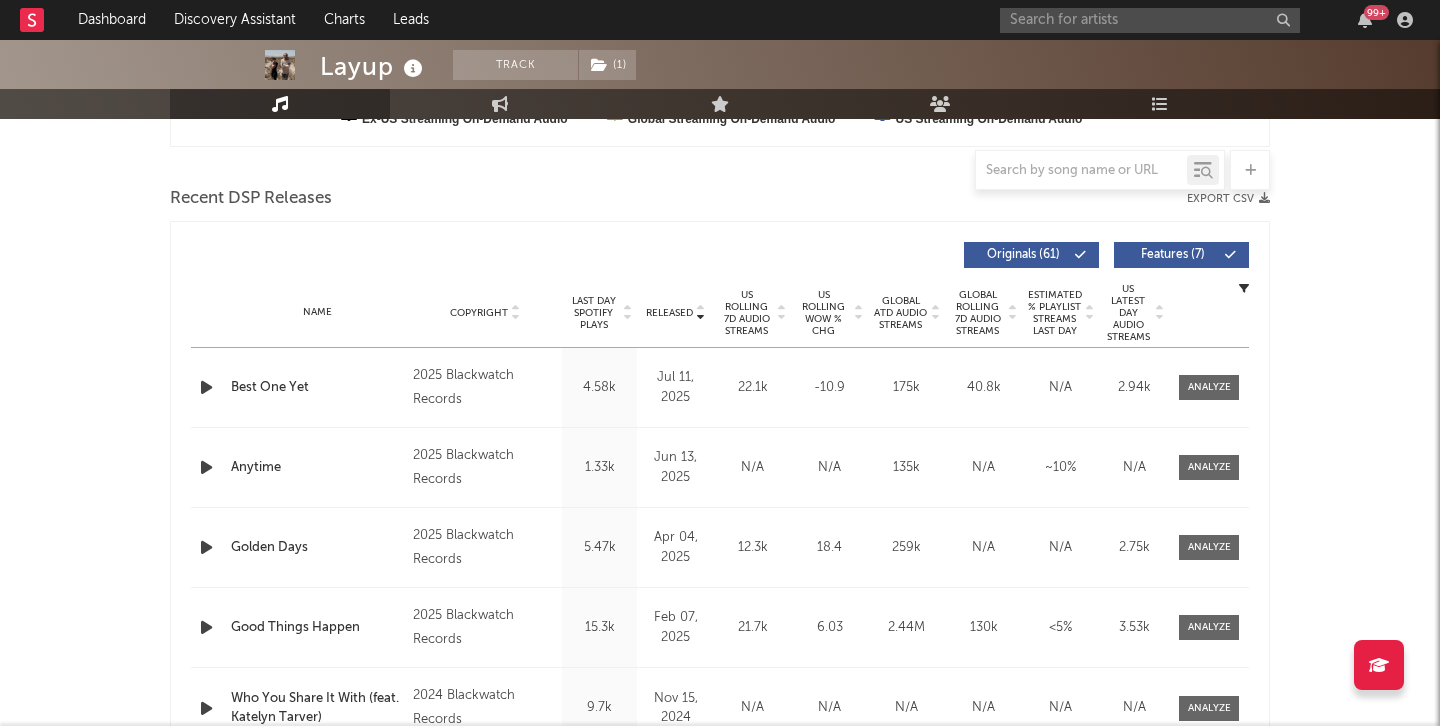 click at bounding box center (206, 387) 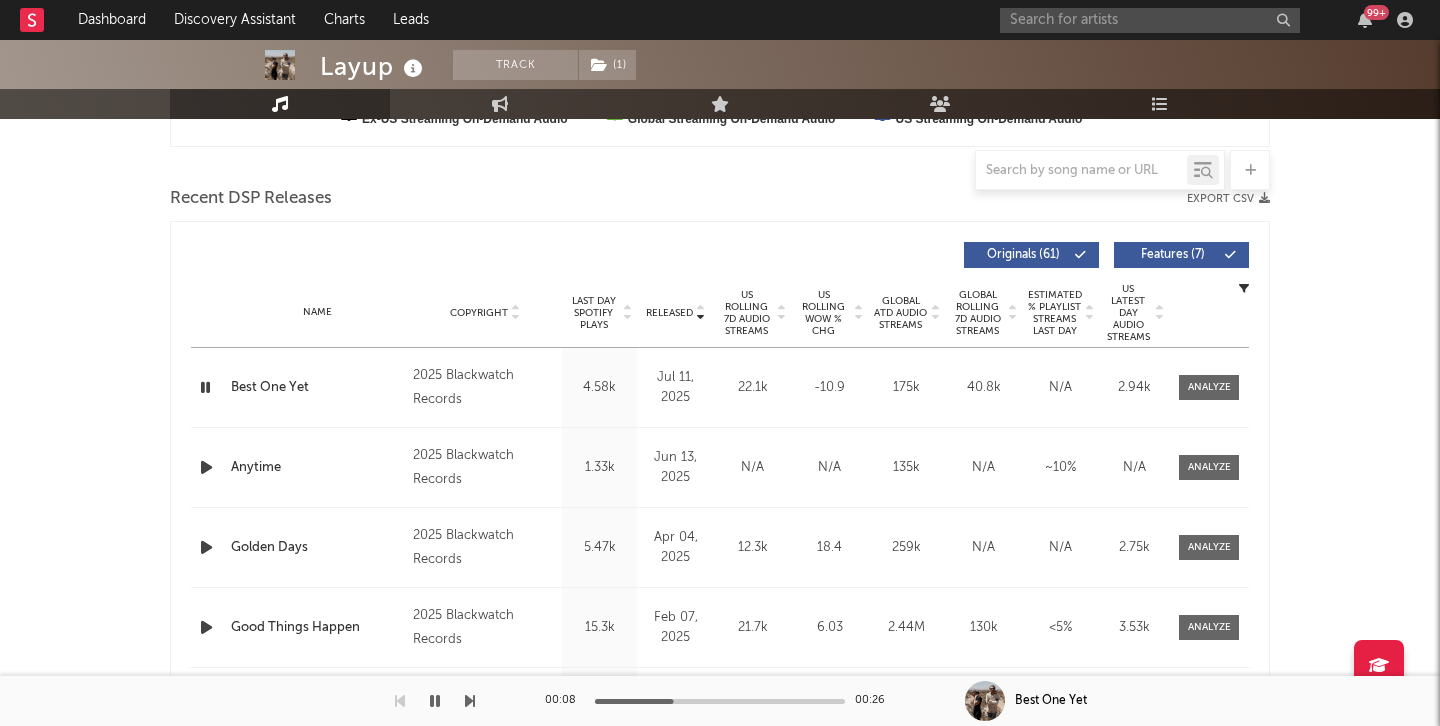 click at bounding box center [205, 387] 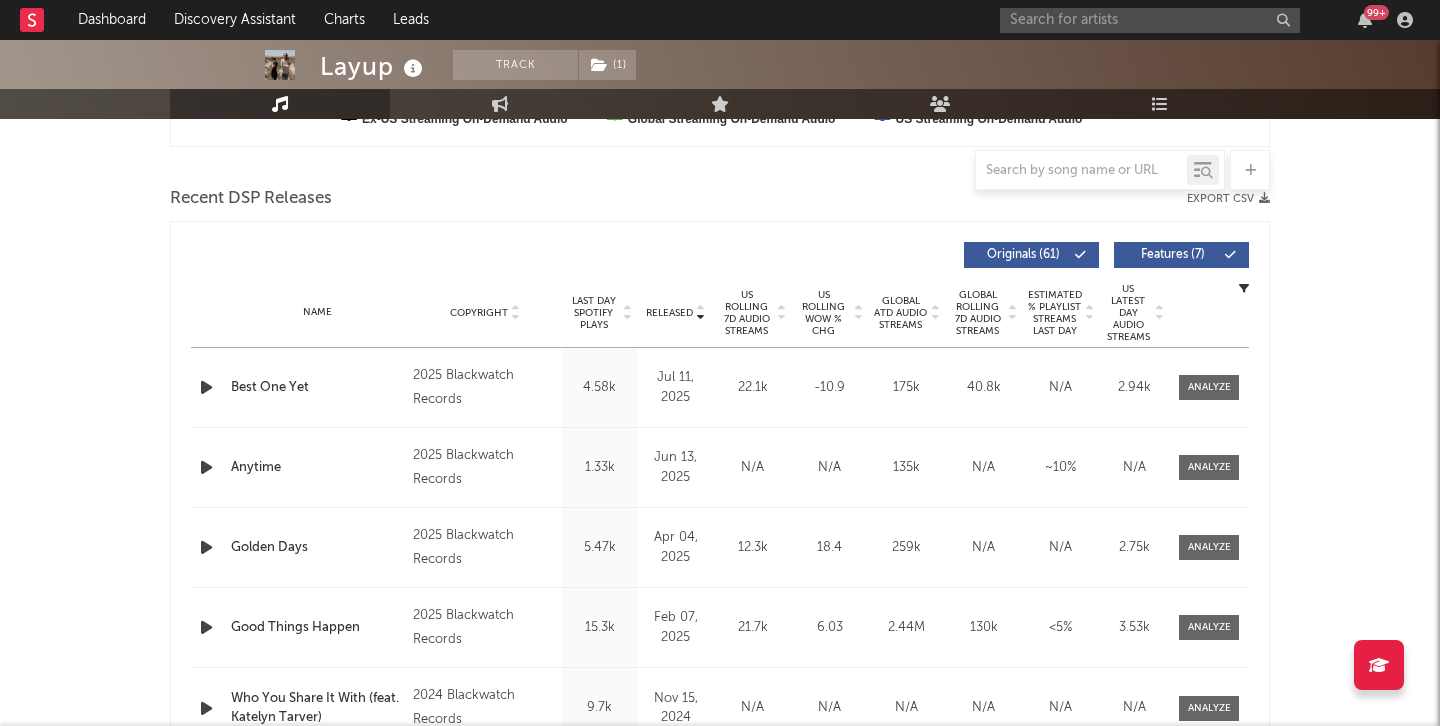 scroll, scrollTop: 0, scrollLeft: 0, axis: both 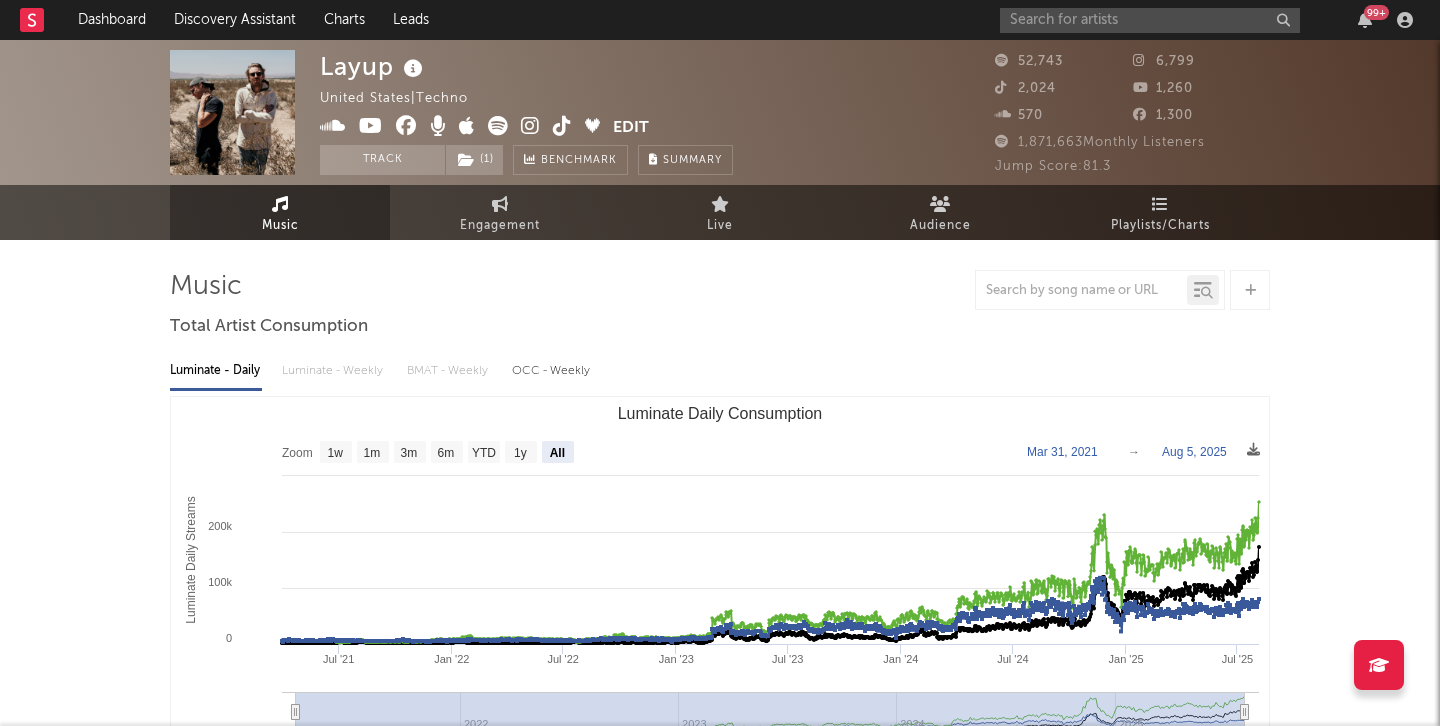 click at bounding box center [562, 126] 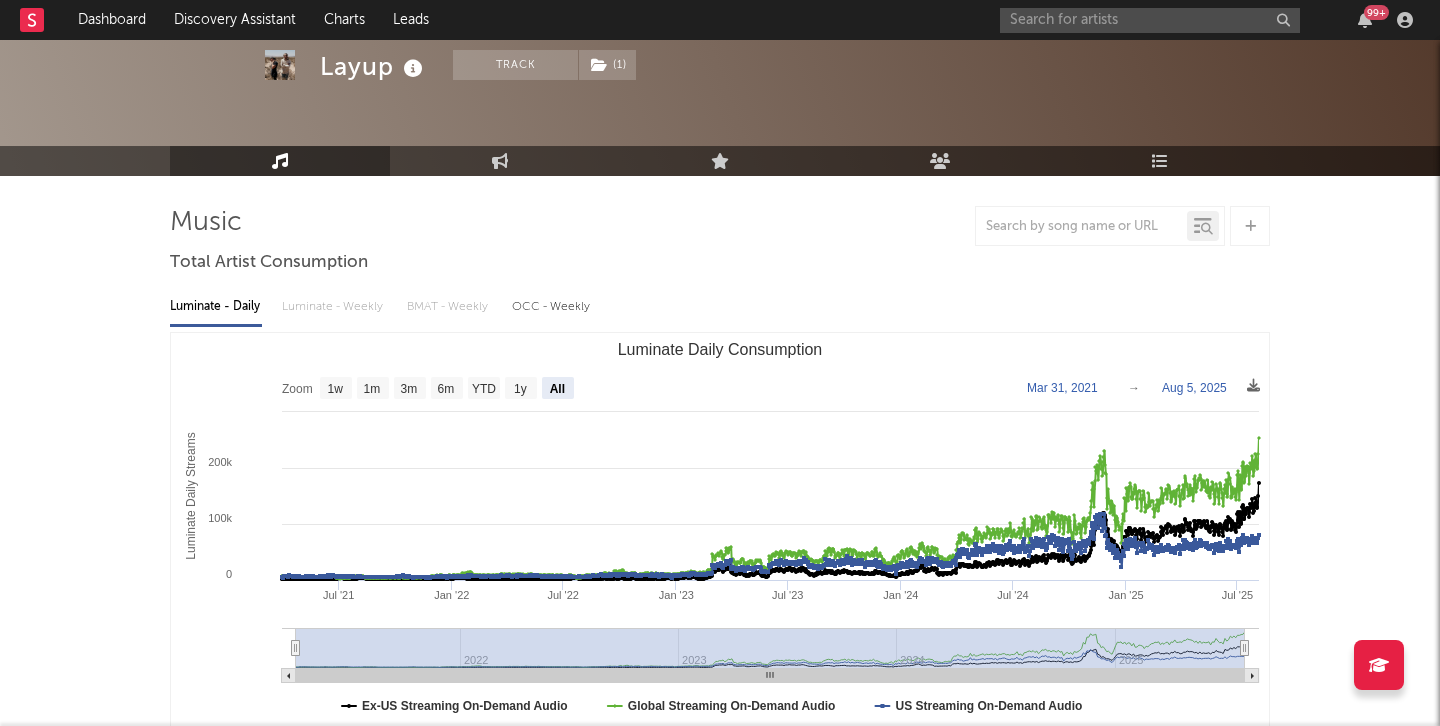 scroll, scrollTop: 0, scrollLeft: 0, axis: both 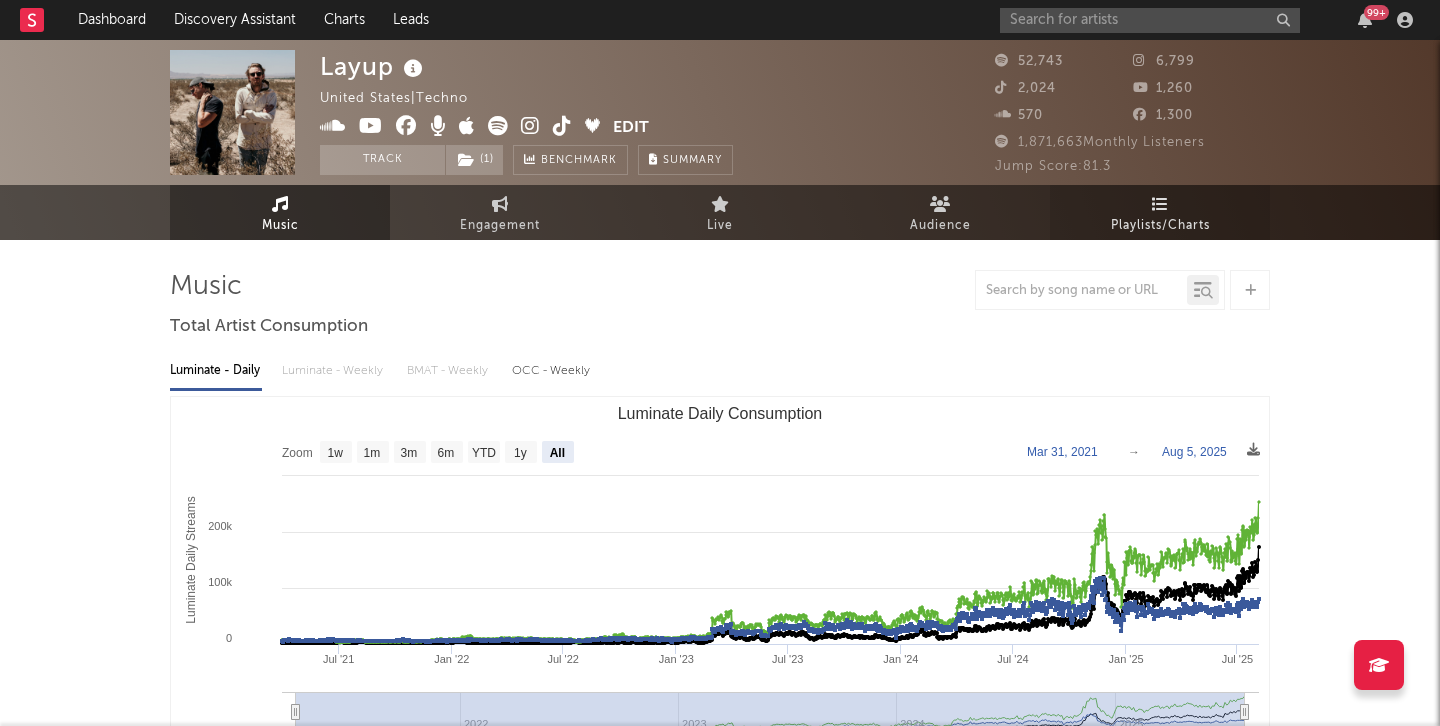 click on "Playlists/Charts" at bounding box center [1160, 212] 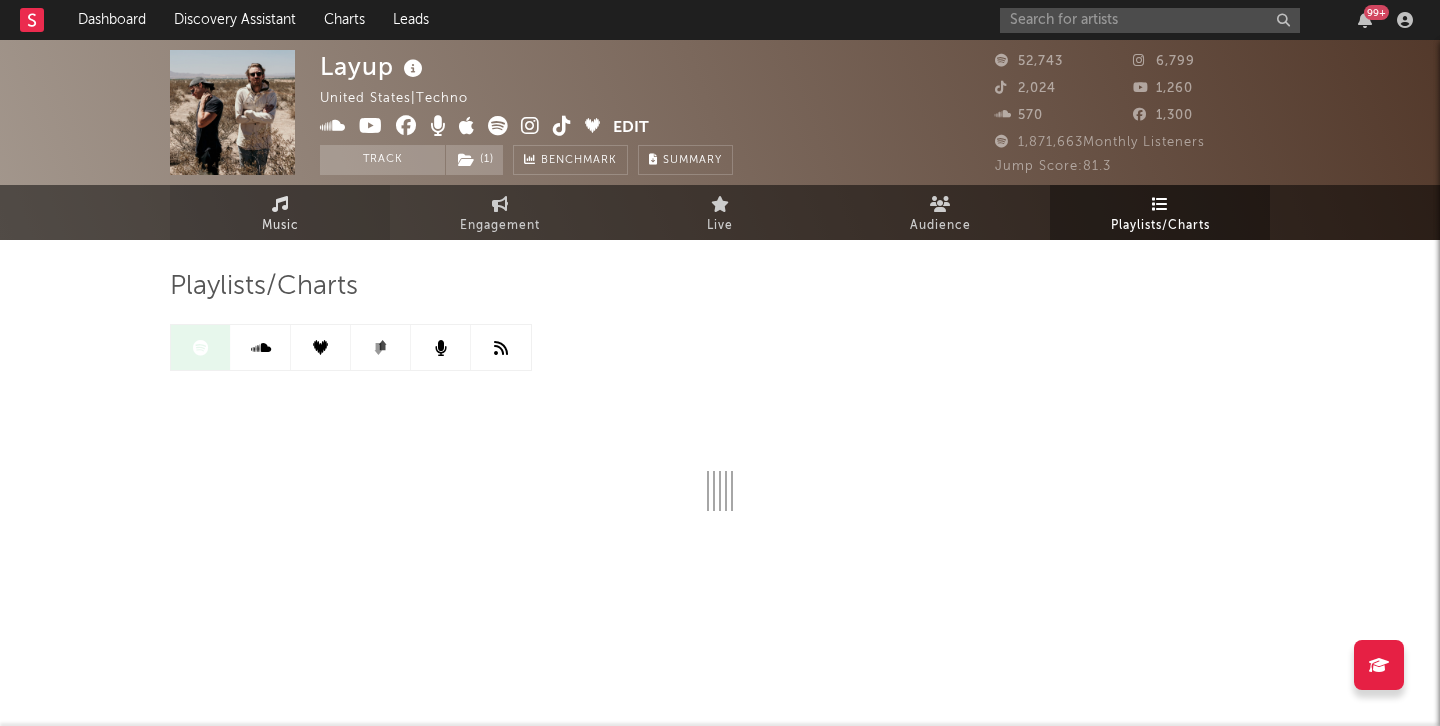 click at bounding box center [280, 204] 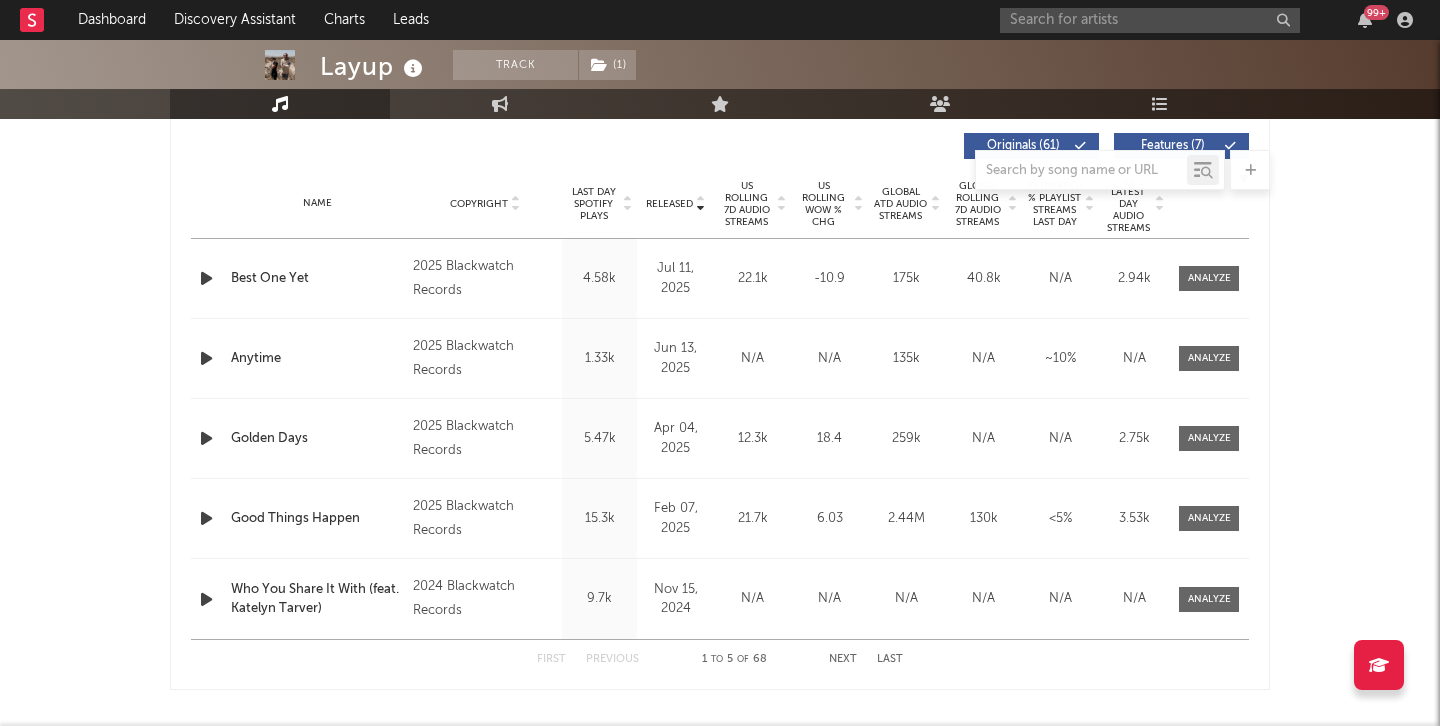 select on "6m" 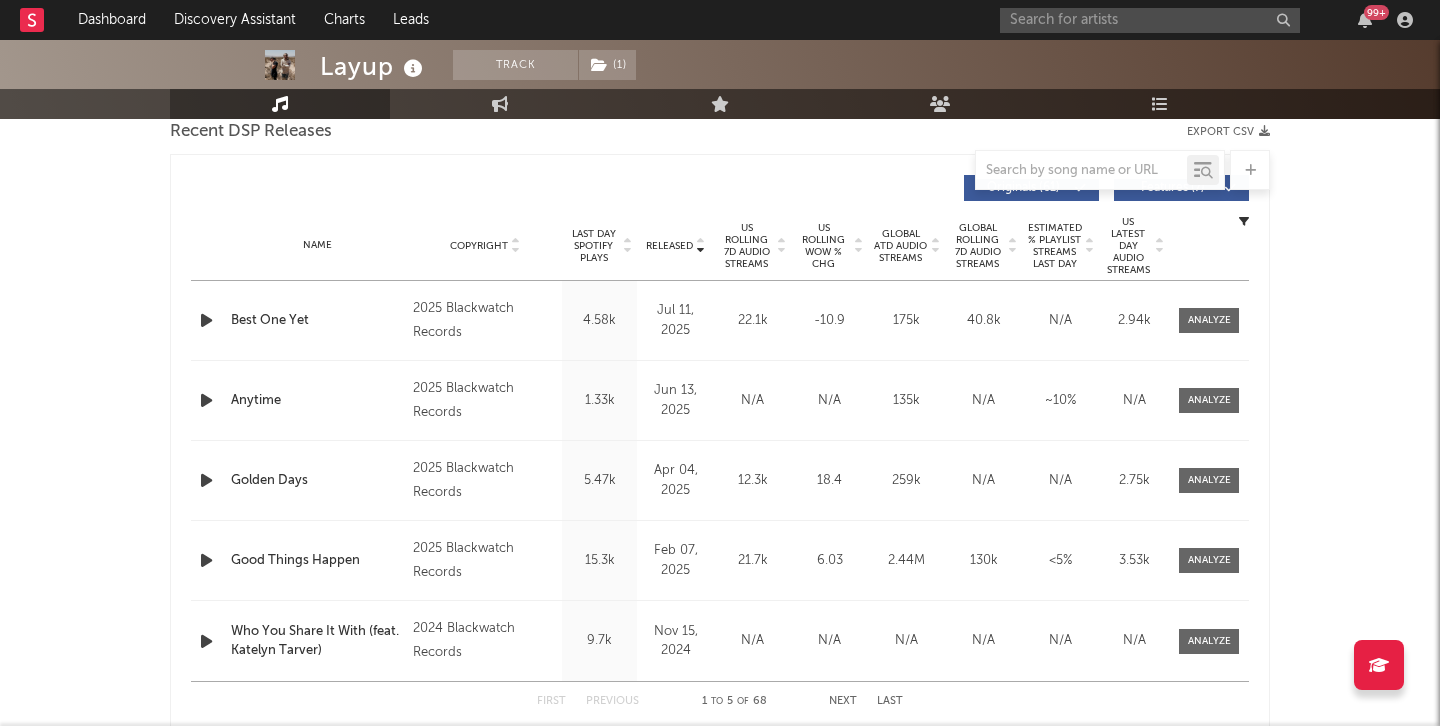 scroll, scrollTop: 725, scrollLeft: 0, axis: vertical 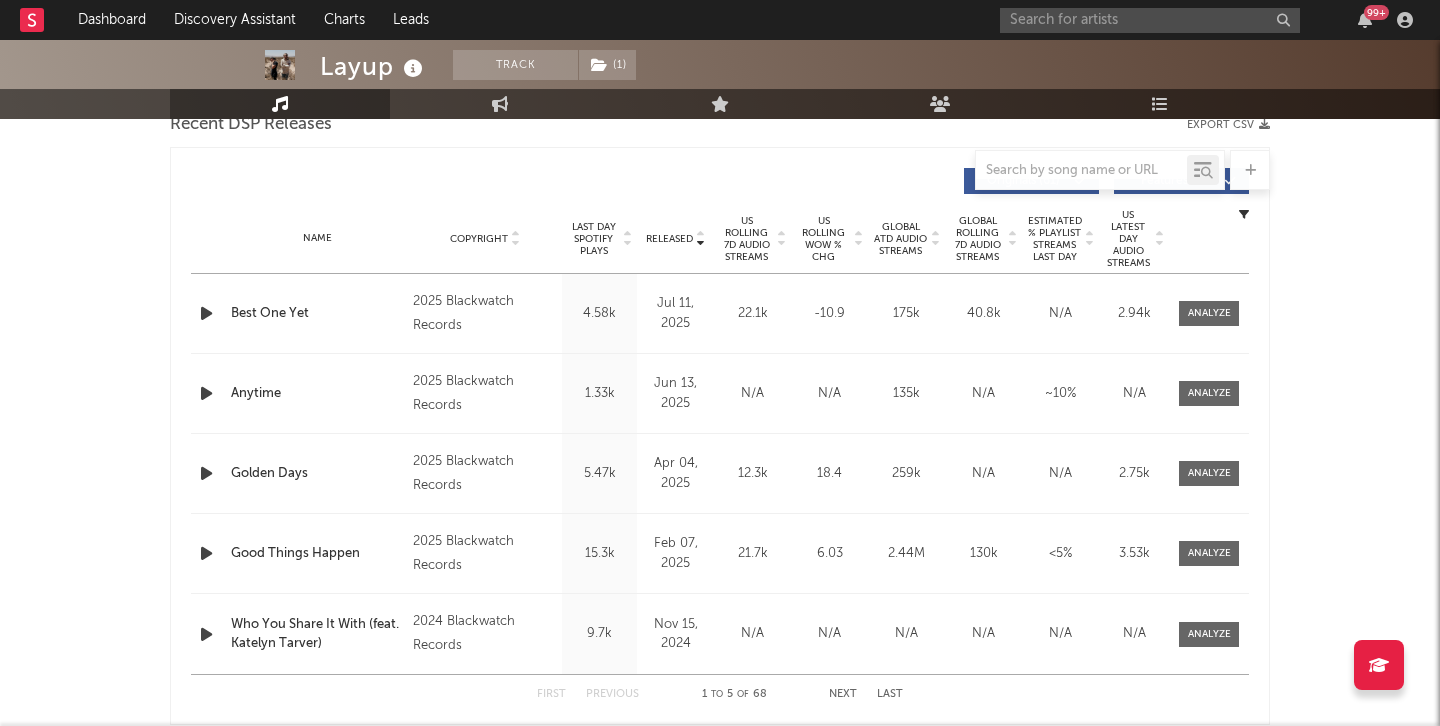 click on "Global Rolling 7D Audio Streams" at bounding box center (977, 239) 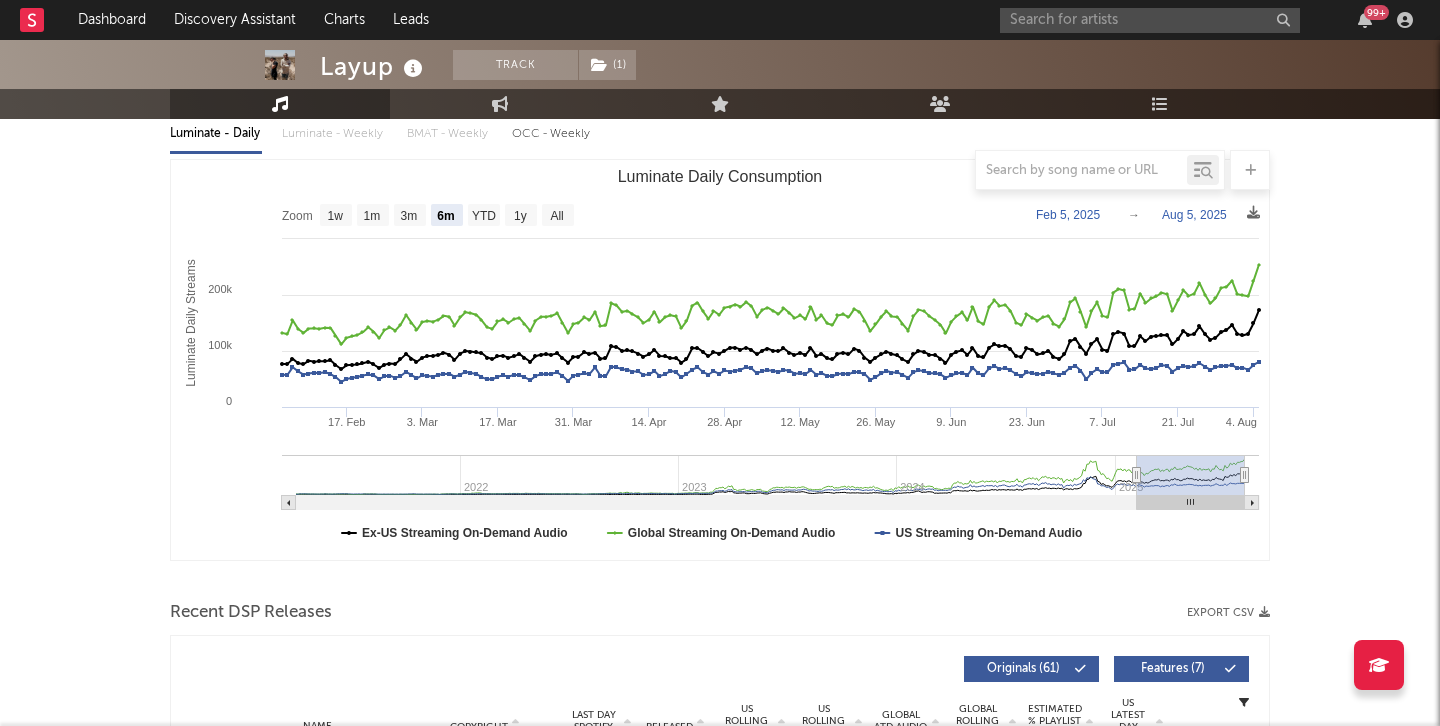 scroll, scrollTop: 151, scrollLeft: 0, axis: vertical 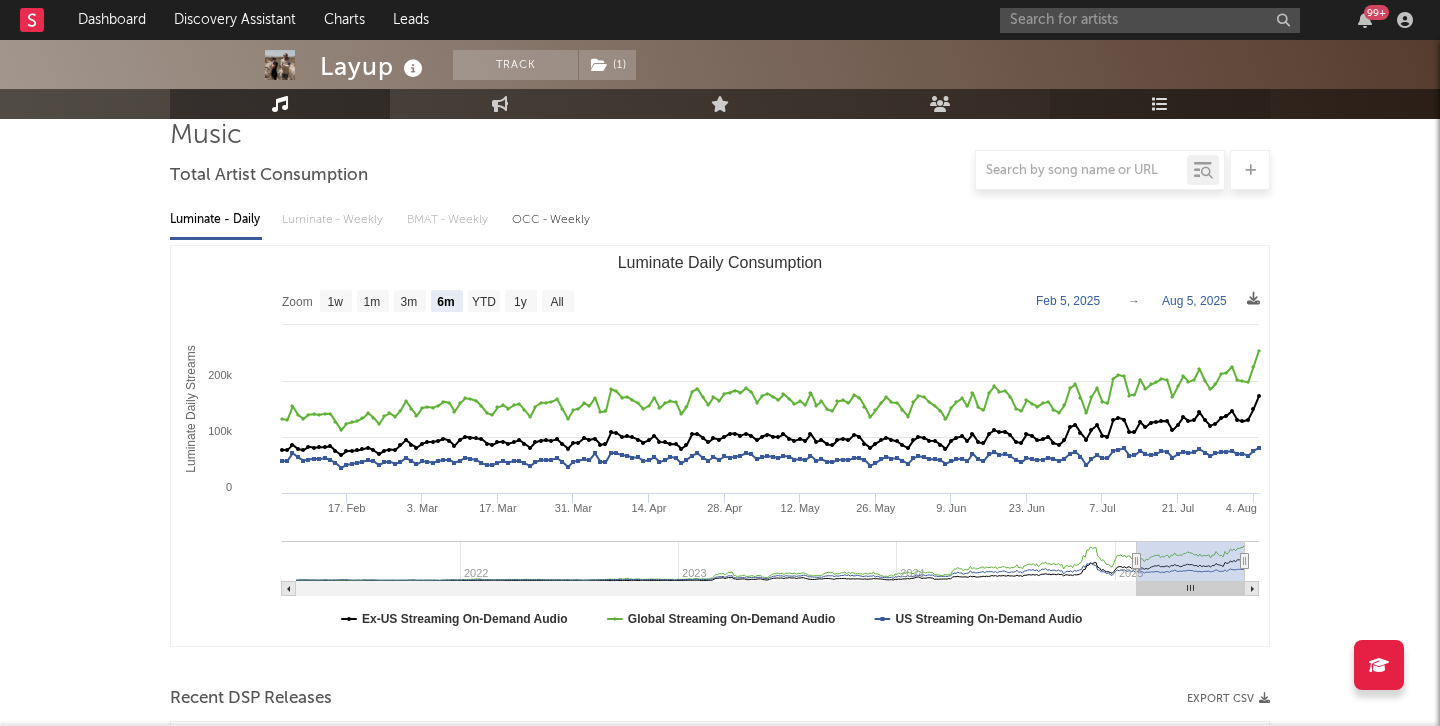 click on "Playlists/Charts" at bounding box center (1160, 104) 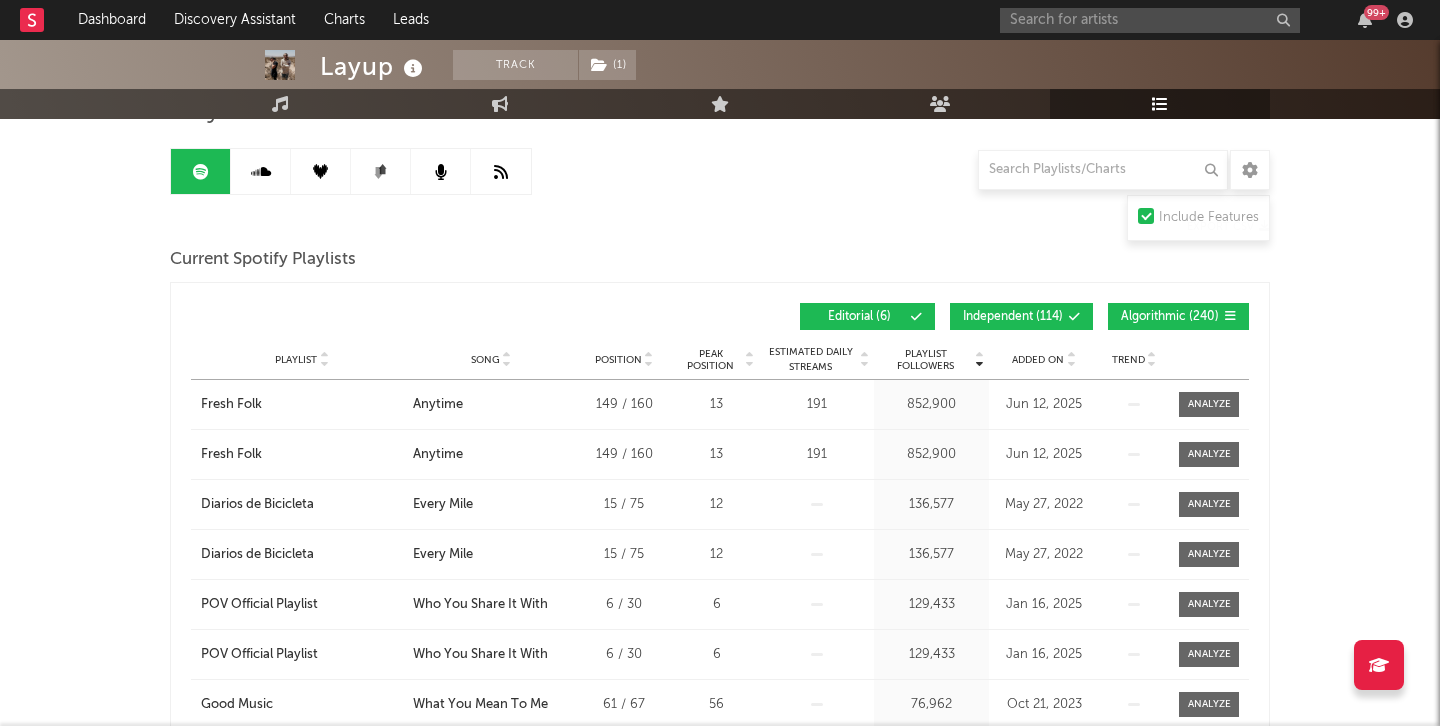 scroll, scrollTop: 174, scrollLeft: 0, axis: vertical 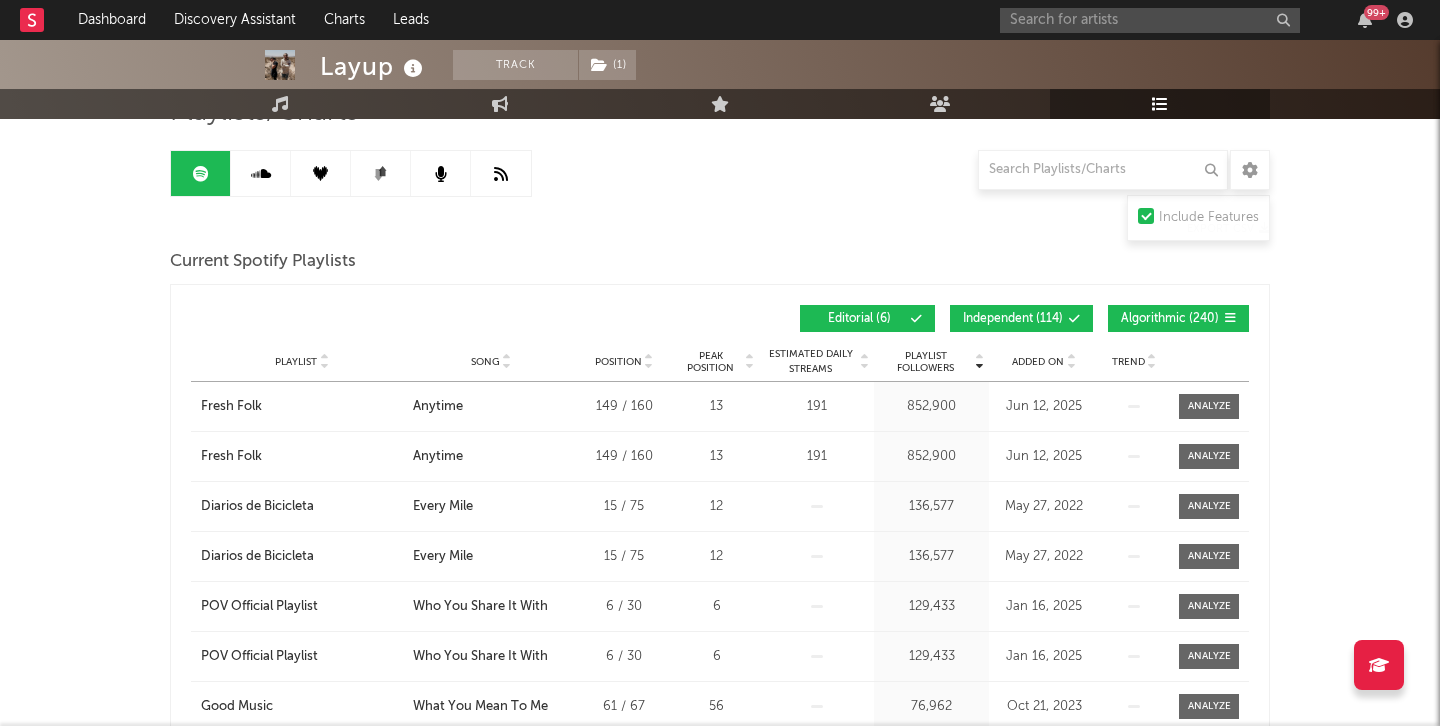 click on "Independent   ( 114 )" at bounding box center [1013, 319] 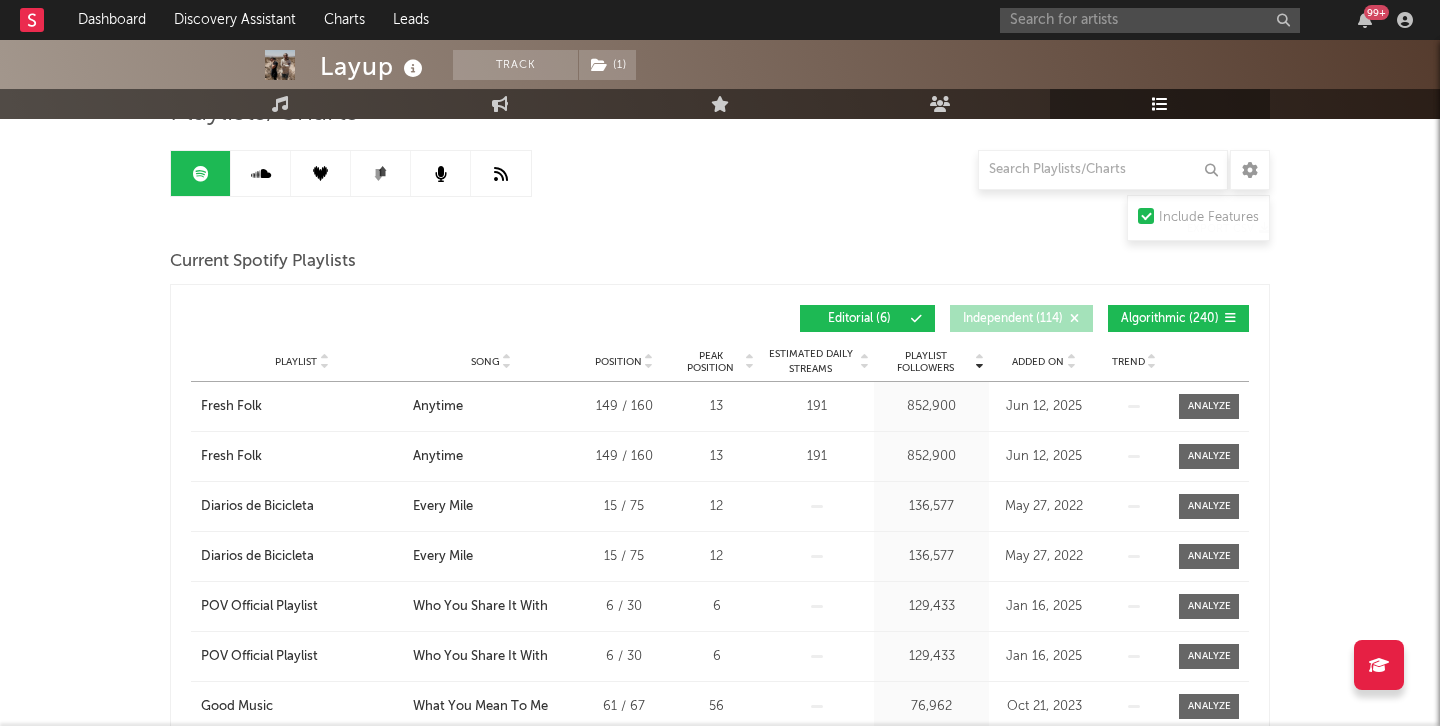 click on "Editorial   ( 6 )" at bounding box center [859, 319] 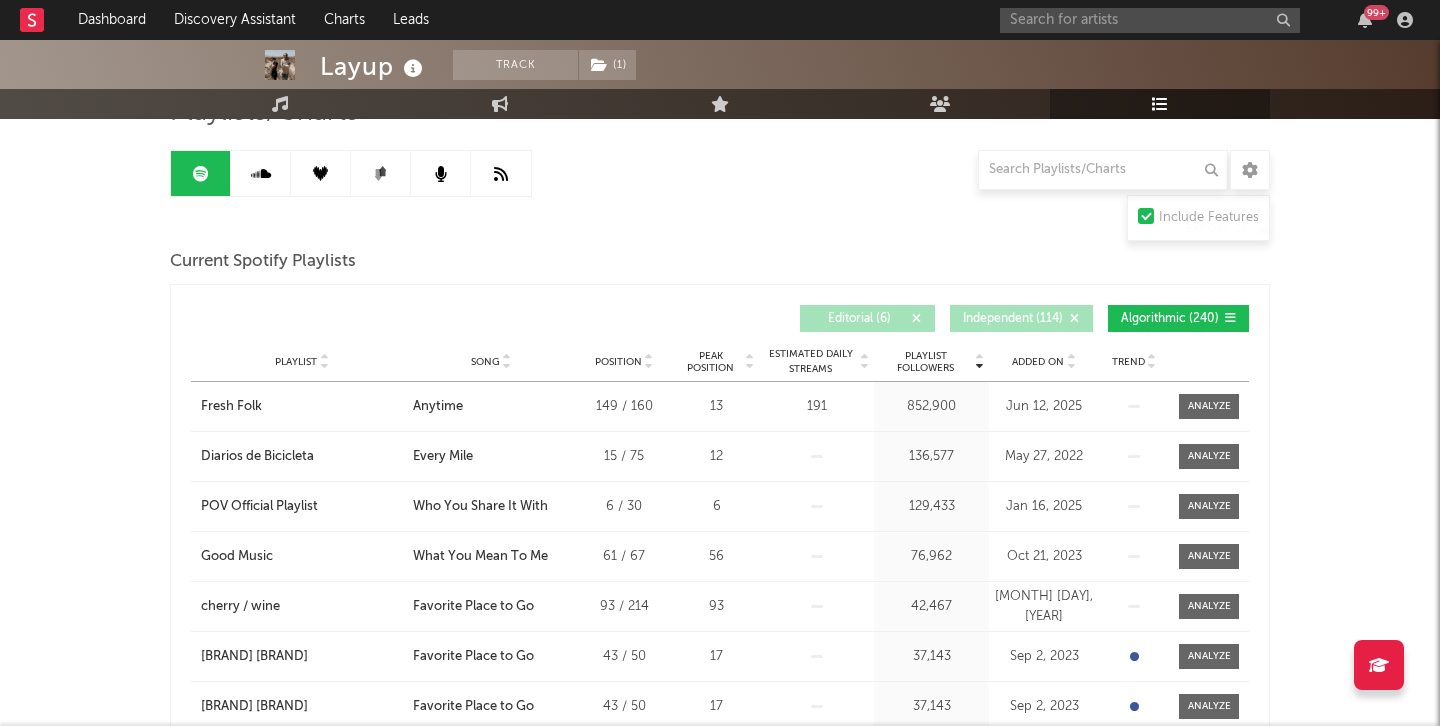 click on "Song" at bounding box center (491, 361) 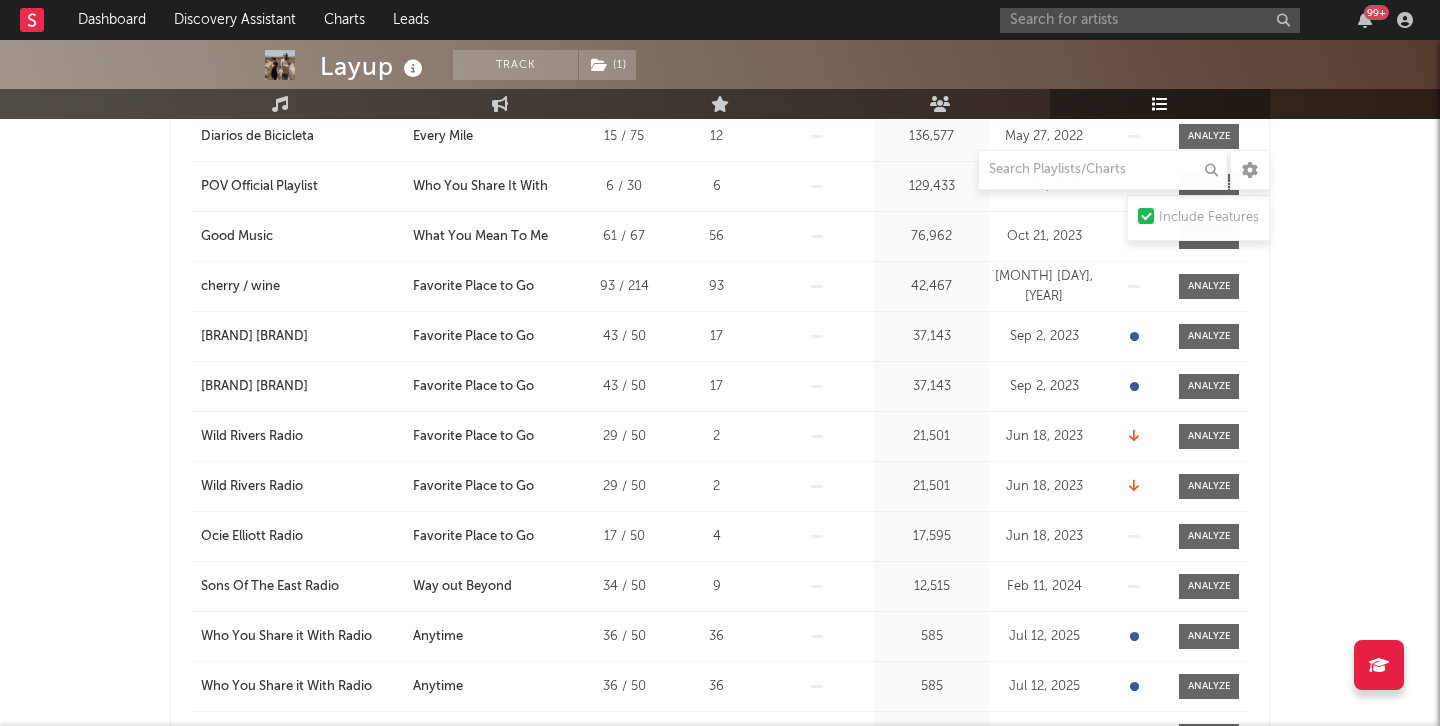 scroll, scrollTop: 0, scrollLeft: 0, axis: both 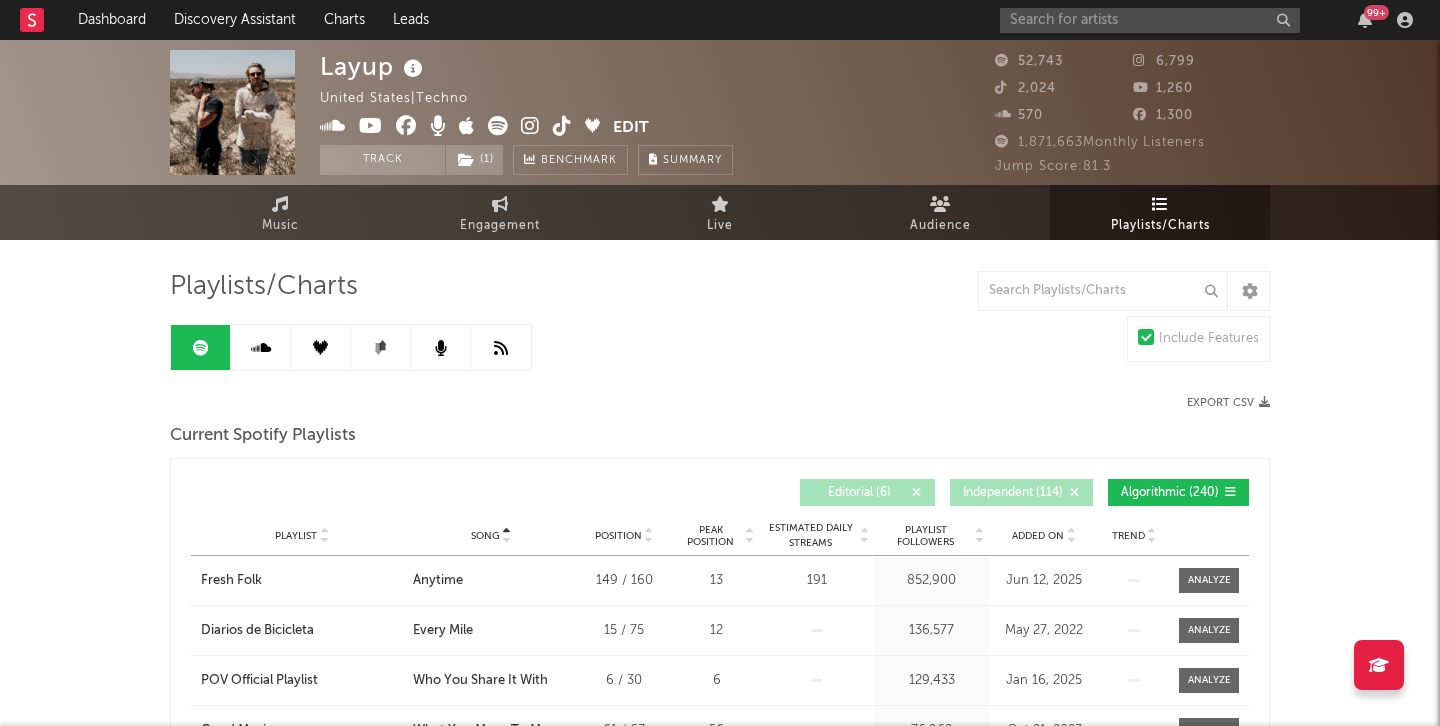 click at bounding box center (261, 348) 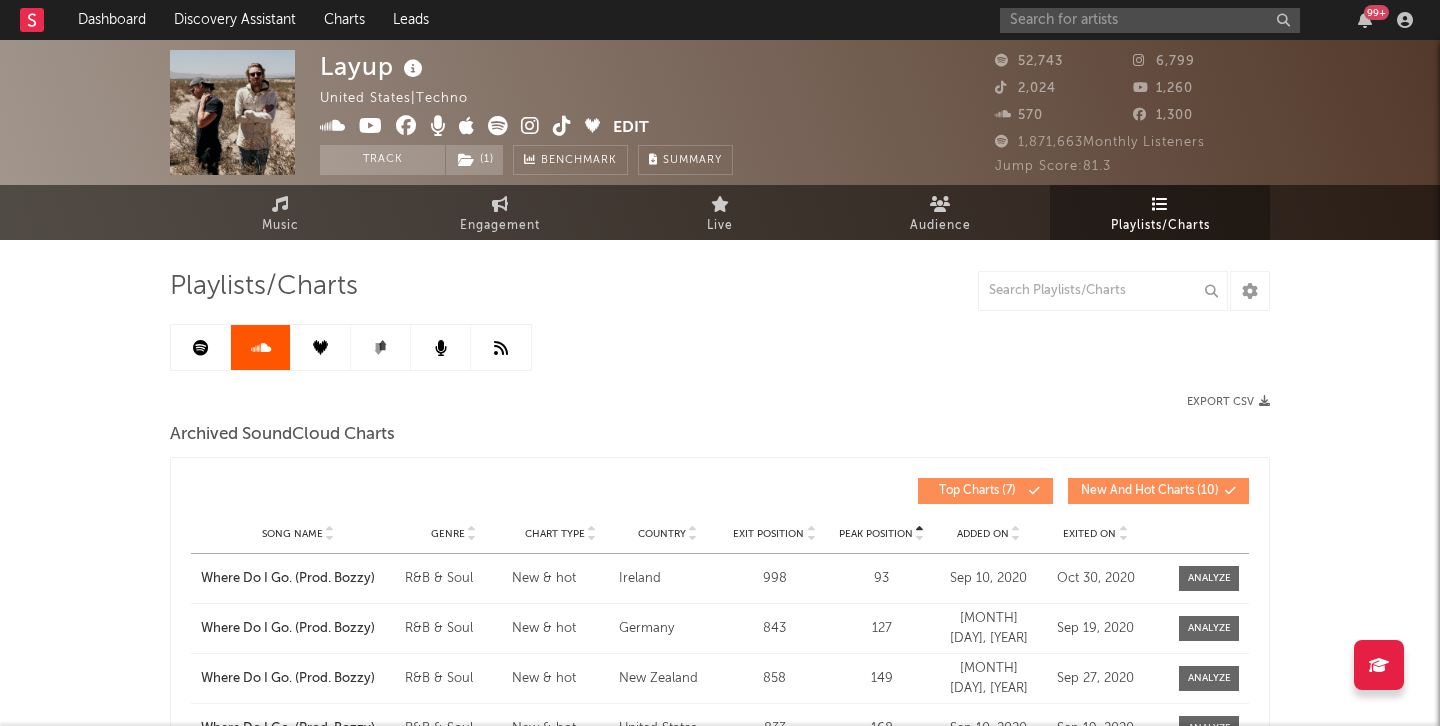 click at bounding box center (201, 348) 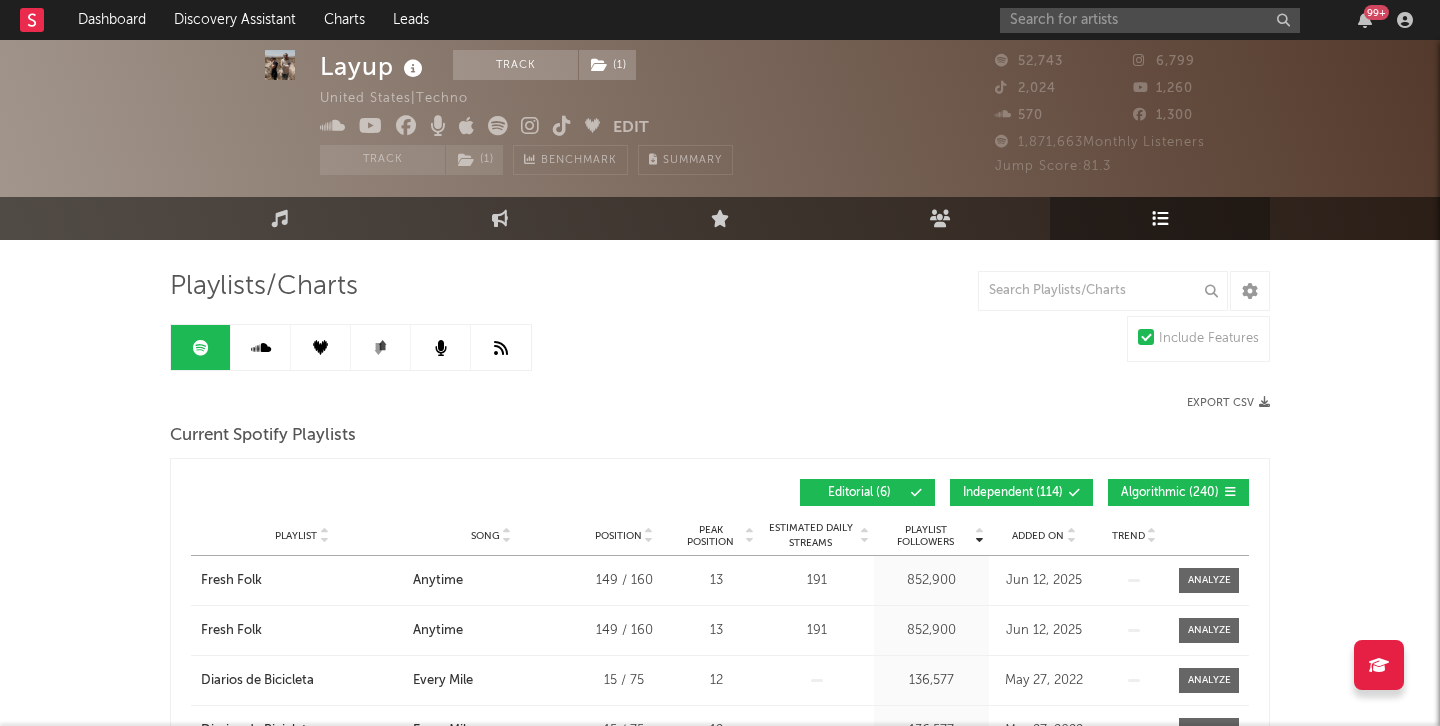 scroll, scrollTop: 36, scrollLeft: 0, axis: vertical 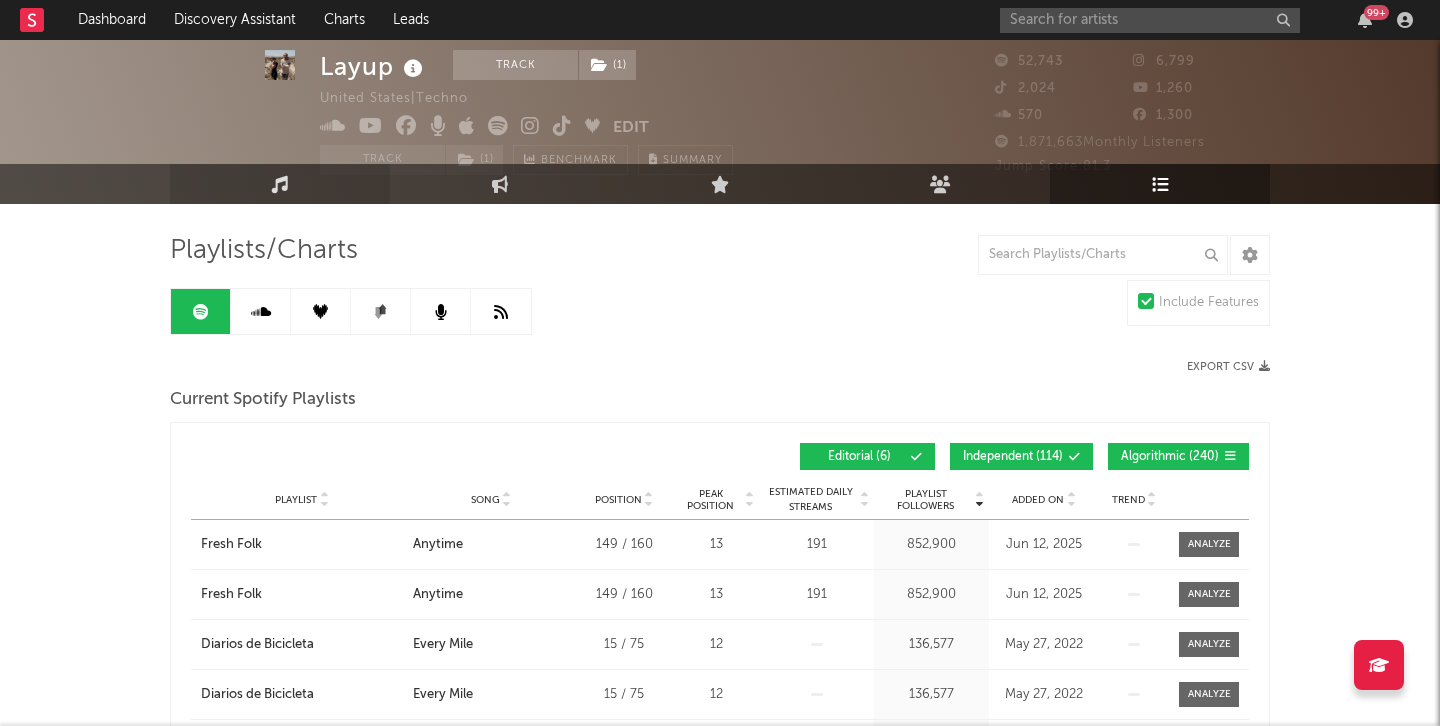 click at bounding box center (280, 183) 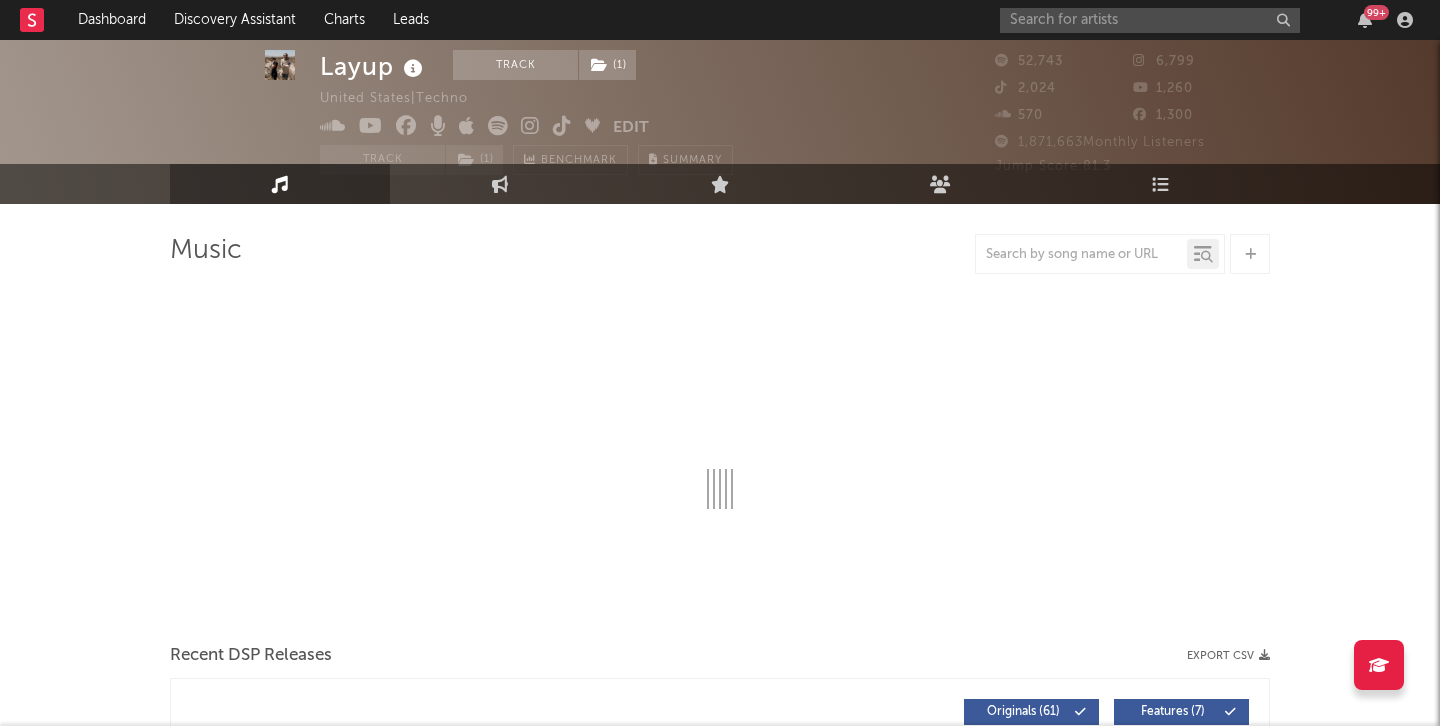 scroll, scrollTop: 0, scrollLeft: 0, axis: both 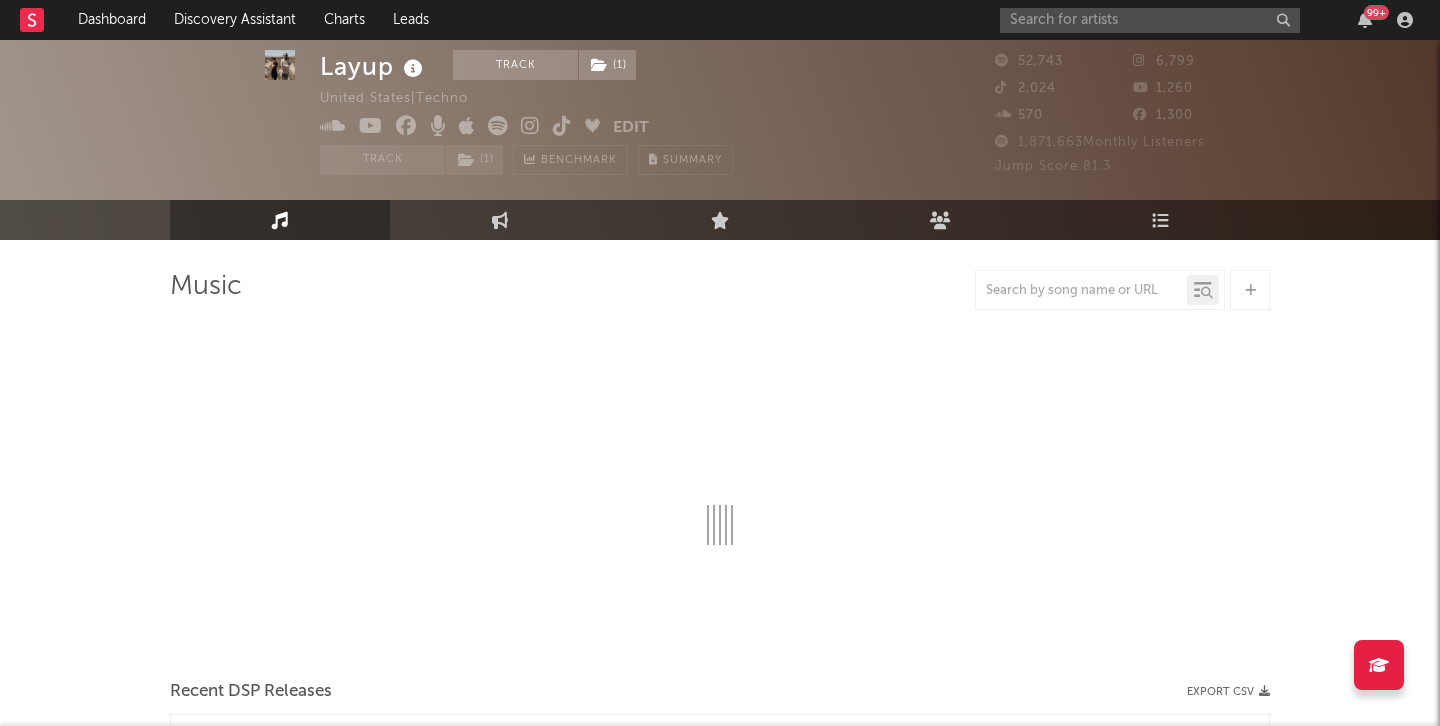 select on "6m" 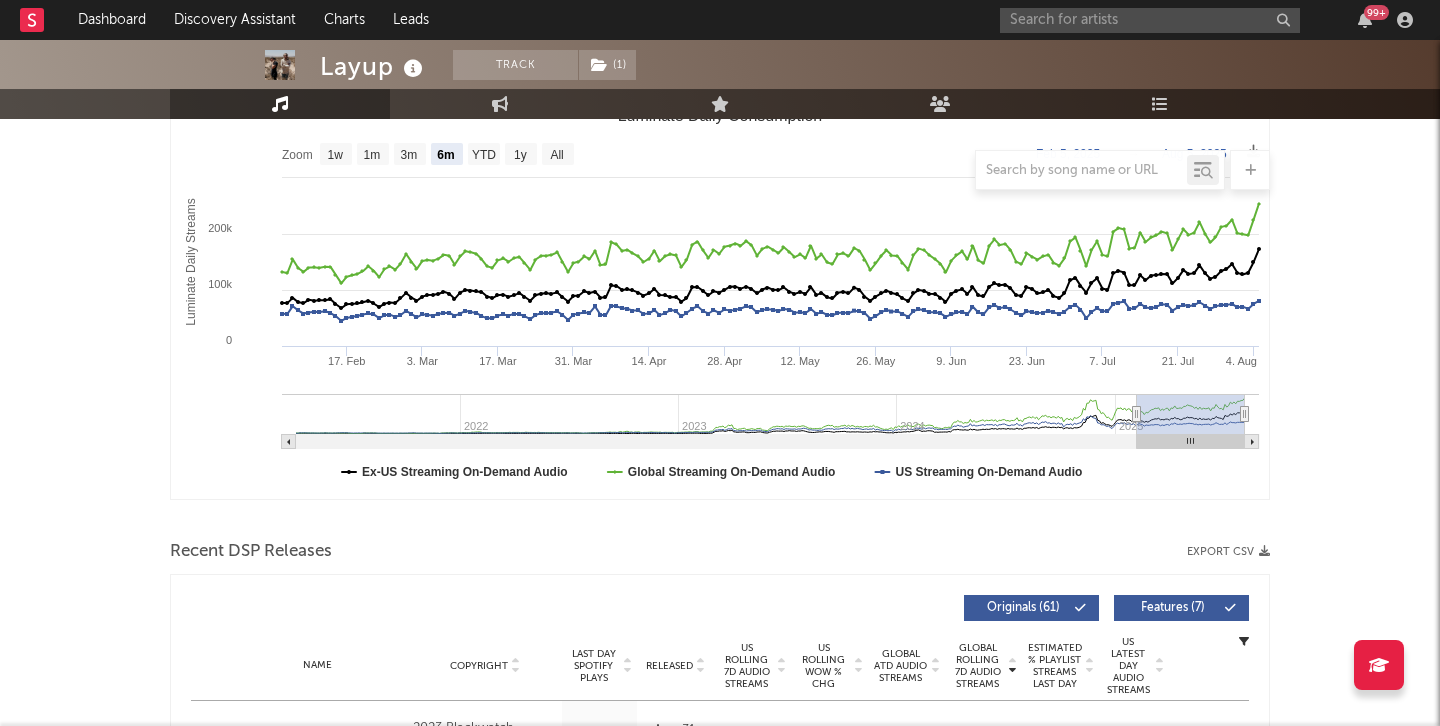 scroll, scrollTop: 605, scrollLeft: 0, axis: vertical 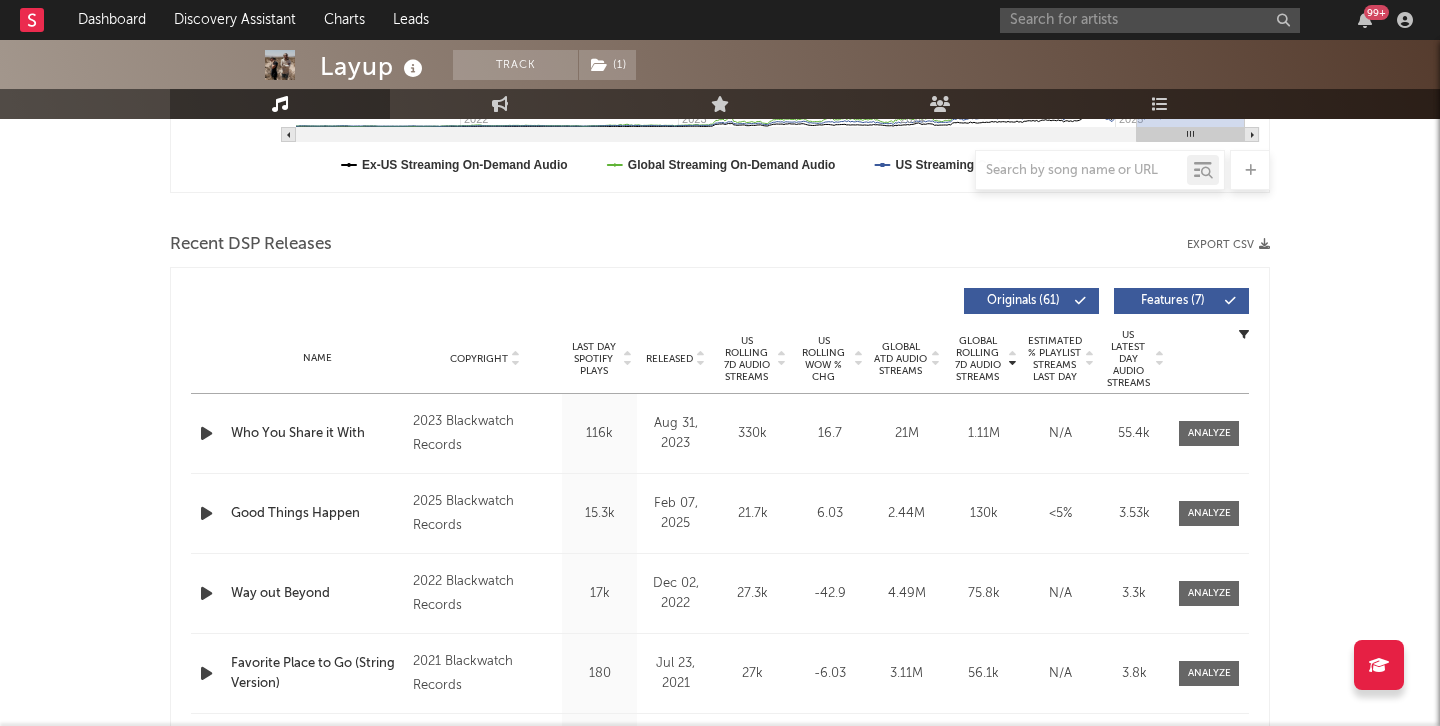 click on "Originals   ( 61 )" at bounding box center [1023, 301] 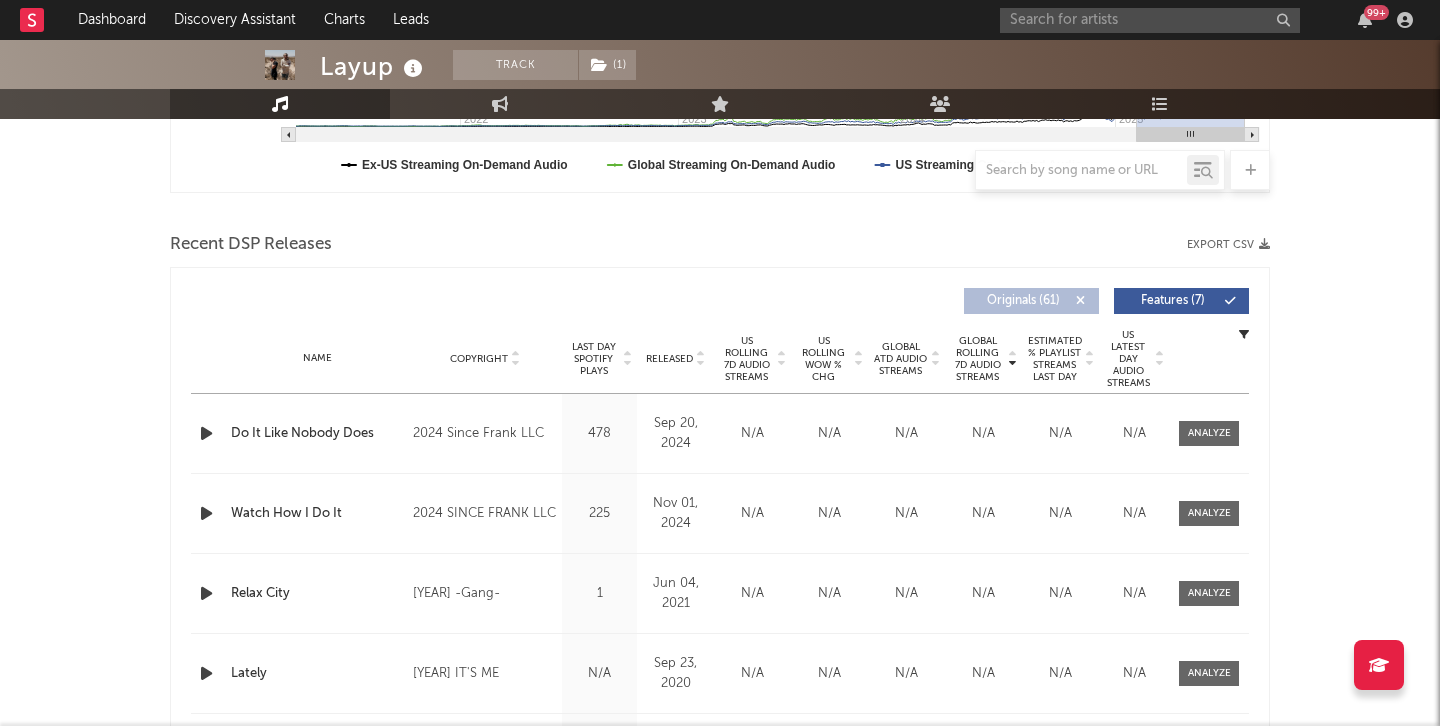 click on "US Rolling 7D Audio Streams" at bounding box center [746, 359] 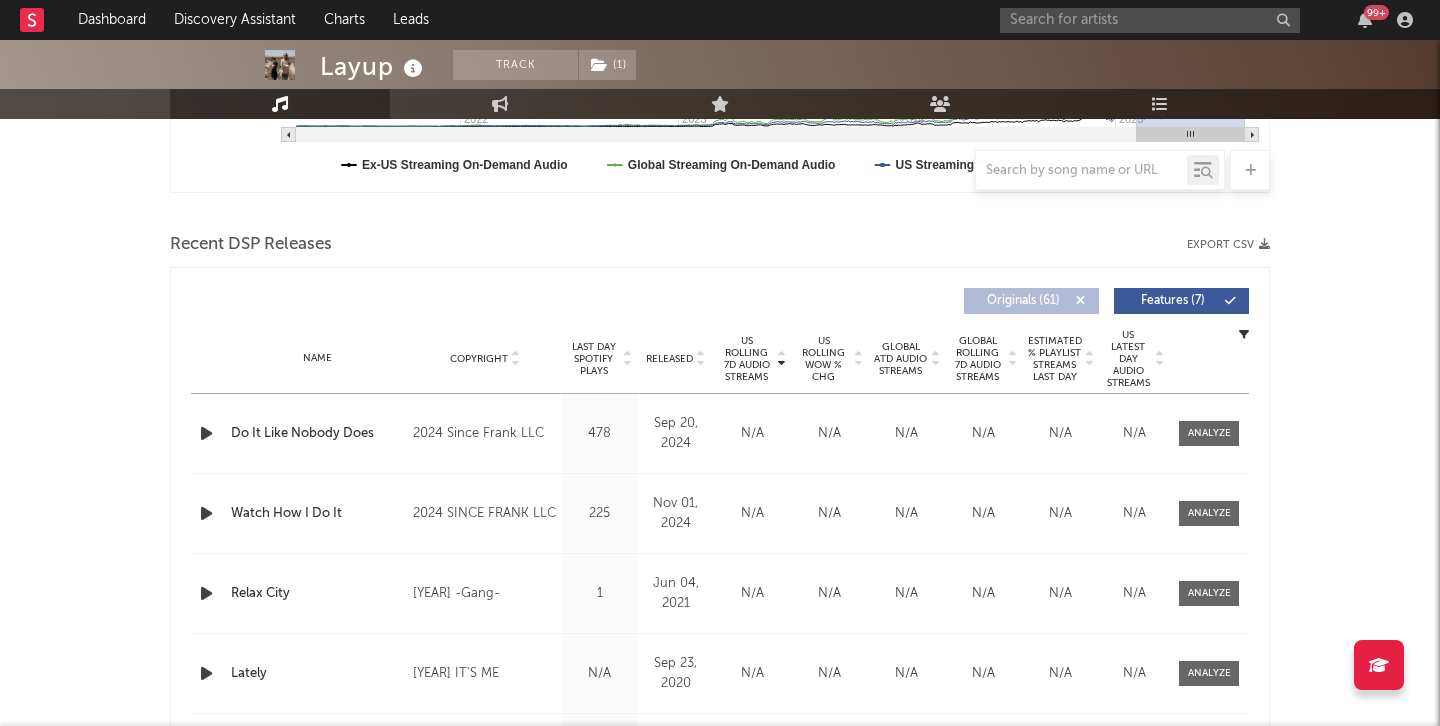 click on "Last Day Spotify Plays" at bounding box center (593, 359) 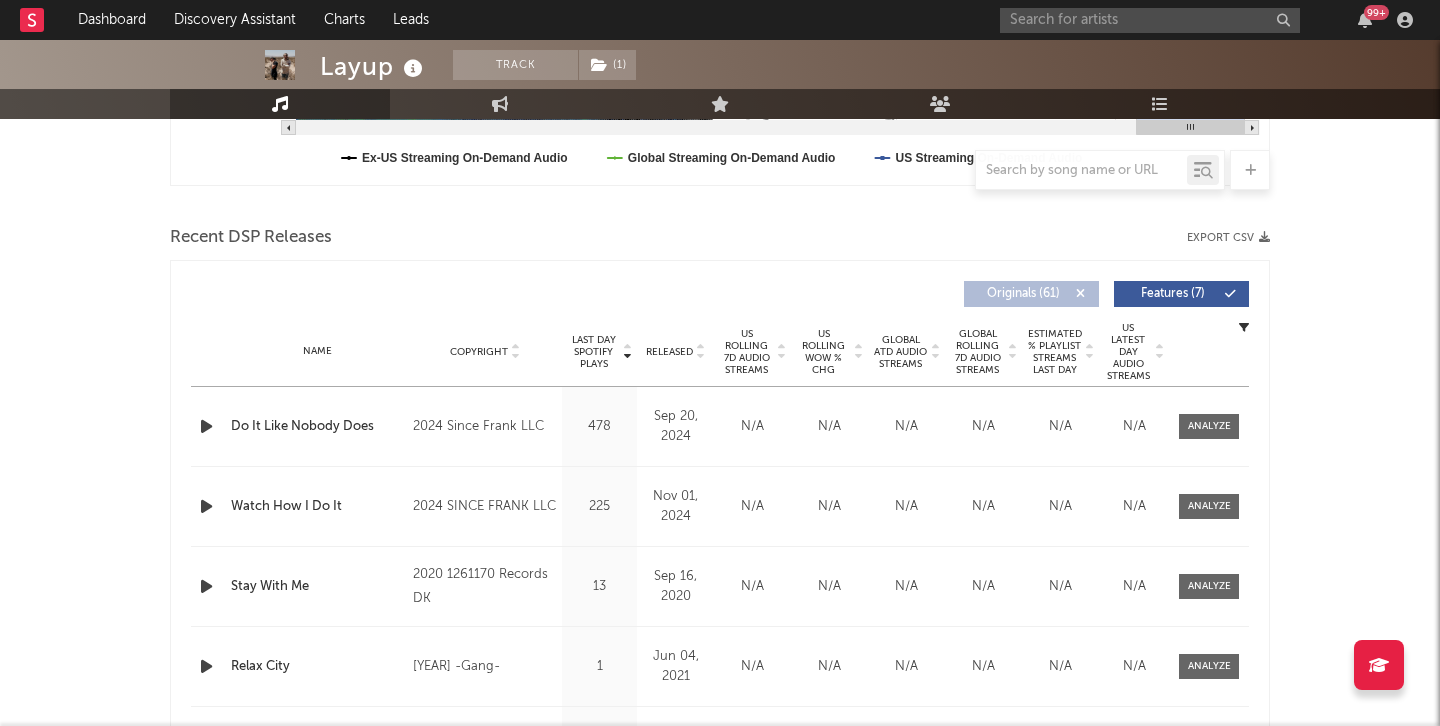 scroll, scrollTop: 607, scrollLeft: 0, axis: vertical 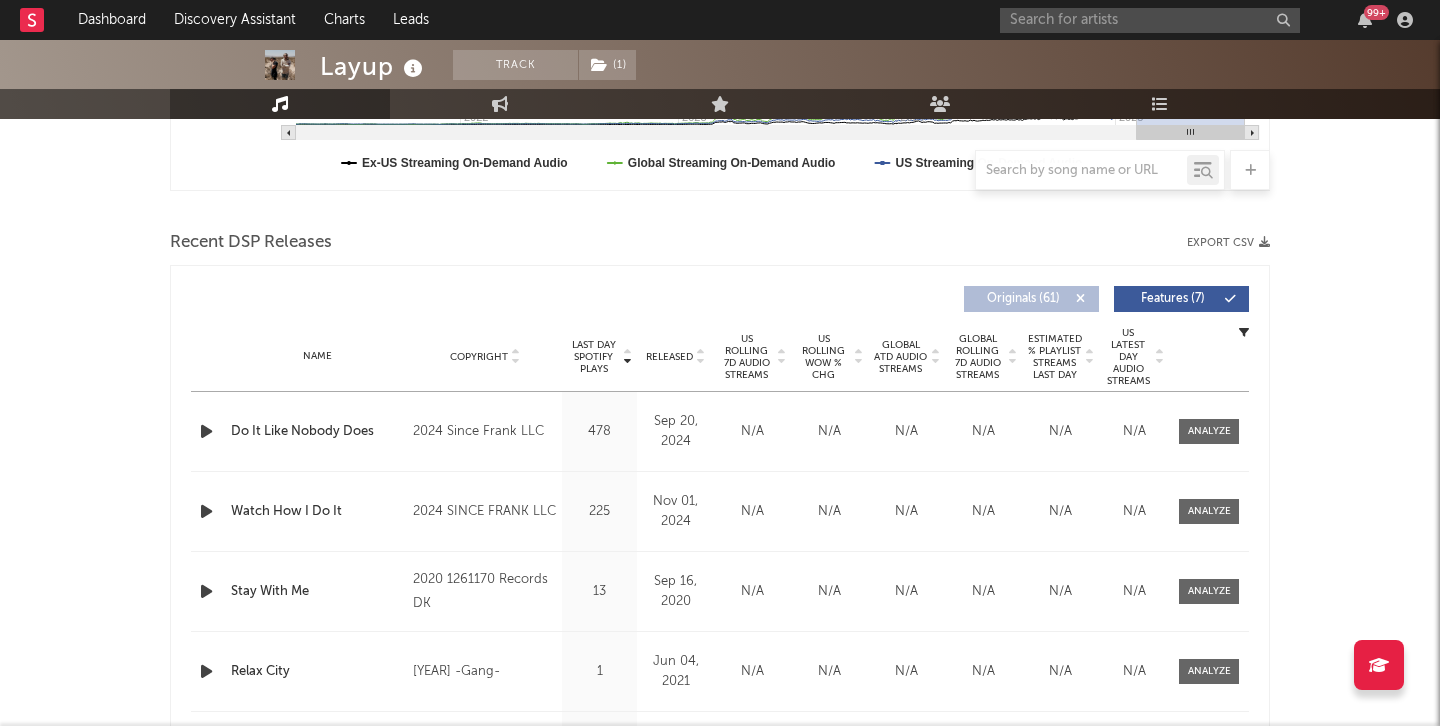 click on "Originals   ( 61 )" at bounding box center [1031, 299] 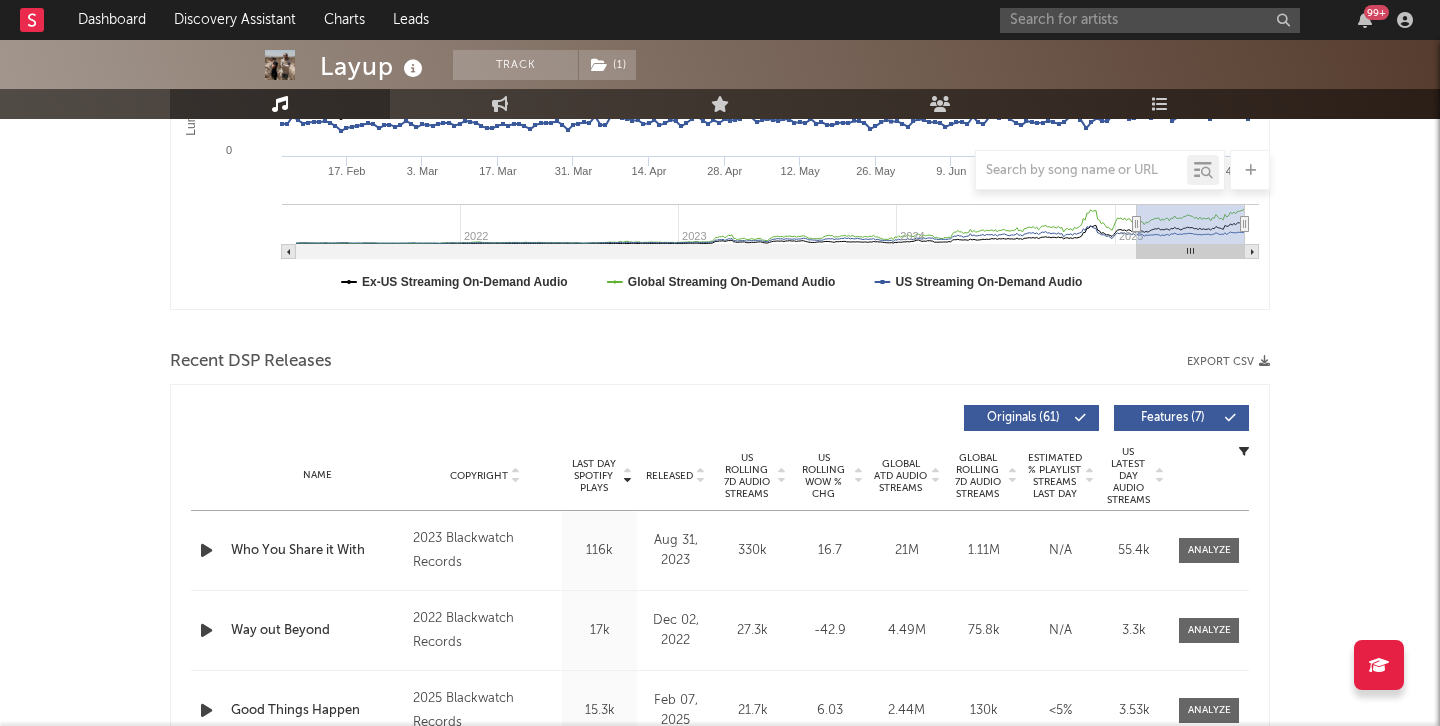 scroll, scrollTop: 520, scrollLeft: 0, axis: vertical 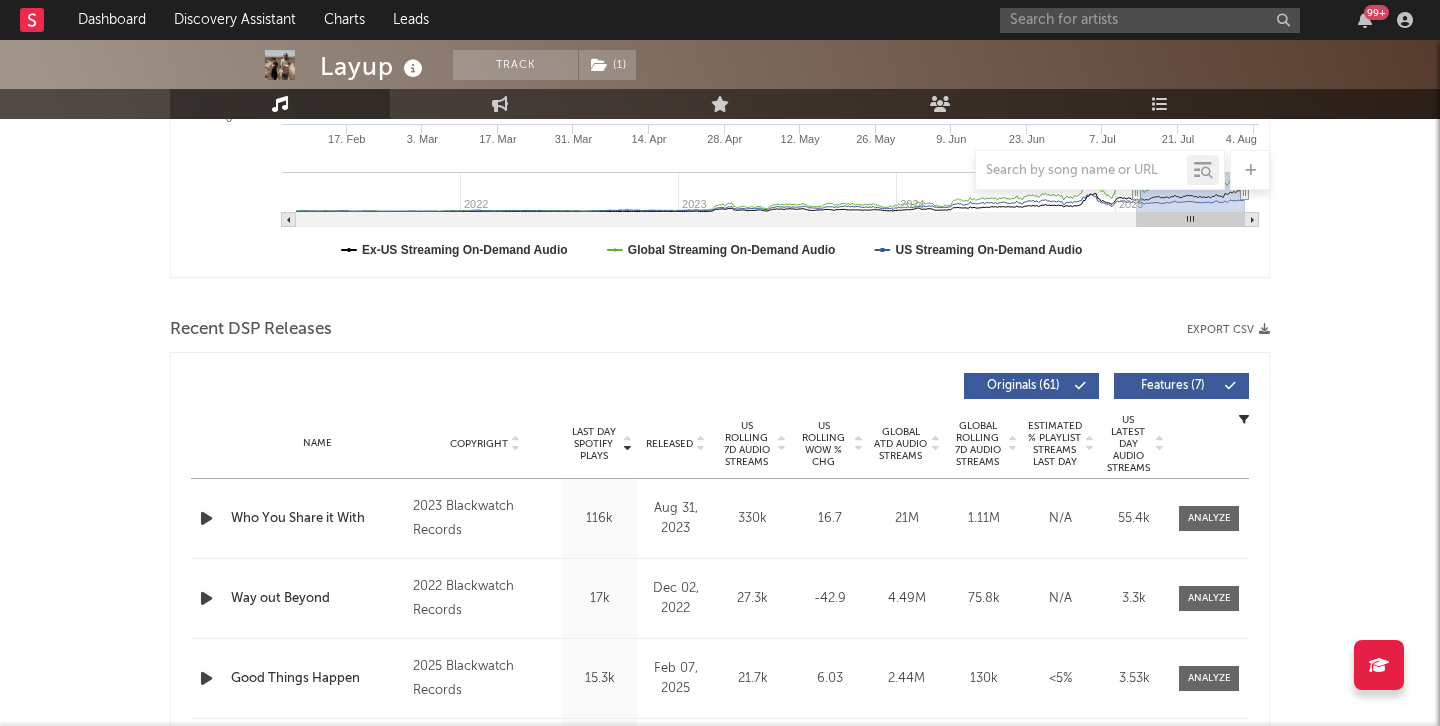 click on "Global Rolling 7D Audio Streams" at bounding box center [977, 444] 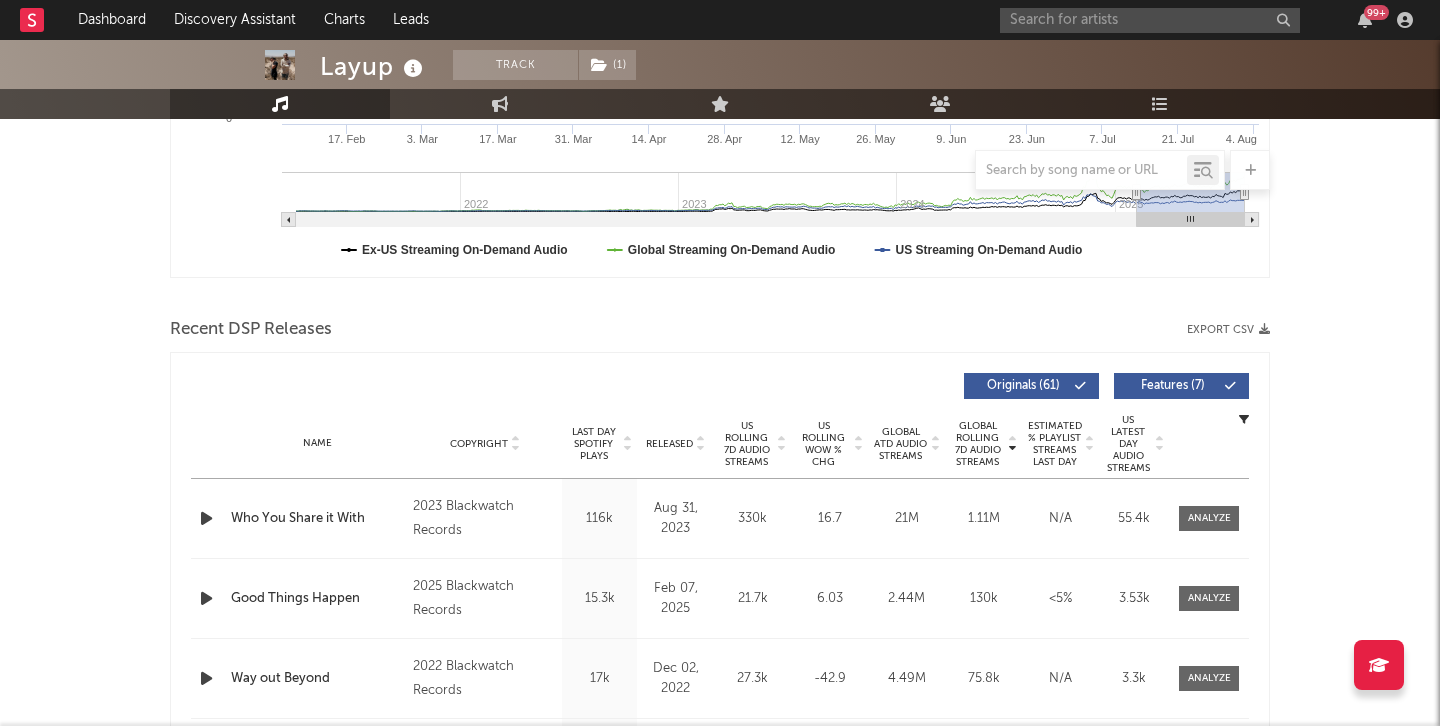 click on "Global Rolling 7D Audio Streams" at bounding box center [977, 444] 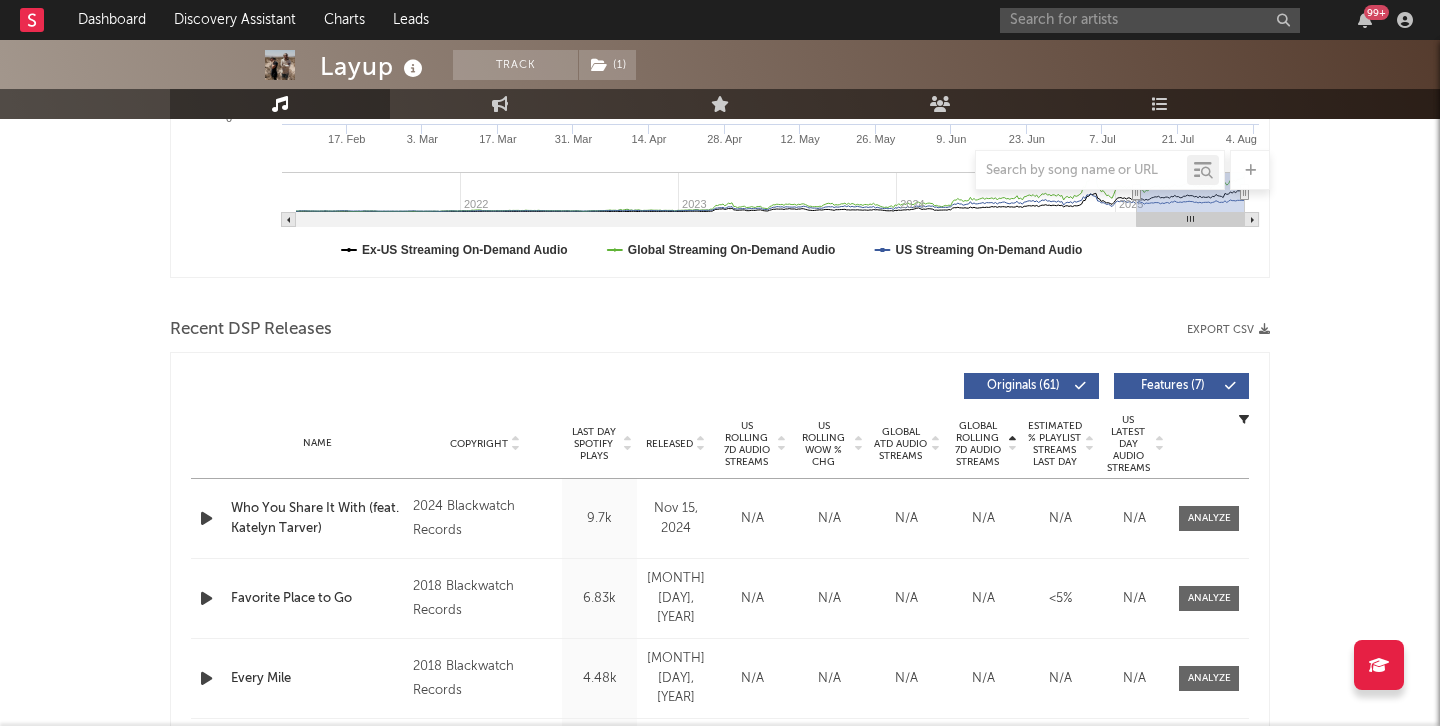 click on "Global Rolling 7D Audio Streams" at bounding box center [977, 444] 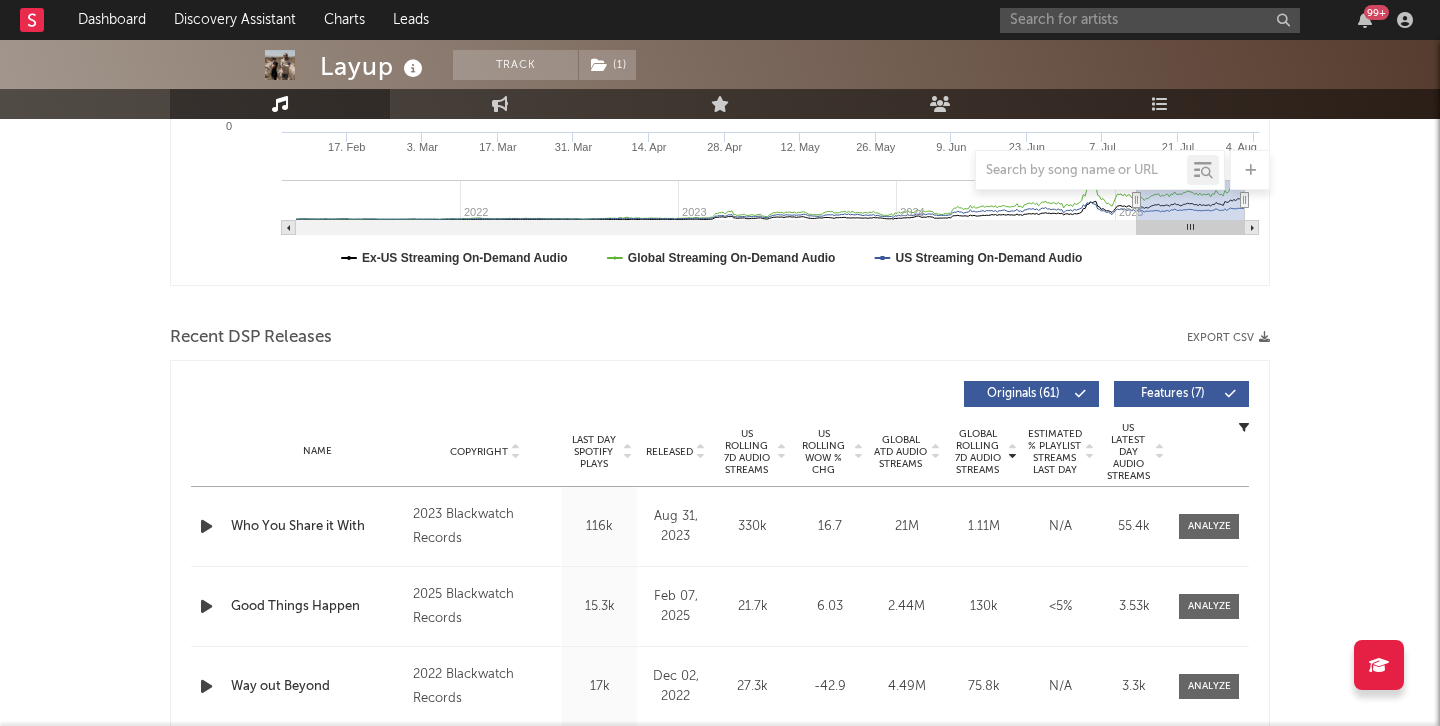 scroll, scrollTop: 0, scrollLeft: 0, axis: both 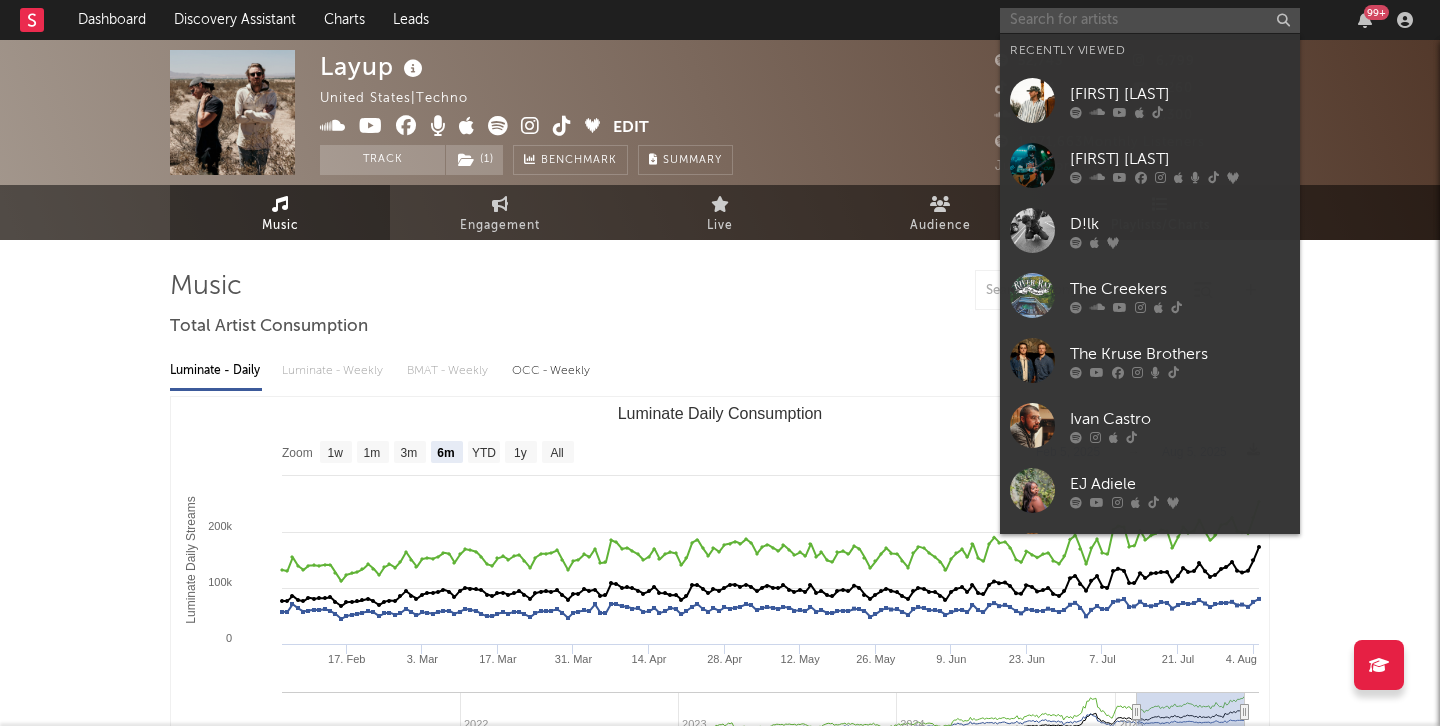 click at bounding box center [1150, 20] 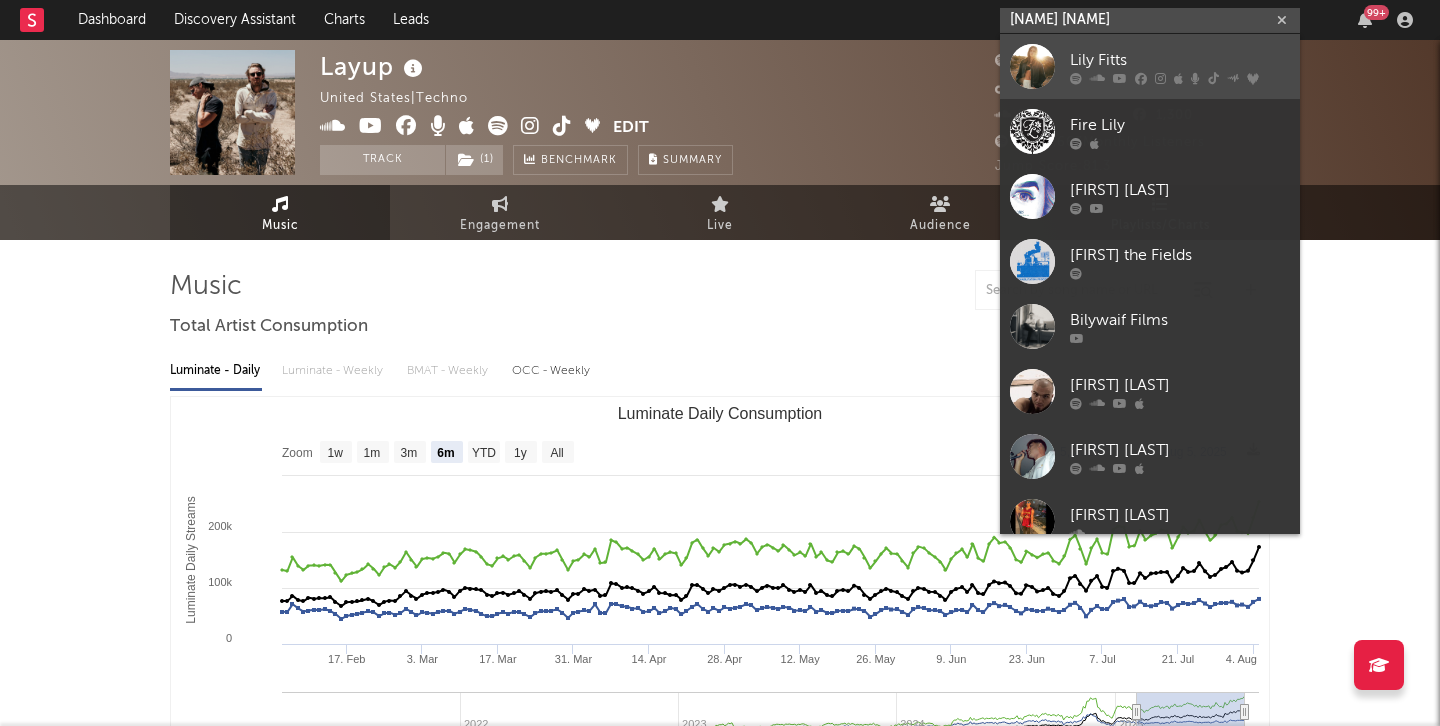 type on "[NAME] [NAME]" 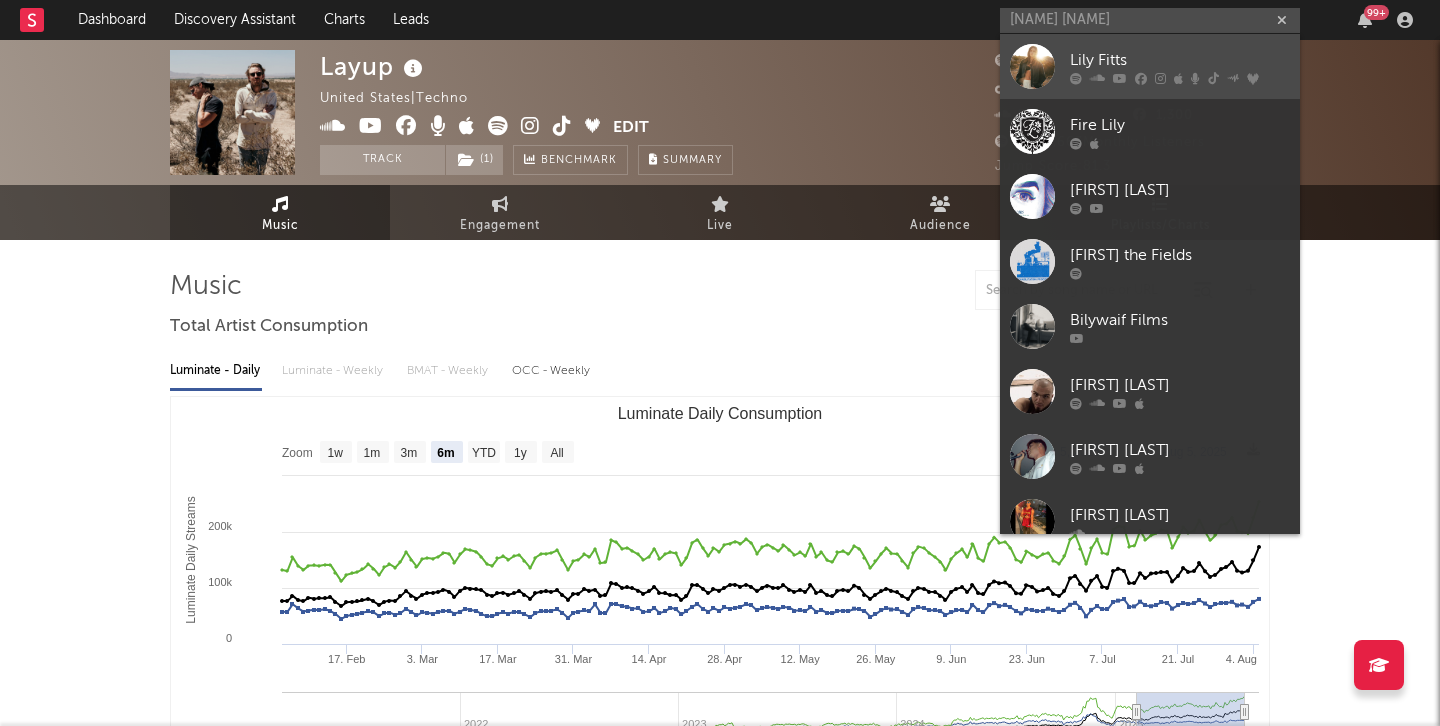 click on "Lily Fitts" at bounding box center [1180, 60] 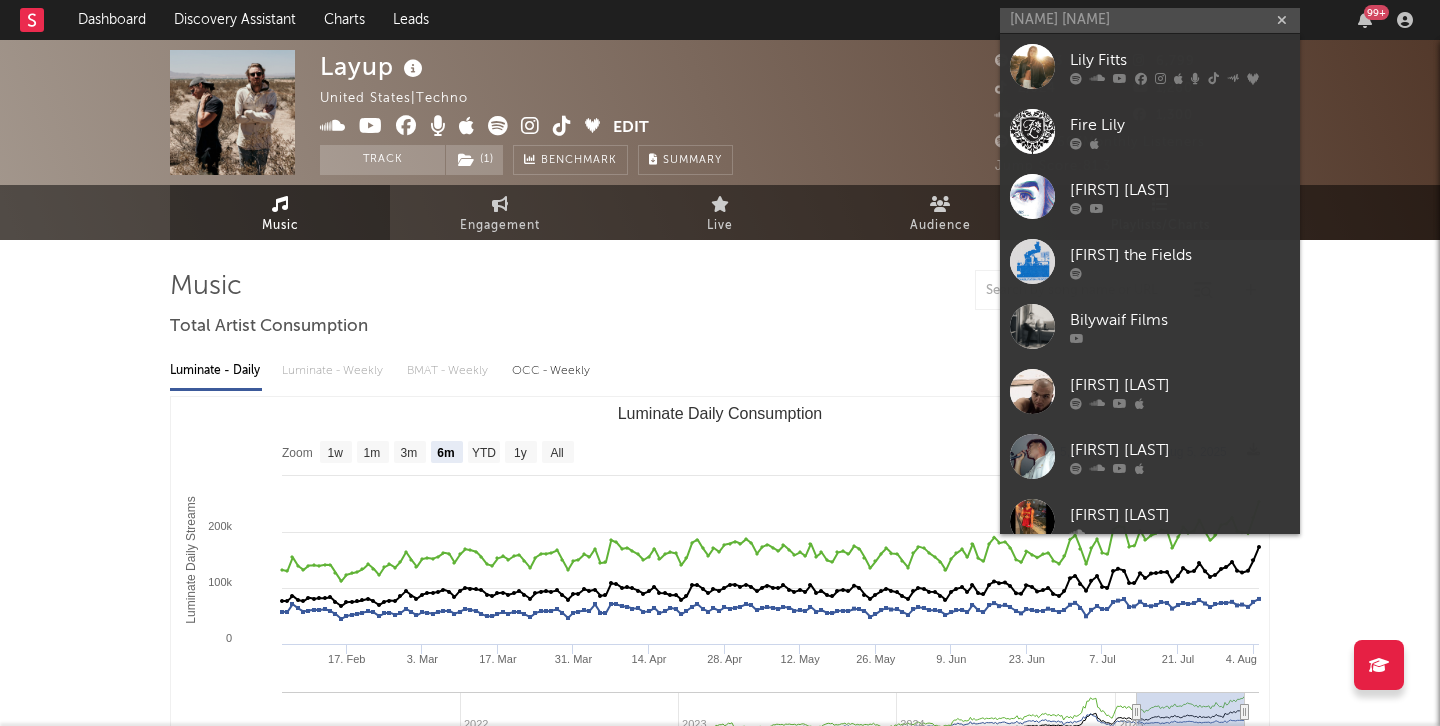 type 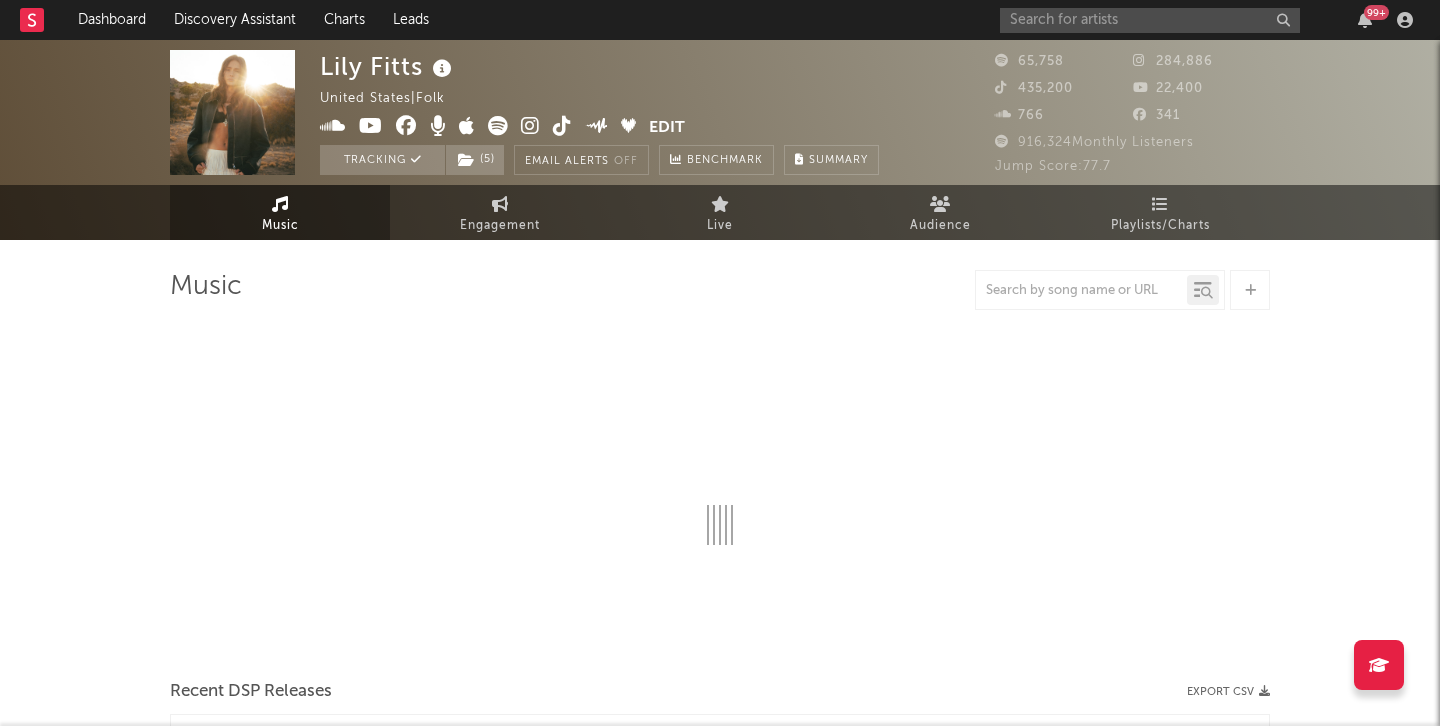 select on "6m" 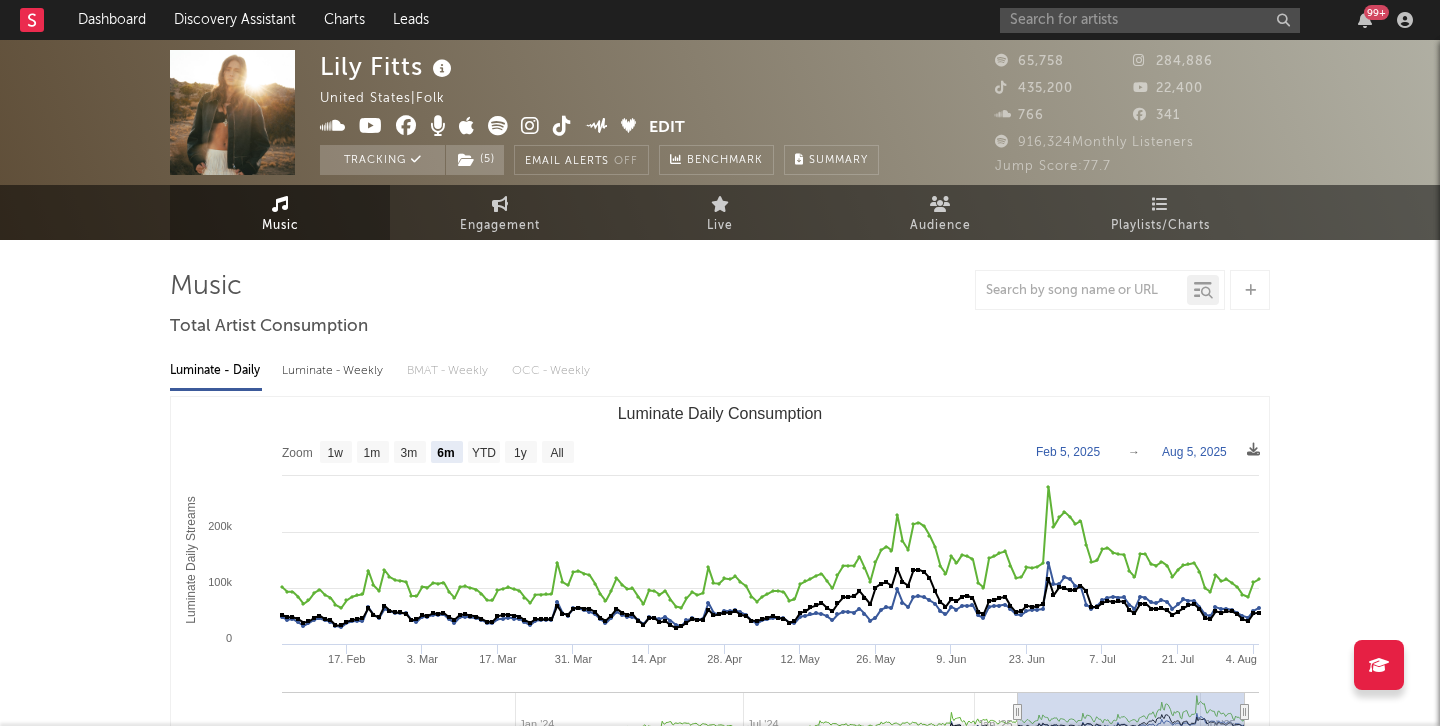 click at bounding box center [562, 126] 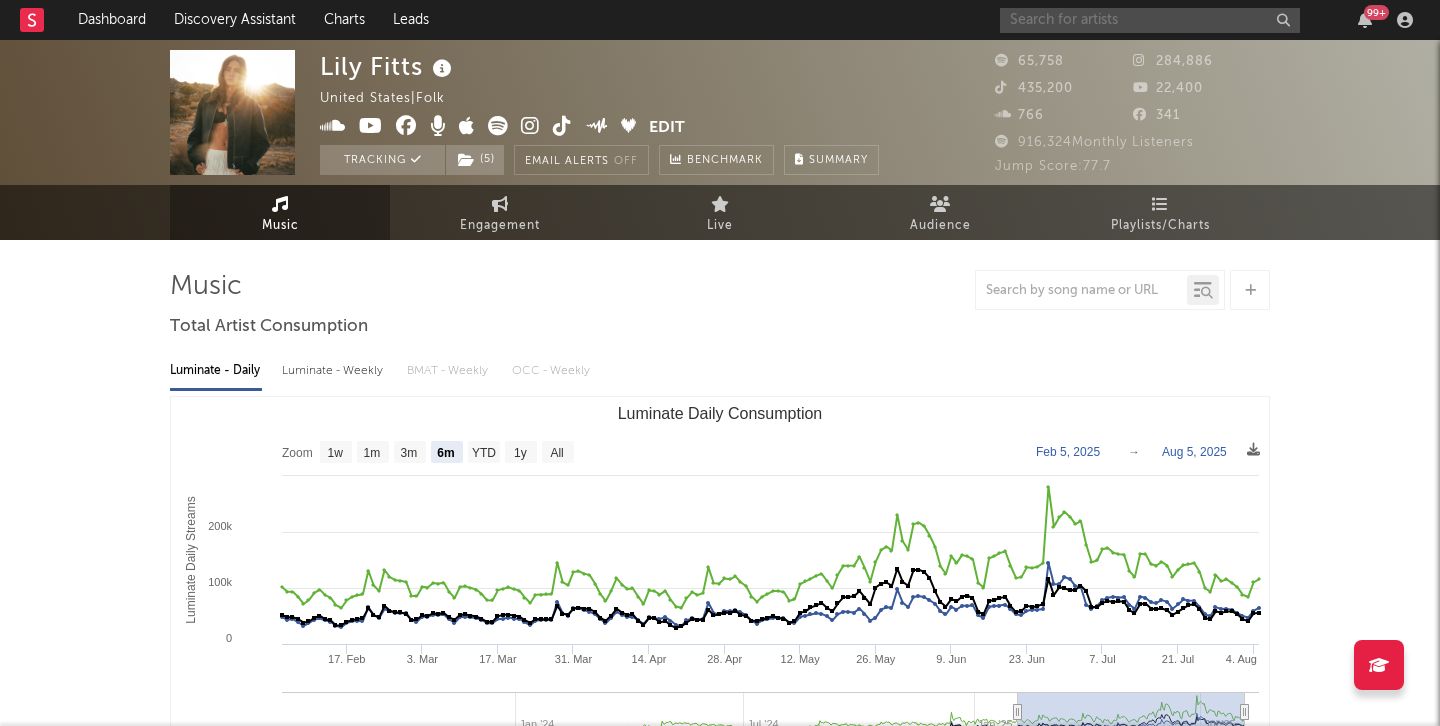 click at bounding box center (1150, 20) 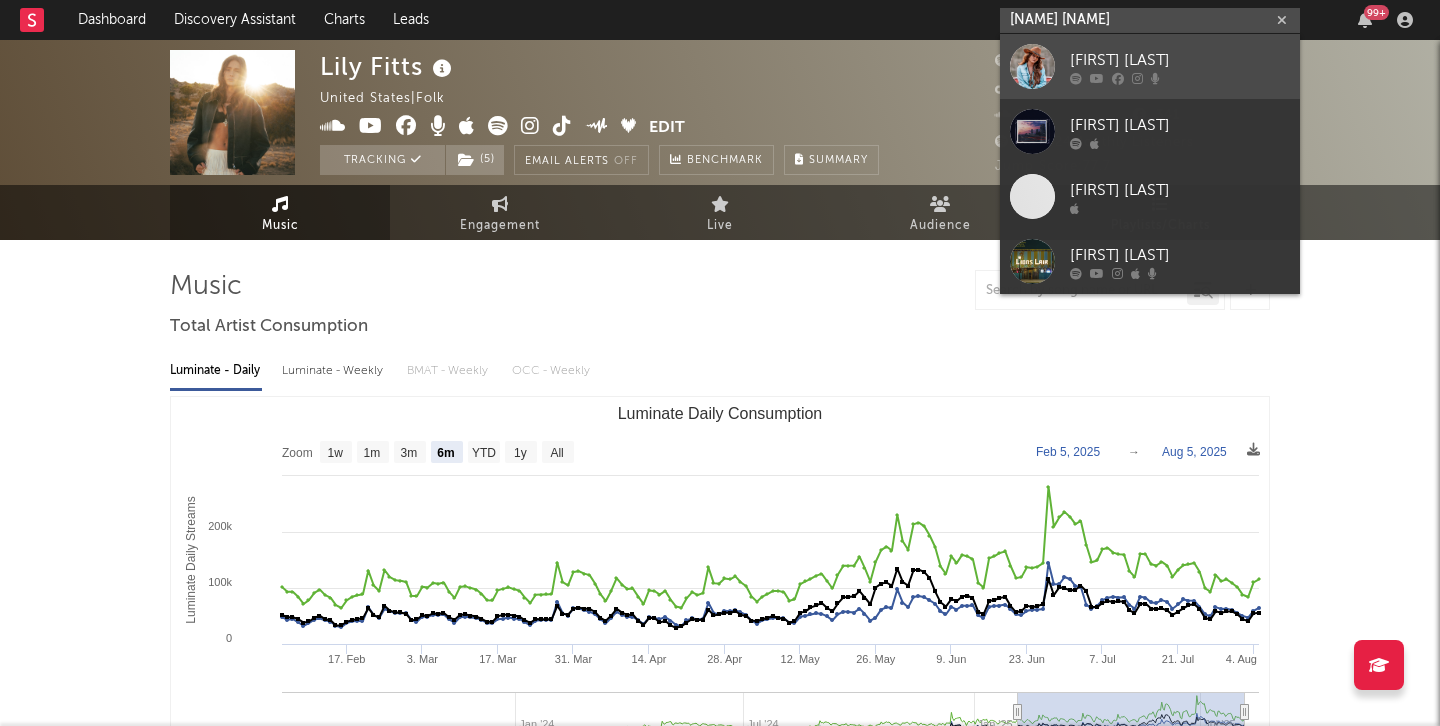 type on "[NAME] [NAME]" 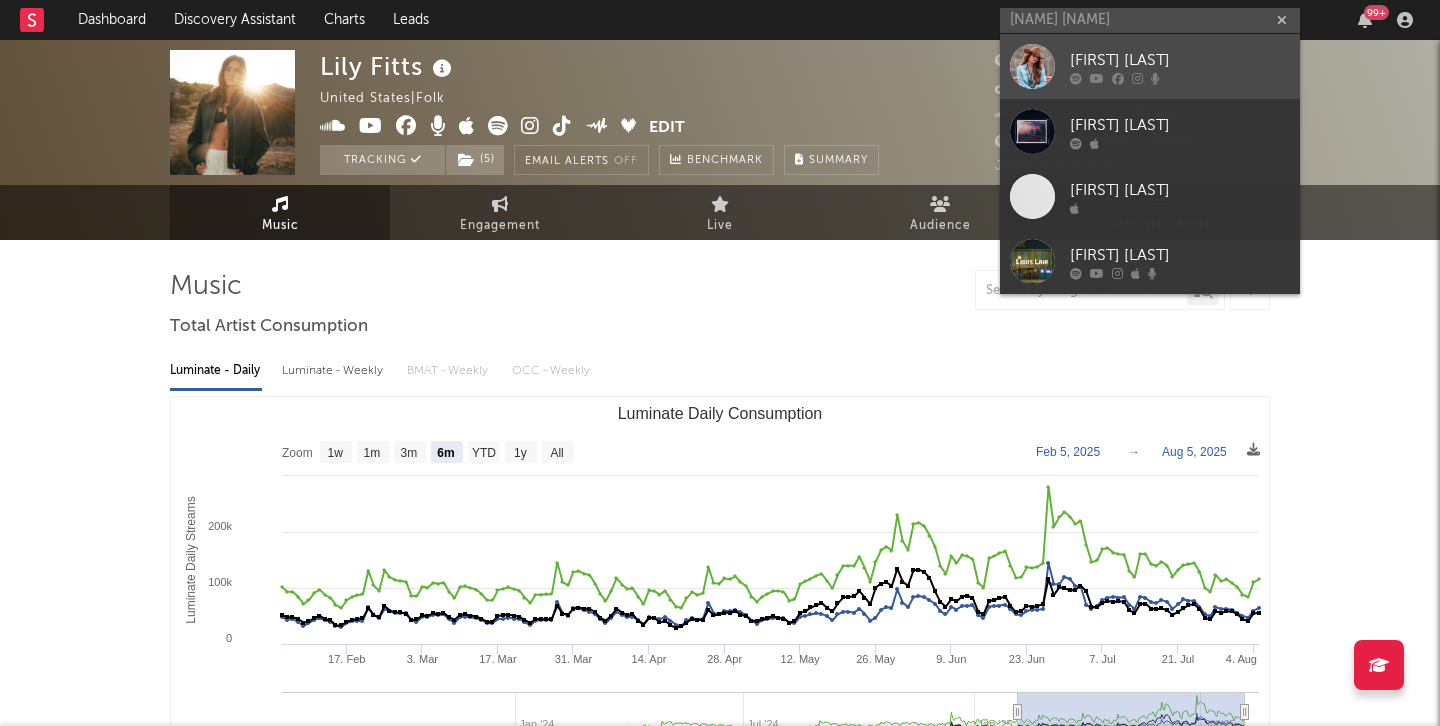 click on "[FIRST] [LAST]" at bounding box center (1180, 60) 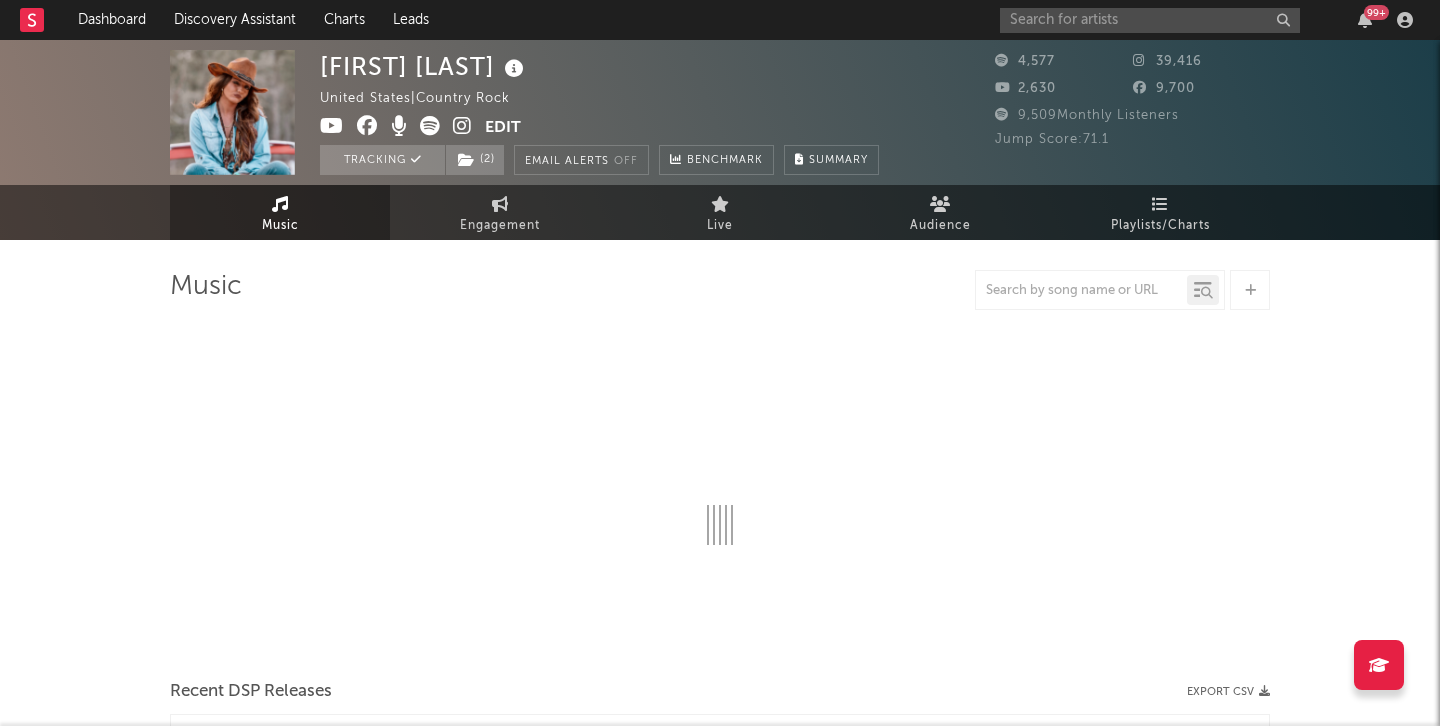 select on "6m" 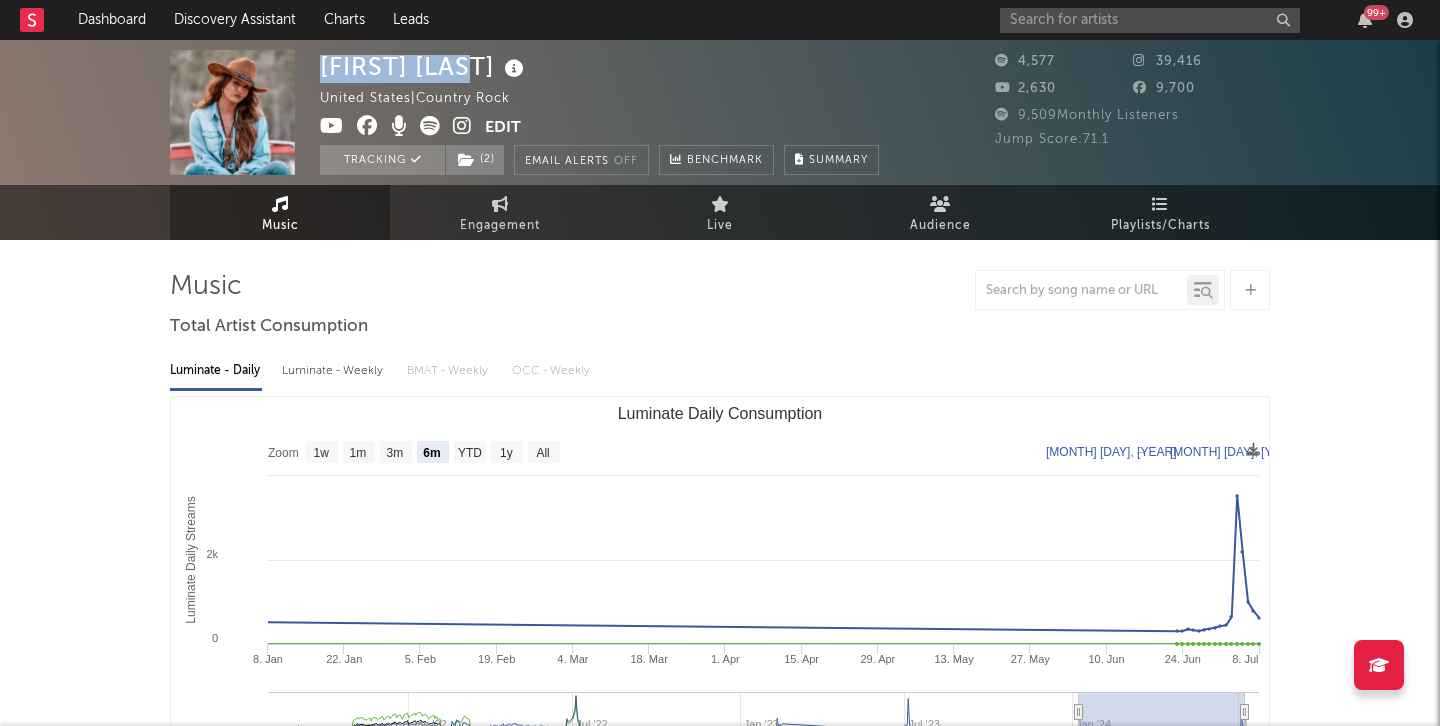 drag, startPoint x: 494, startPoint y: 71, endPoint x: 320, endPoint y: 73, distance: 174.01149 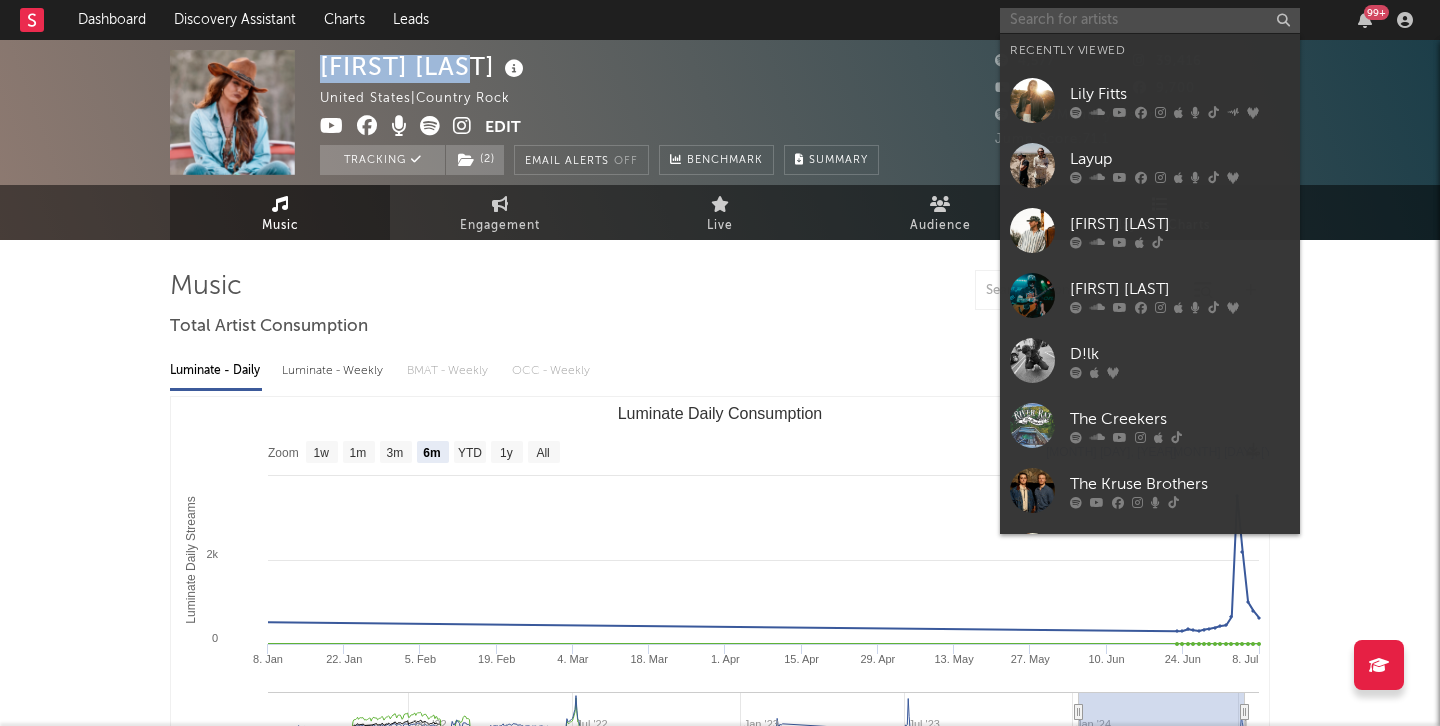 click at bounding box center [1150, 20] 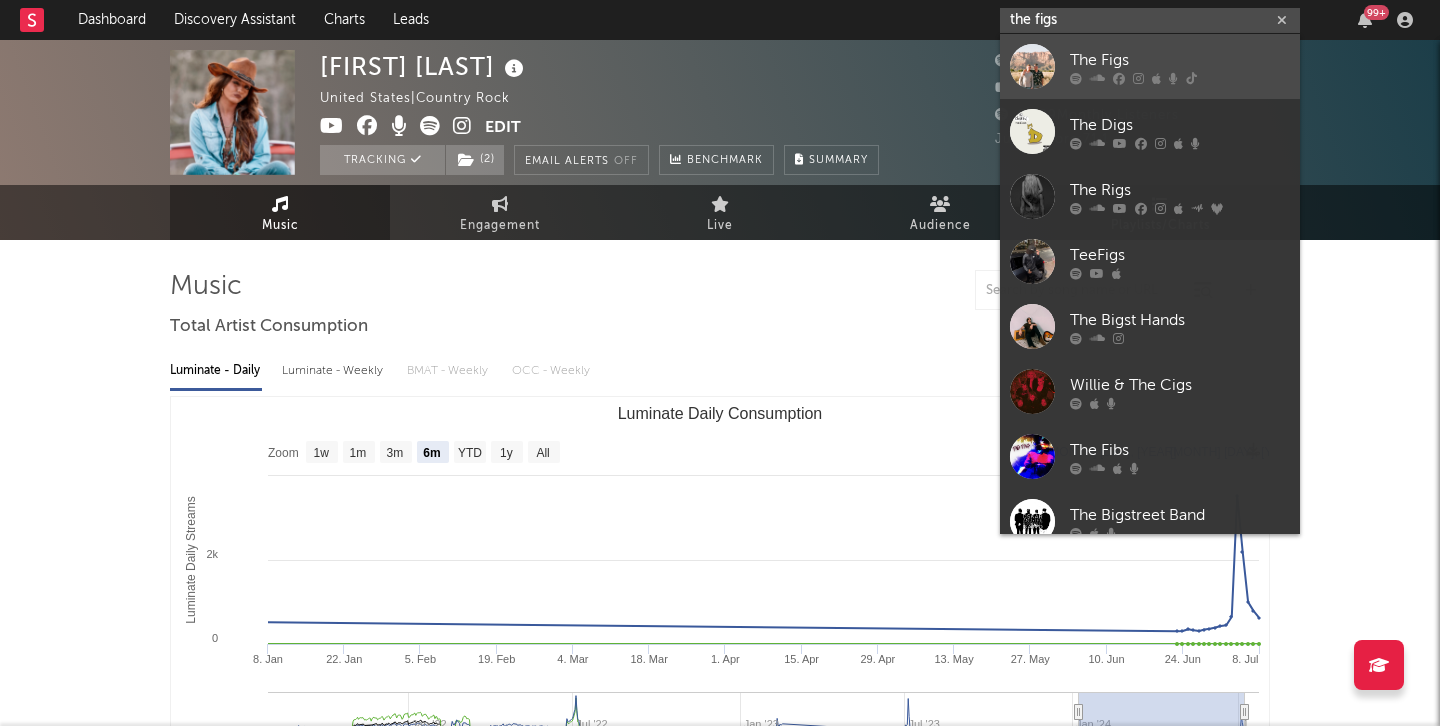 type on "the figs" 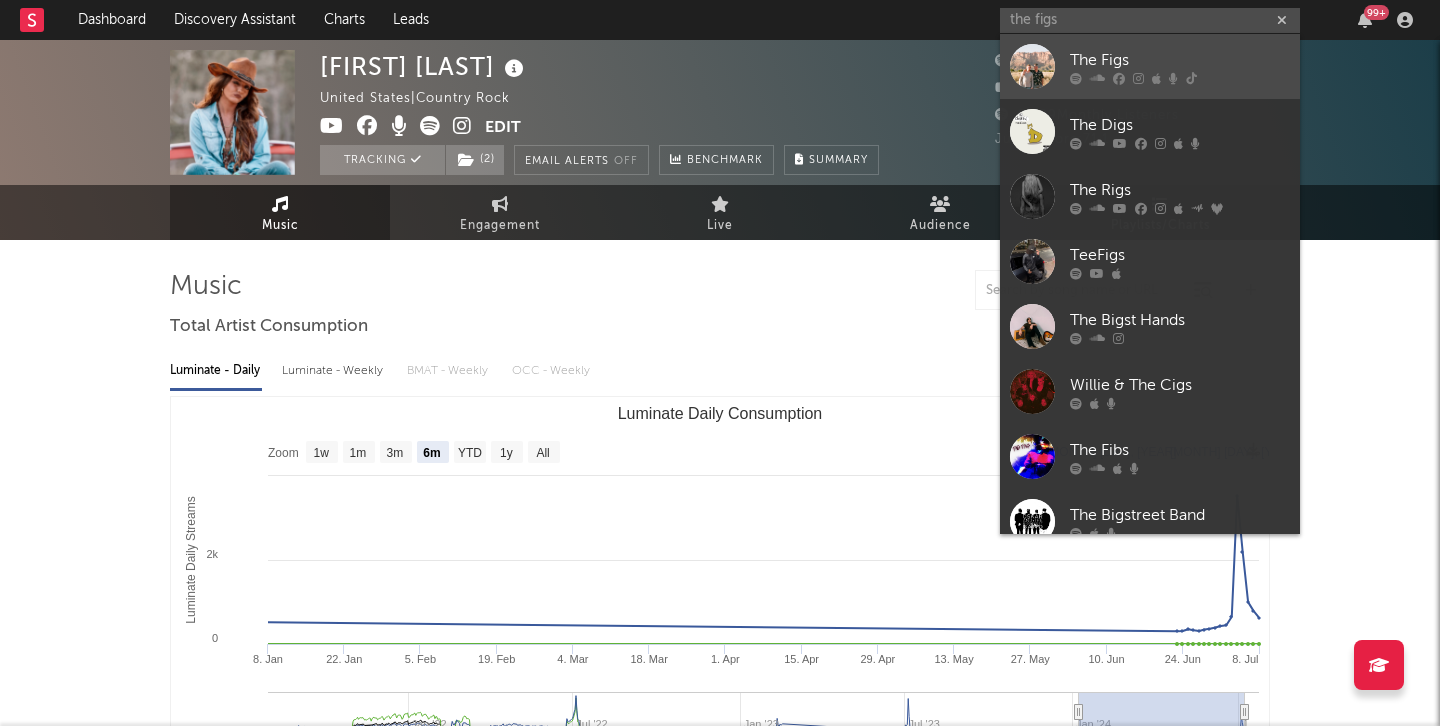 click at bounding box center [1180, 78] 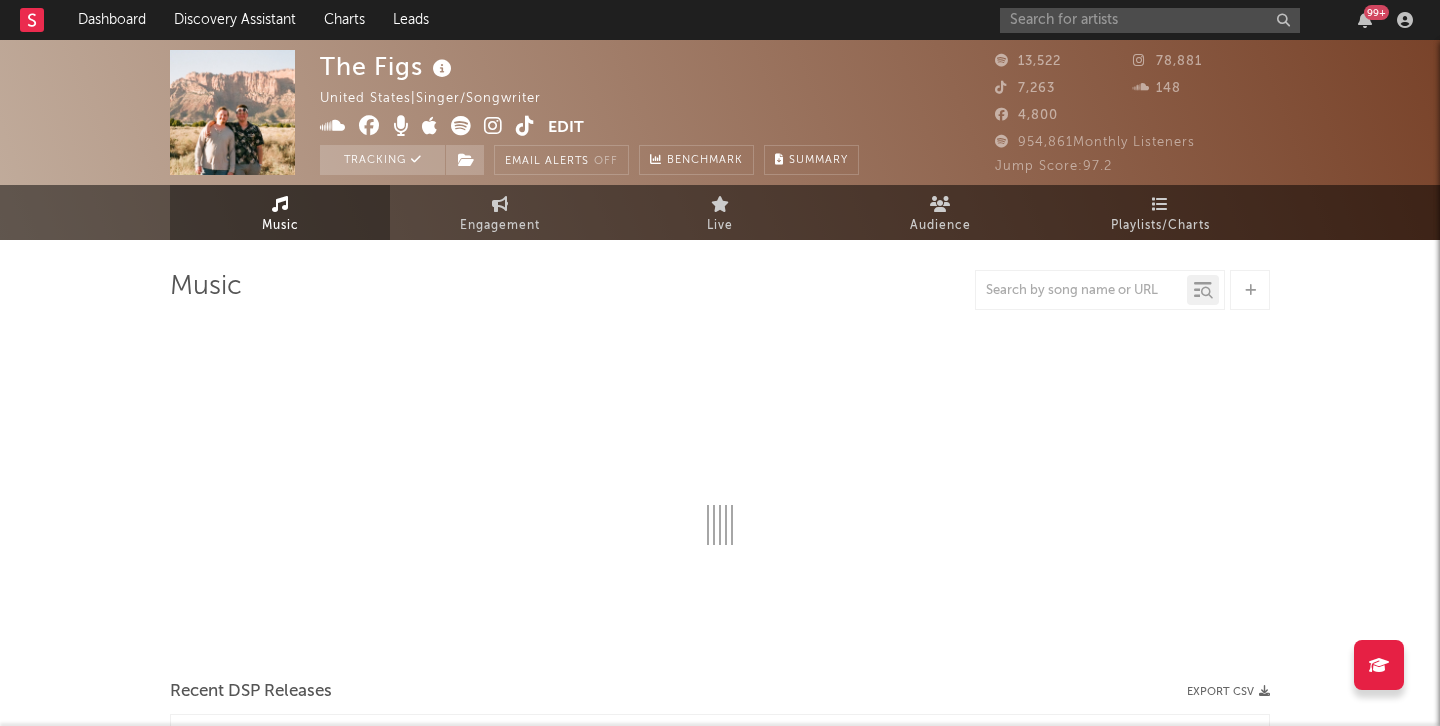 select on "6m" 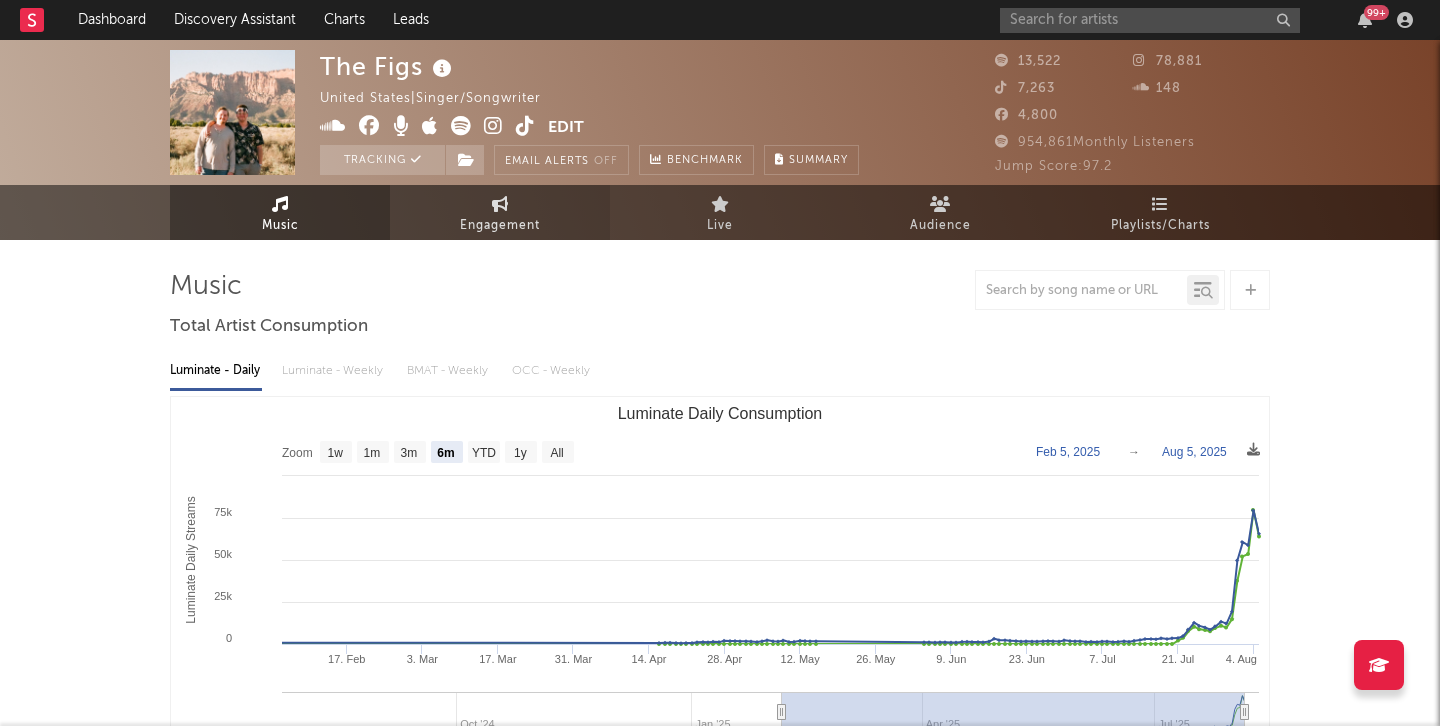 click on "Engagement" at bounding box center [500, 226] 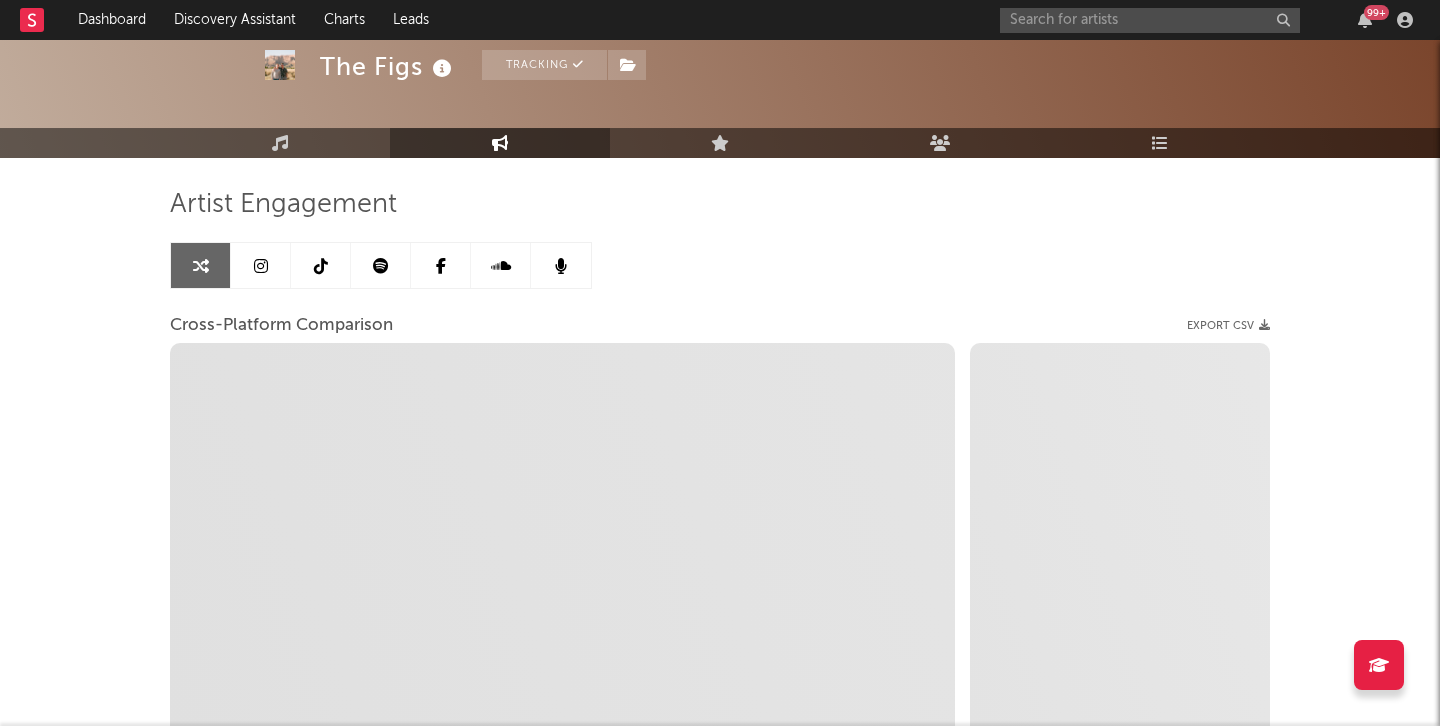 scroll, scrollTop: 178, scrollLeft: 0, axis: vertical 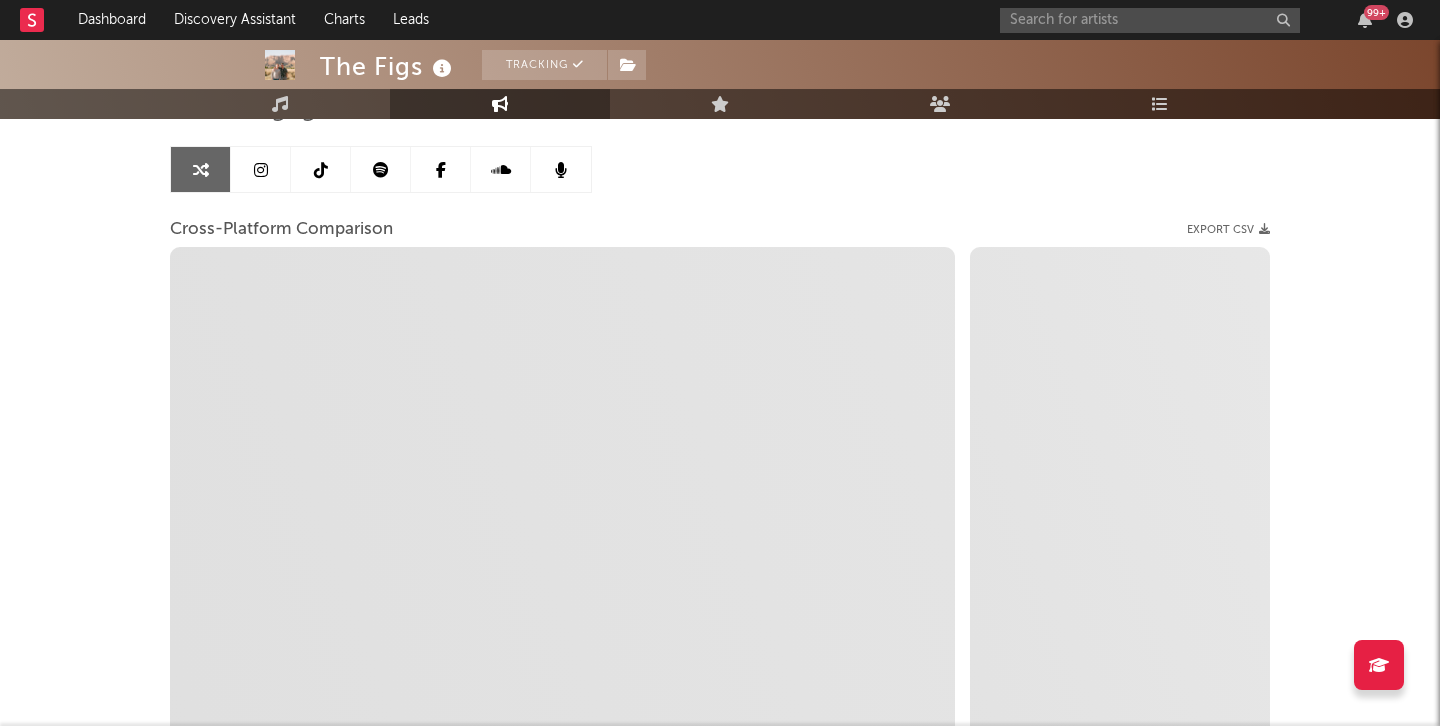 select on "1m" 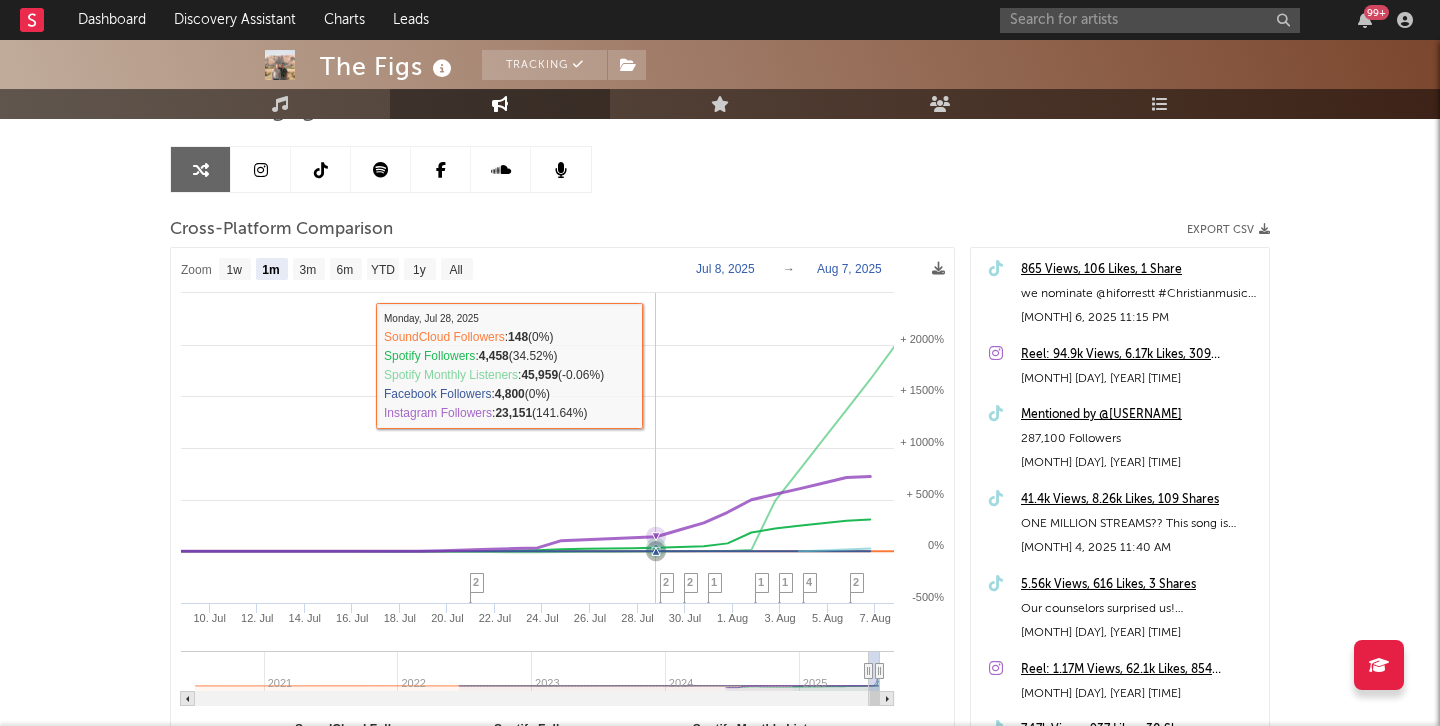 scroll, scrollTop: 0, scrollLeft: 0, axis: both 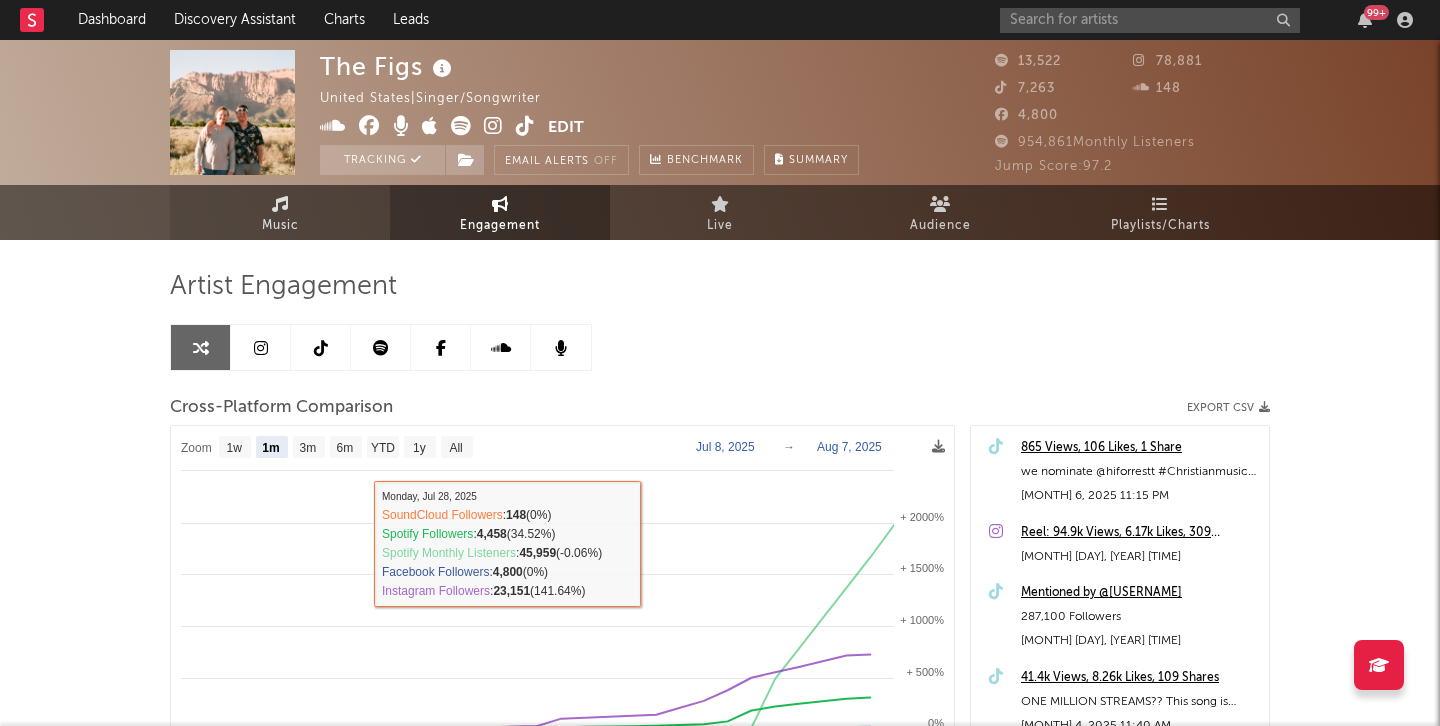 click on "Music" at bounding box center (280, 212) 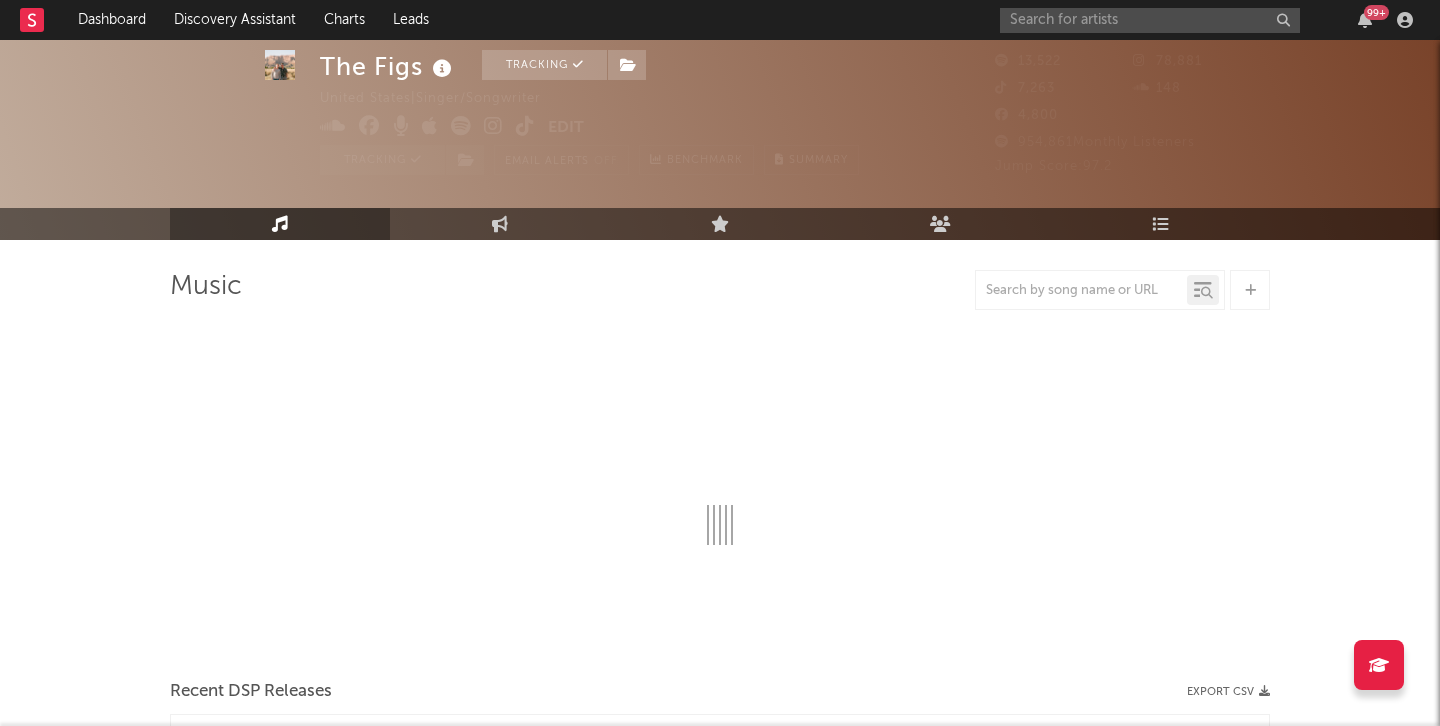 select on "6m" 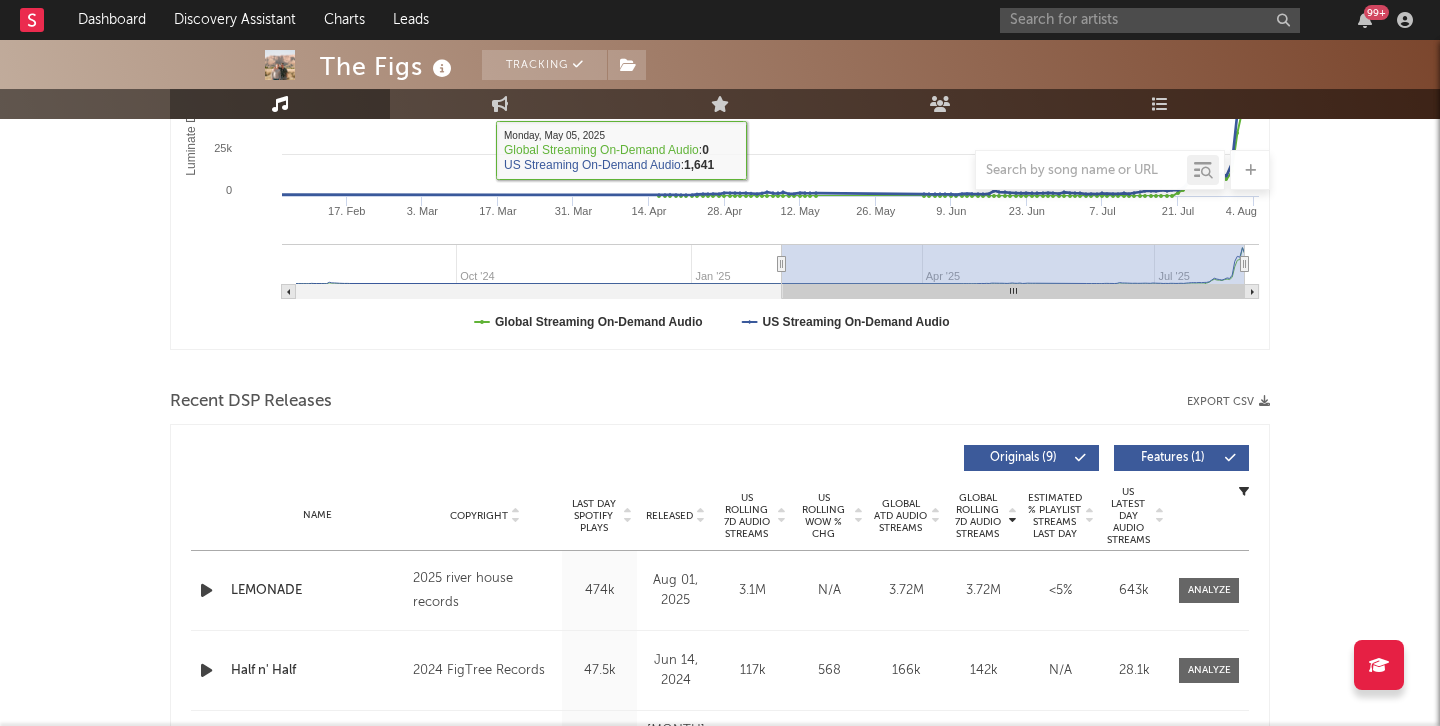 scroll, scrollTop: 447, scrollLeft: 0, axis: vertical 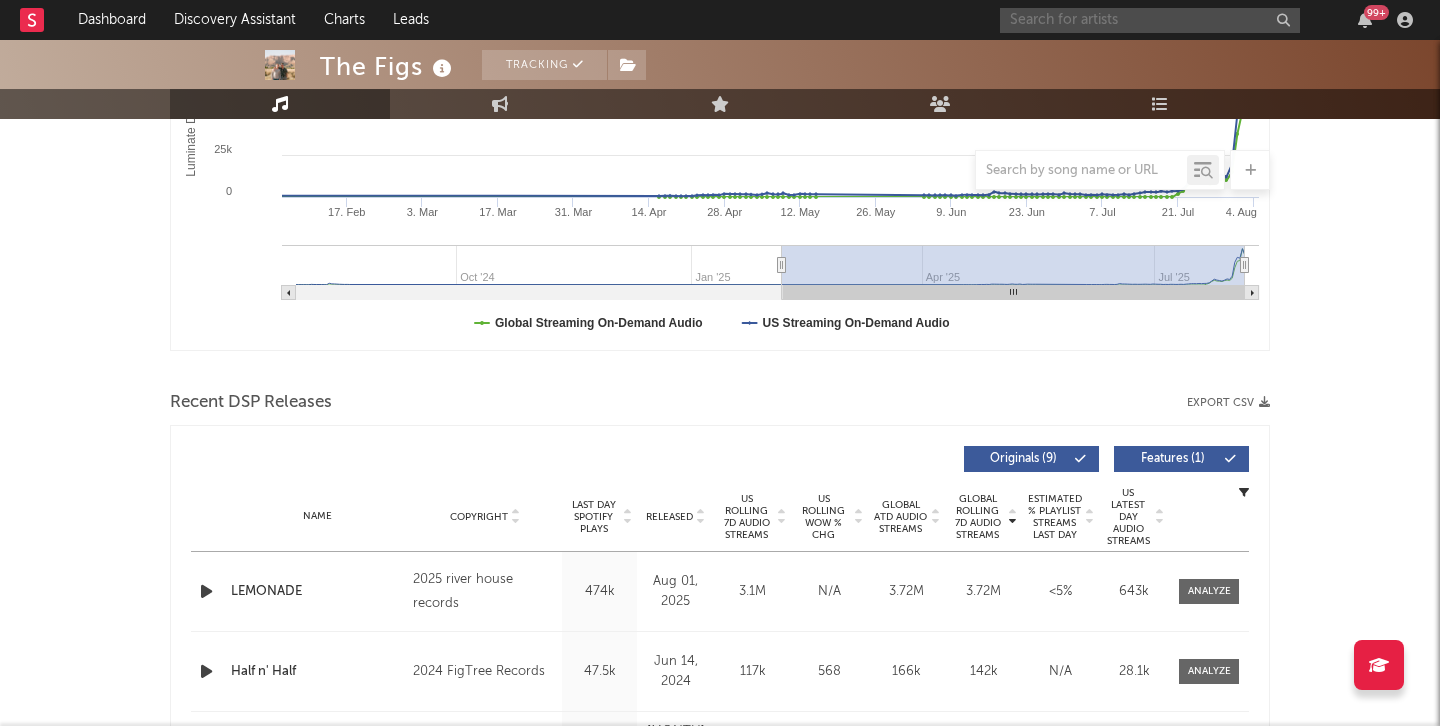 click at bounding box center (1150, 20) 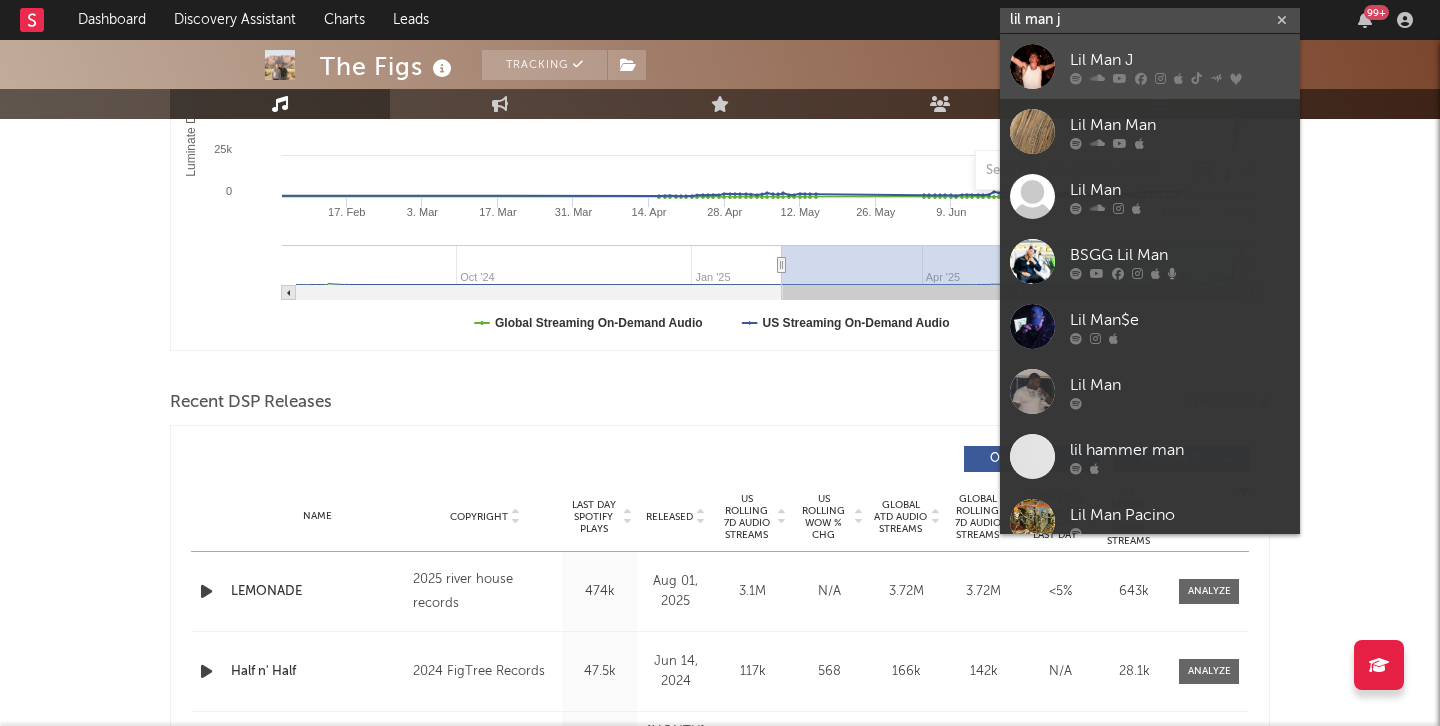 type on "lil man j" 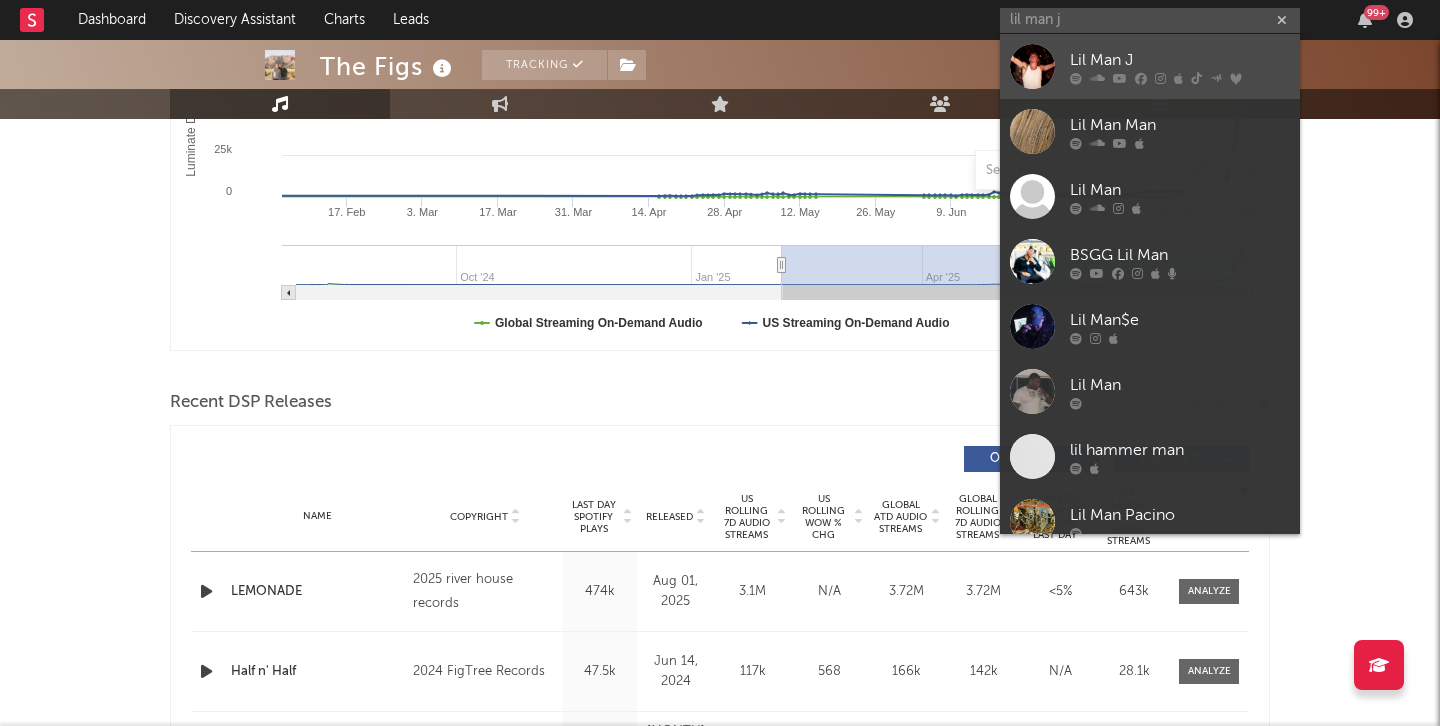 click on "Lil Man J" at bounding box center (1180, 60) 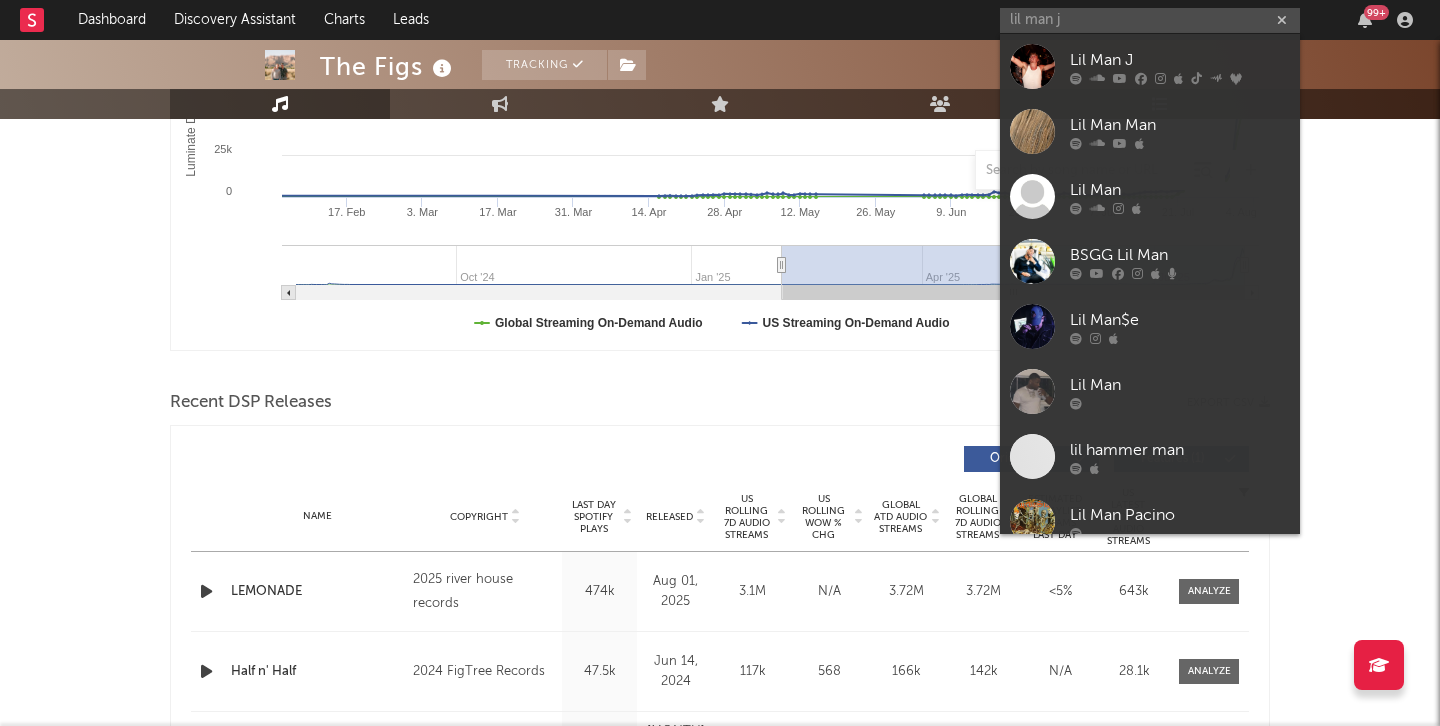 type 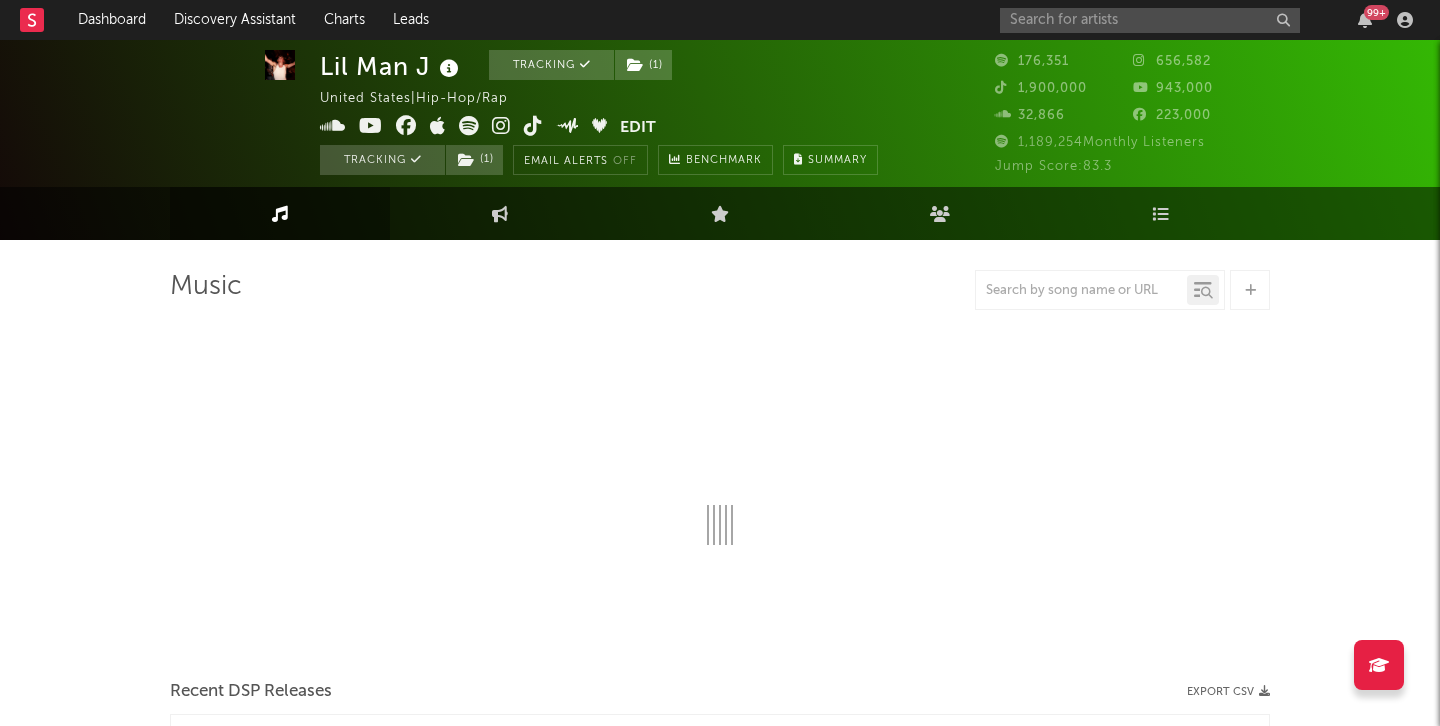 scroll, scrollTop: 23, scrollLeft: 0, axis: vertical 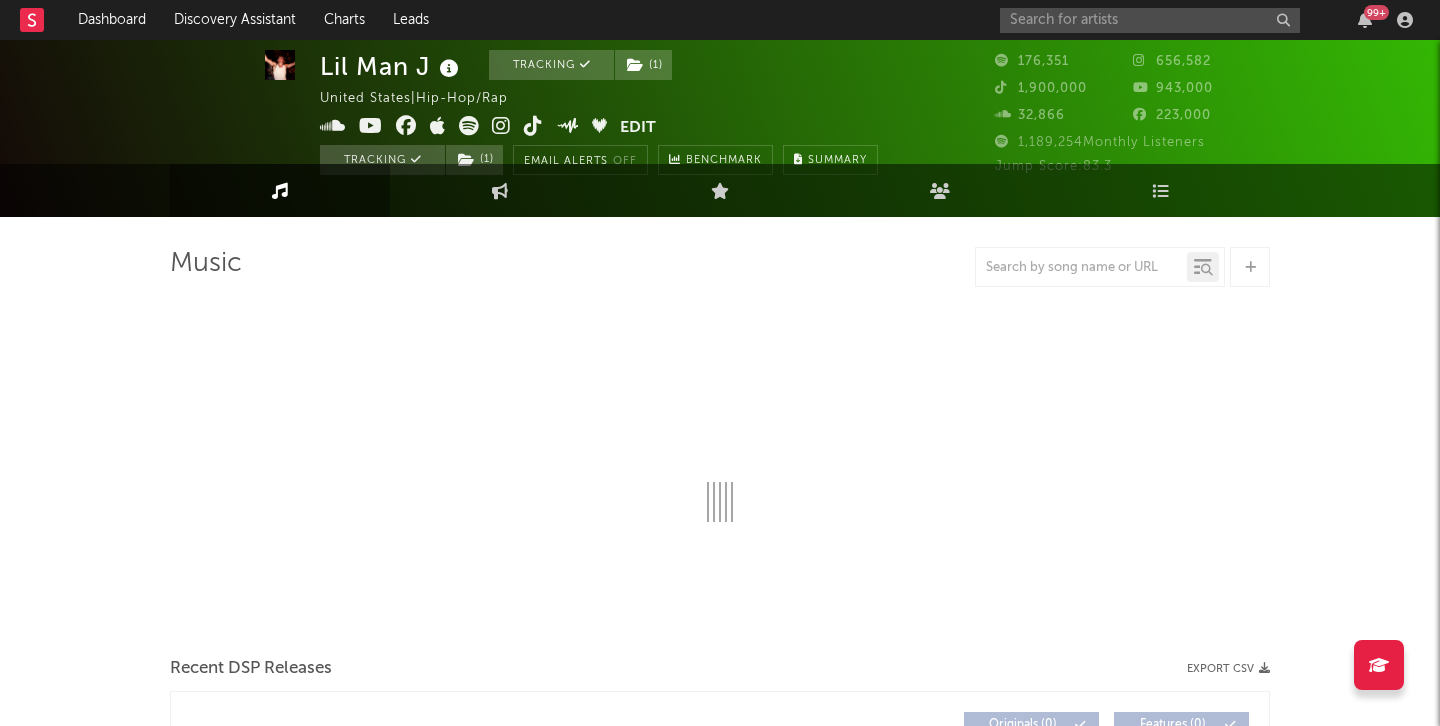 select on "6m" 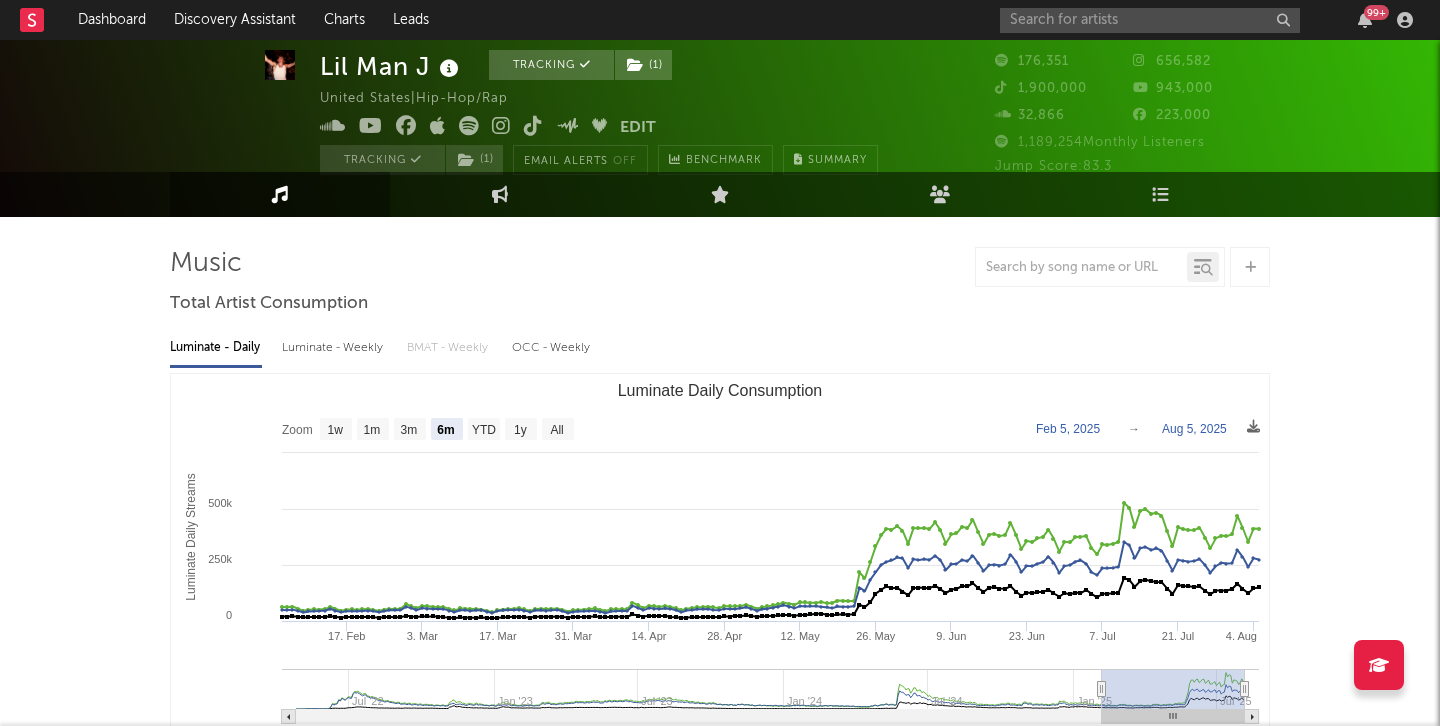 click on "Luminate - Weekly" at bounding box center (334, 348) 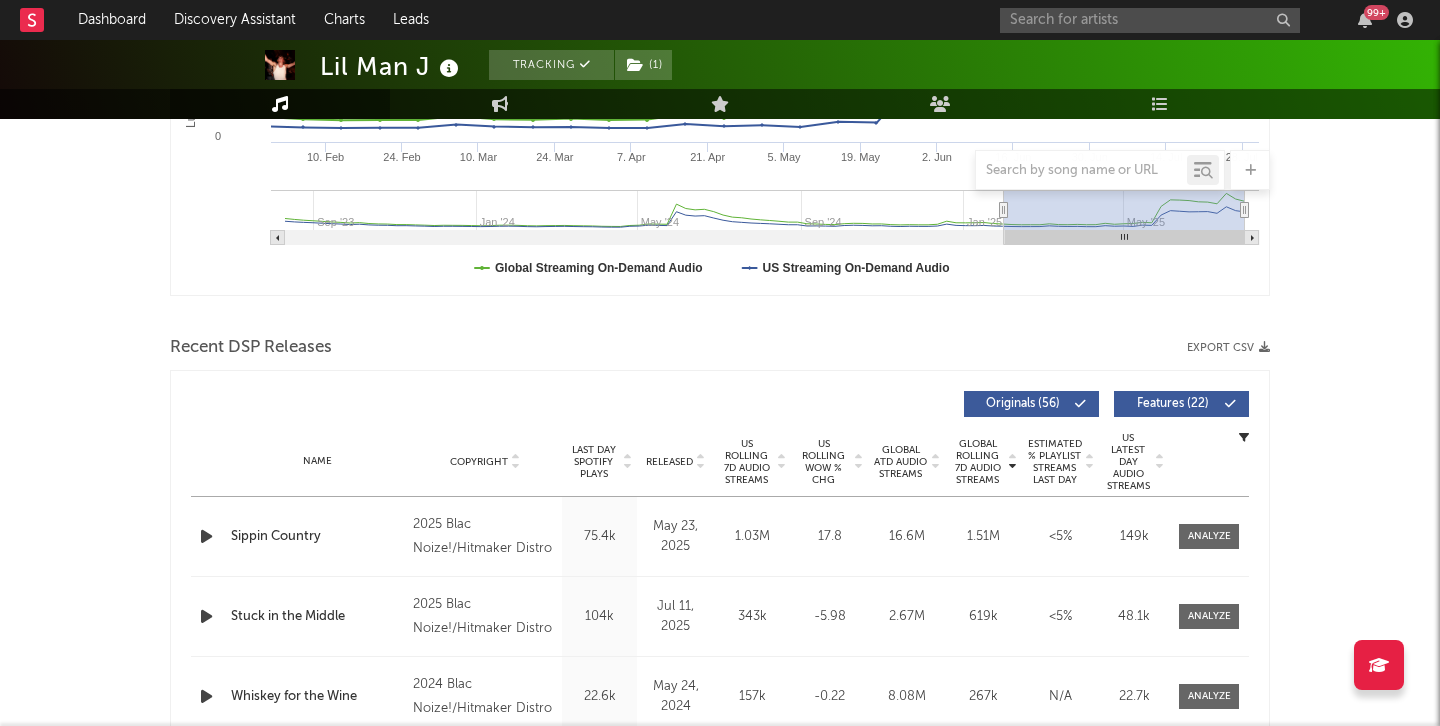 scroll, scrollTop: 569, scrollLeft: 0, axis: vertical 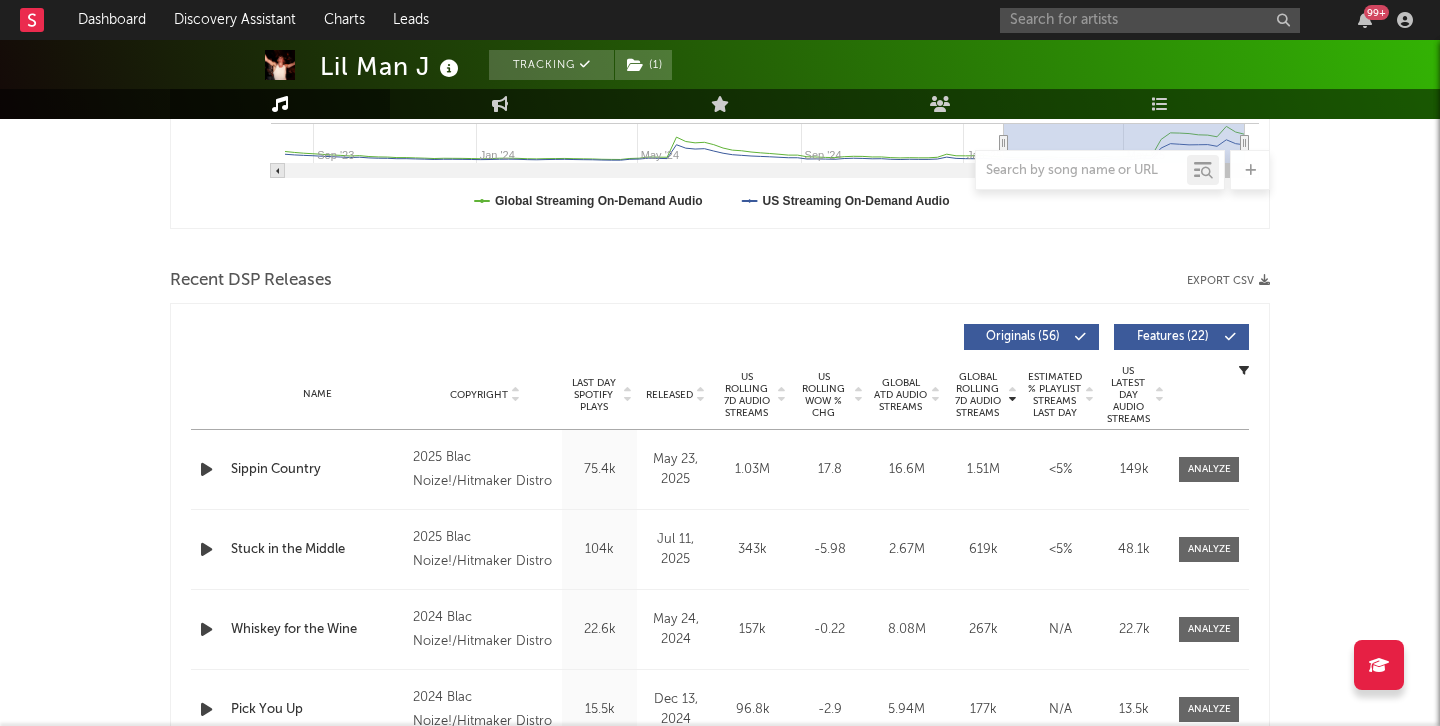 click on "Global Rolling 7D Audio Streams Copyright Last Day Spotify Plays Released US Rolling 7D Audio Streams US Rolling WoW % Chg Global ATD Audio Streams Global Rolling 7D Audio Streams Estimated % Playlist Streams Last Day US Latest Day Audio Streams Spotify Popularity Streams / 7d Growth Originals   ( 56 ) Features   ( 22 )" at bounding box center (720, 337) 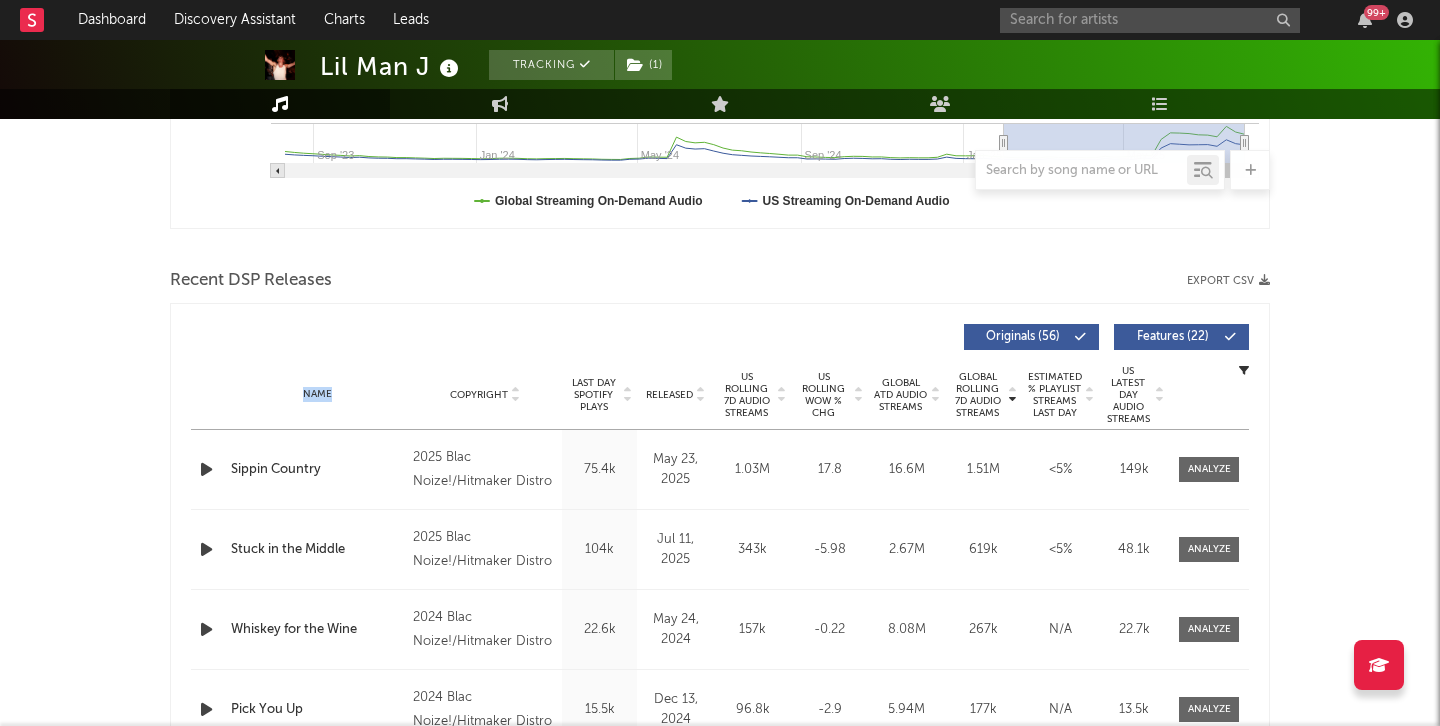 click on "Global Rolling 7D Audio Streams Copyright Last Day Spotify Plays Released US Rolling 7D Audio Streams US Rolling WoW % Chg Global ATD Audio Streams Global Rolling 7D Audio Streams Estimated % Playlist Streams Last Day US Latest Day Audio Streams Spotify Popularity Streams / 7d Growth Originals   ( 56 ) Features   ( 22 )" at bounding box center (720, 337) 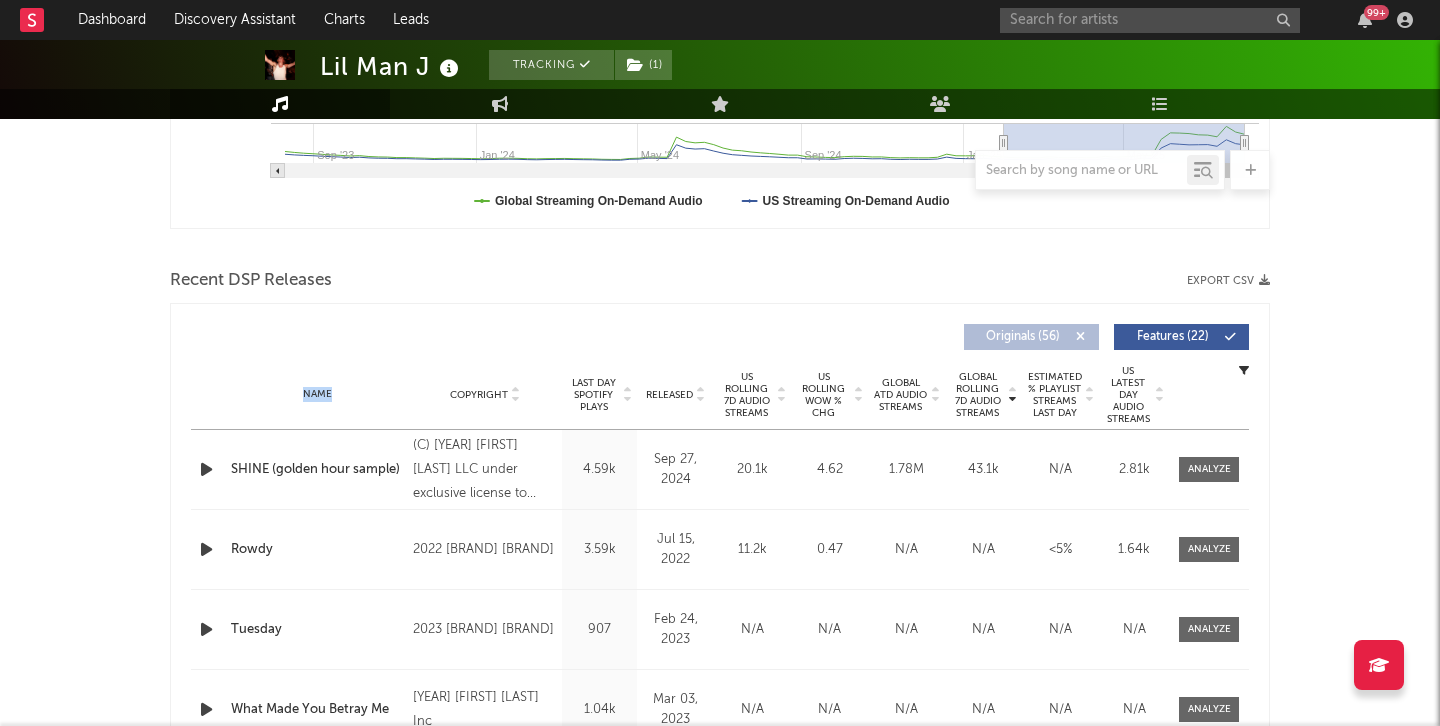 click on "US Rolling 7D Audio Streams" at bounding box center [746, 395] 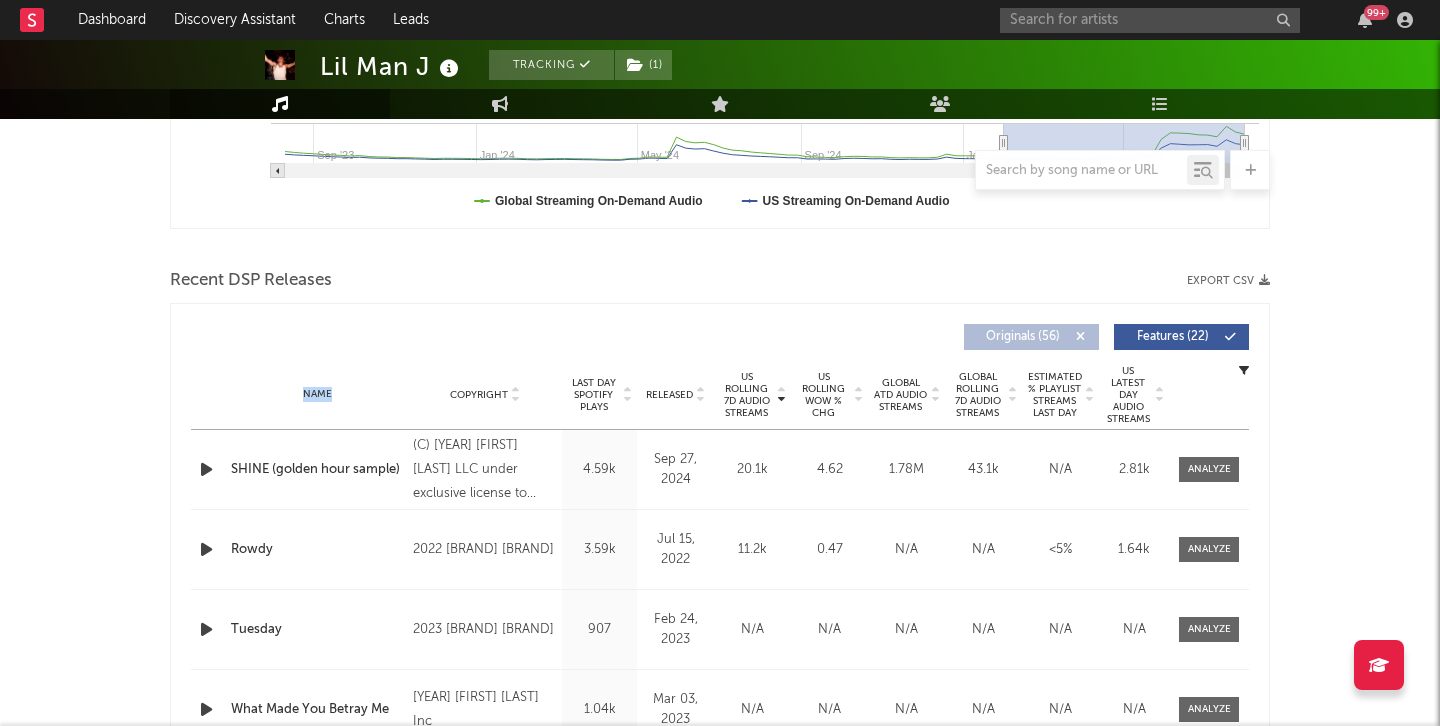 click on "Originals   ( 56 )" at bounding box center (1023, 337) 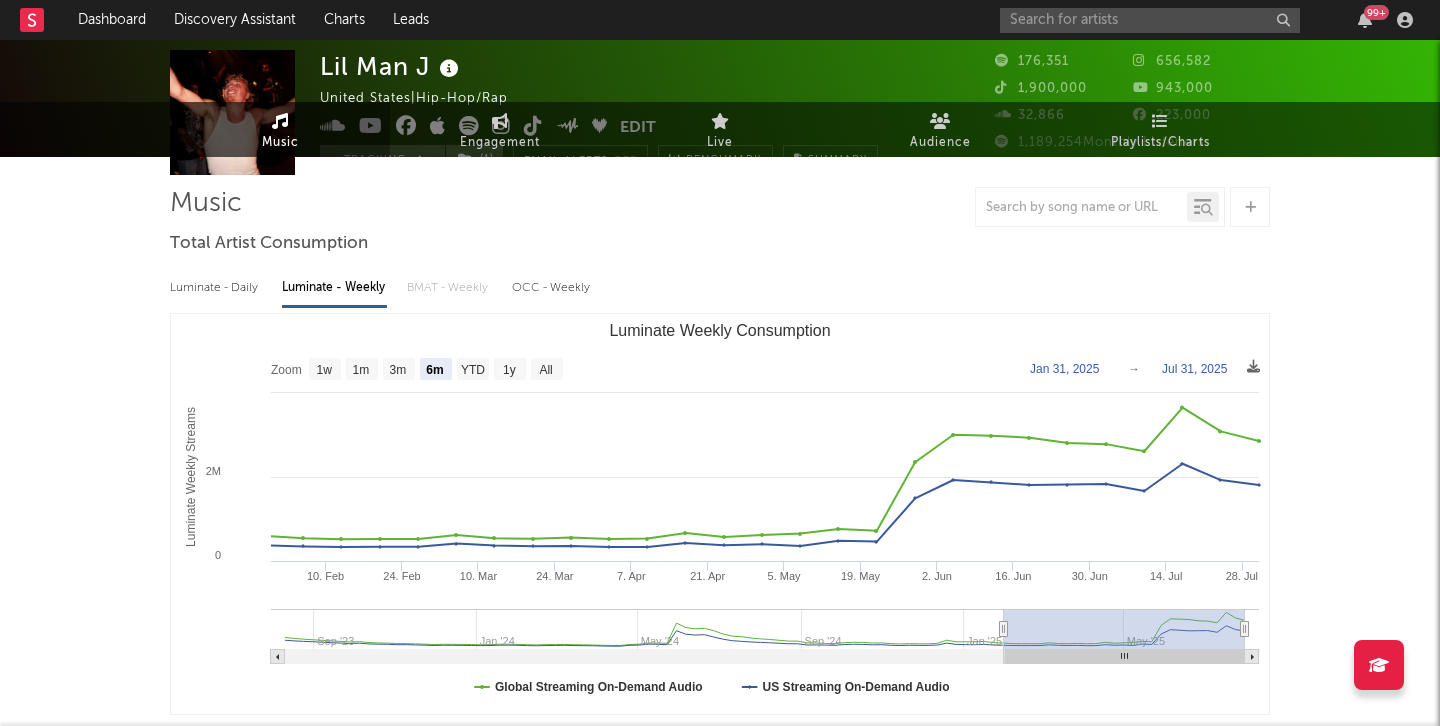 scroll, scrollTop: 0, scrollLeft: 0, axis: both 